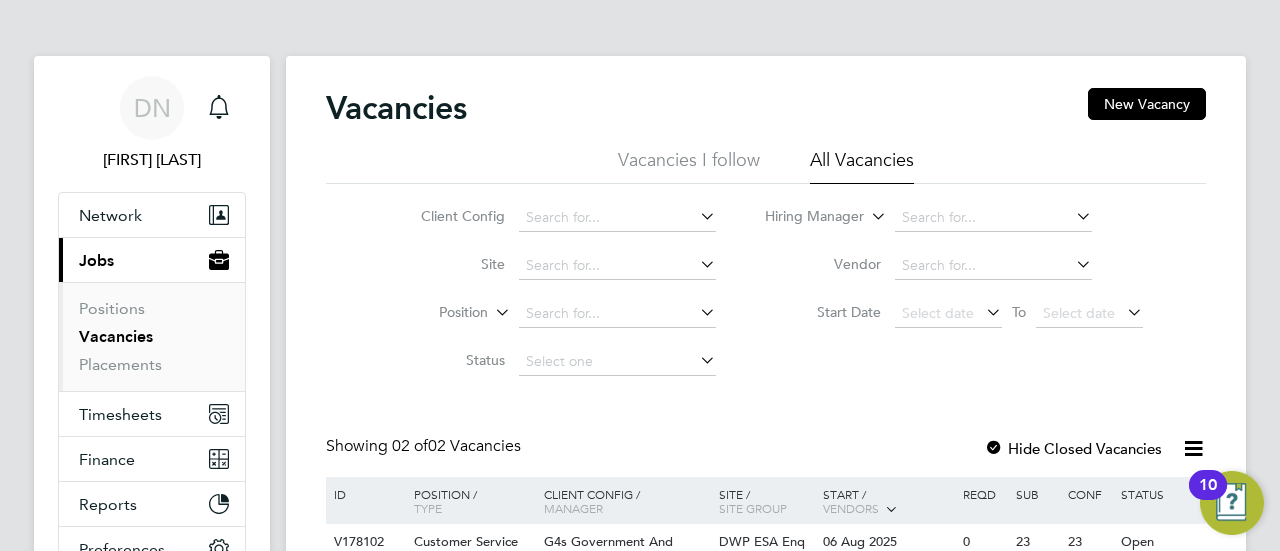 scroll, scrollTop: 0, scrollLeft: 0, axis: both 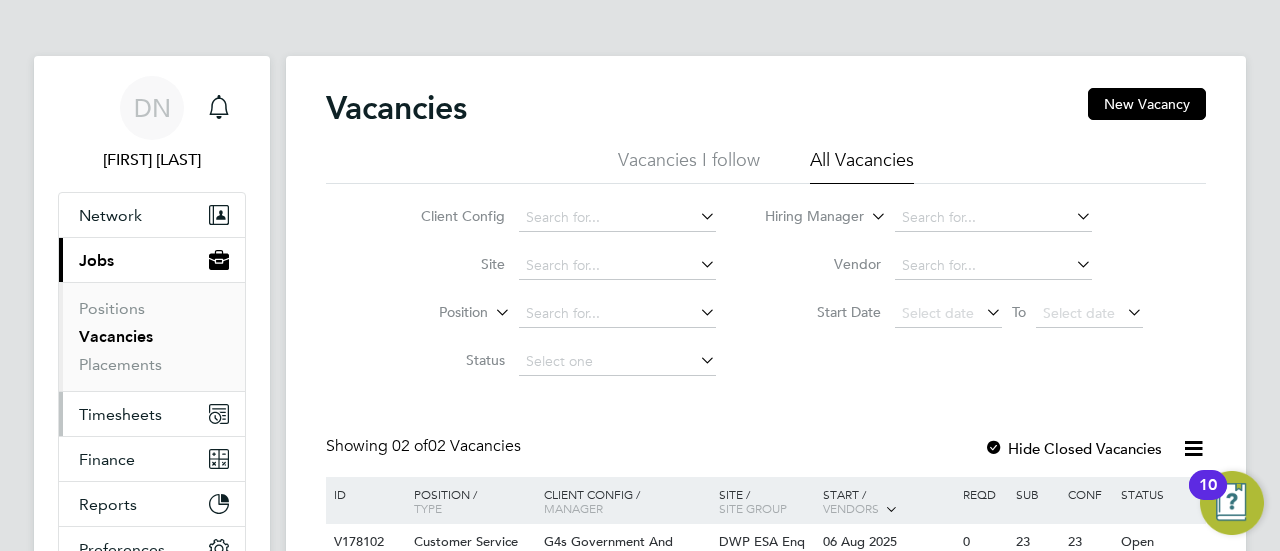 click on "Timesheets" at bounding box center (120, 414) 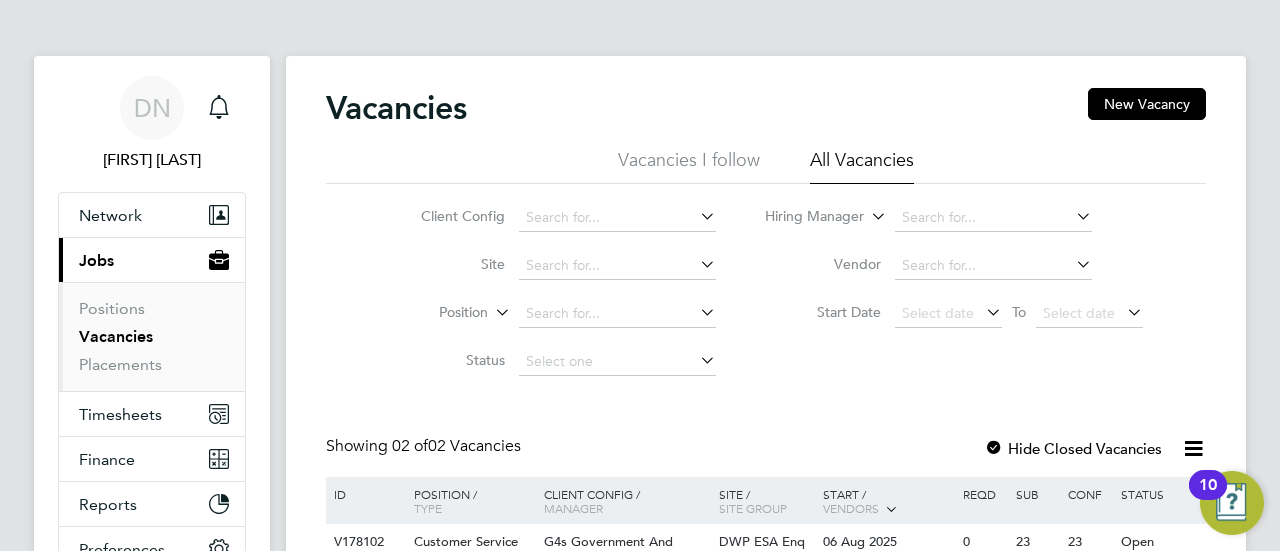 click on "Vacancies New Vacancy Vacancies I follow All Vacancies Client Config     Site     Position     Status   Hiring Manager     Vendor   Start Date
Select date
To
Select date
Showing   02 of  02 Vacancies Hide Closed Vacancies ID  Position / Type   Client Config / Manager Site / Site Group Start / Vendors   Reqd Sub Conf Status V178102 Customer Service Agent - Interaction   Temporary G4s Government And Outsourcing Services (Uk) Limited   [FIRST] [LAST] DWP ESA Enq   DWP ESA ENQ 06 Aug 2025 3 0 23 23 Open V176852 Customer Service Agent - Interaction   Temporary G4s Government And Outsourcing Services (Uk) Limited   [FIRST] [LAST] DWP ESA Enq   DWP ESA ENQ 21 Jul 2025 3 19 37 37 Open Show   more" 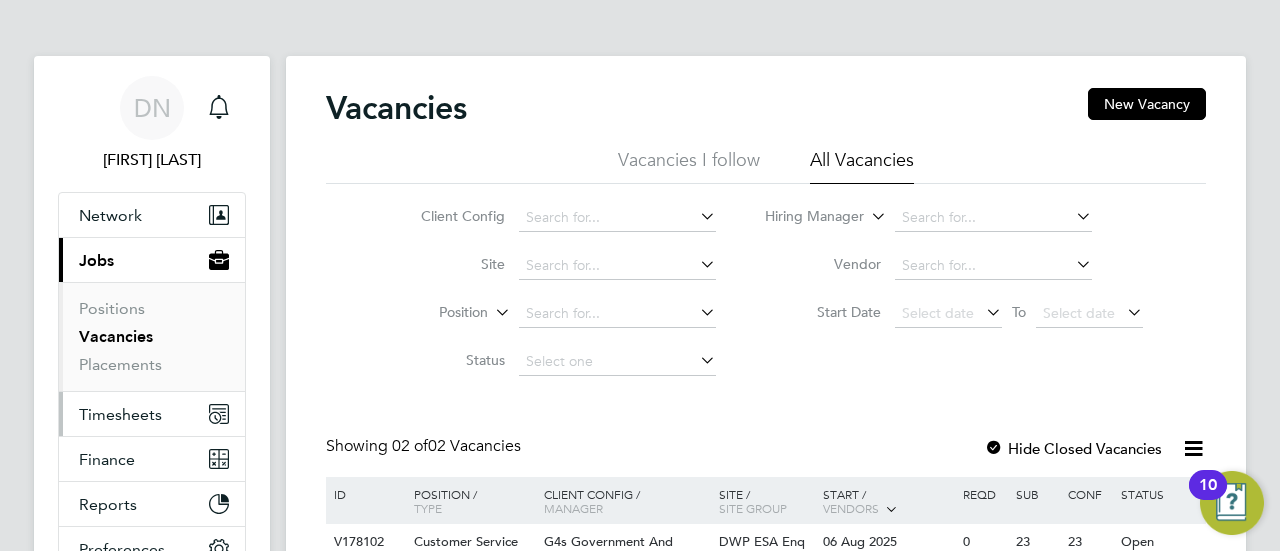 click on "Timesheets" at bounding box center (152, 414) 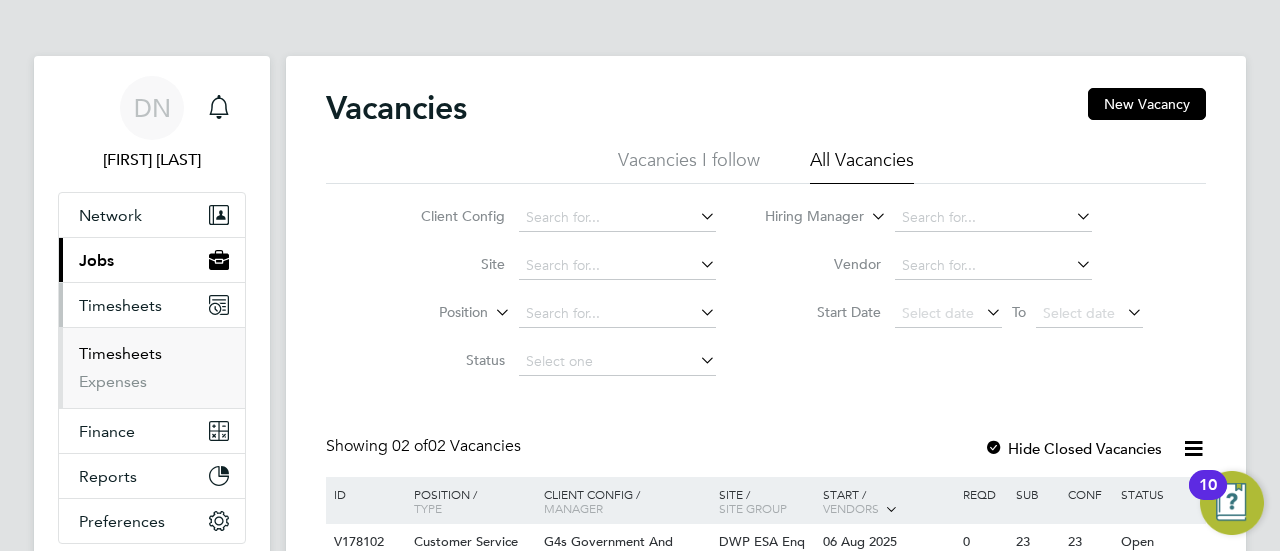 click on "Timesheets" at bounding box center (120, 353) 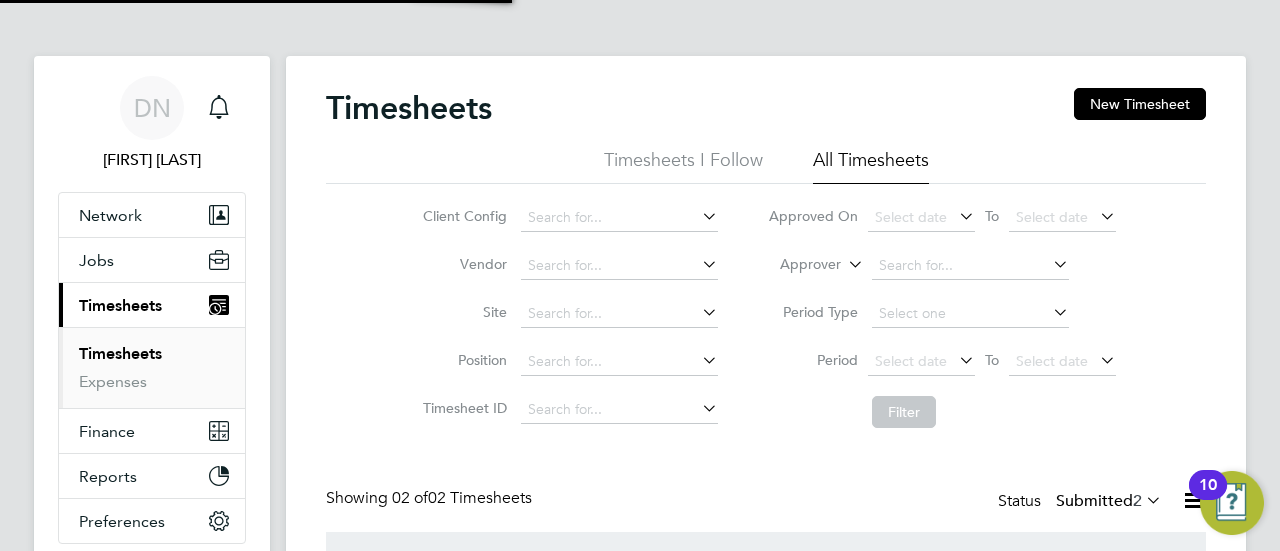 scroll, scrollTop: 10, scrollLeft: 10, axis: both 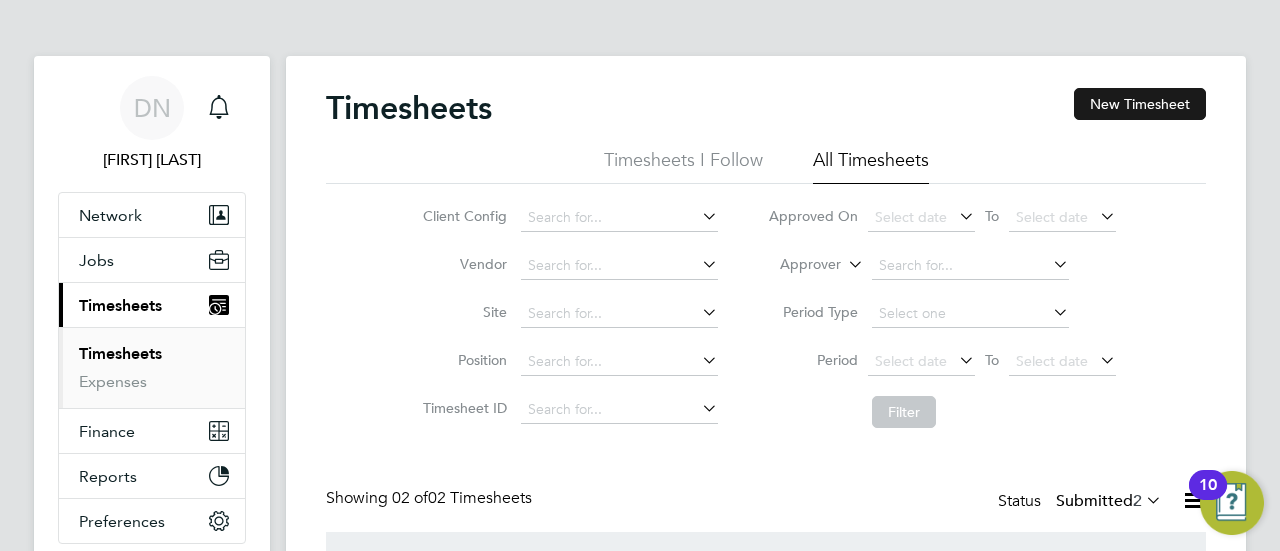 click on "New Timesheet" 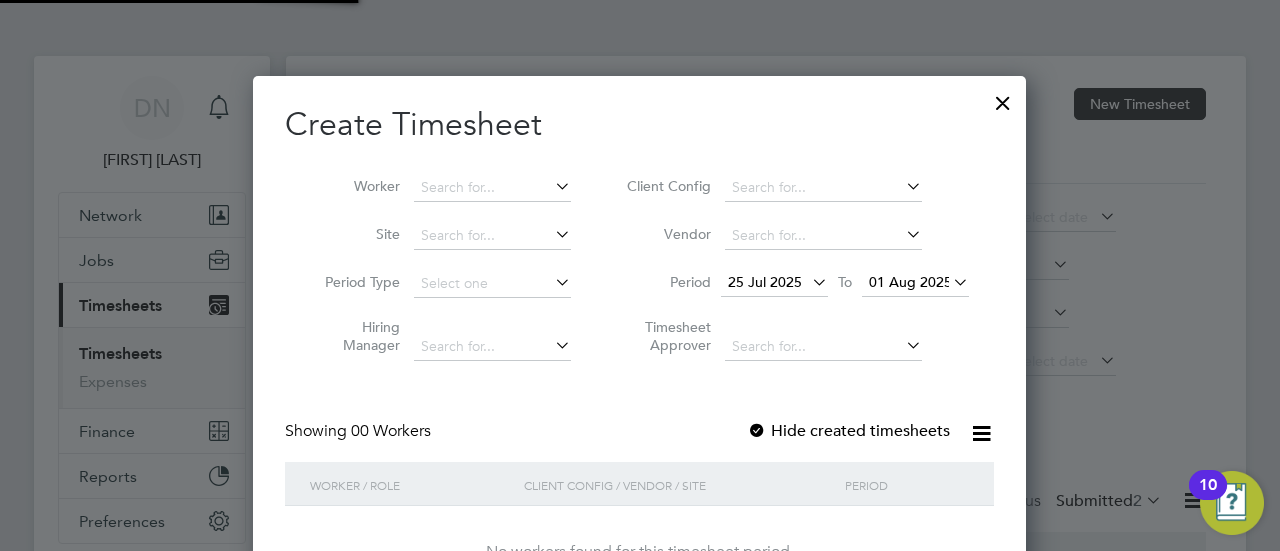 scroll, scrollTop: 10, scrollLeft: 9, axis: both 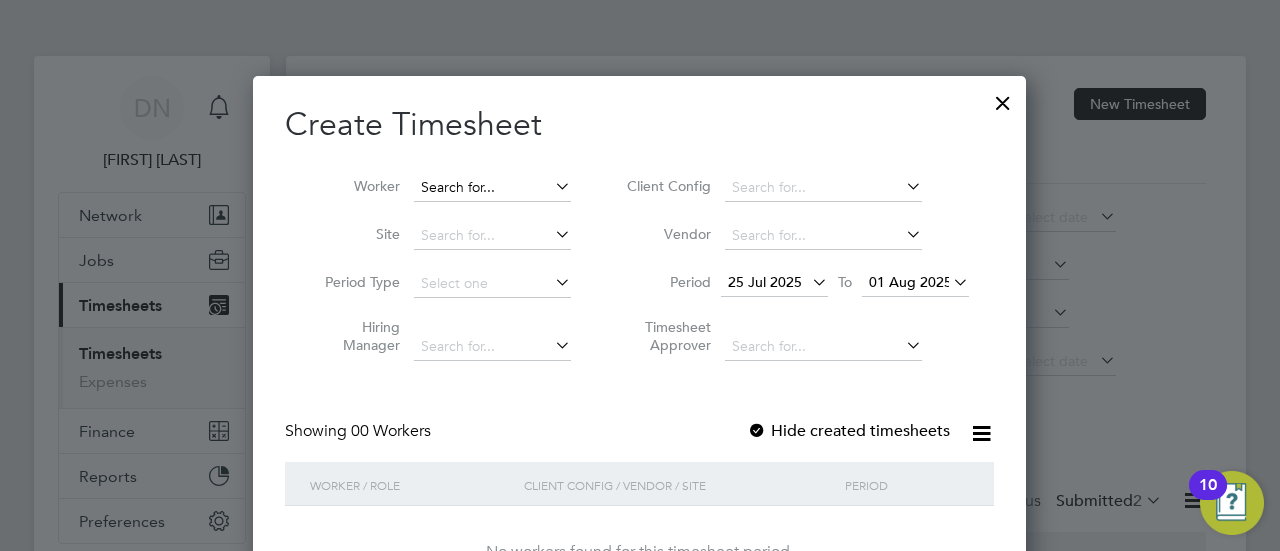 click at bounding box center [492, 188] 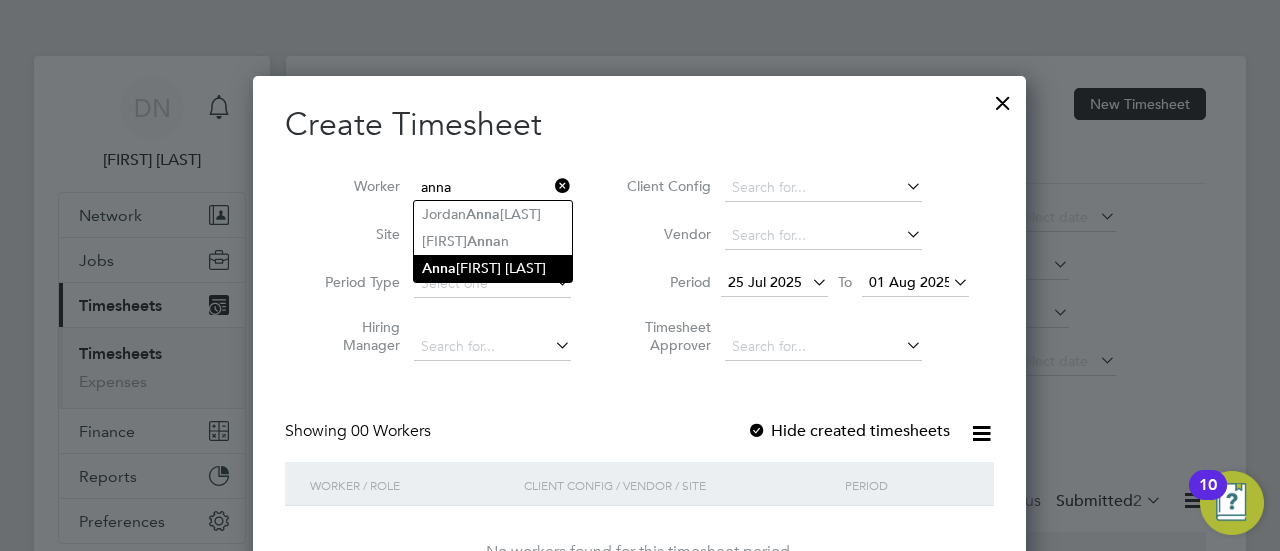 type on "anna" 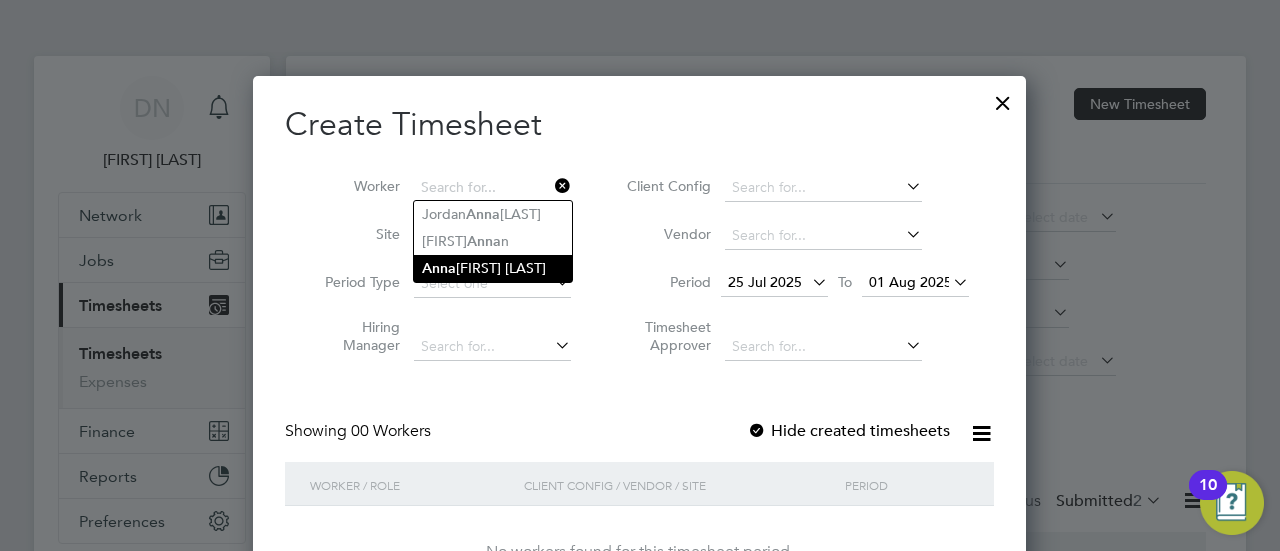 click on "Timesheets New Timesheet Timesheets I Follow All Timesheets Client Config   Vendor   Site   Position   Timesheet ID   Approved On
Select date
To
Select date
Approver     Period Type   Period
Select date
To
Select date
Filter Showing   02 of  02 Timesheets Status  Submitted  2  WORKER  / ROLE WORKER  / PERIOD PERIOD  / TYPE SITE  / VENDOR TOTAL   TOTAL  / STATUS STATUS APPROVER [FIRST] [LAST] Customer Service Agent - Interaction   4 - 10 Aug 2025 4 - 10 Aug 2025 Manual DWP ESA Enq Interaction Recruitment… £124.95 Submitted Submitted Samantha Orchard [FIRST] [LAST] Customer Service Agent - Interaction   4 - 10 Aug 2025 4 - 10 Aug 2025 Manual DWP ESA Enq Interaction Recruitment… £0.00 Submitted Submitted Samantha Orchard Show   more M T W T F S S M T W T F S S M T W T F S S M T W T F S S Export Timesheets Download Timesheets Report Download Missing Timesheets Report Bulk Approve Timesheets All Saved Submitted Approved Rejected Absent Cancelled 38307 27 2 36865" 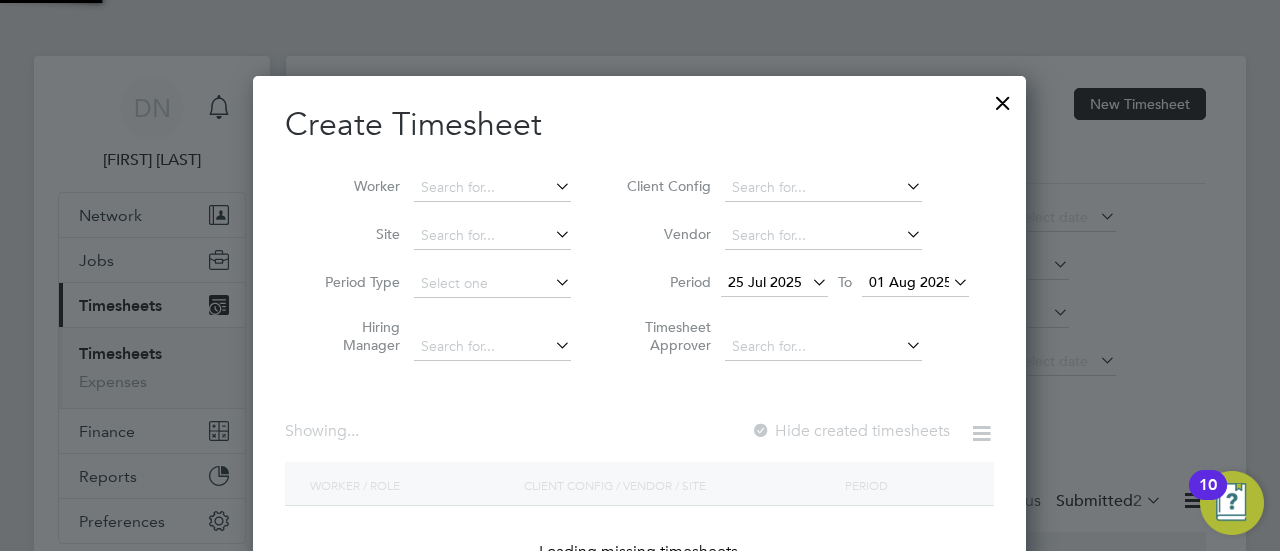 scroll, scrollTop: 10, scrollLeft: 9, axis: both 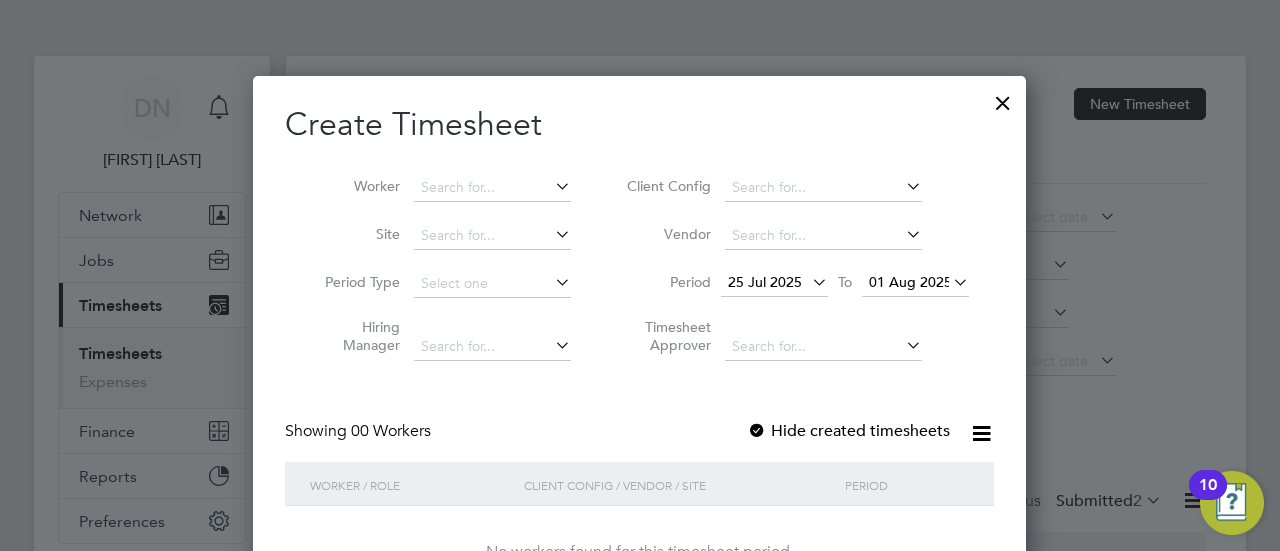 click at bounding box center [757, 432] 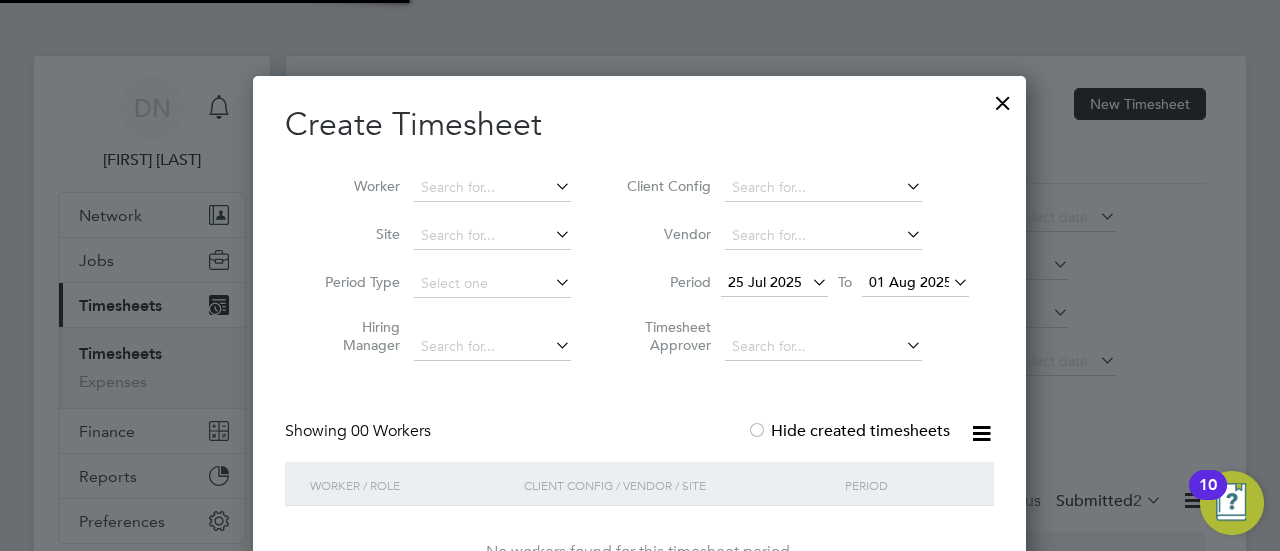 scroll, scrollTop: 10, scrollLeft: 9, axis: both 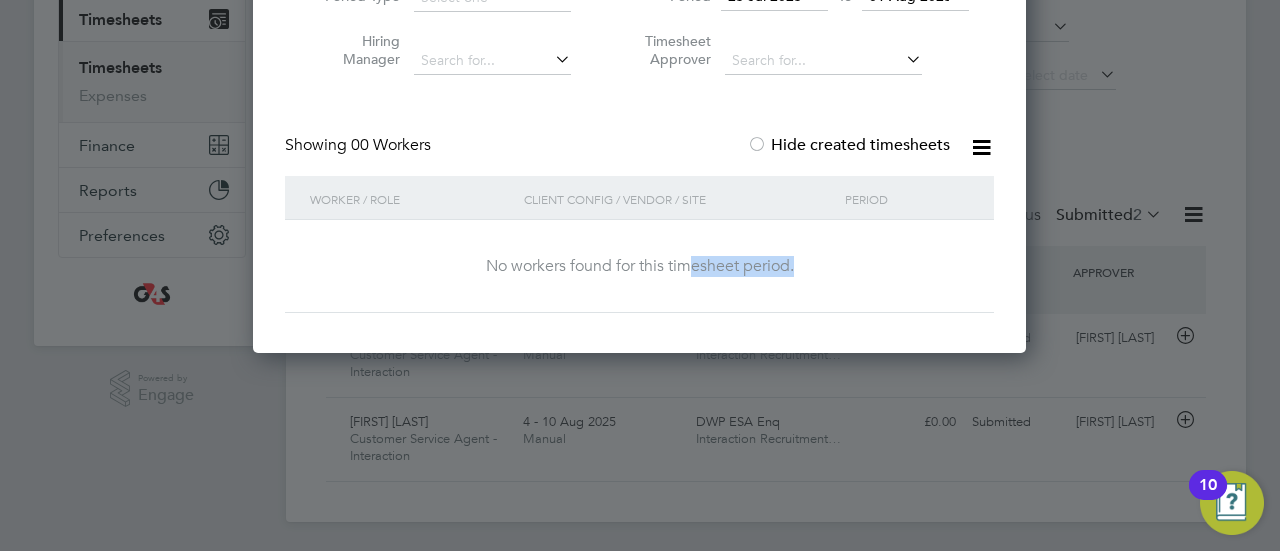 drag, startPoint x: 693, startPoint y: 513, endPoint x: 692, endPoint y: 591, distance: 78.00641 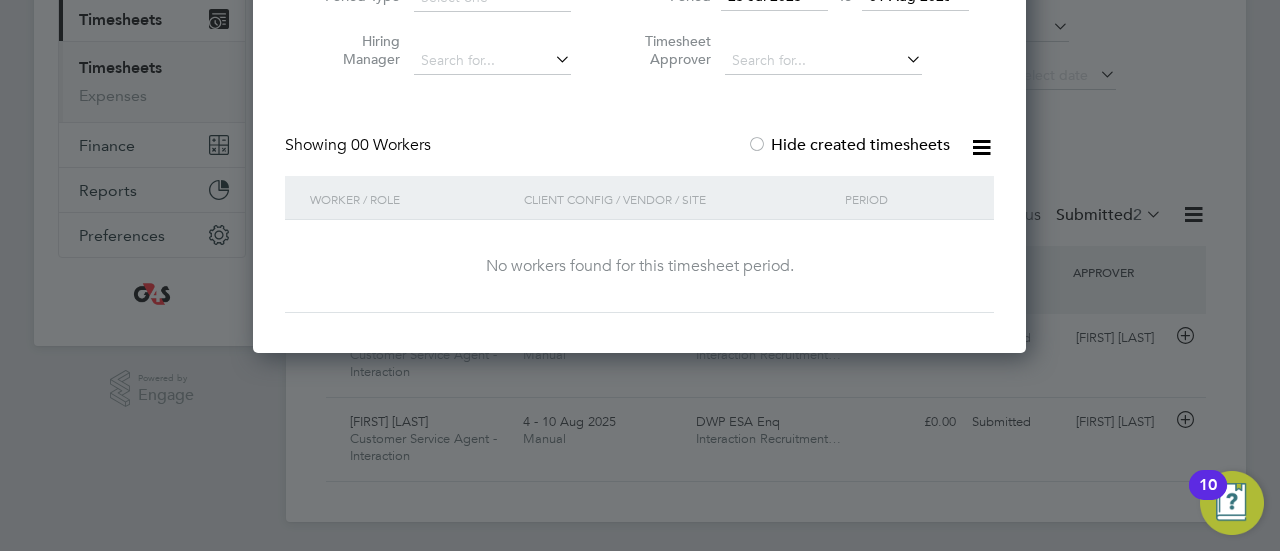 click on "No workers found for this timesheet period." at bounding box center (639, 266) 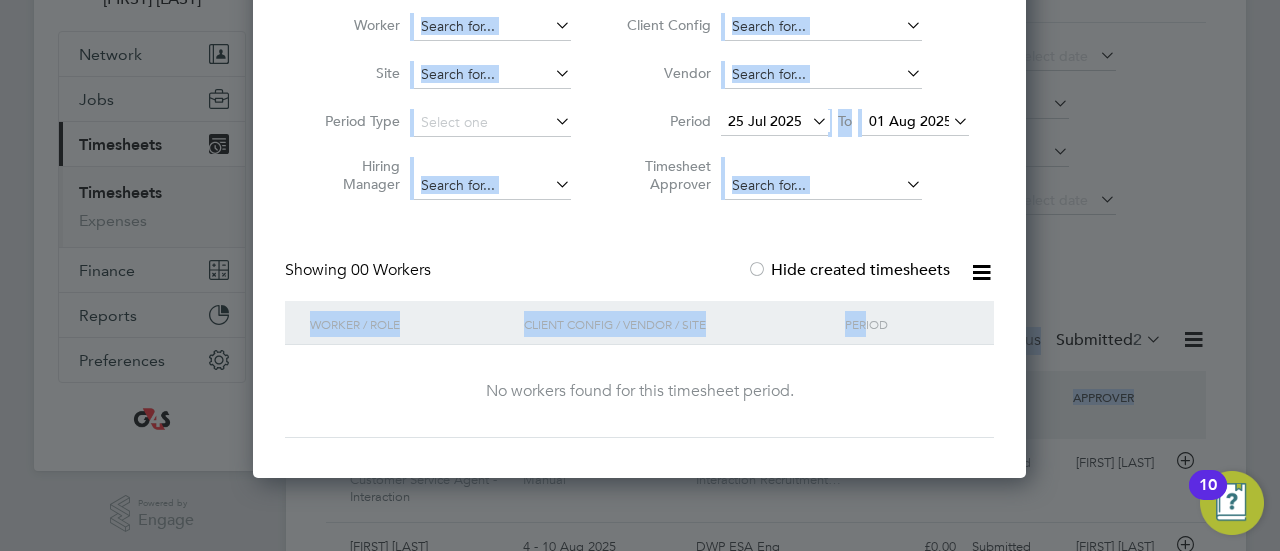 scroll, scrollTop: 0, scrollLeft: 0, axis: both 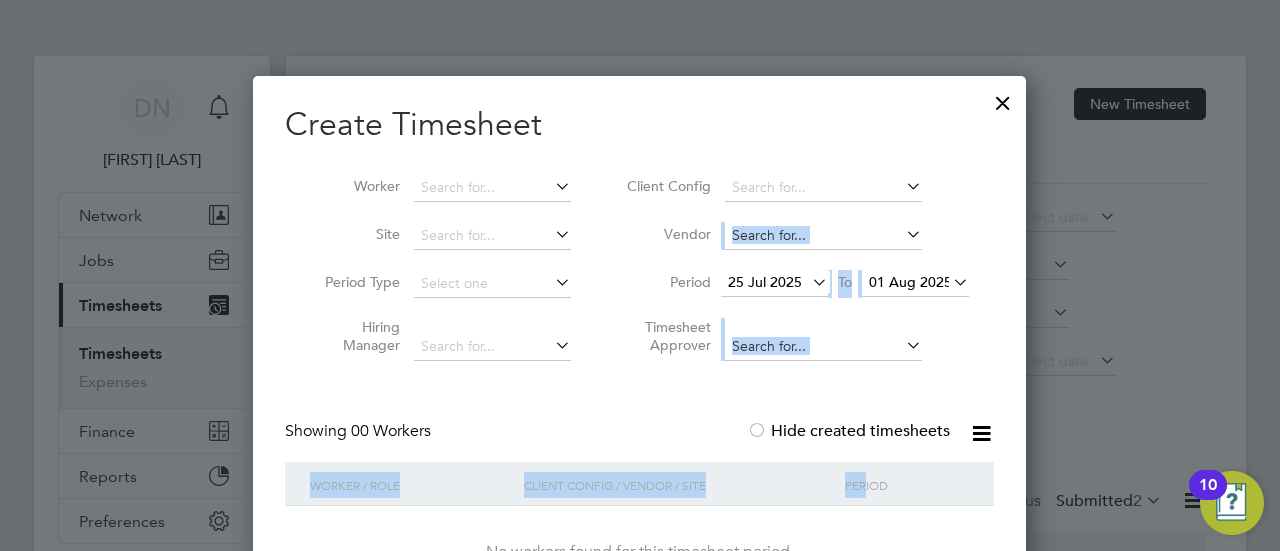 drag, startPoint x: 866, startPoint y: 203, endPoint x: 777, endPoint y: 240, distance: 96.38464 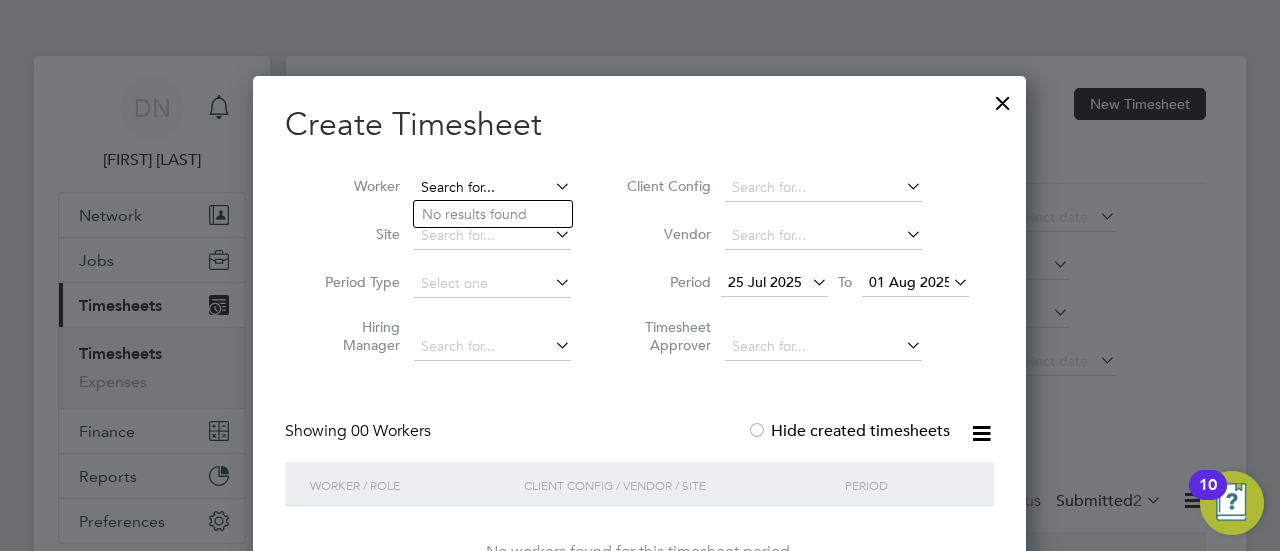 click at bounding box center (492, 188) 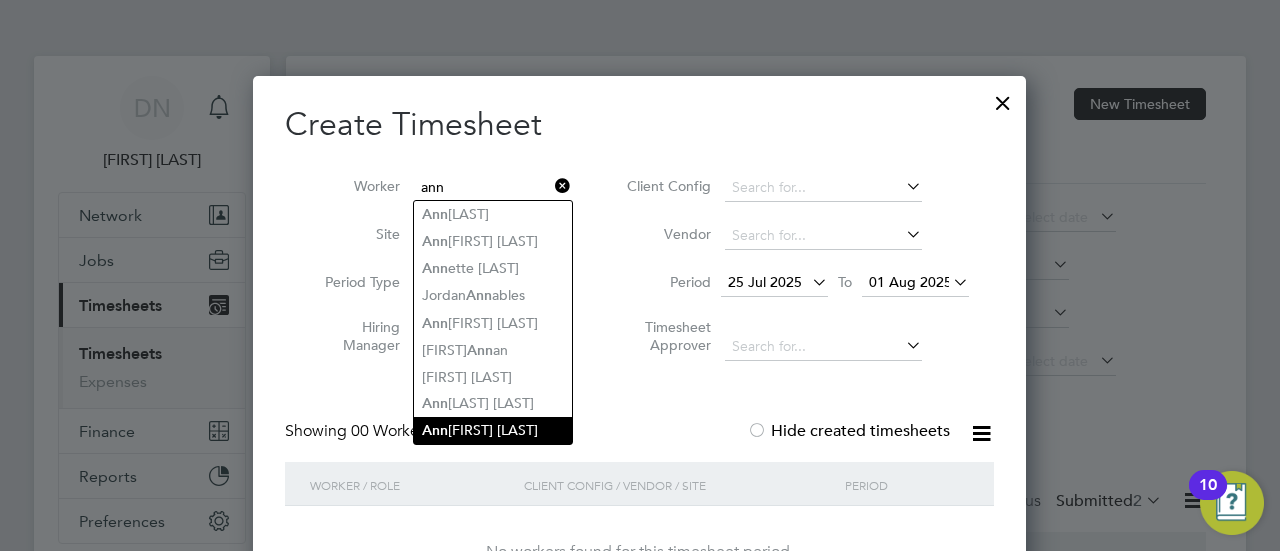 click on "[FIRST] [LAST]" 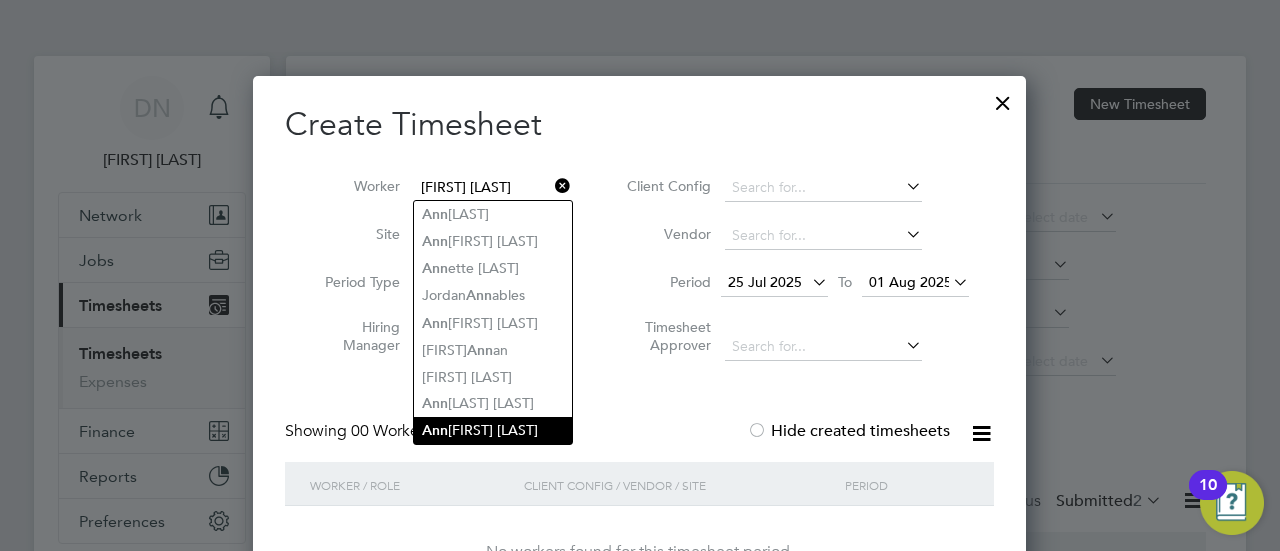 scroll, scrollTop: 10, scrollLeft: 9, axis: both 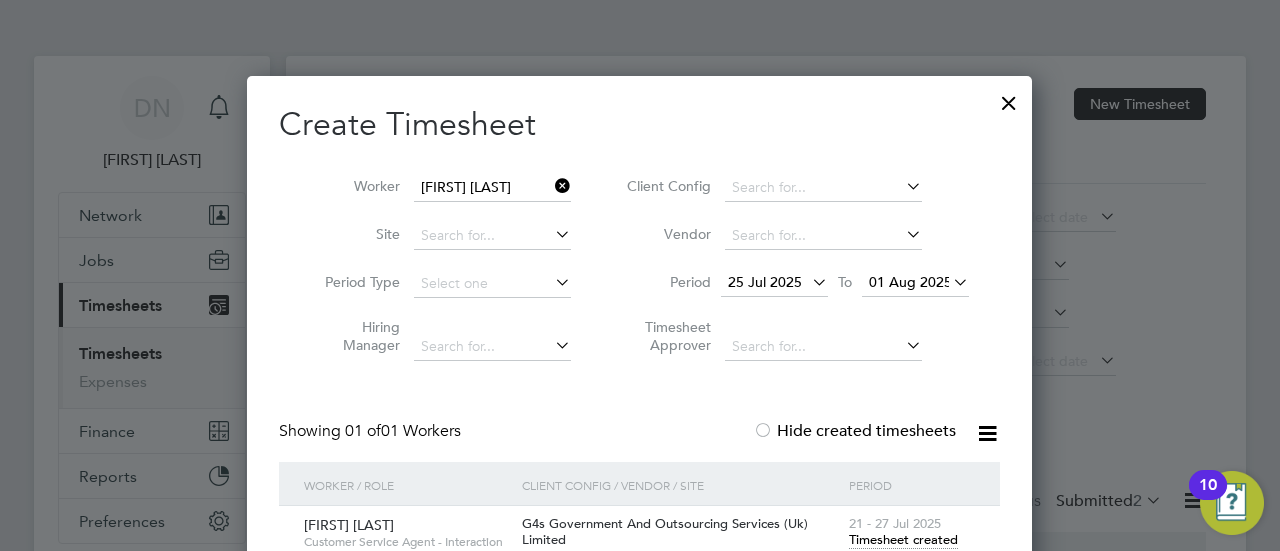 click on "Create Timesheet Worker   [FIRST] [LAST] Site   Period Type   Hiring Manager   Client Config   Vendor   Period
25 Jul 2025
To
01 Aug 2025
Timesheet Approver   Showing   01 of  01 Workers Hide created timesheets Worker / Role Client Config / Vendor / Site Period [FIRST] [LAST]   Customer Service Agent - Interaction G4s Government And Outsourcing Services (Uk) Limited Interaction Recruitment Plc   DWP ESA Enq   21 - 27 Jul 2025 Timesheet created   [FIRST] [LAST]   Customer Service Agent - Interaction G4s Government And Outsourcing Services (Uk) Limited Interaction Recruitment Plc   DWP ESA Enq   28 Jul - 3 Aug 2025 Timesheet created   Show   more" at bounding box center (639, 390) 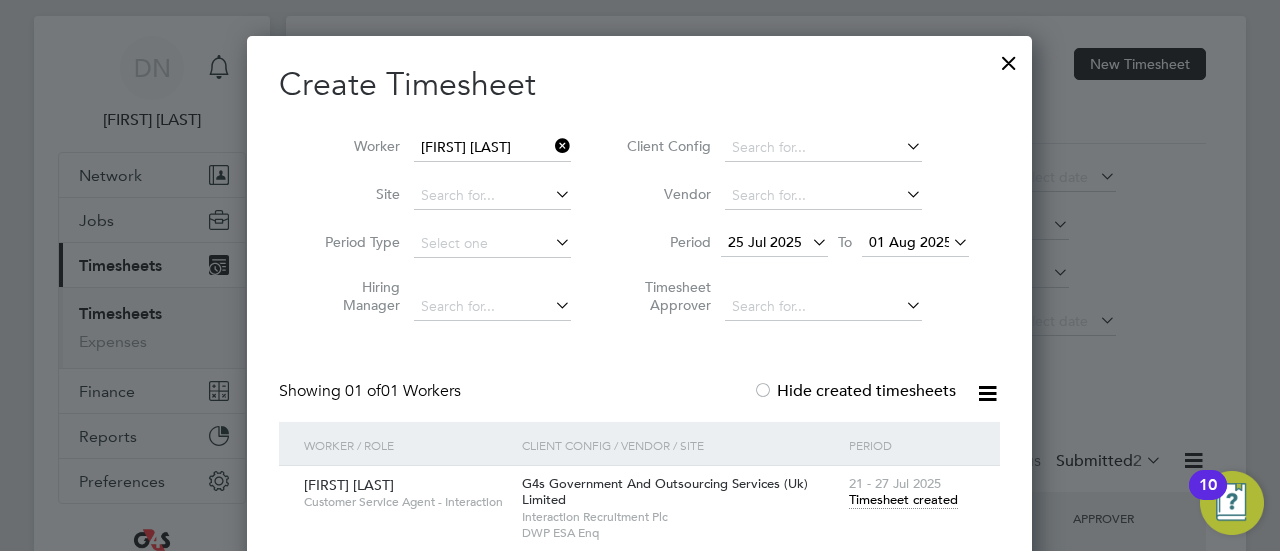 scroll, scrollTop: 0, scrollLeft: 0, axis: both 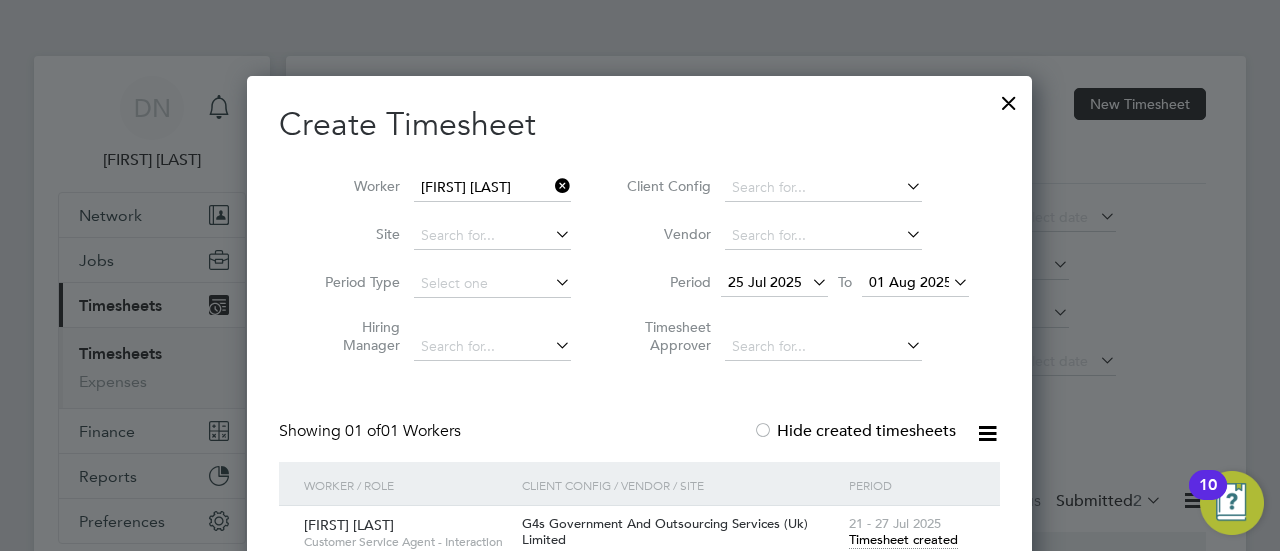 click on "25 Jul 2025" at bounding box center [765, 282] 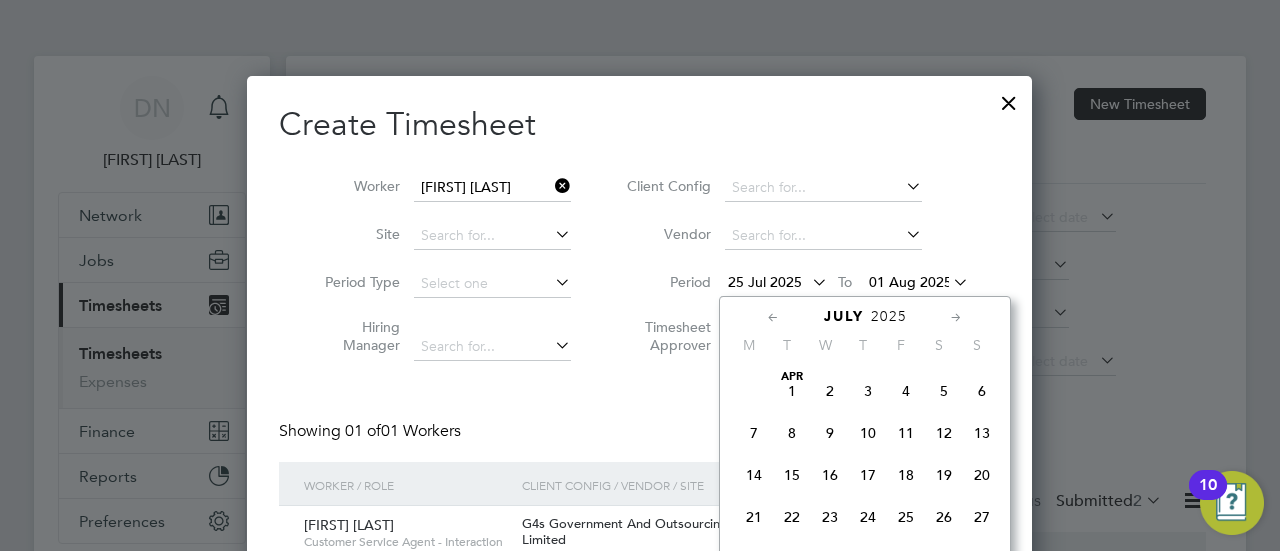 scroll, scrollTop: 729, scrollLeft: 0, axis: vertical 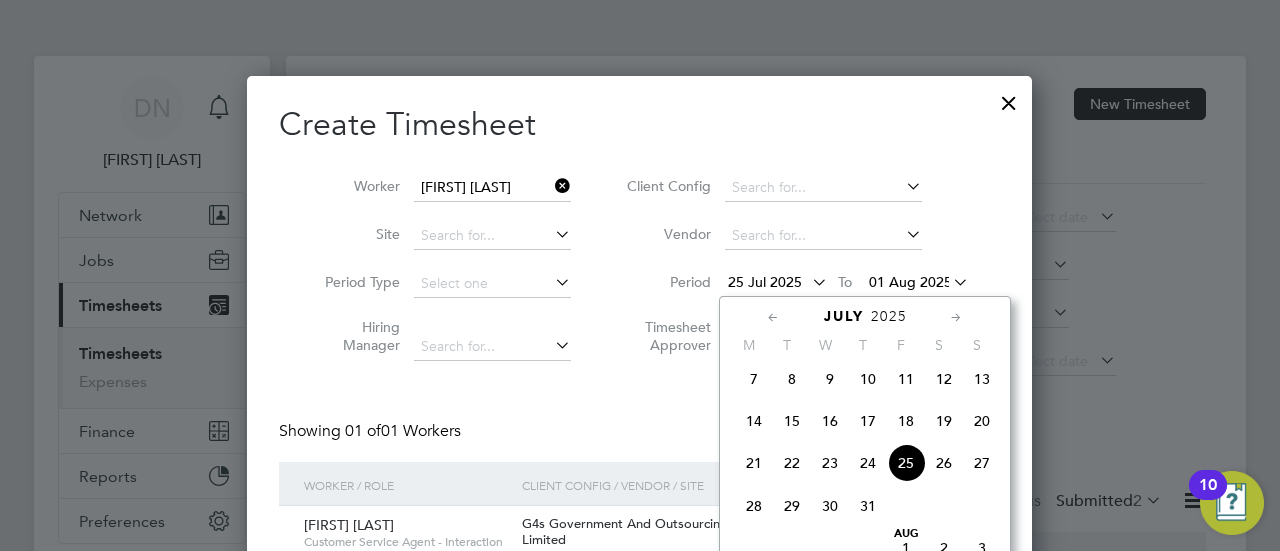 click 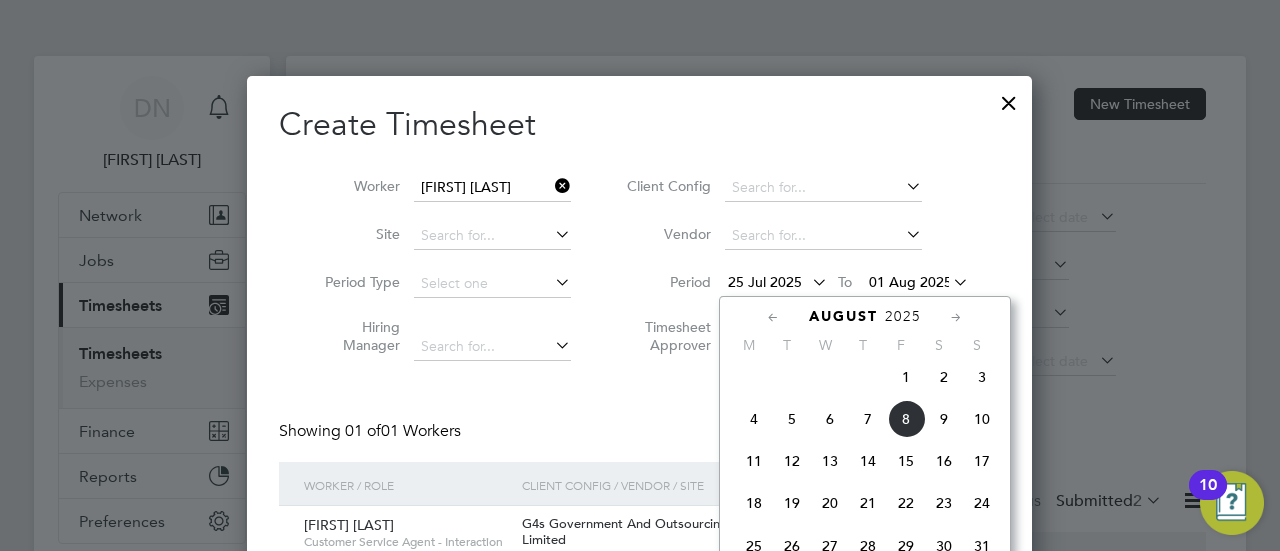 click on "4" 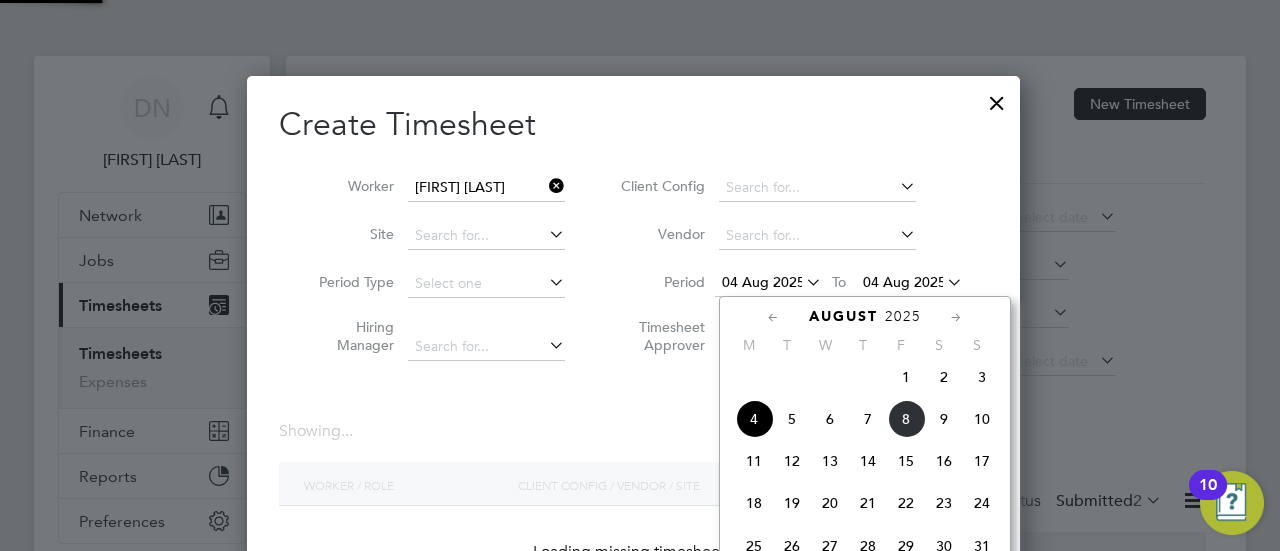 scroll, scrollTop: 10, scrollLeft: 10, axis: both 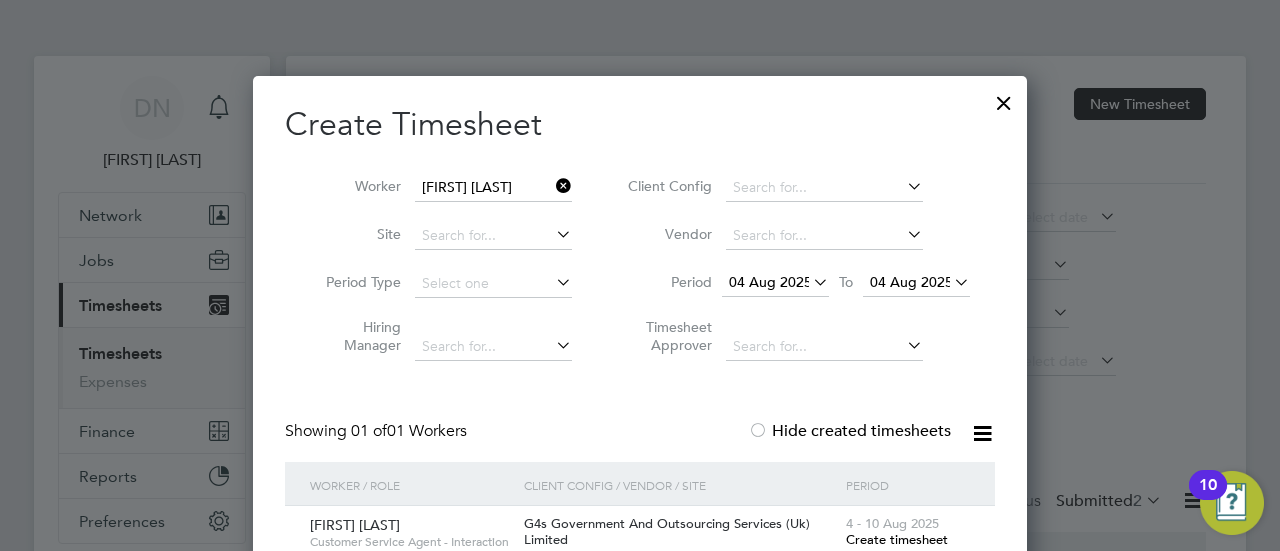 click on "04 Aug 2025" at bounding box center (911, 282) 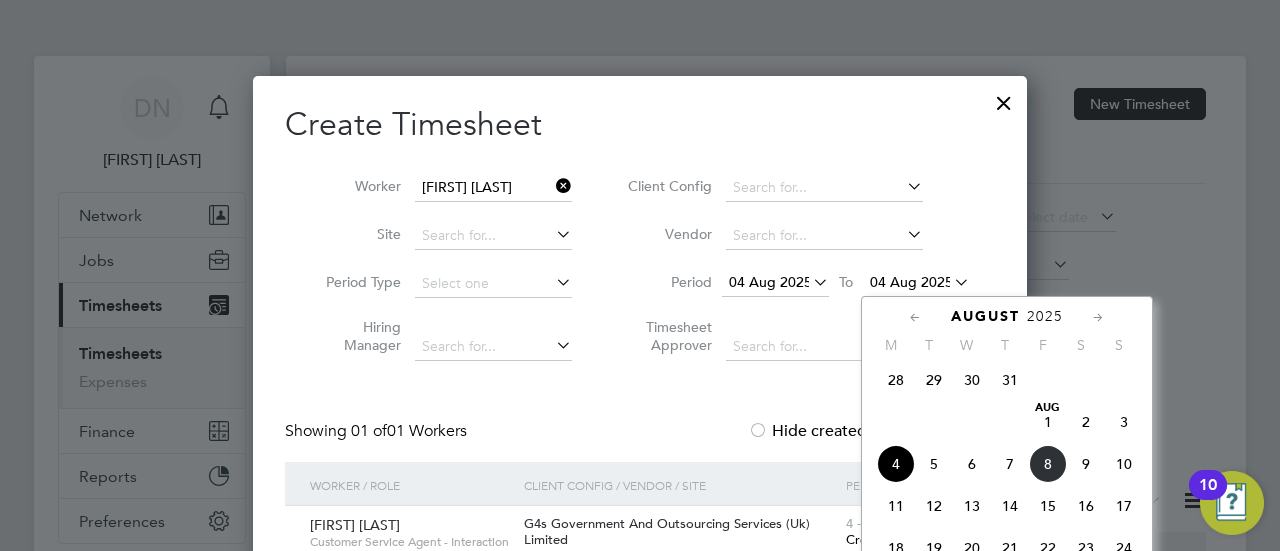 click on "8" 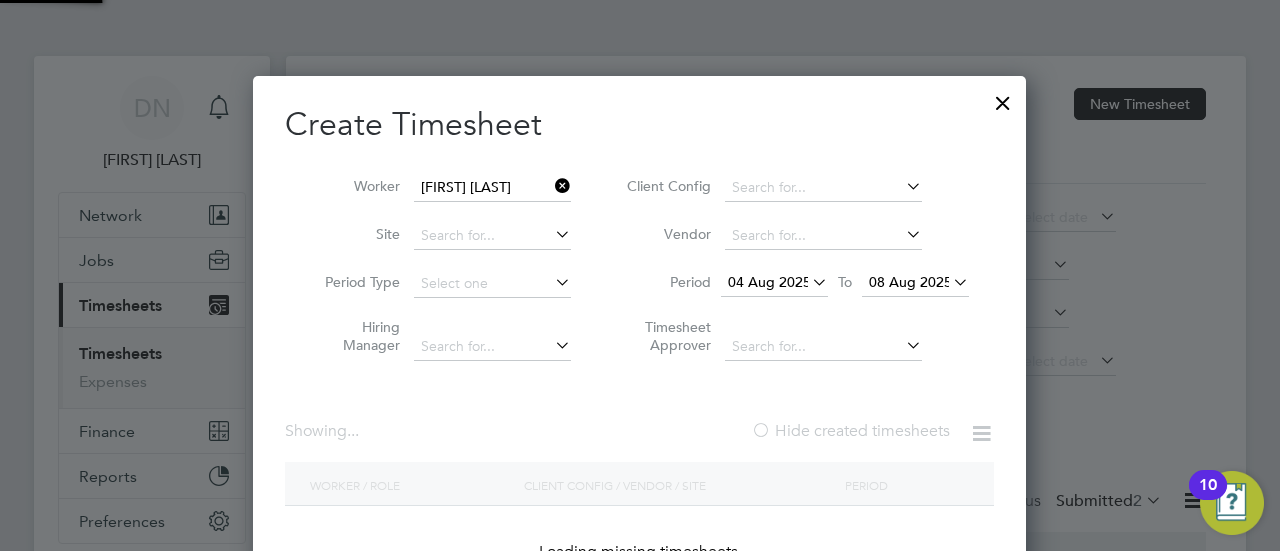 scroll, scrollTop: 10, scrollLeft: 10, axis: both 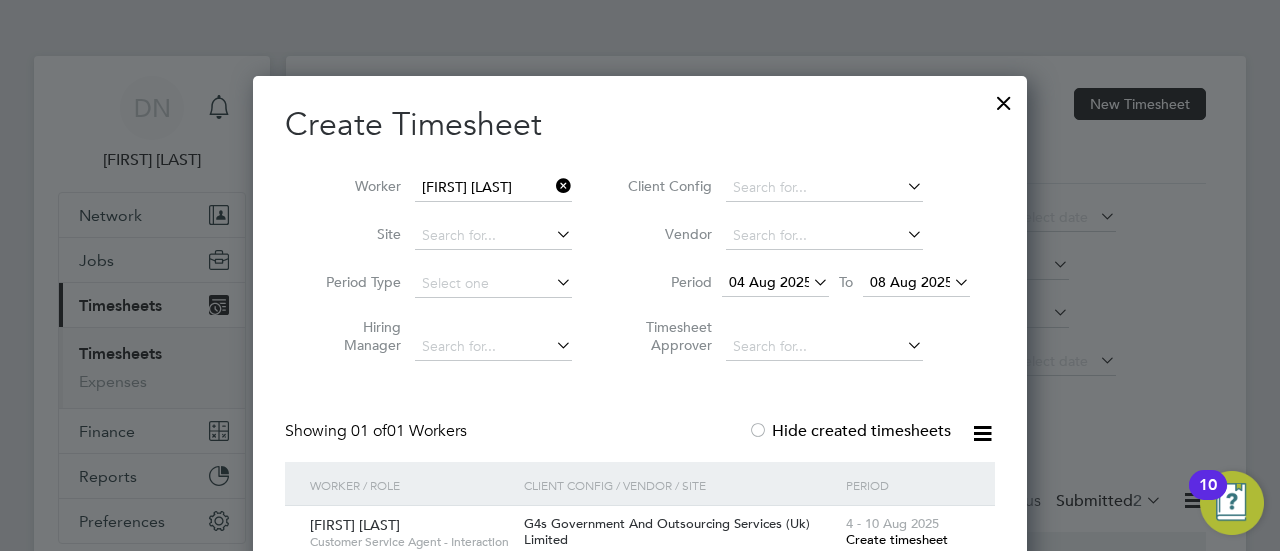 click on "Create timesheet" at bounding box center [897, 539] 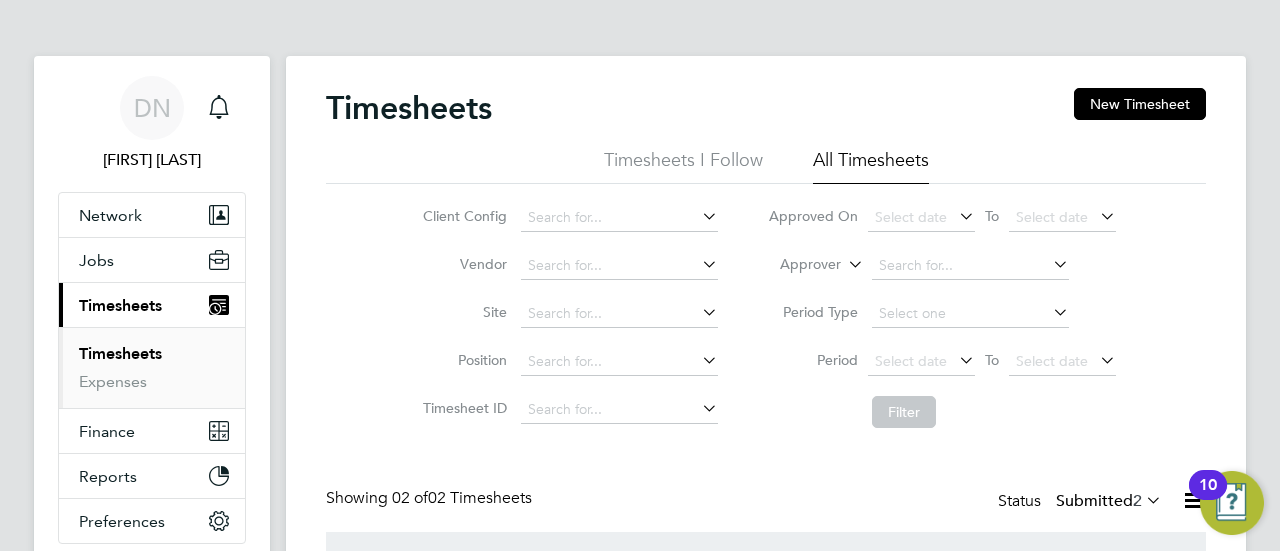 scroll, scrollTop: 10, scrollLeft: 10, axis: both 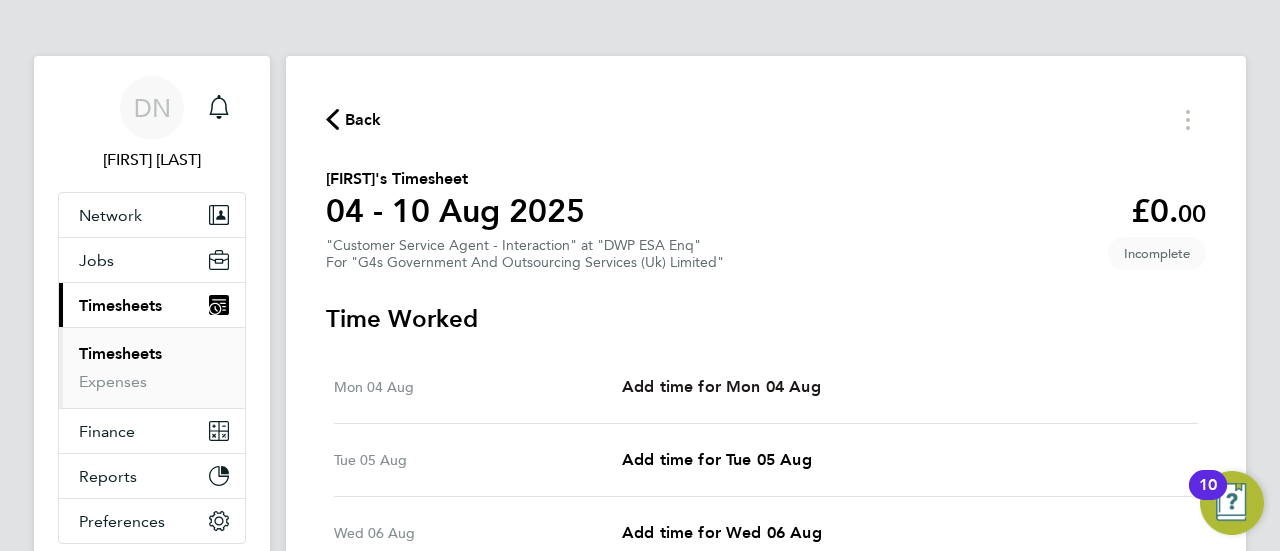 click on "Add time for Mon 04 Aug" at bounding box center [721, 386] 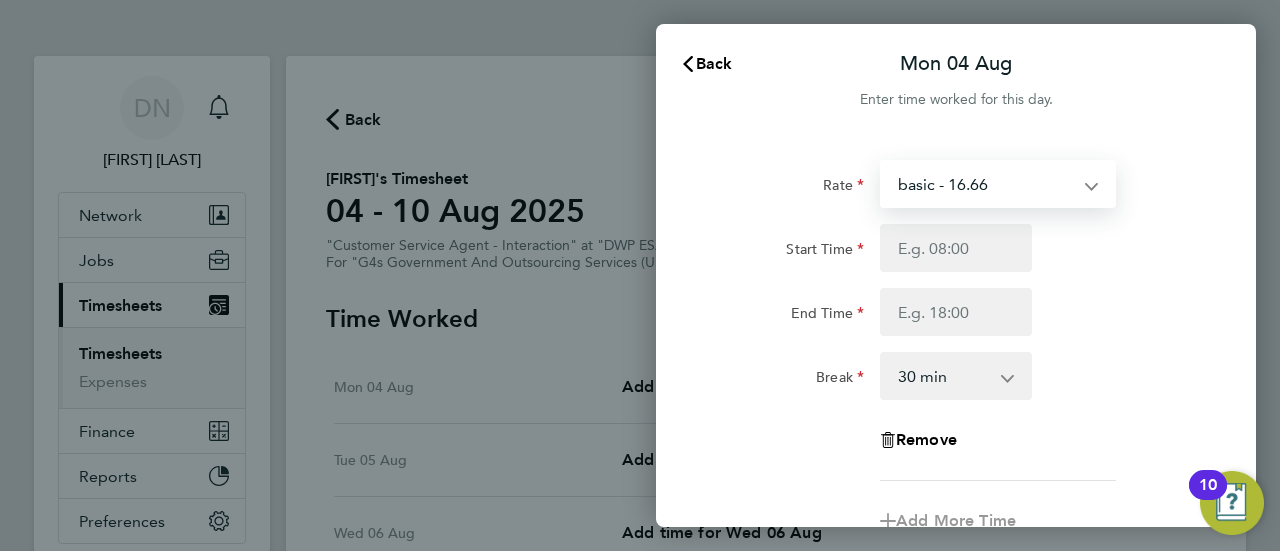 click on "basic - 16.66   System Issue Not Paid   x1.5 - 24.73   System Issue Paid - 16.66   Annual Leave   Bank Holiday   Sick   x2 - 32.79" at bounding box center [986, 184] 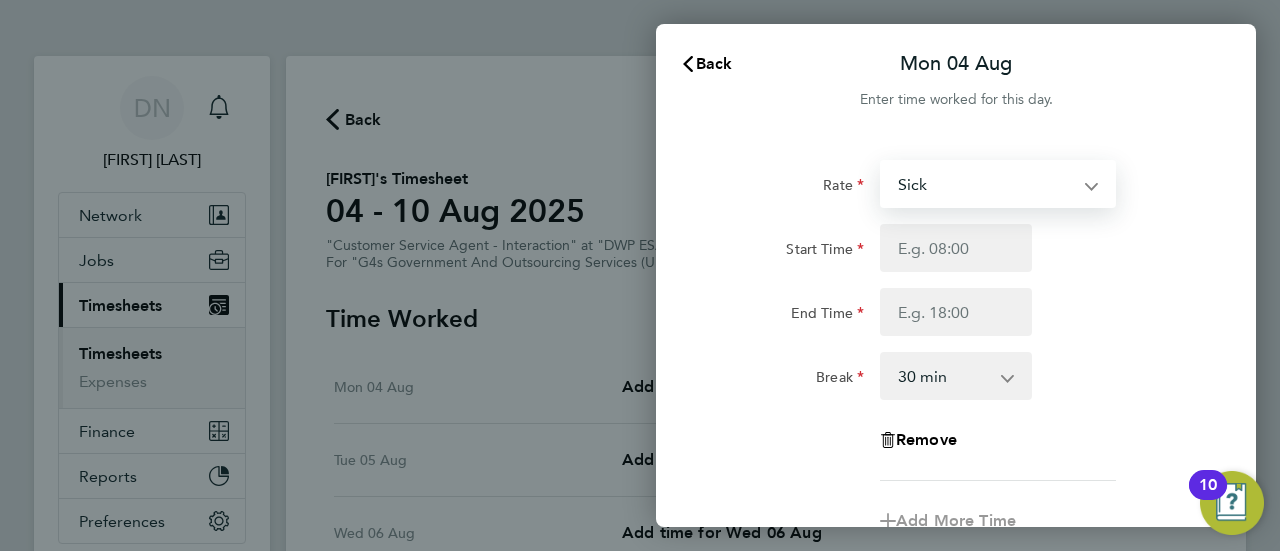 select on "30" 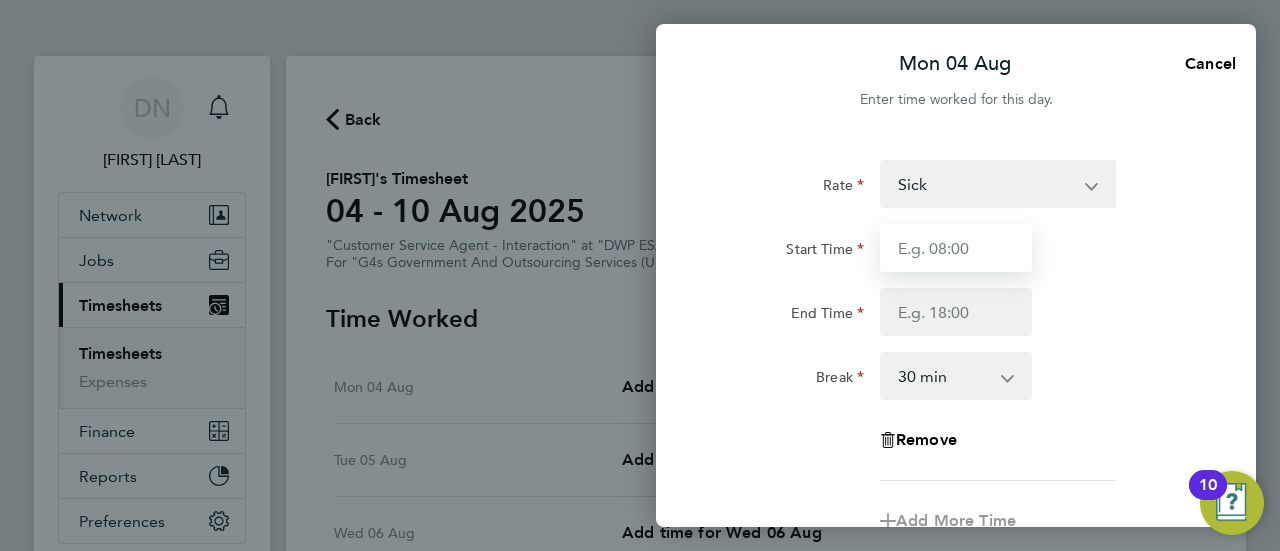 click on "Start Time" at bounding box center [956, 248] 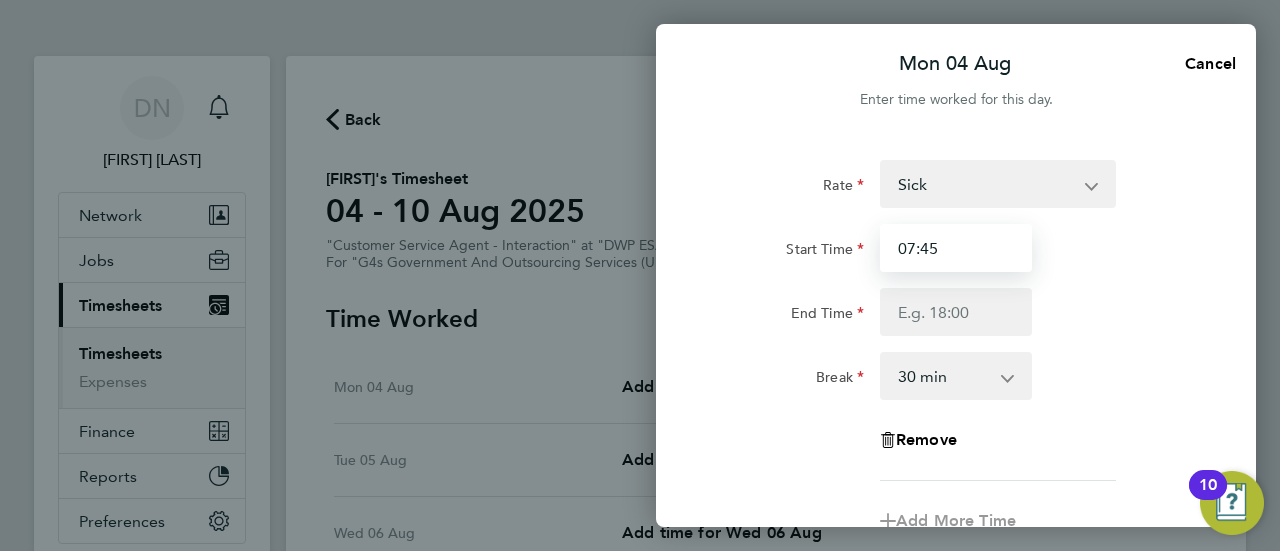 type on "07:45" 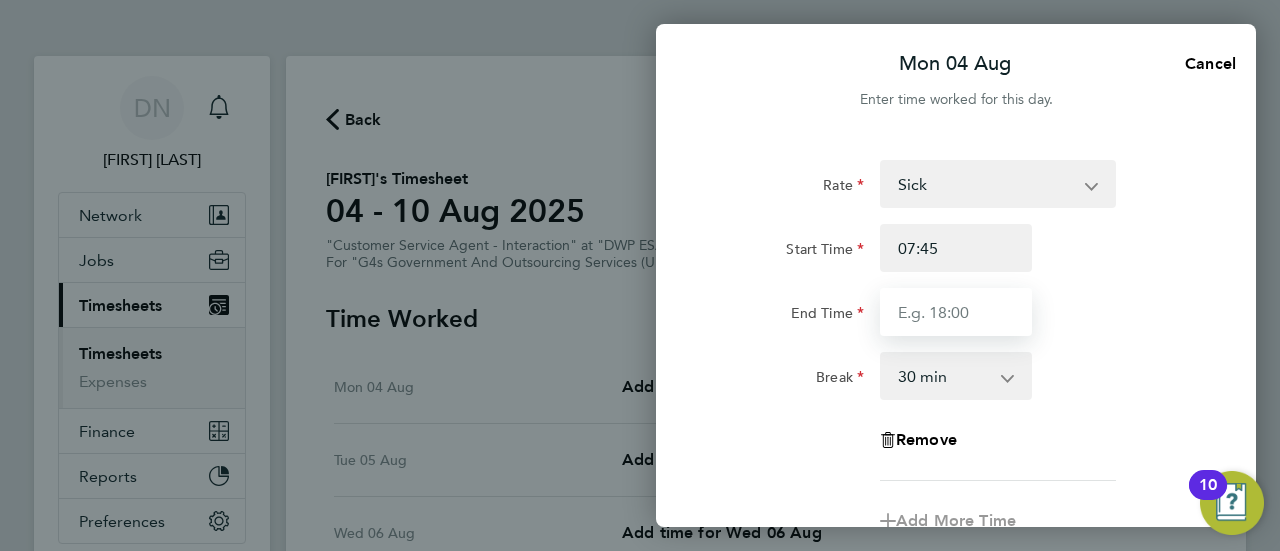 click on "End Time" at bounding box center (956, 312) 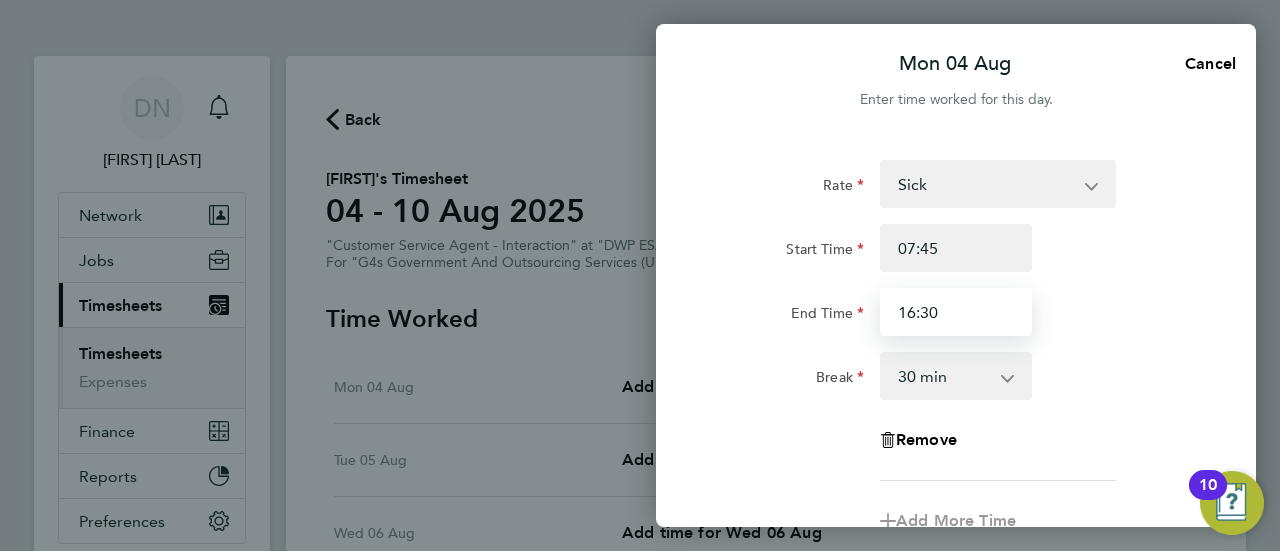 type on "16:30" 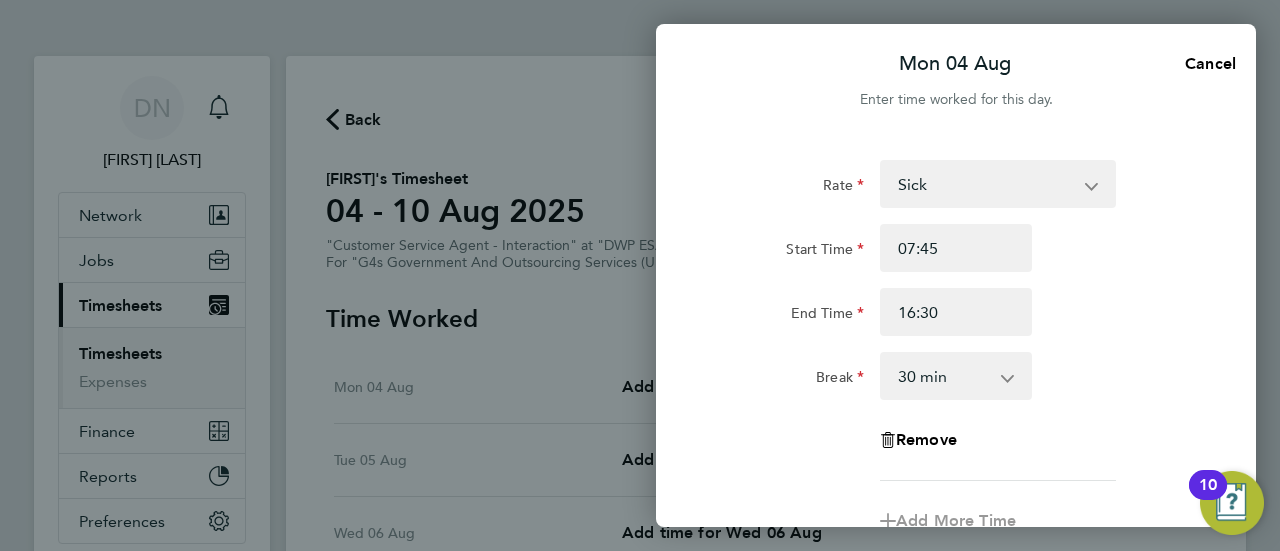 click on "Rate  Sick   System Issue Not Paid   x1.5 - 24.73   System Issue Paid - 16.66   basic - 16.66   Annual Leave   Bank Holiday   x2 - 32.79
Start Time 07:45 End Time 16:30 Break  0 min   15 min   30 min   45 min   60 min   75 min   90 min
Remove" 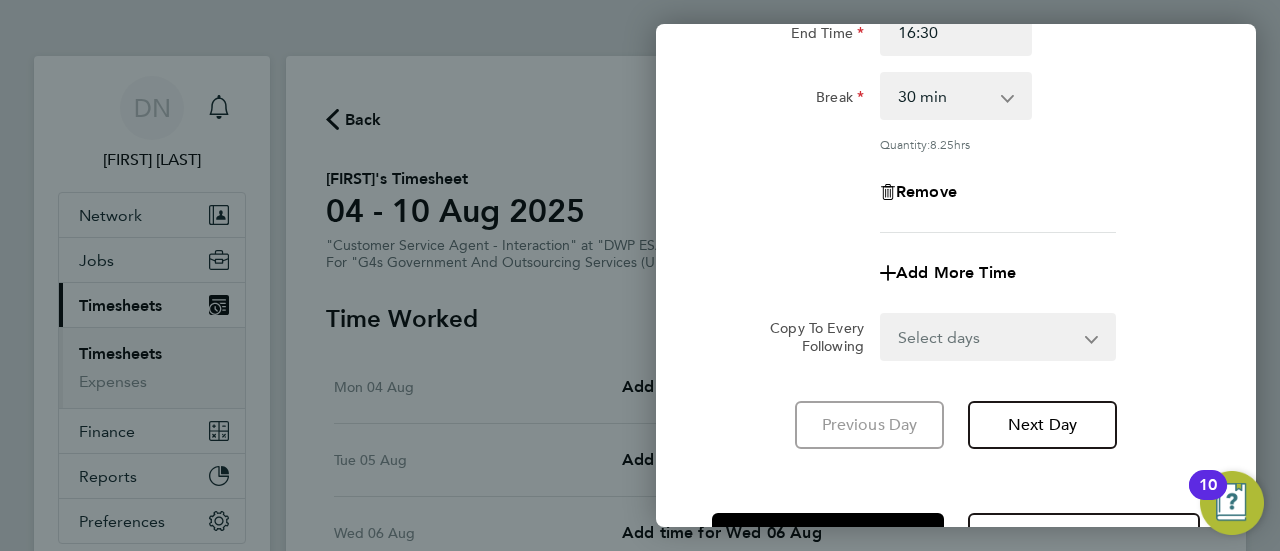scroll, scrollTop: 240, scrollLeft: 0, axis: vertical 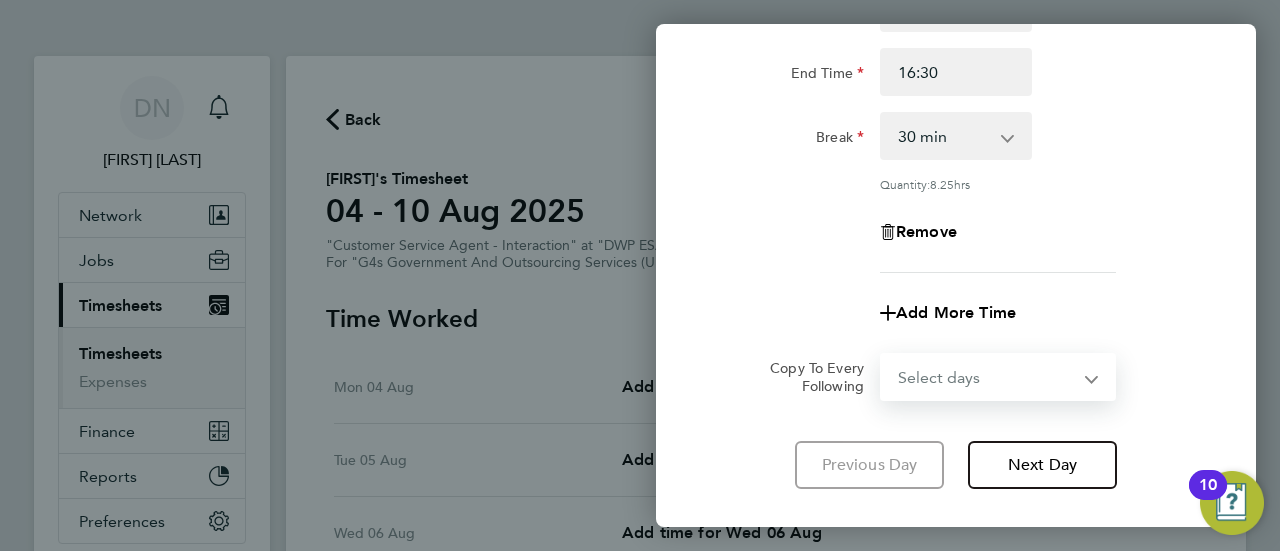 click on "Select days   Day   Weekday (Mon-Fri)   Weekend (Sat-Sun)   Tuesday   Wednesday   Thursday   Friday   Saturday   Sunday" at bounding box center [987, 377] 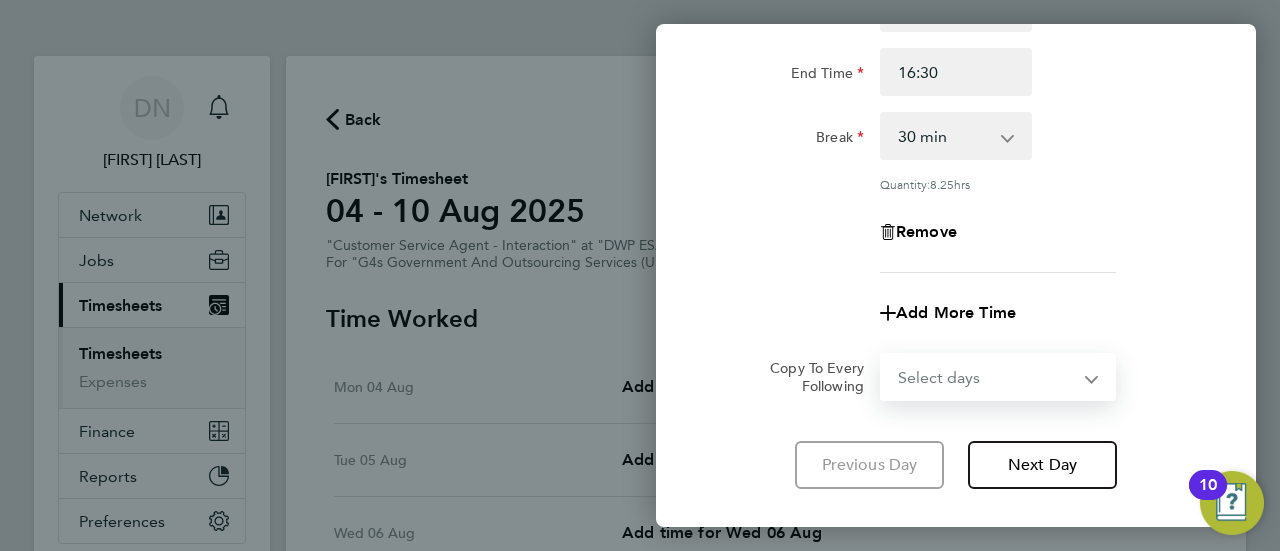 select on "WEEKDAY" 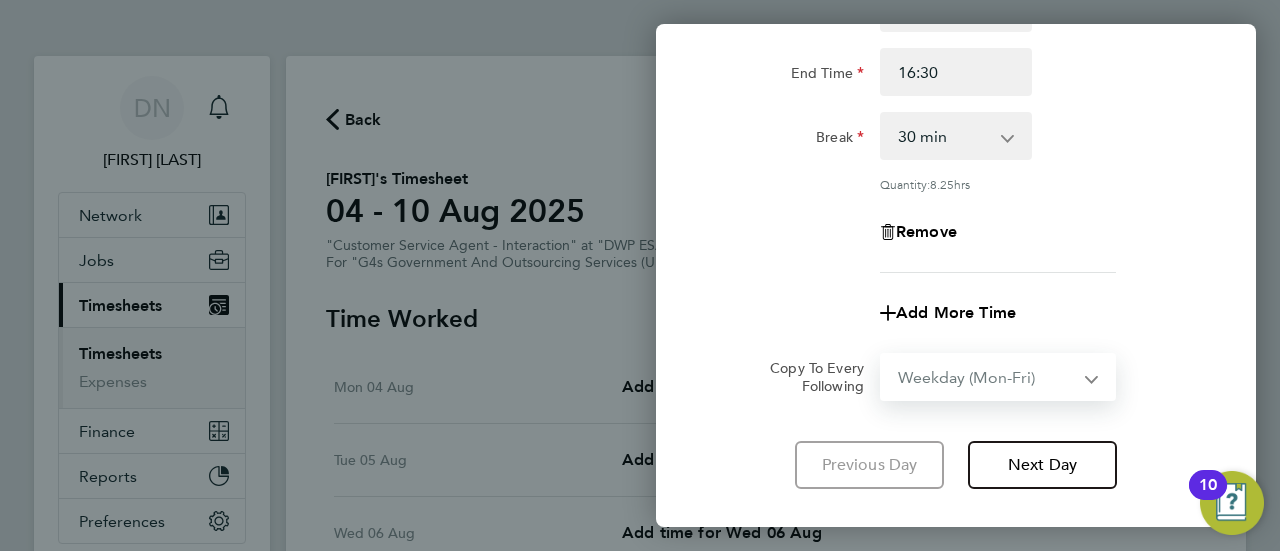 click on "Select days   Day   Weekday (Mon-Fri)   Weekend (Sat-Sun)   Tuesday   Wednesday   Thursday   Friday   Saturday   Sunday" at bounding box center (987, 377) 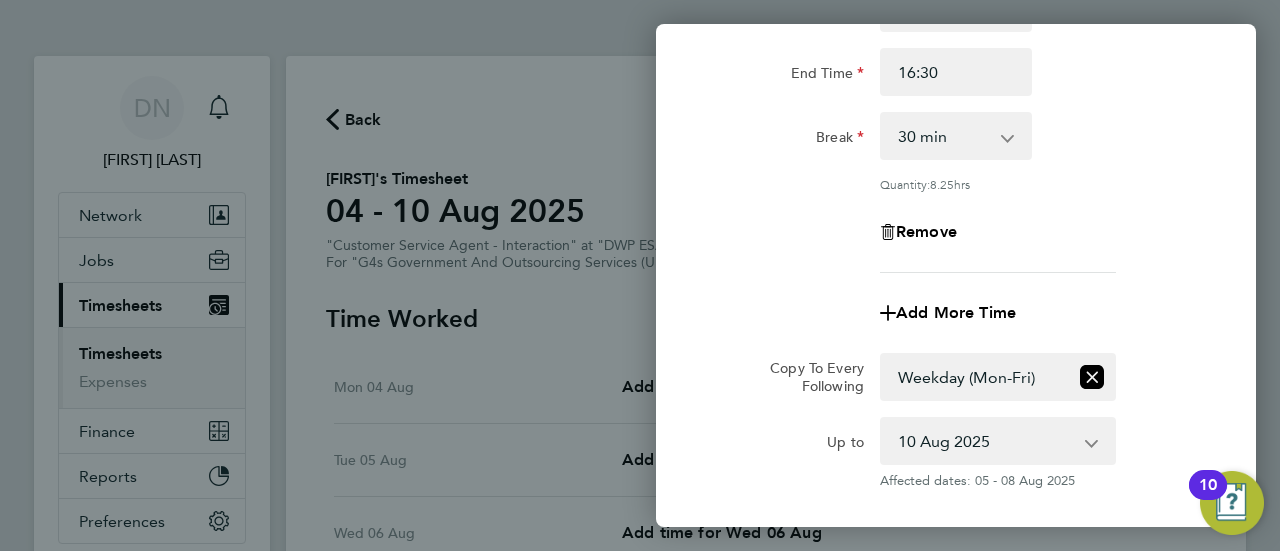 click on "Rate  Sick   System Issue Not Paid   x1.5 - 24.73   System Issue Paid - 16.66   basic - 16.66   Annual Leave   Bank Holiday   x2 - 32.79
Start Time 07:45 End Time 16:30 Break  0 min   15 min   30 min   45 min   60 min   75 min   90 min
Quantity:  8.25  hrs
Remove
Add More Time  Copy To Every Following  Select days   Day   Weekday (Mon-Fri)   Weekend (Sat-Sun)   Tuesday   Wednesday   Thursday   Friday   Saturday   Sunday
Up to  05 Aug 2025   06 Aug 2025   07 Aug 2025   08 Aug 2025   09 Aug 2025   10 Aug 2025
Affected dates: 05 - 08 Aug 2025   Previous Day   Next Day" 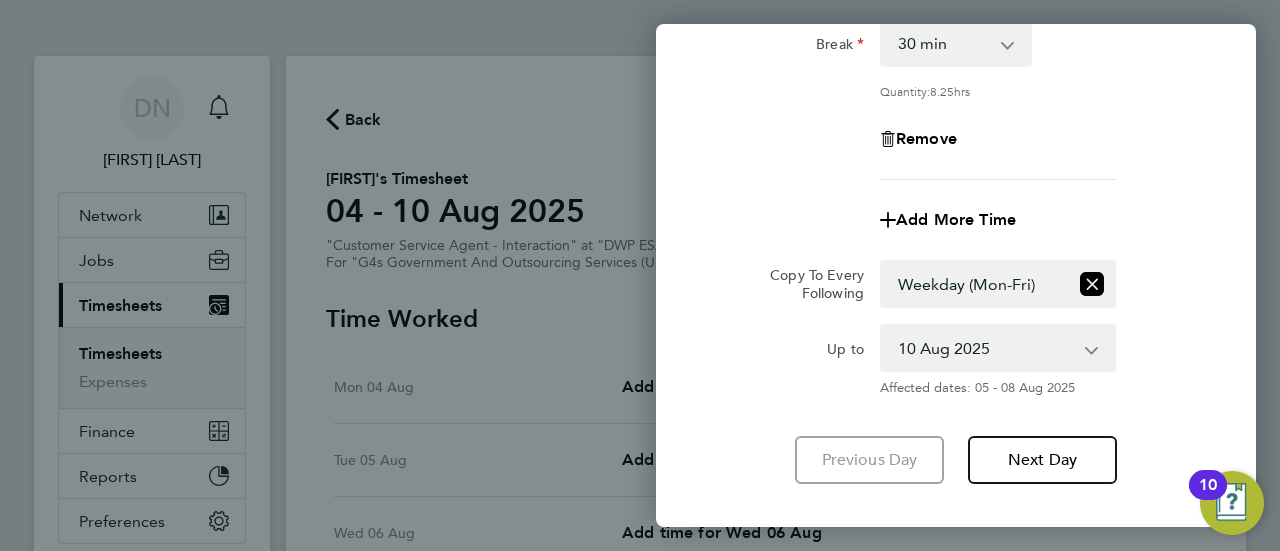 scroll, scrollTop: 360, scrollLeft: 0, axis: vertical 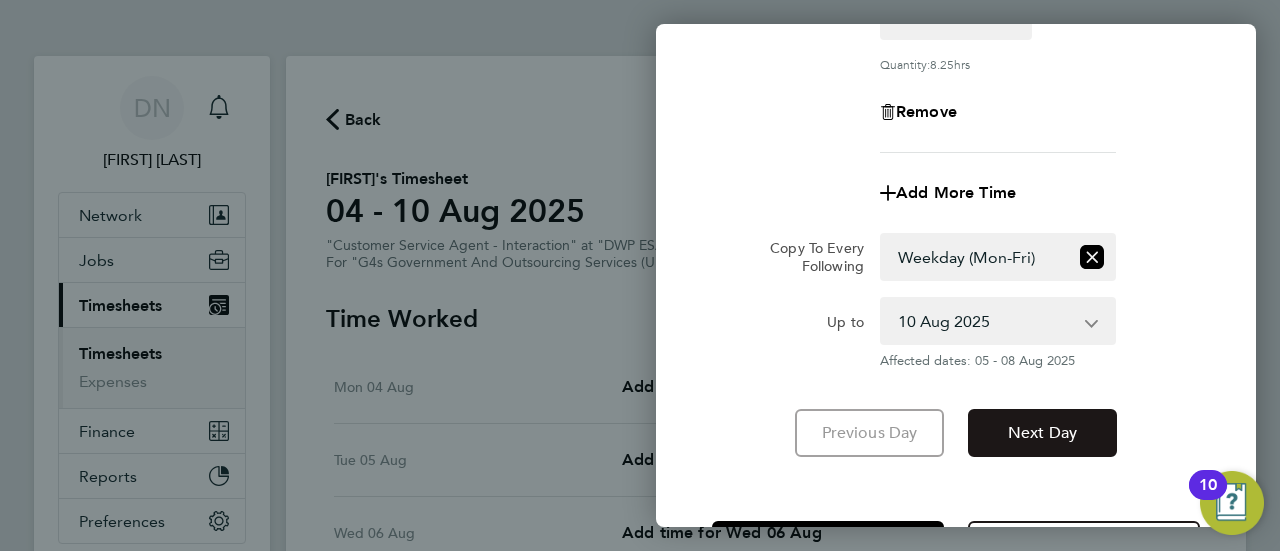 click on "Next Day" 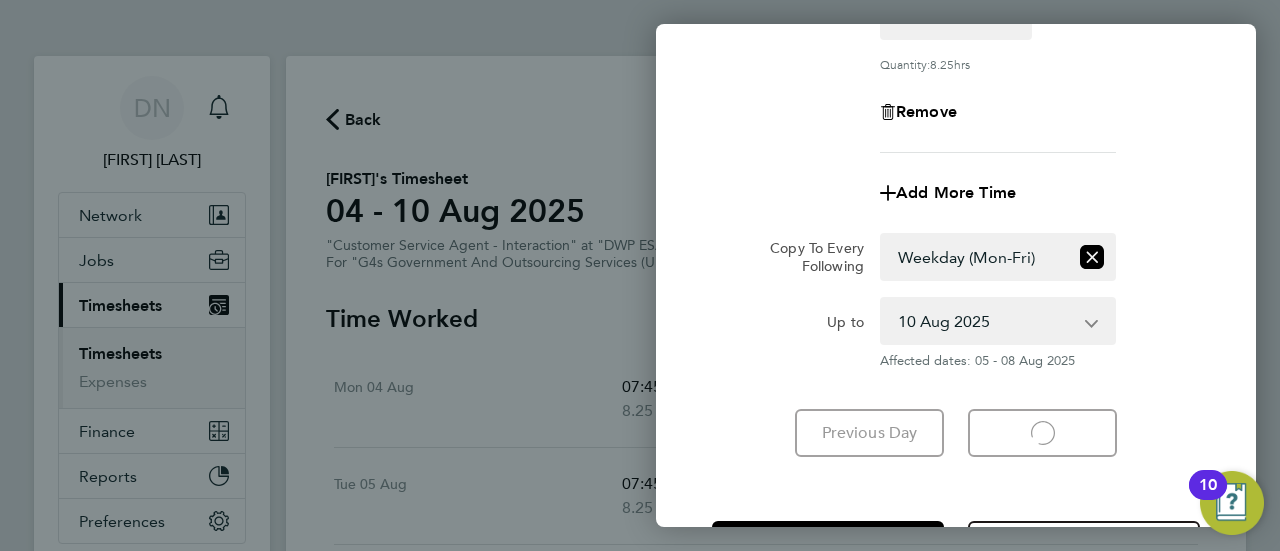 type 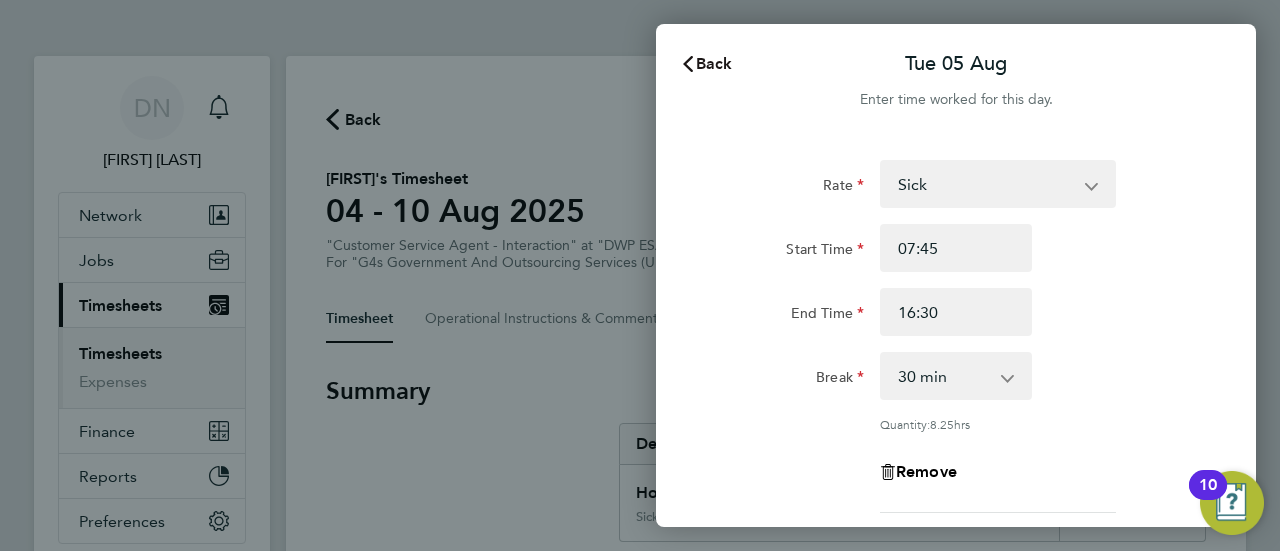 click on "Back" 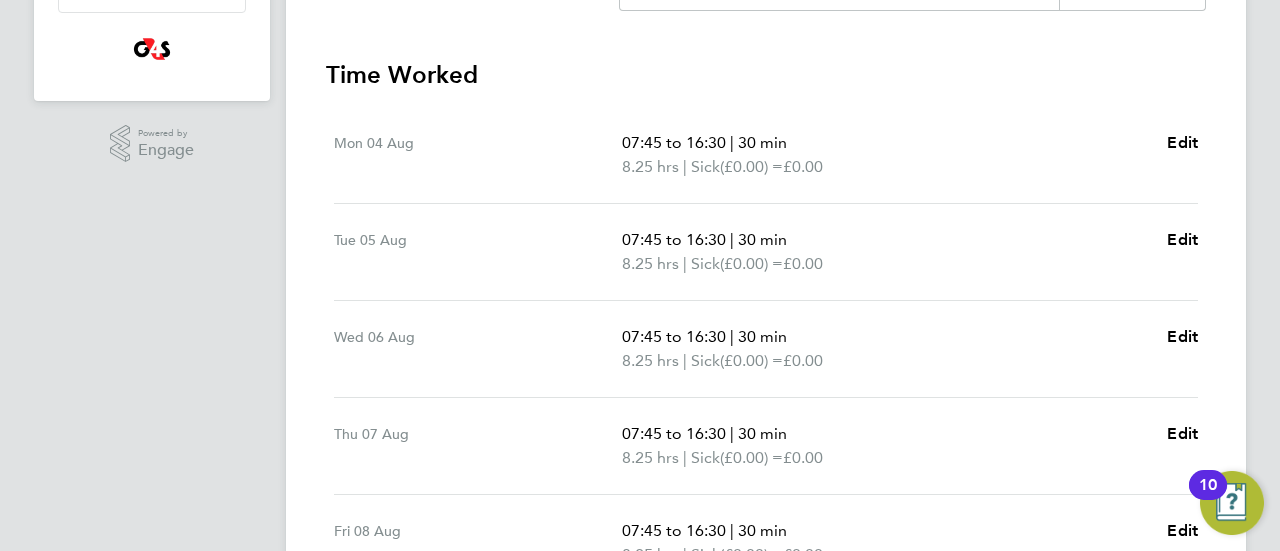scroll, scrollTop: 530, scrollLeft: 0, axis: vertical 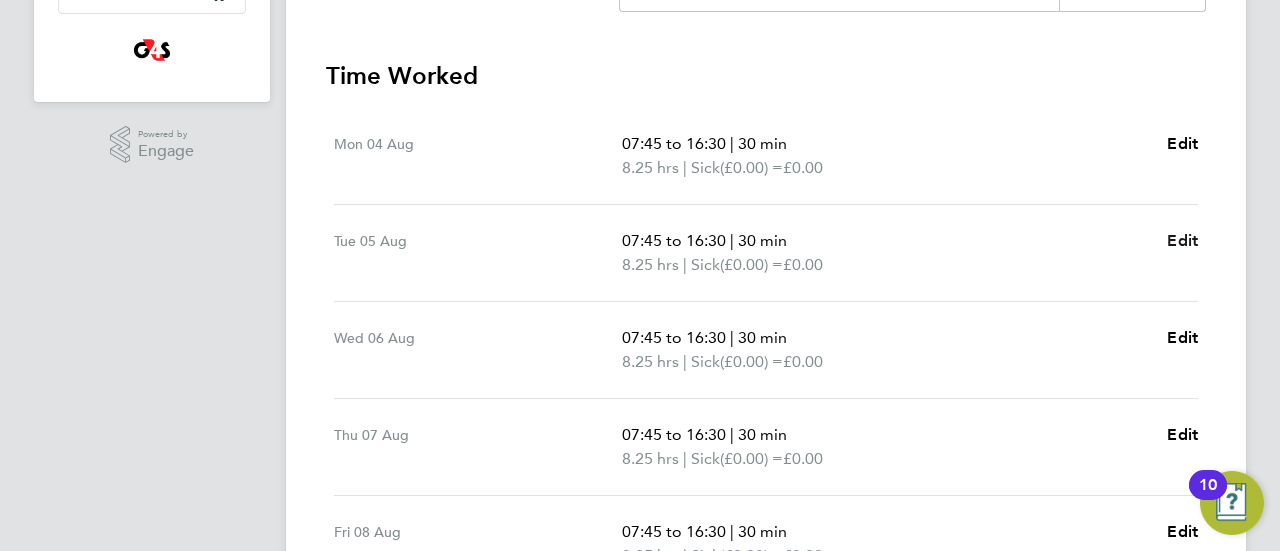 click on "Edit" at bounding box center [1182, 240] 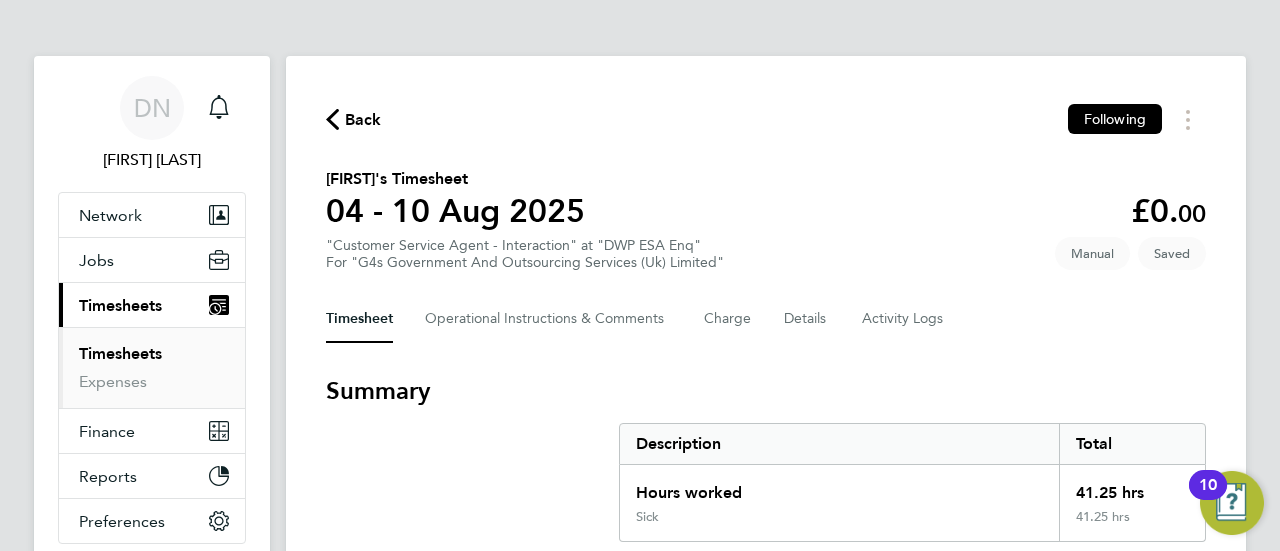 select on "30" 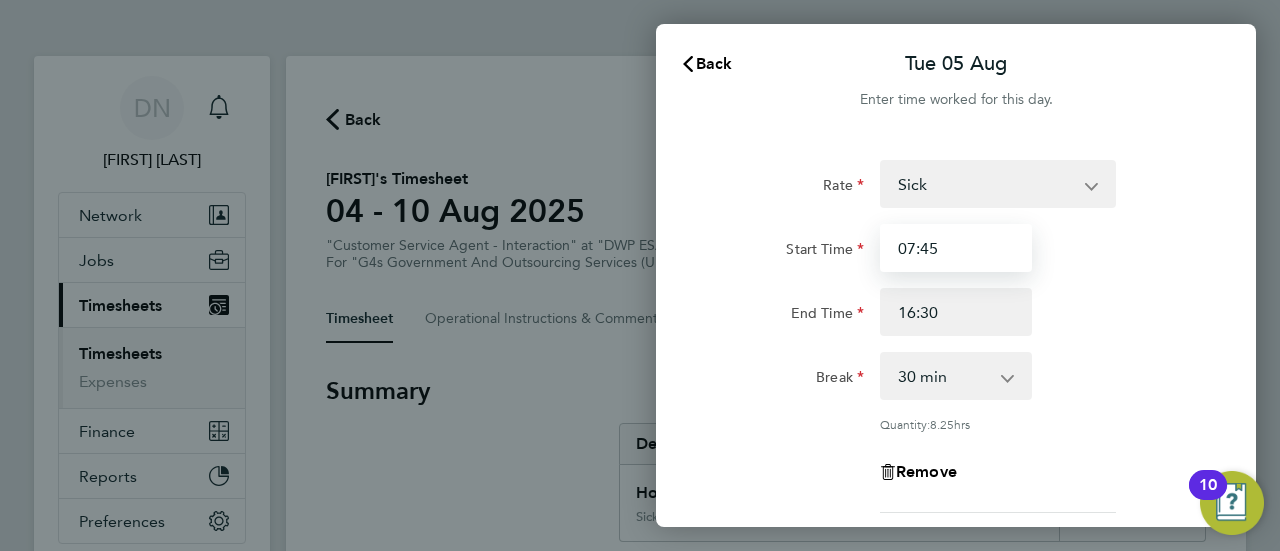 click on "07:45" at bounding box center (956, 248) 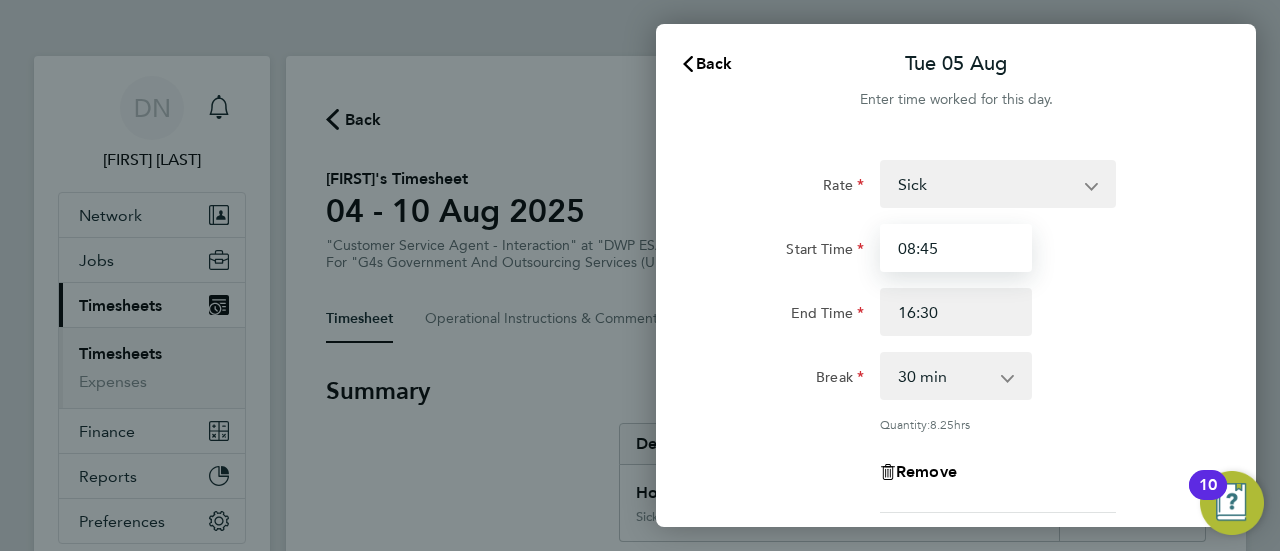 type on "08:45" 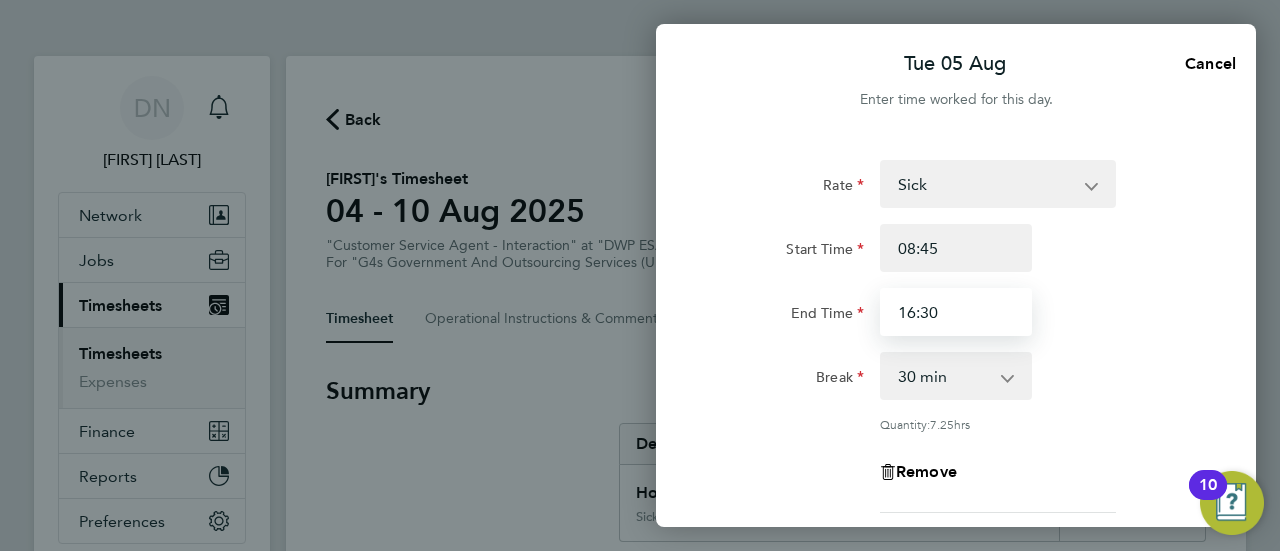 click on "16:30" at bounding box center [956, 312] 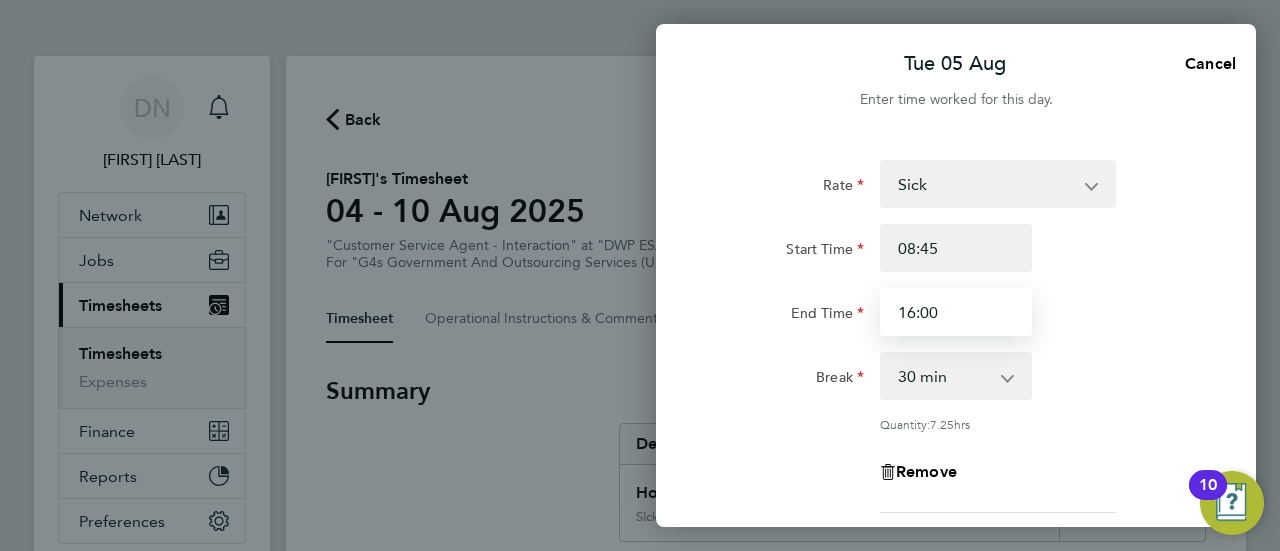 type on "16:00" 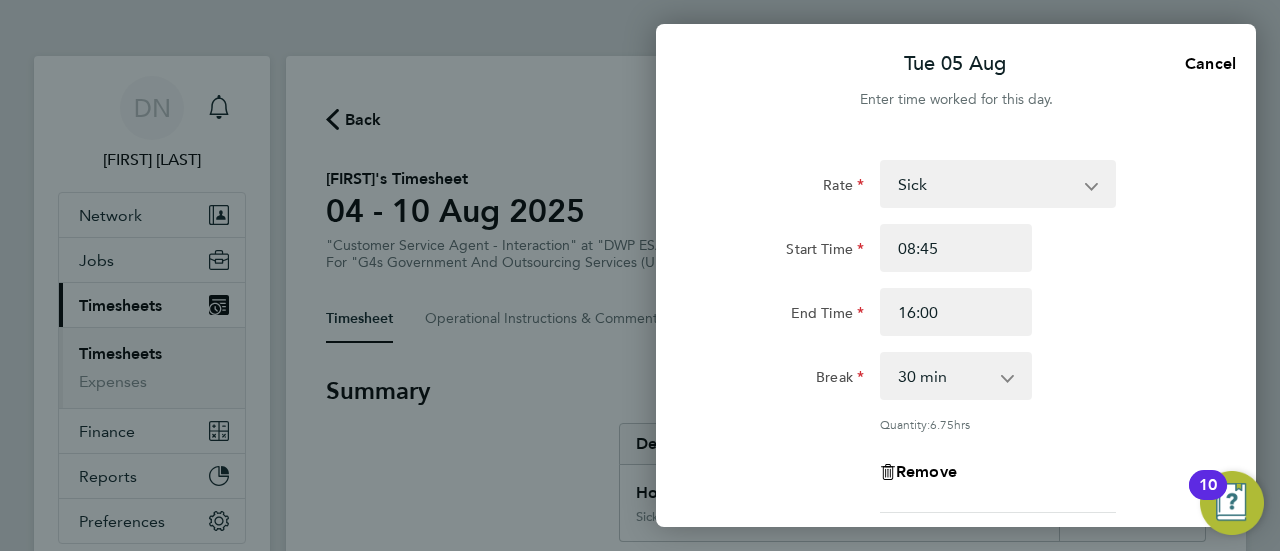 click on "Break  0 min   15 min   30 min   45 min   60 min   75 min   90 min" 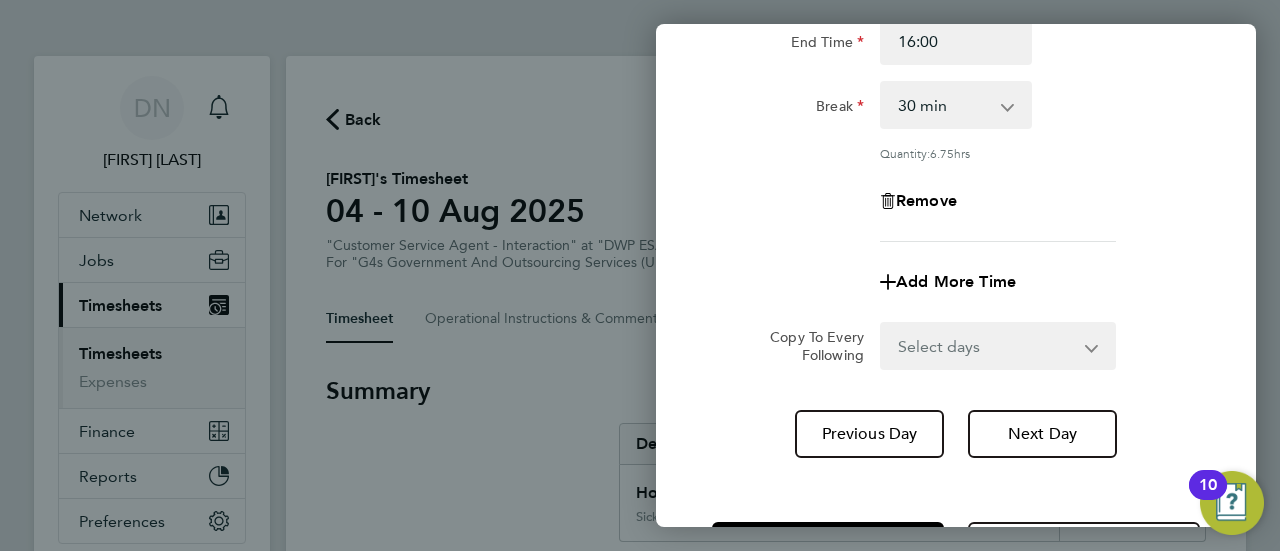 scroll, scrollTop: 320, scrollLeft: 0, axis: vertical 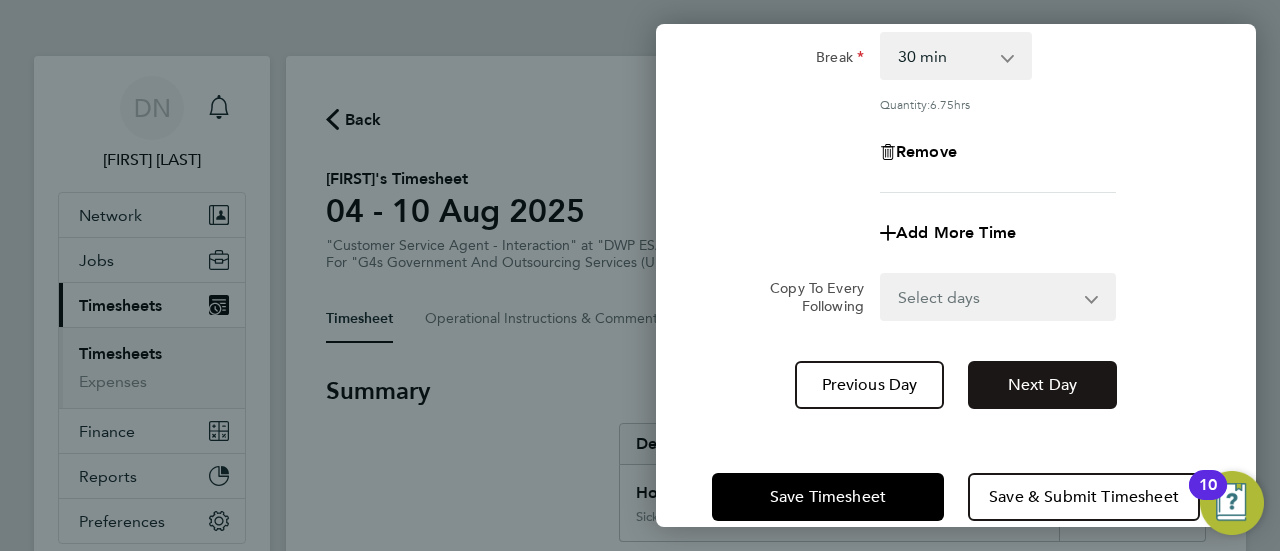 click on "Next Day" 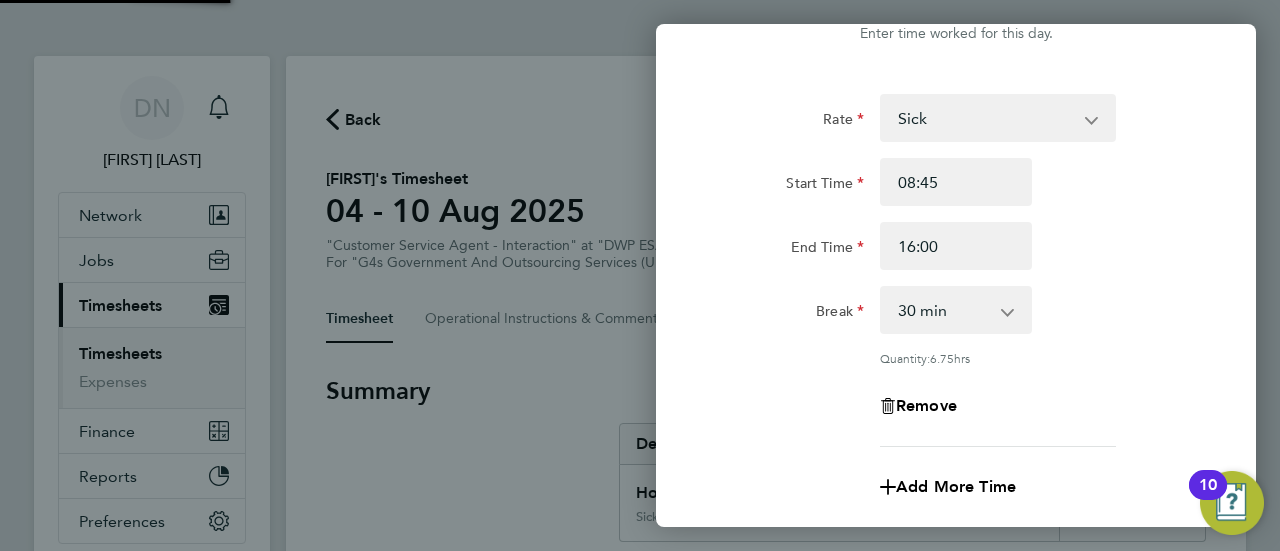 scroll, scrollTop: 0, scrollLeft: 0, axis: both 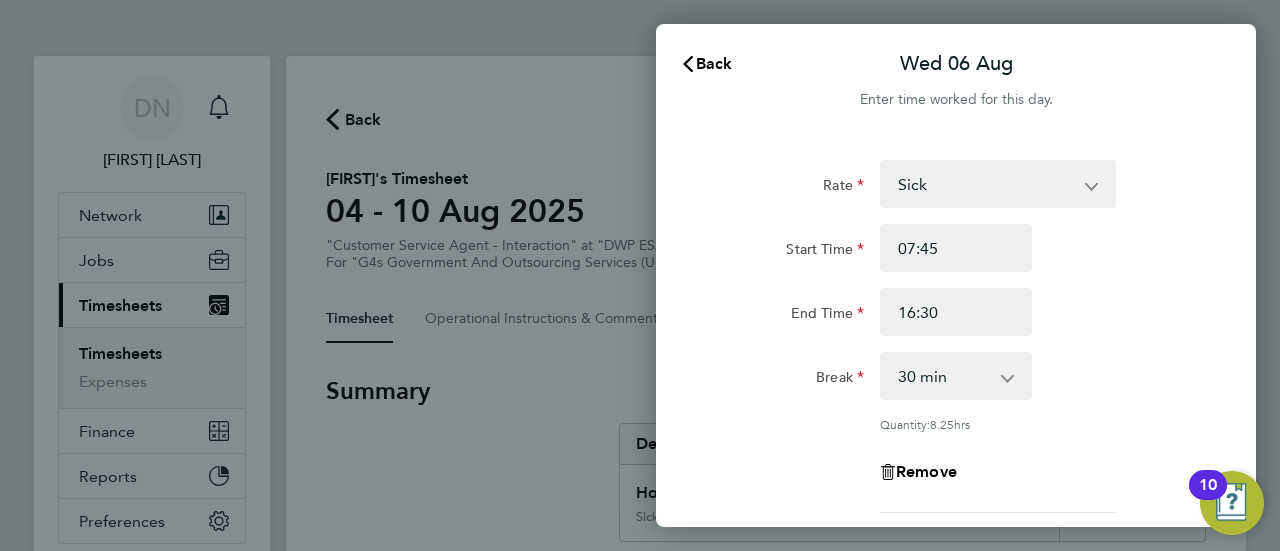 select on "30" 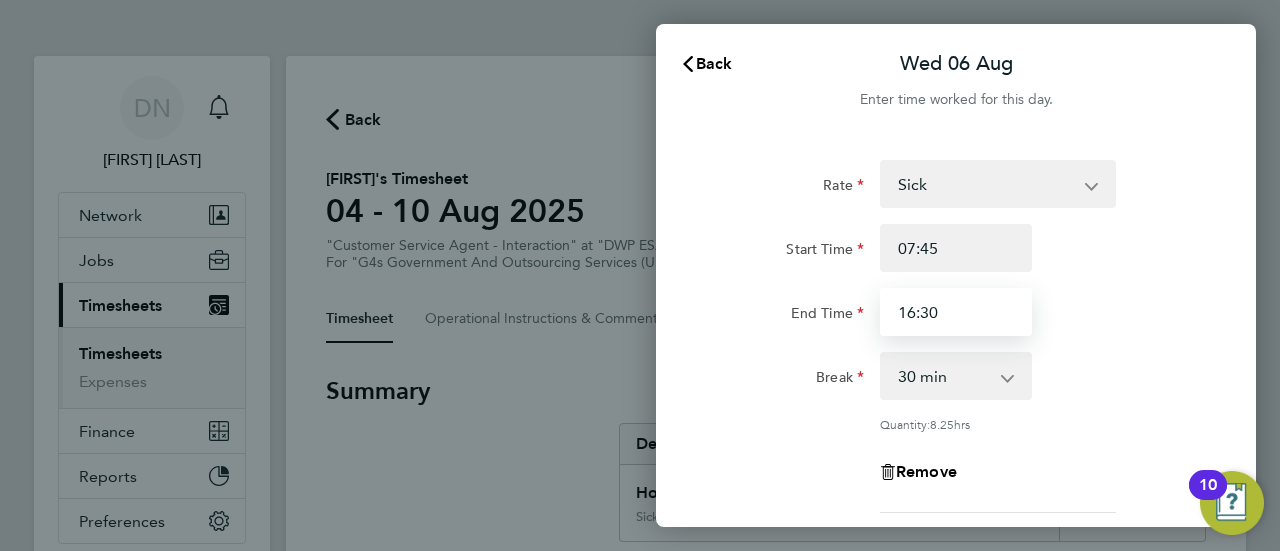 click on "16:30" at bounding box center (956, 312) 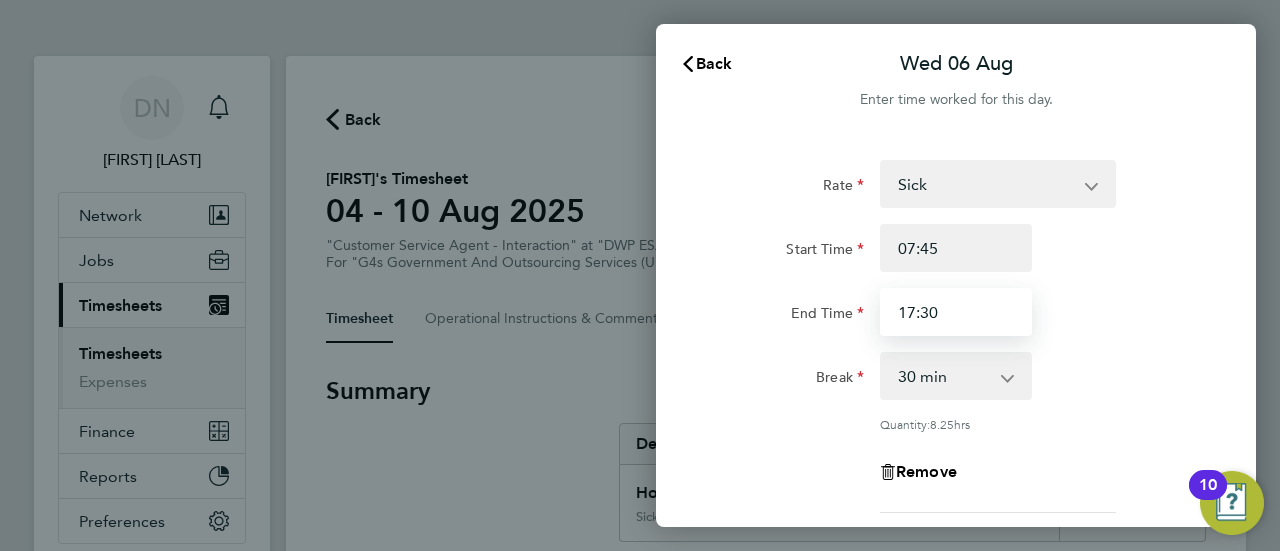 click on "17:30" at bounding box center [956, 312] 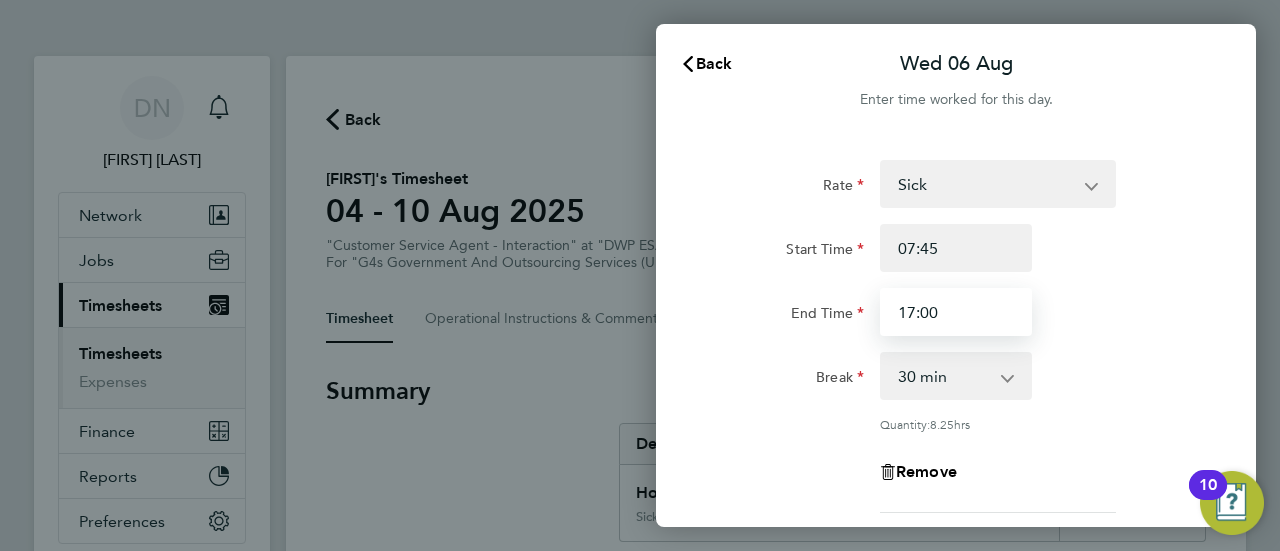 type on "17:00" 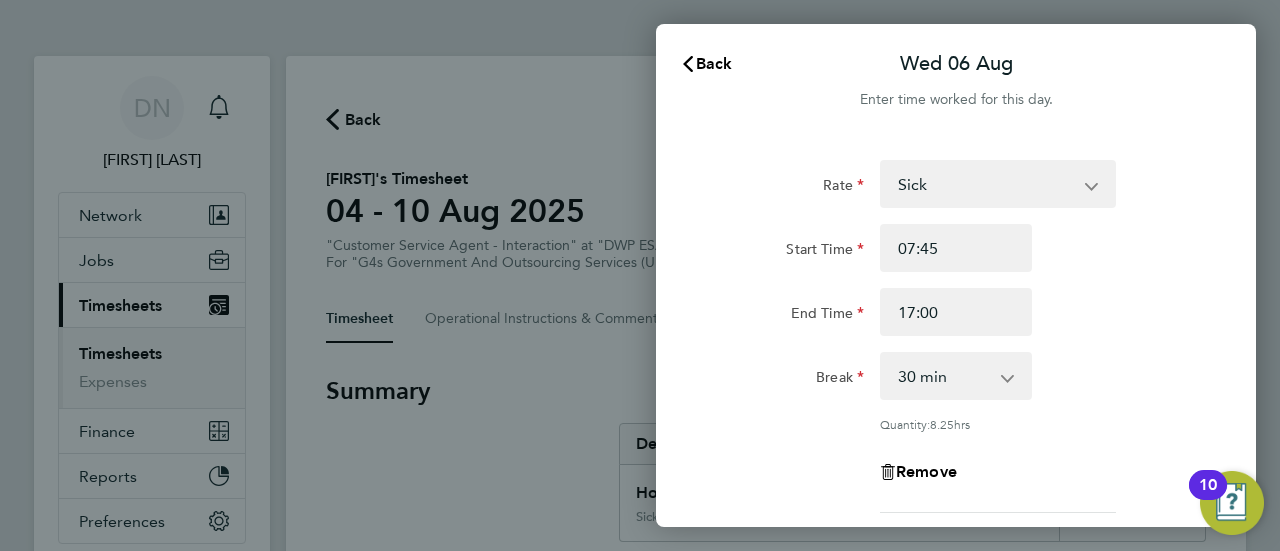 click on "Rate  Sick   System Issue Not Paid   x1.5 - 24.73   System Issue Paid - 16.66   basic - 16.66   Annual Leave   Bank Holiday   x2 - 32.79
Start Time 07:45 End Time 17:00 Break  0 min   15 min   30 min   45 min   60 min   75 min   90 min
Quantity:  8.25  hrs
Remove" 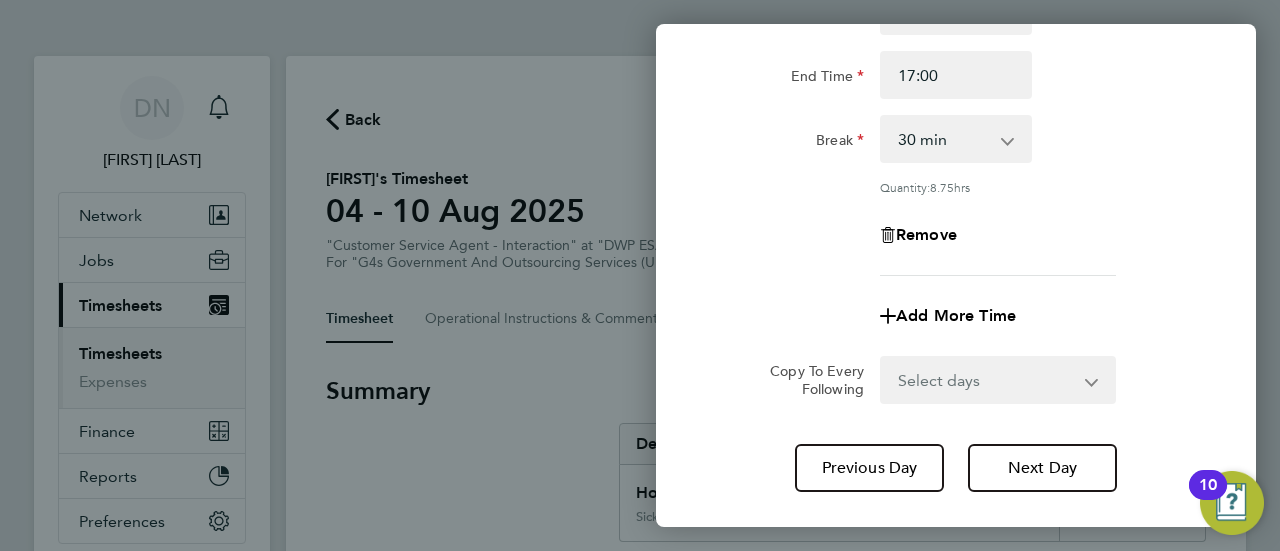scroll, scrollTop: 240, scrollLeft: 0, axis: vertical 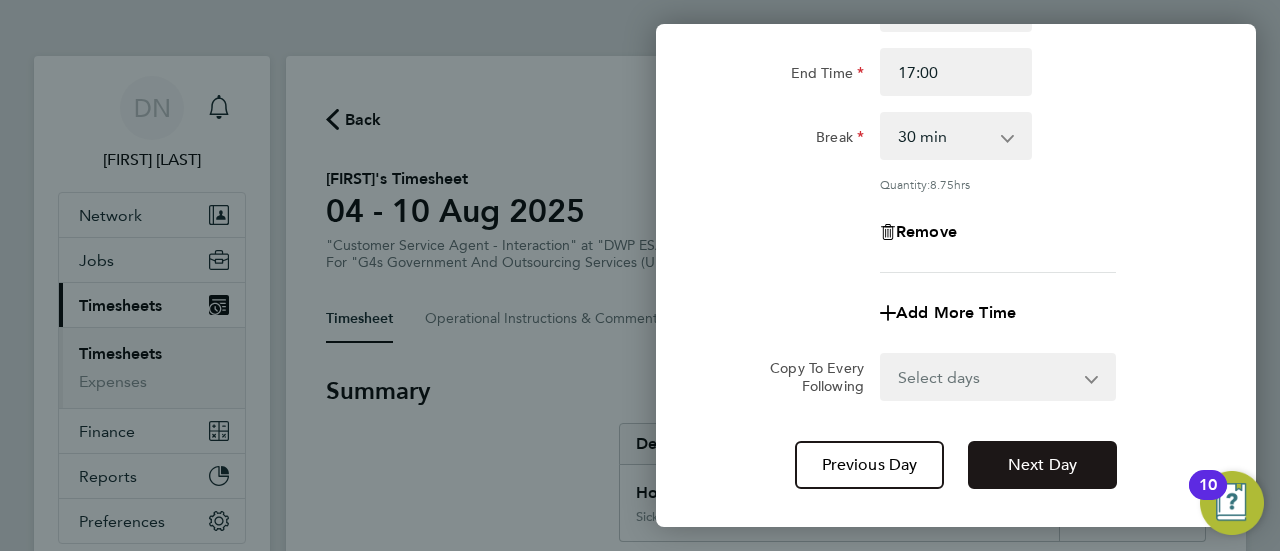 click on "Next Day" 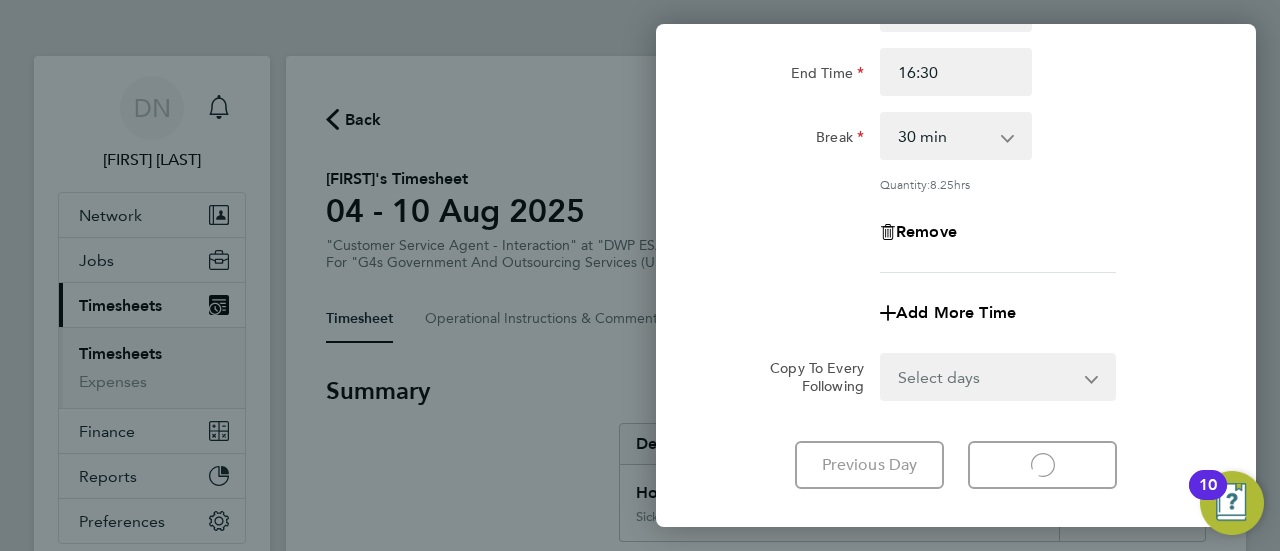 select on "30" 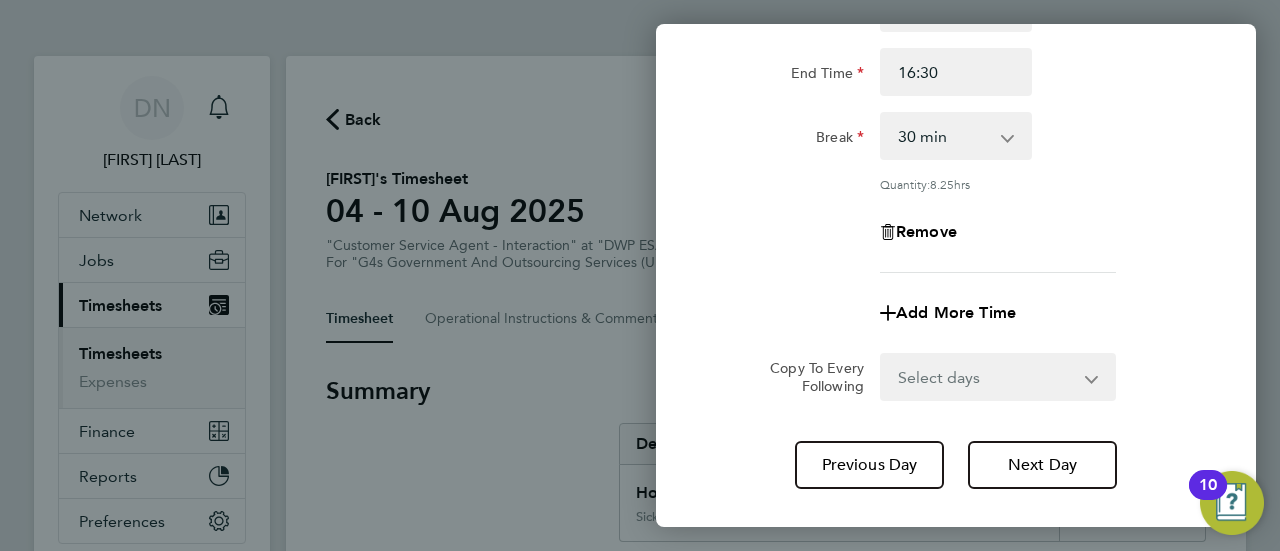 click on "Break  0 min   15 min   30 min   45 min   60 min   75 min   90 min" 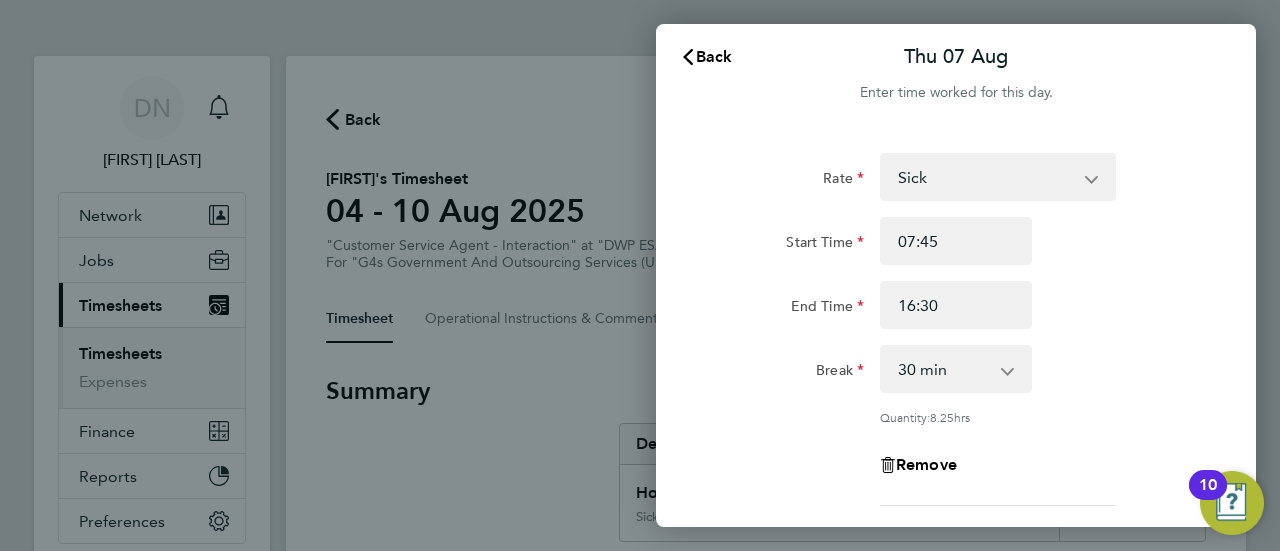 scroll, scrollTop: 0, scrollLeft: 0, axis: both 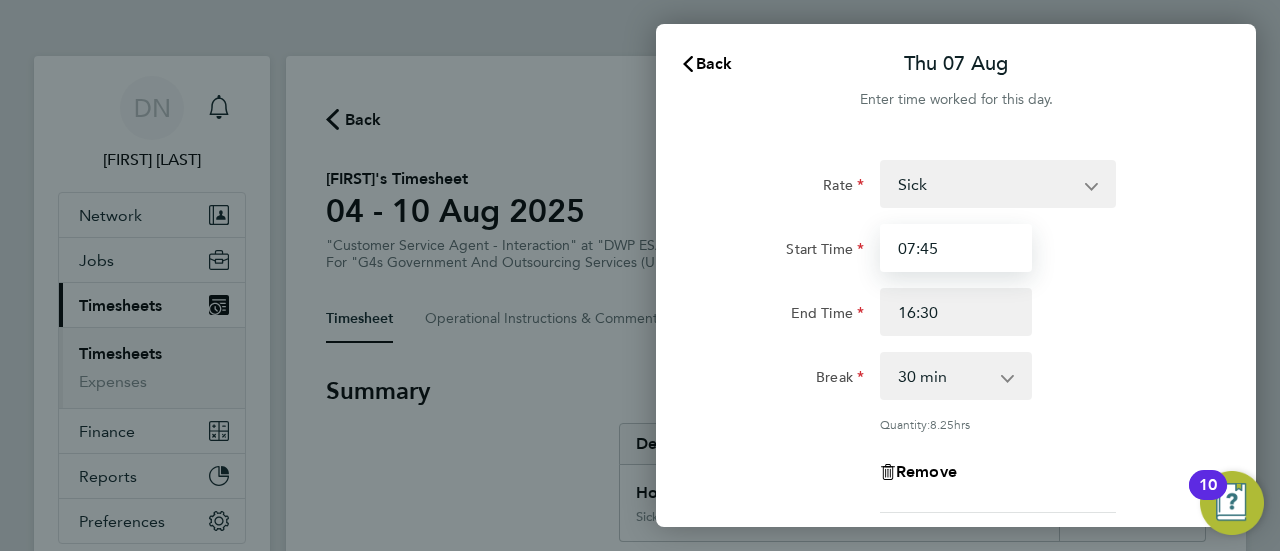 click on "07:45" at bounding box center [956, 248] 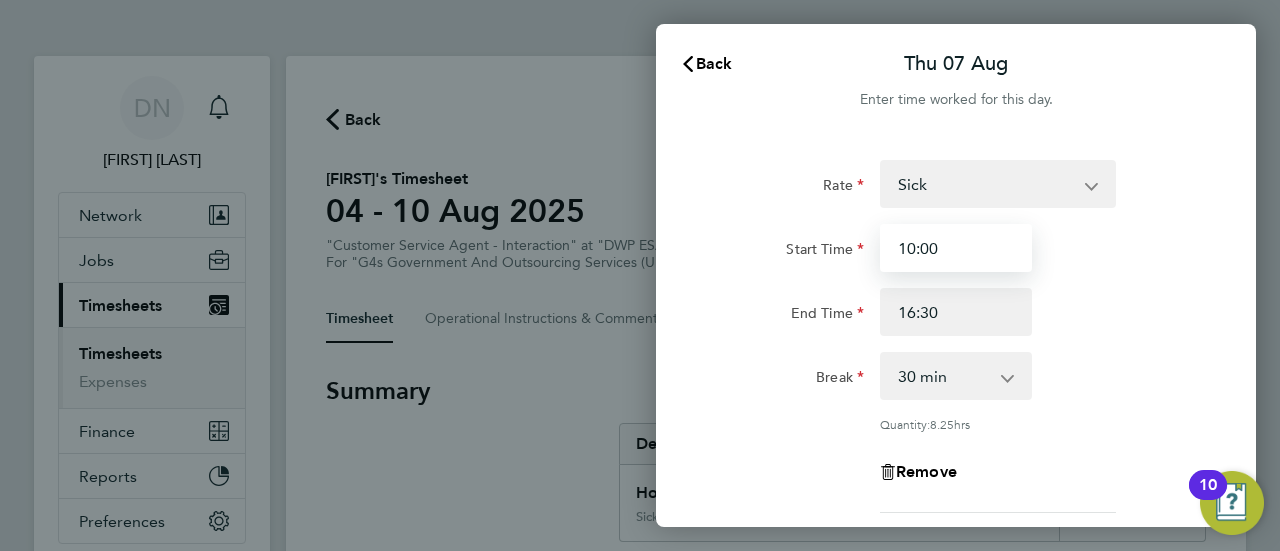 type on "10:00" 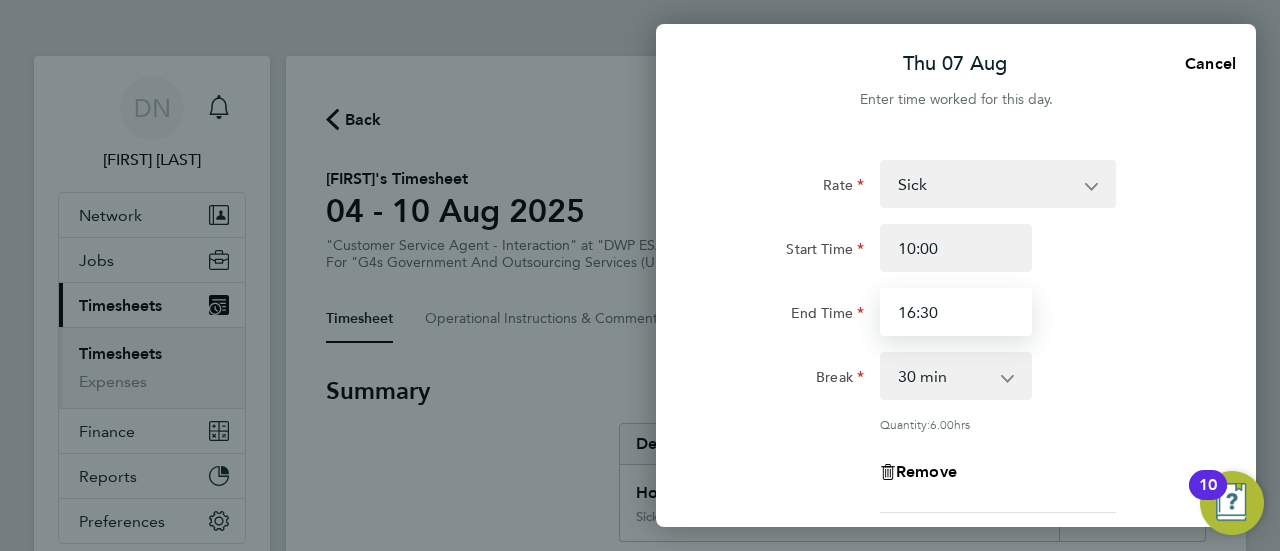 click on "16:30" at bounding box center [956, 312] 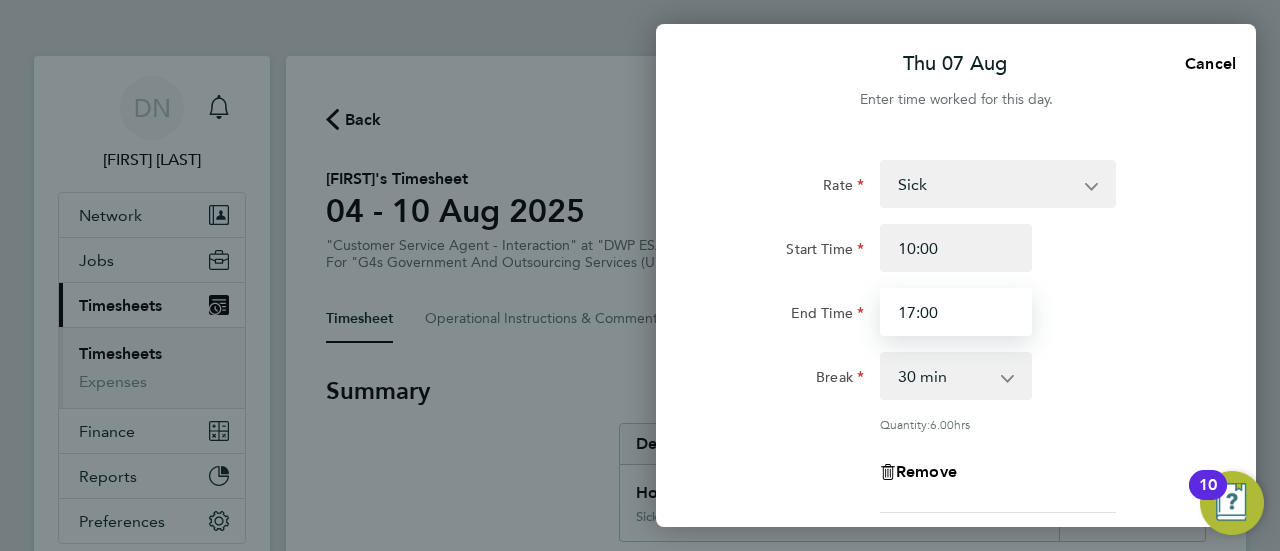 type on "17:00" 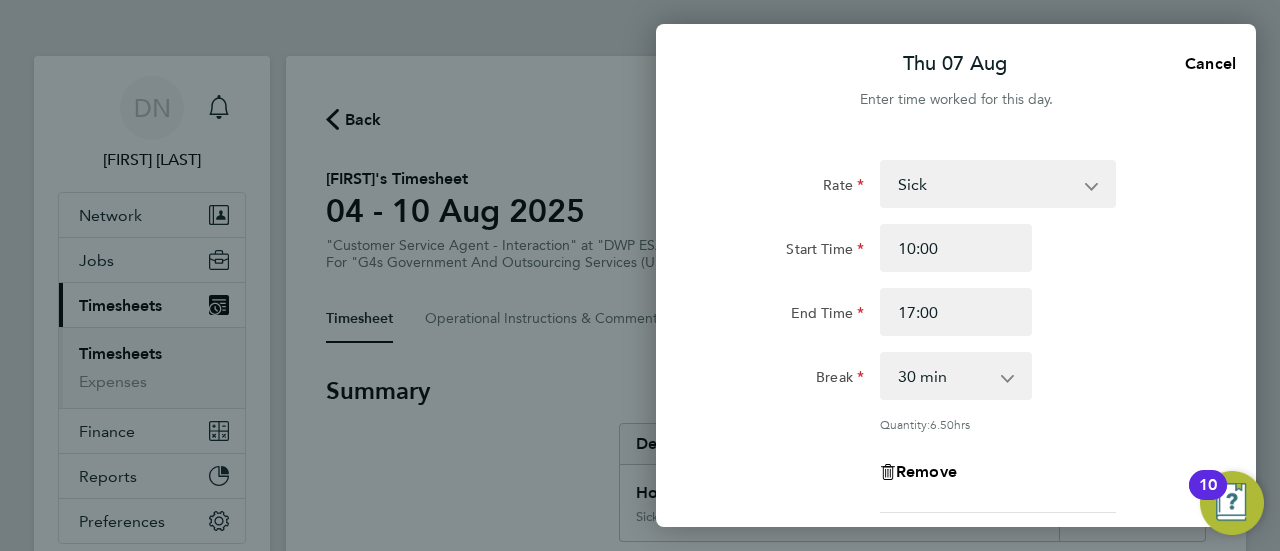 click on "Break  0 min   15 min   30 min   45 min   60 min   75 min   90 min" 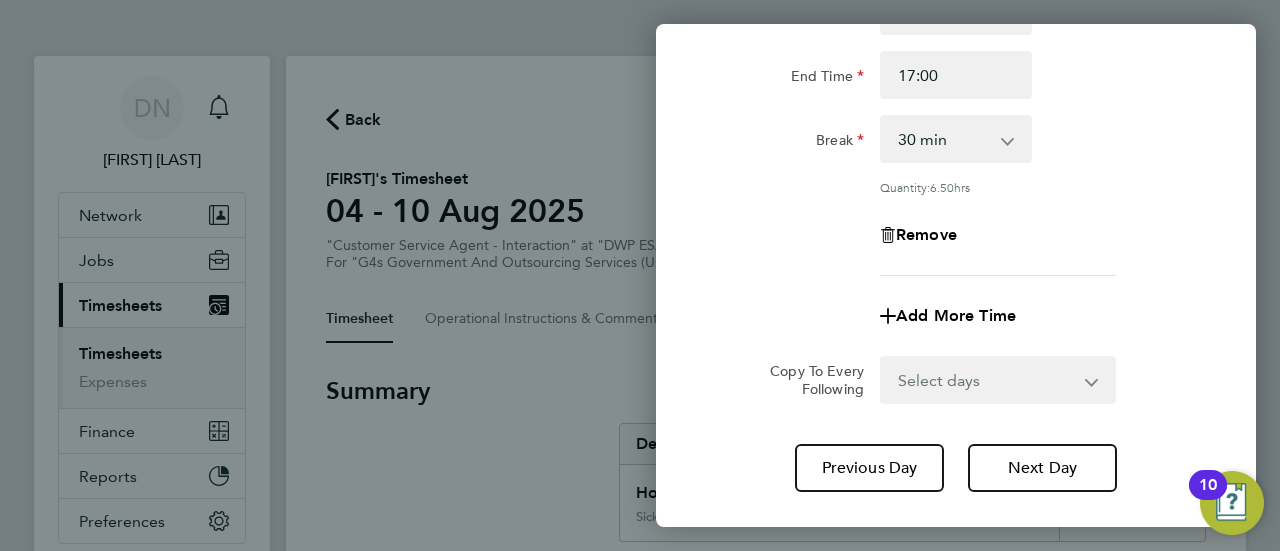scroll, scrollTop: 320, scrollLeft: 0, axis: vertical 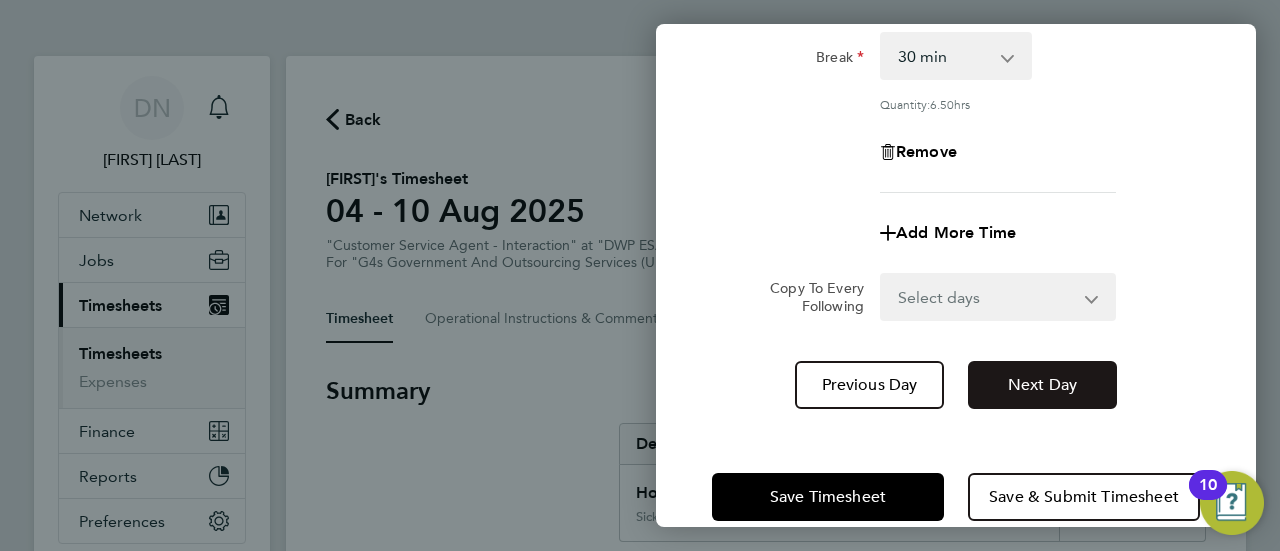 click on "Next Day" 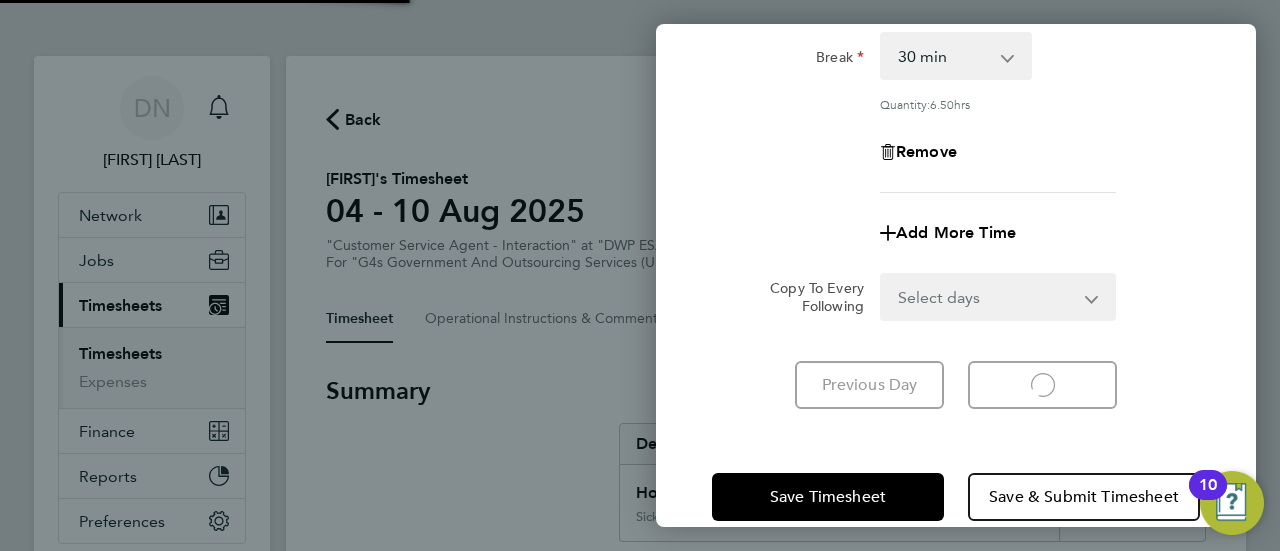 select on "30" 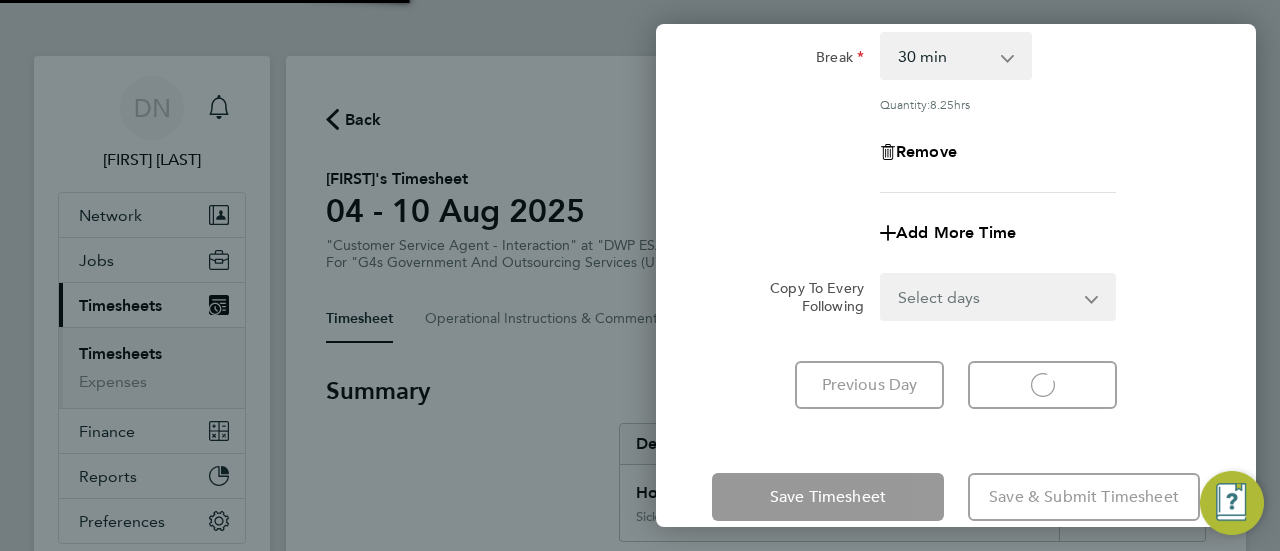 select on "30" 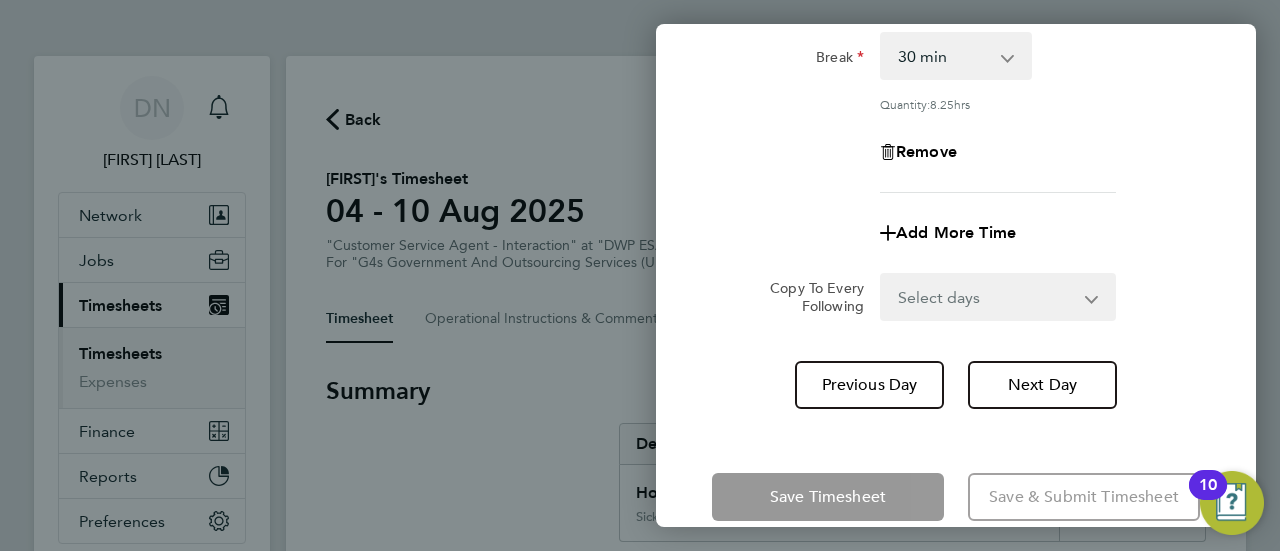 click on "Remove" 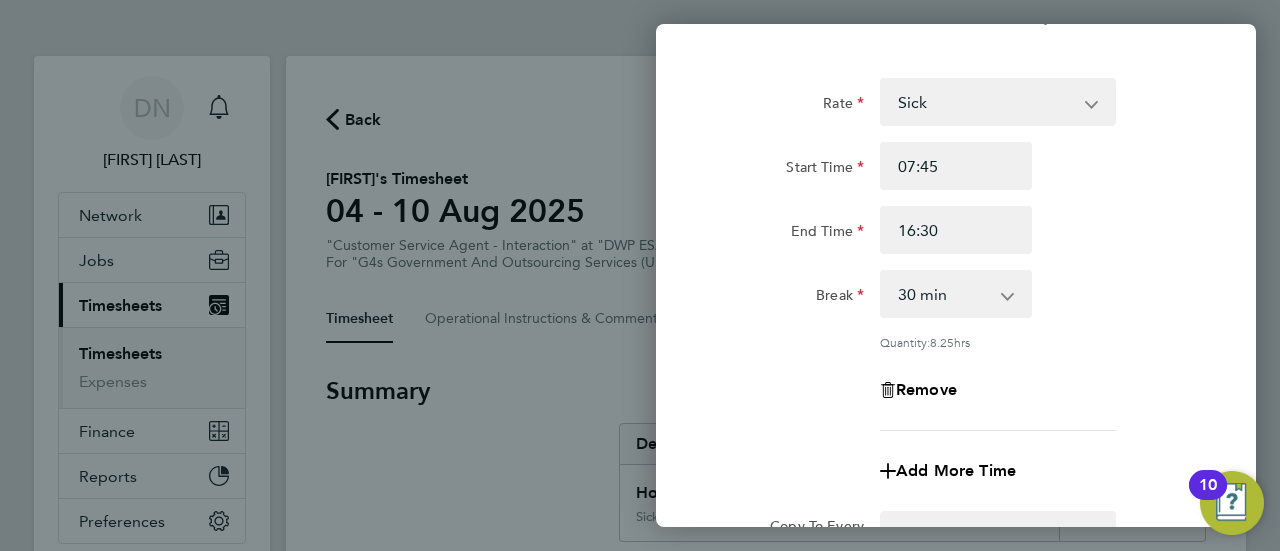 scroll, scrollTop: 0, scrollLeft: 0, axis: both 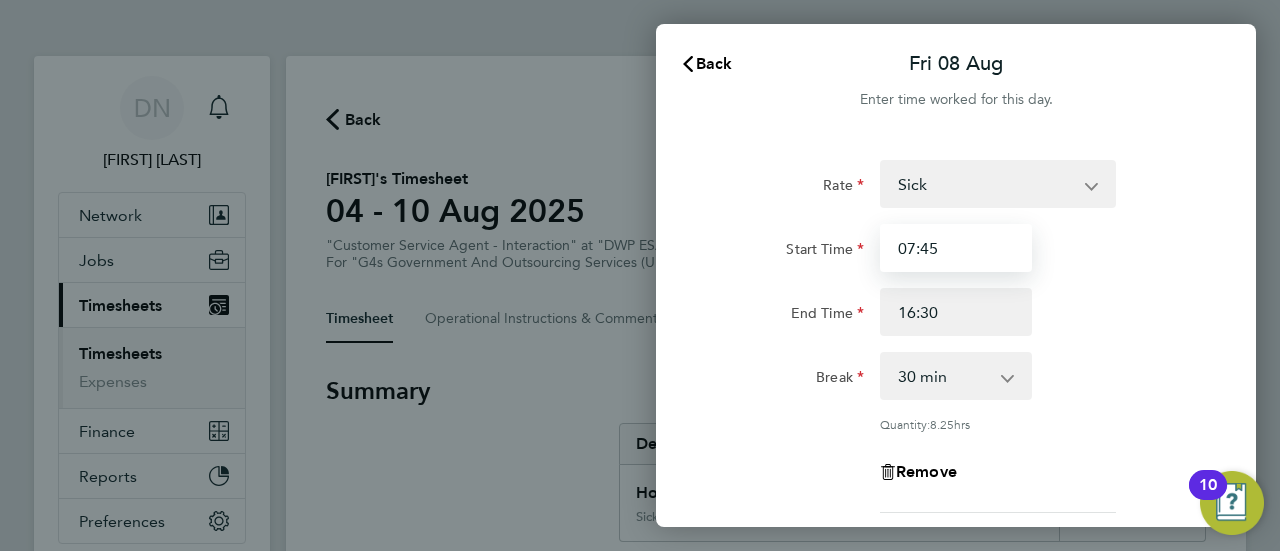 click on "07:45" at bounding box center (956, 248) 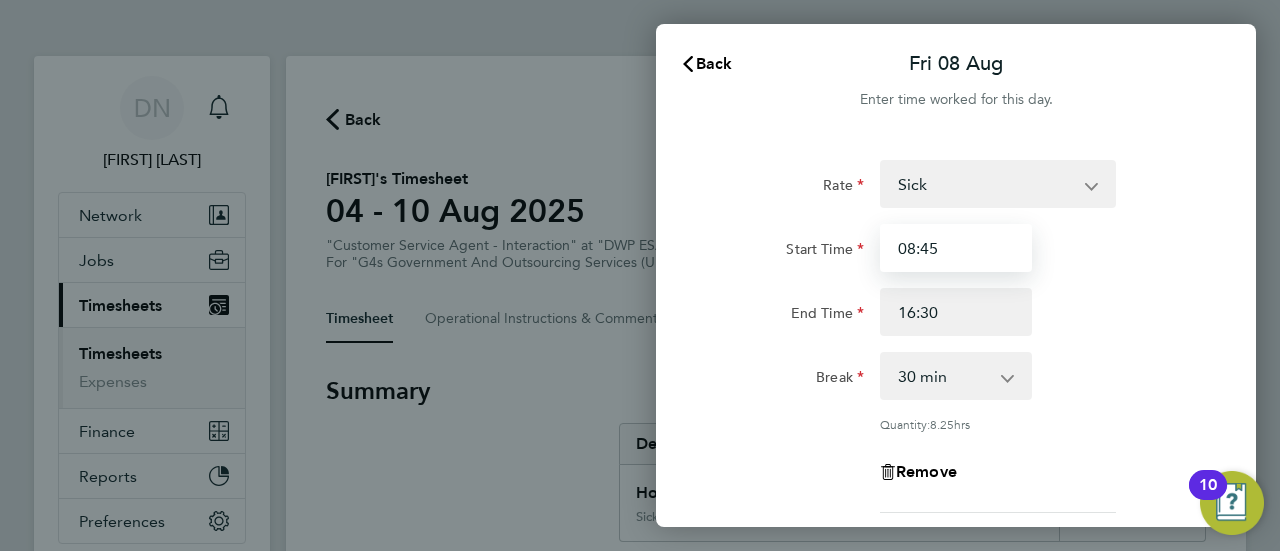 type on "08:45" 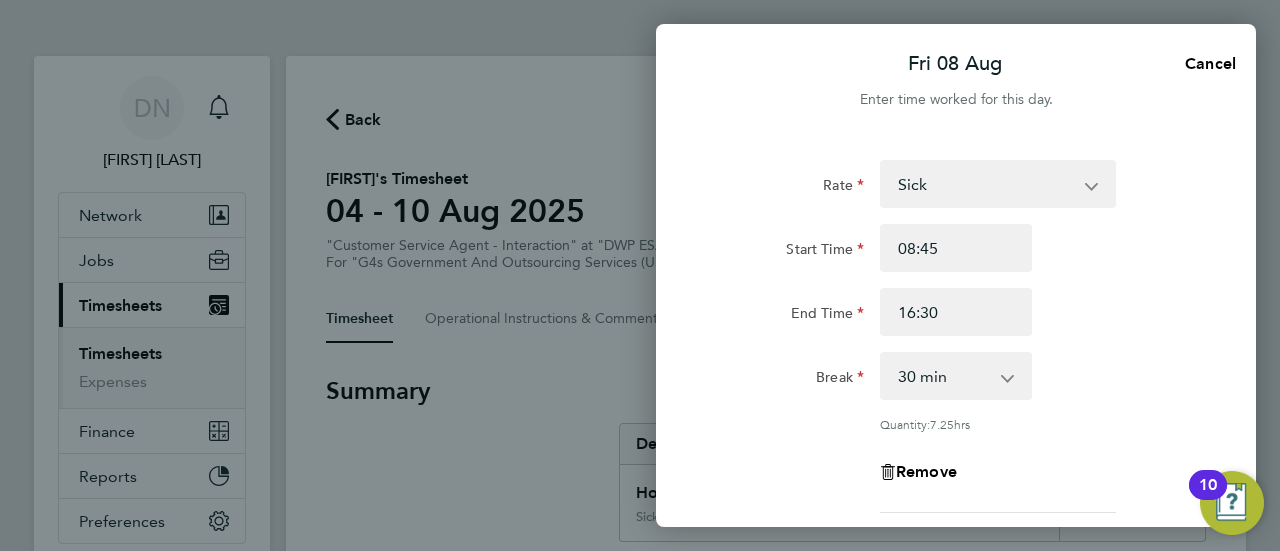 click on "Start Time 08:45" 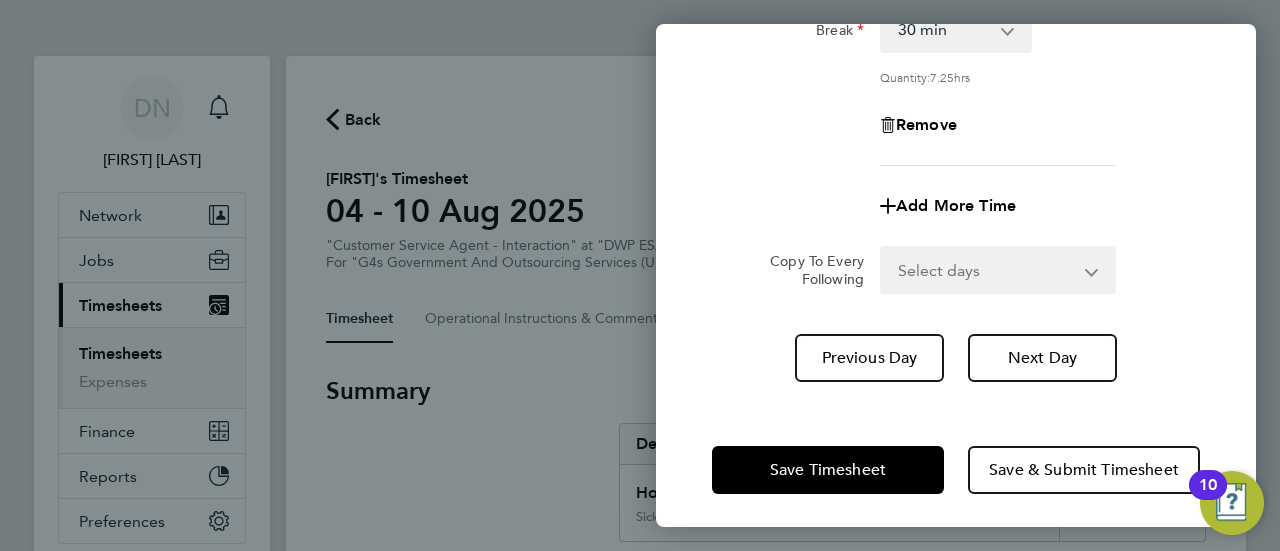 scroll, scrollTop: 352, scrollLeft: 0, axis: vertical 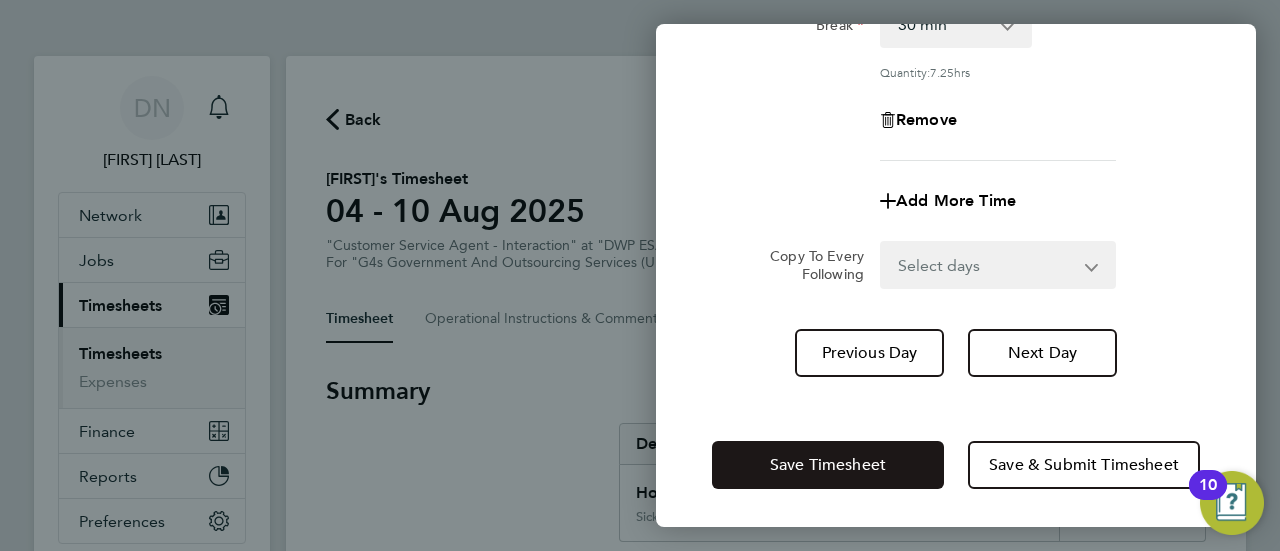 click on "Save Timesheet" 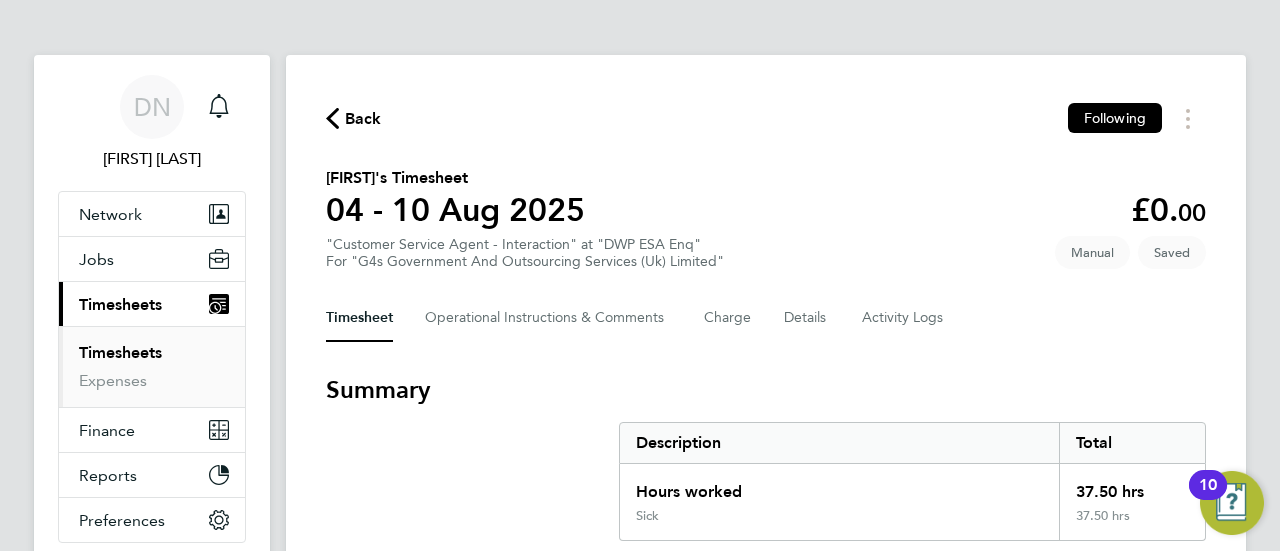 scroll, scrollTop: 0, scrollLeft: 0, axis: both 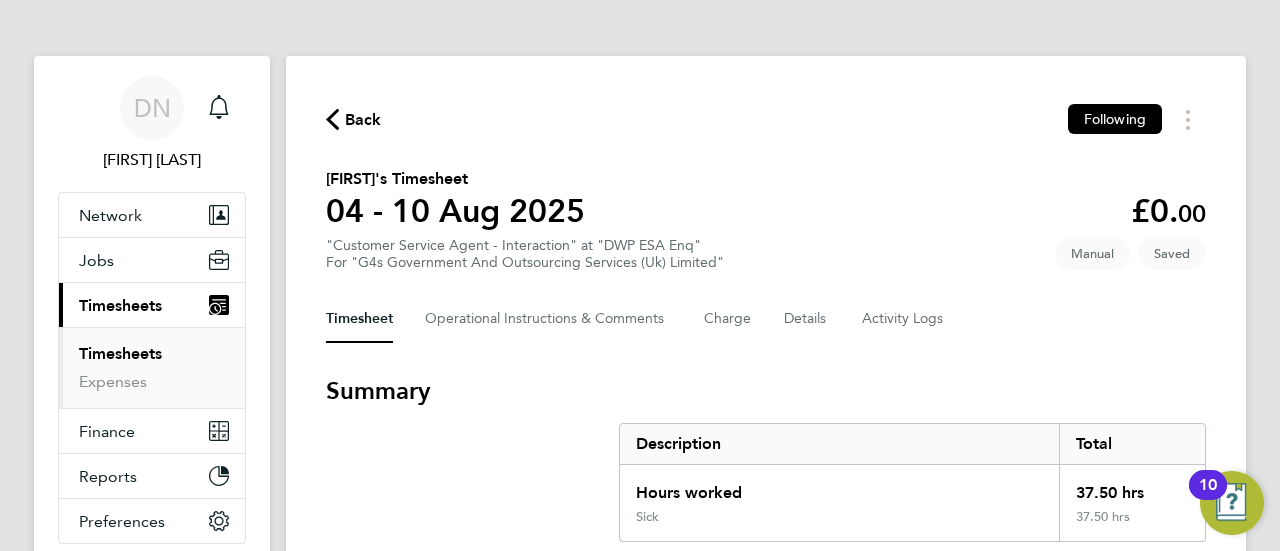 click on "[FIRST] [LAST]'s Timesheet" 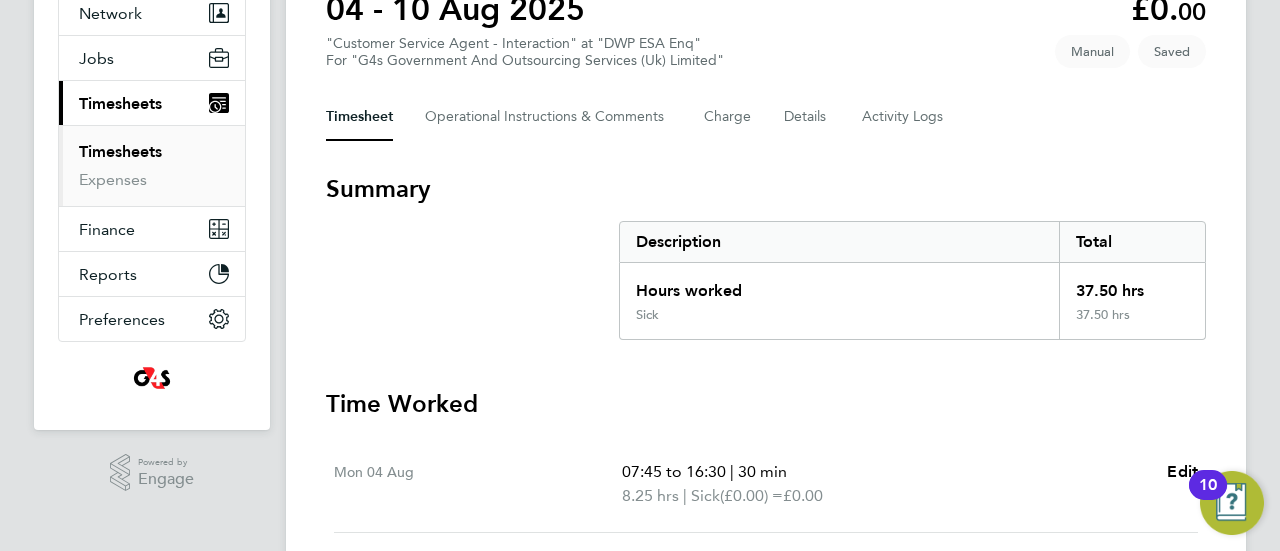 scroll, scrollTop: 40, scrollLeft: 0, axis: vertical 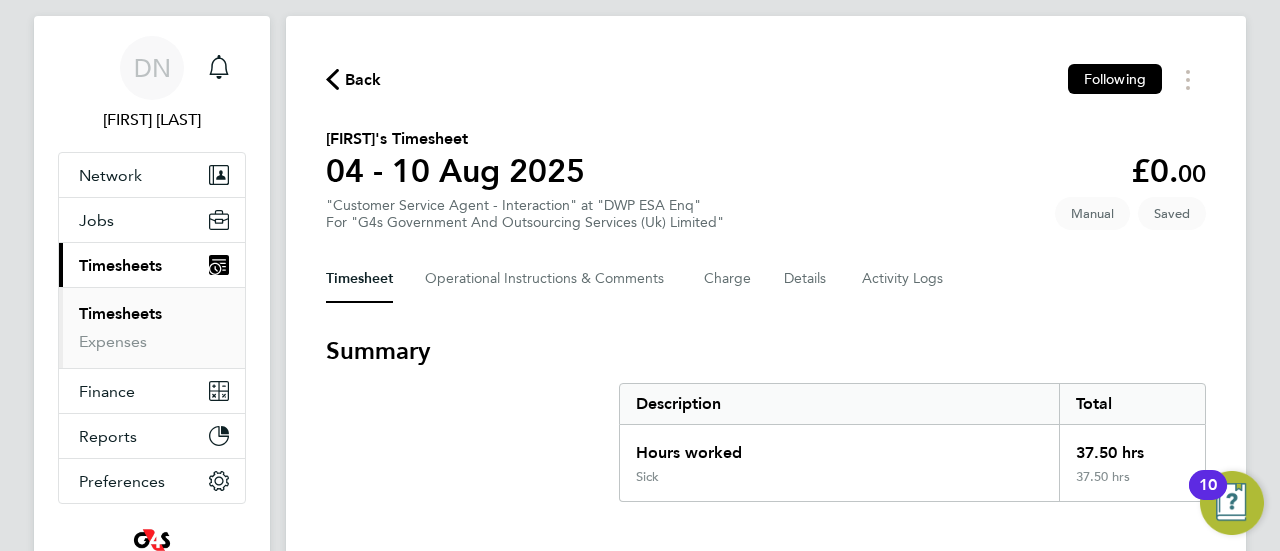 click on "Back" 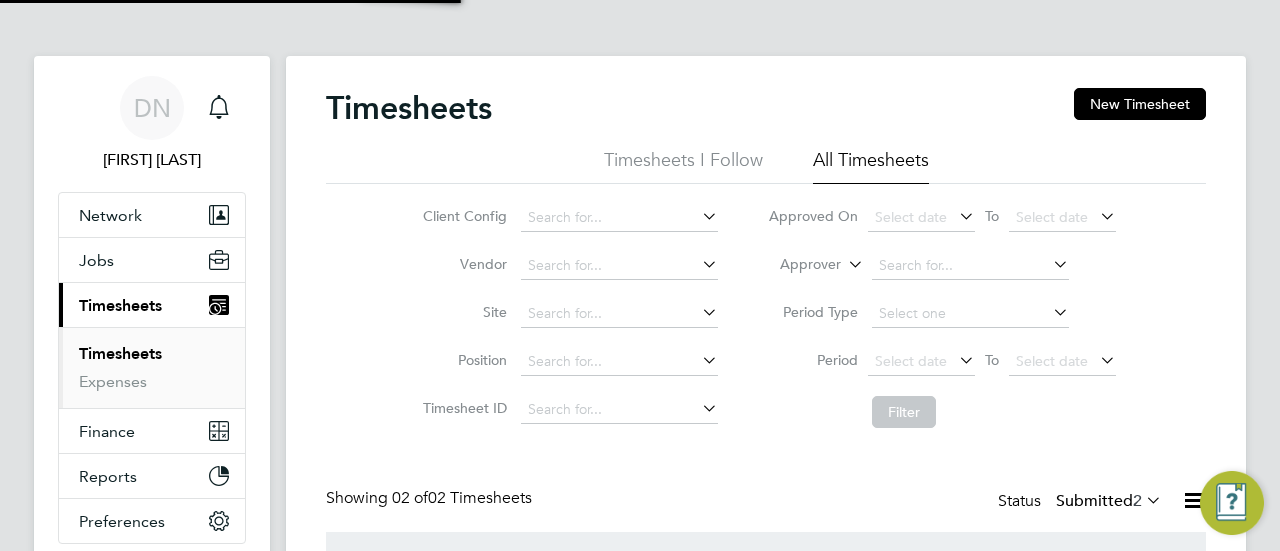 scroll, scrollTop: 10, scrollLeft: 10, axis: both 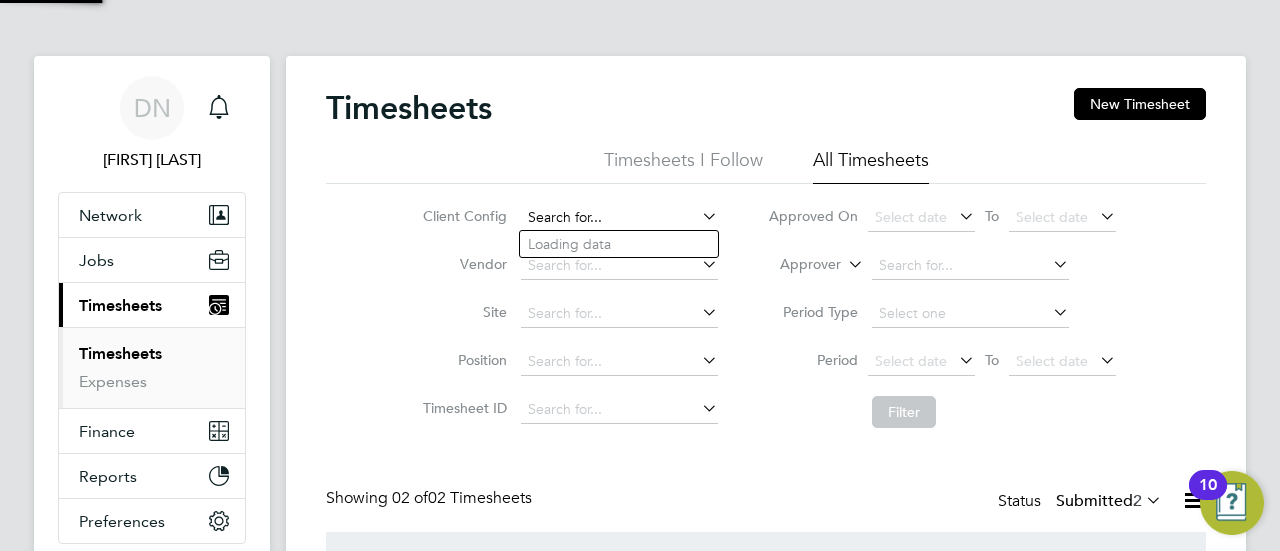 click 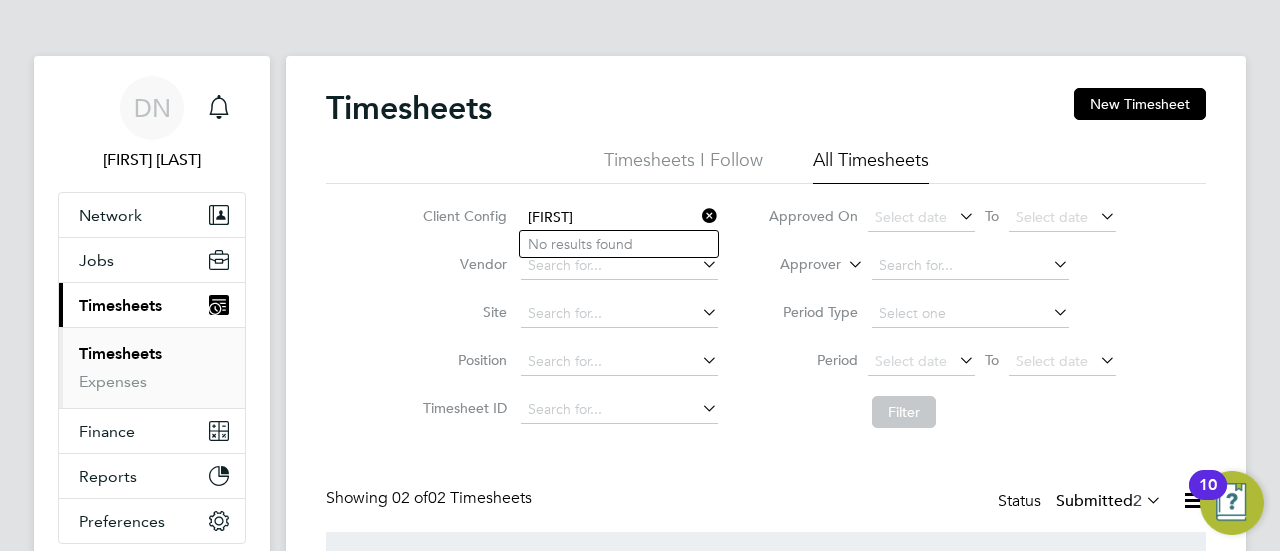 type on "[FIRST]" 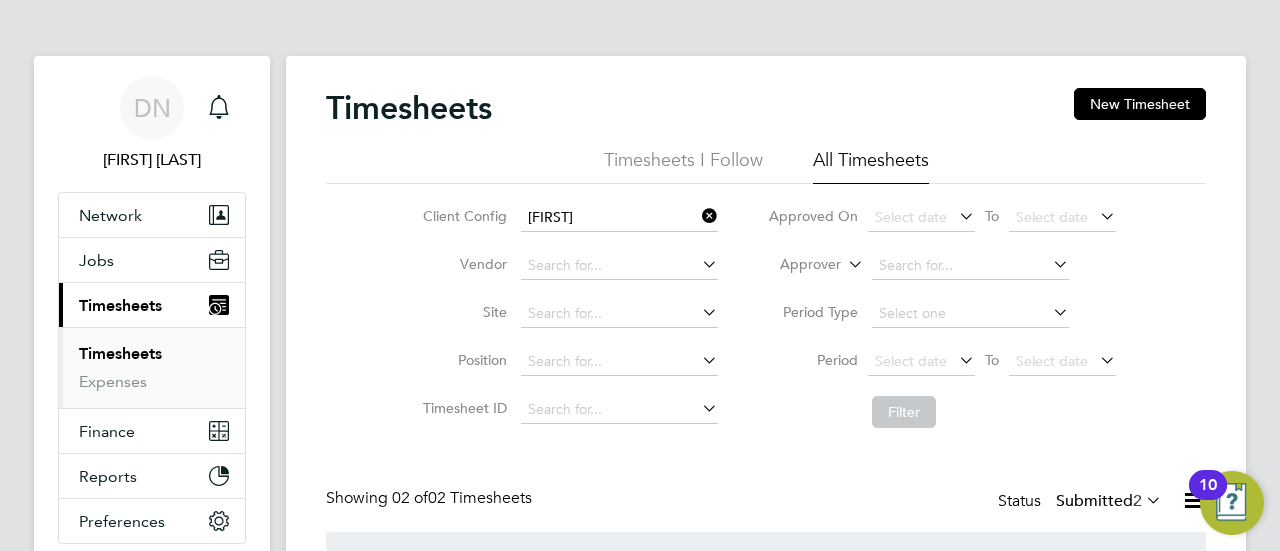 type 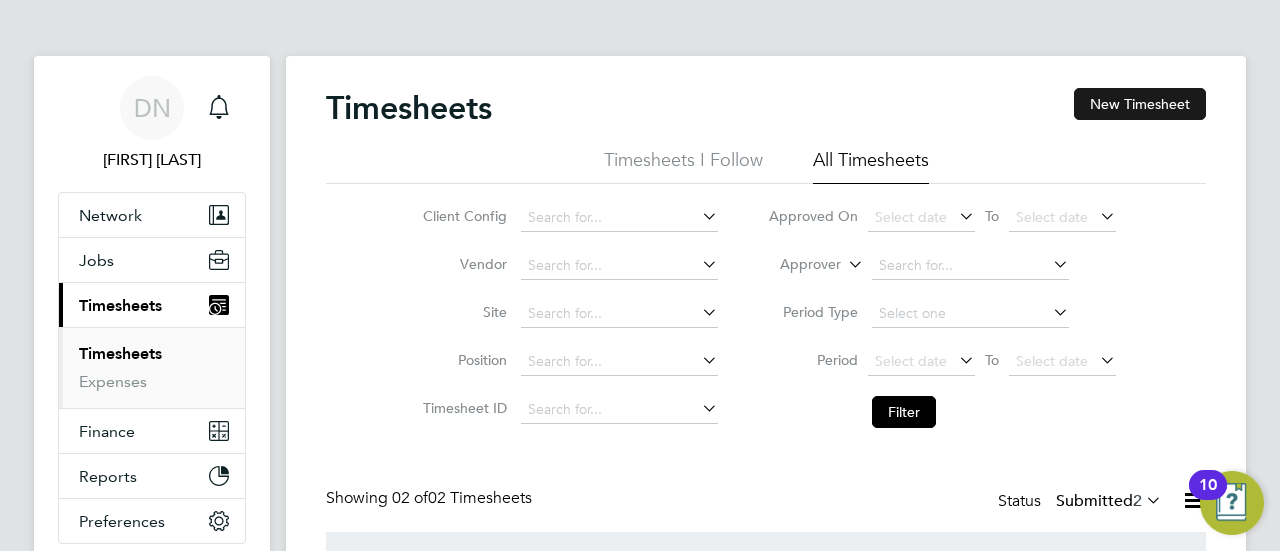 click on "New Timesheet" 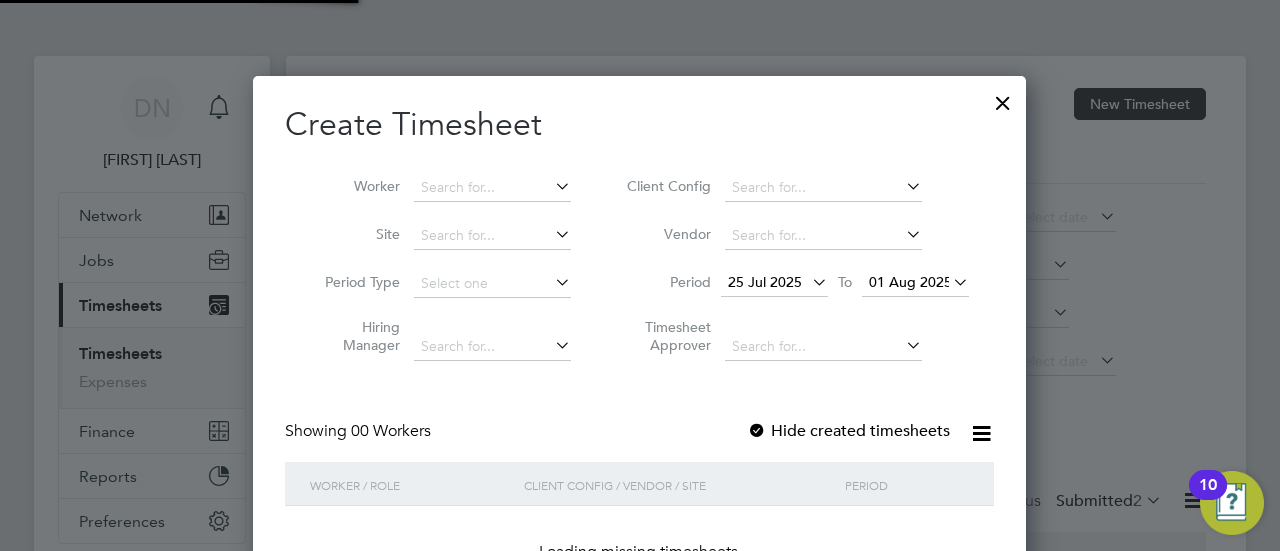 scroll, scrollTop: 10, scrollLeft: 9, axis: both 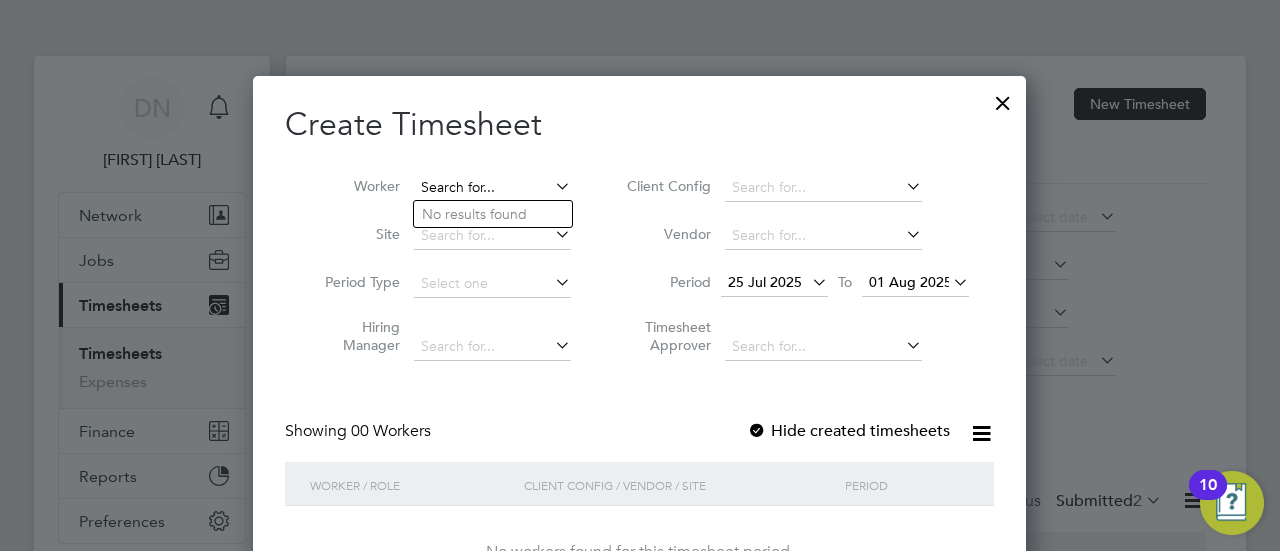 click at bounding box center [492, 188] 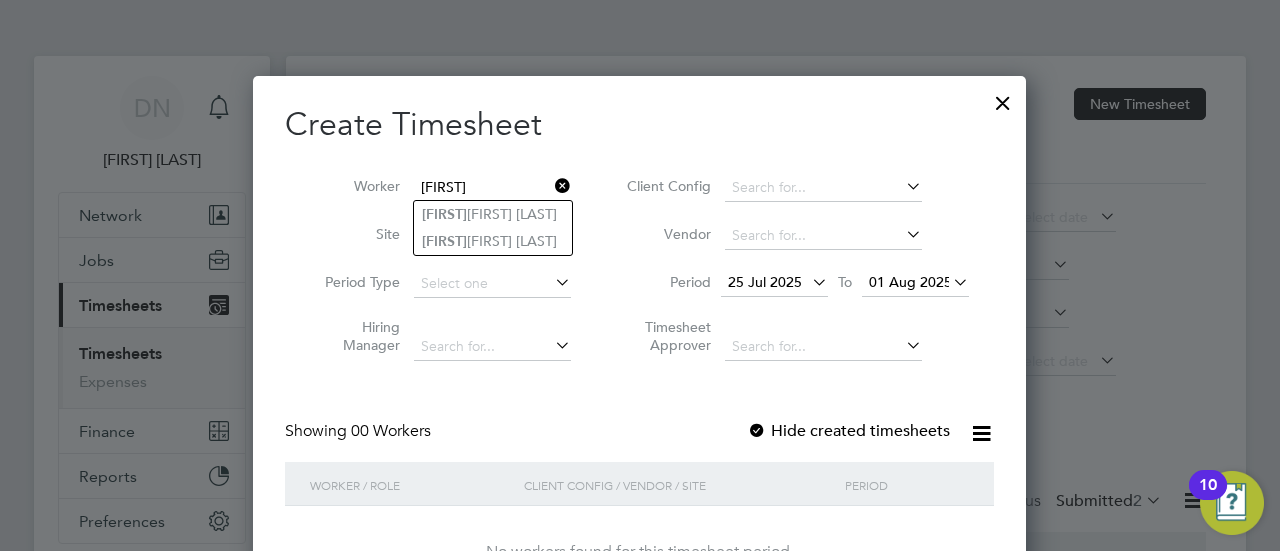 type on "[FIRST]" 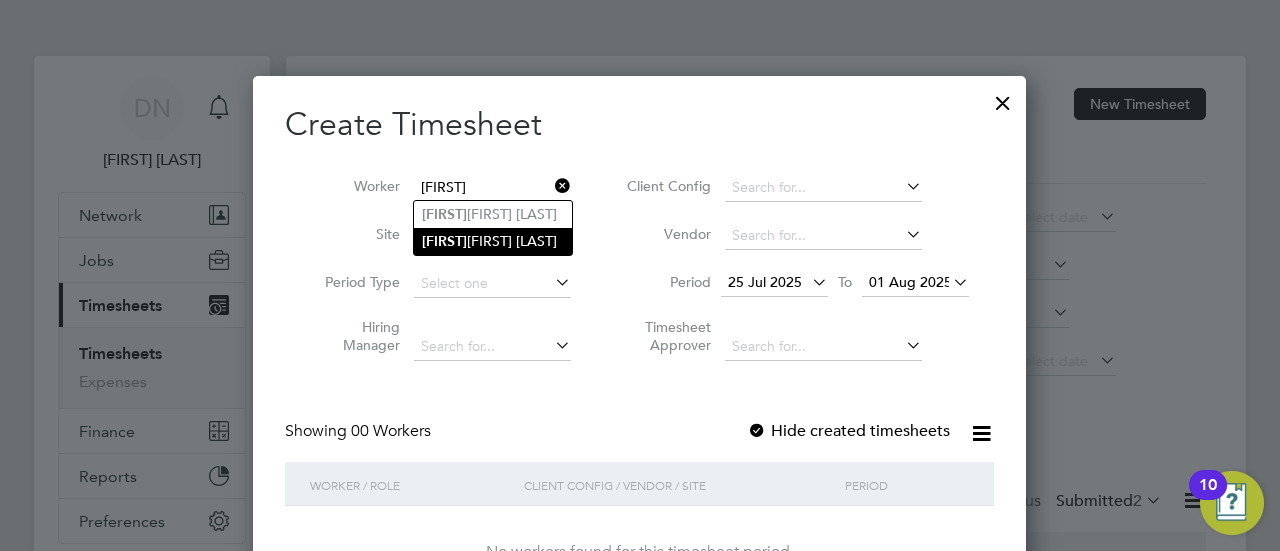click on "[FIRST] [LAST]" 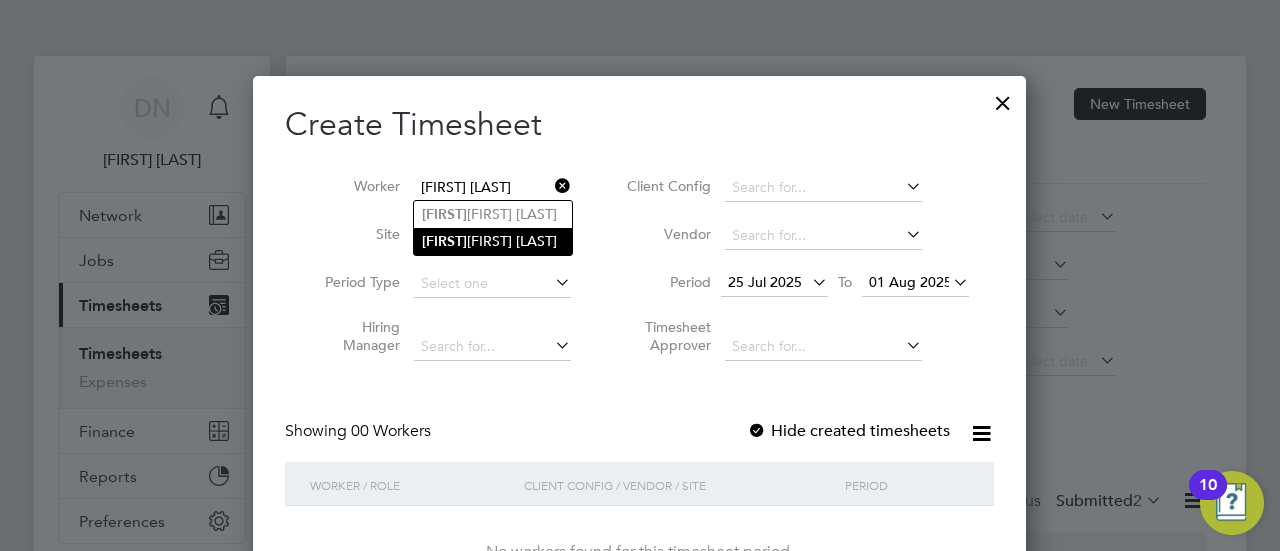 scroll, scrollTop: 10, scrollLeft: 9, axis: both 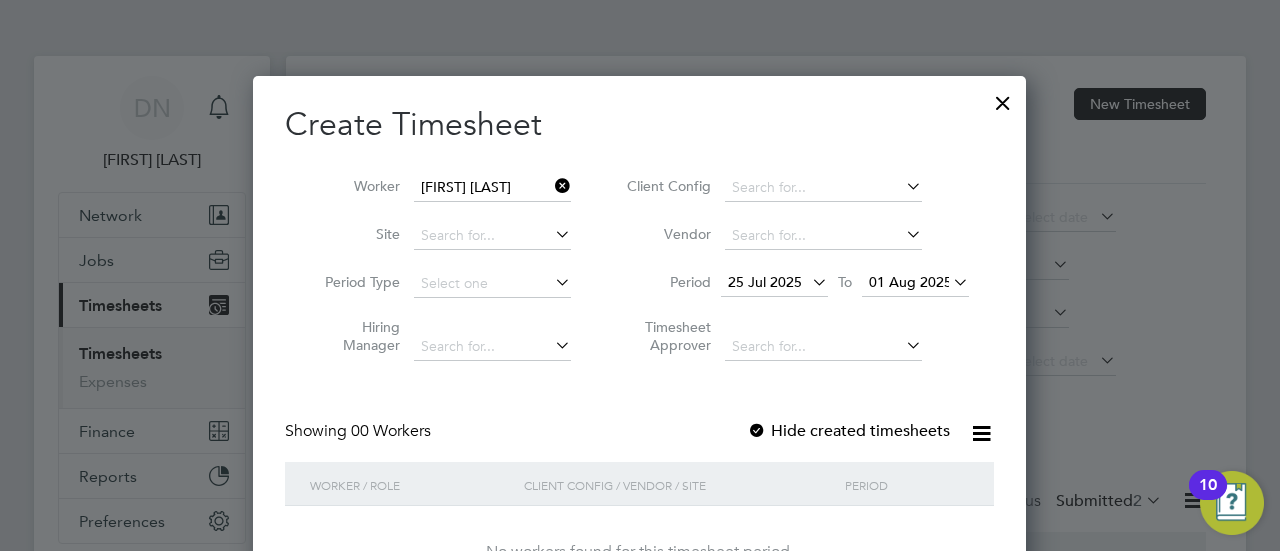 click on "25 Jul 2025" at bounding box center [774, 283] 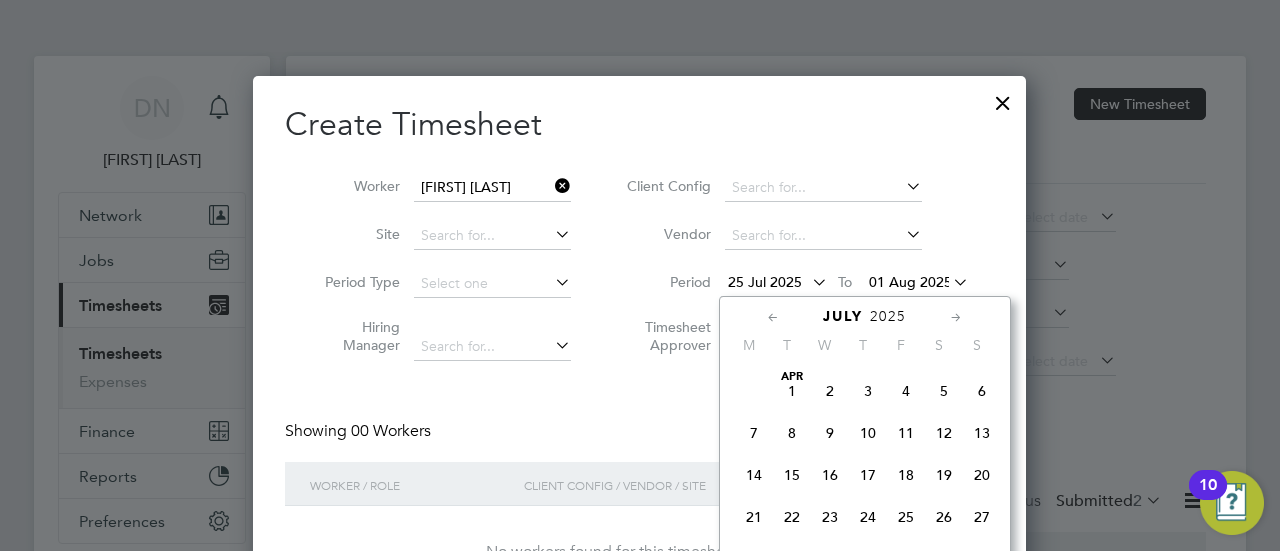 scroll, scrollTop: 729, scrollLeft: 0, axis: vertical 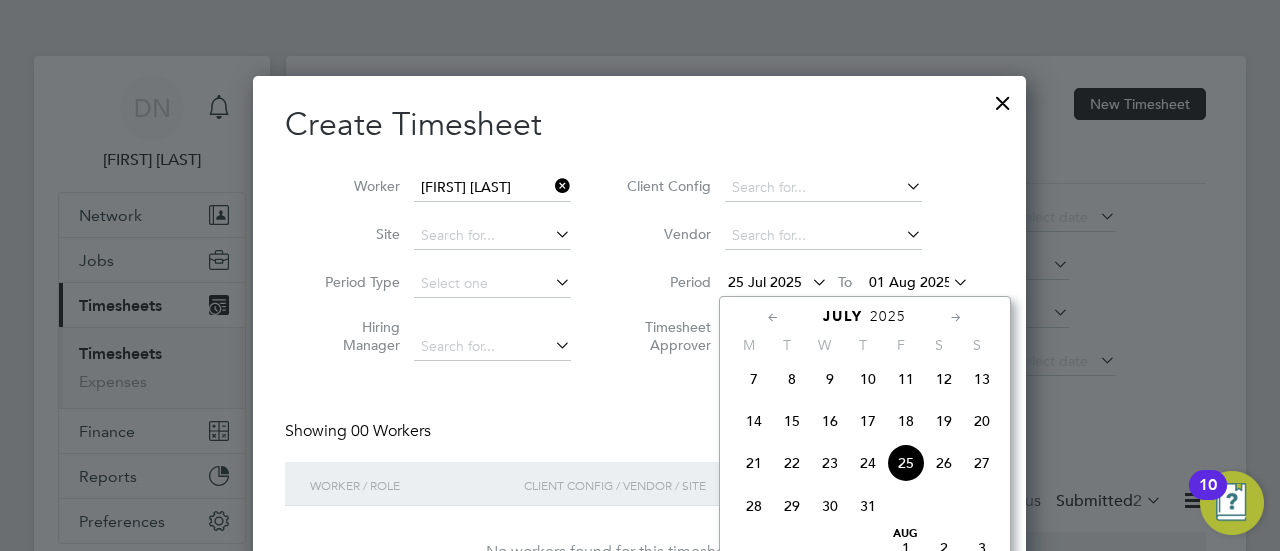 click 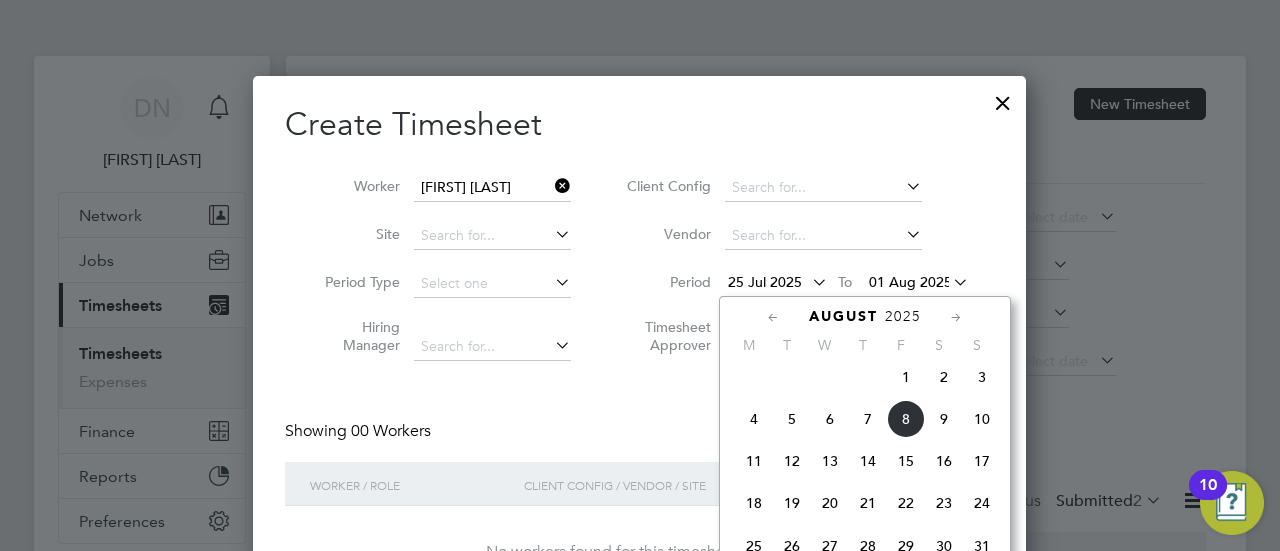 click on "4" 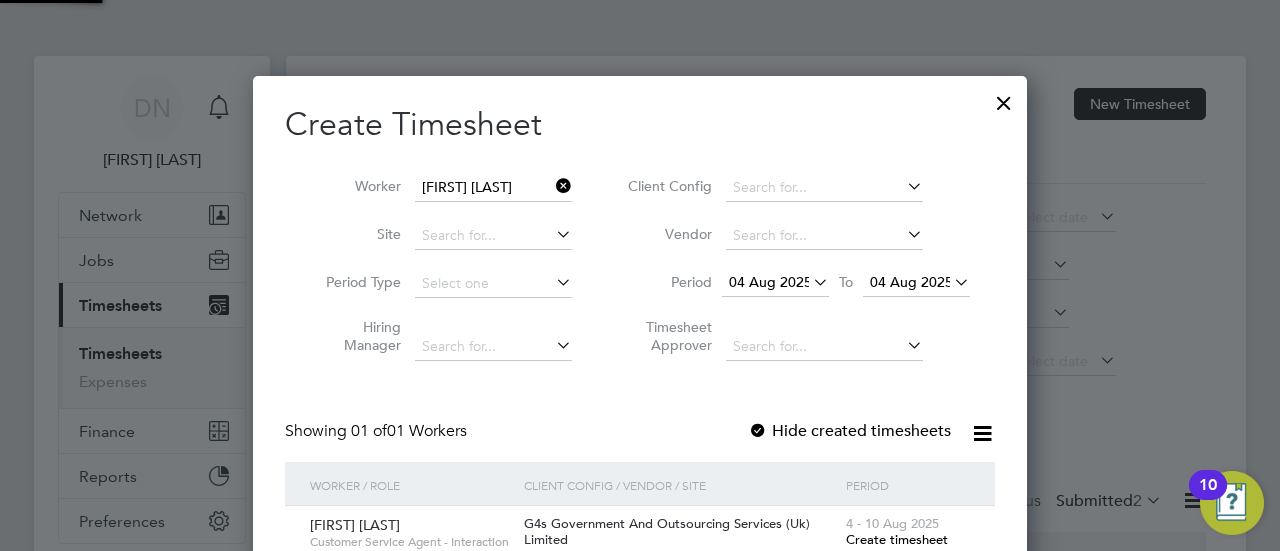 scroll, scrollTop: 10, scrollLeft: 10, axis: both 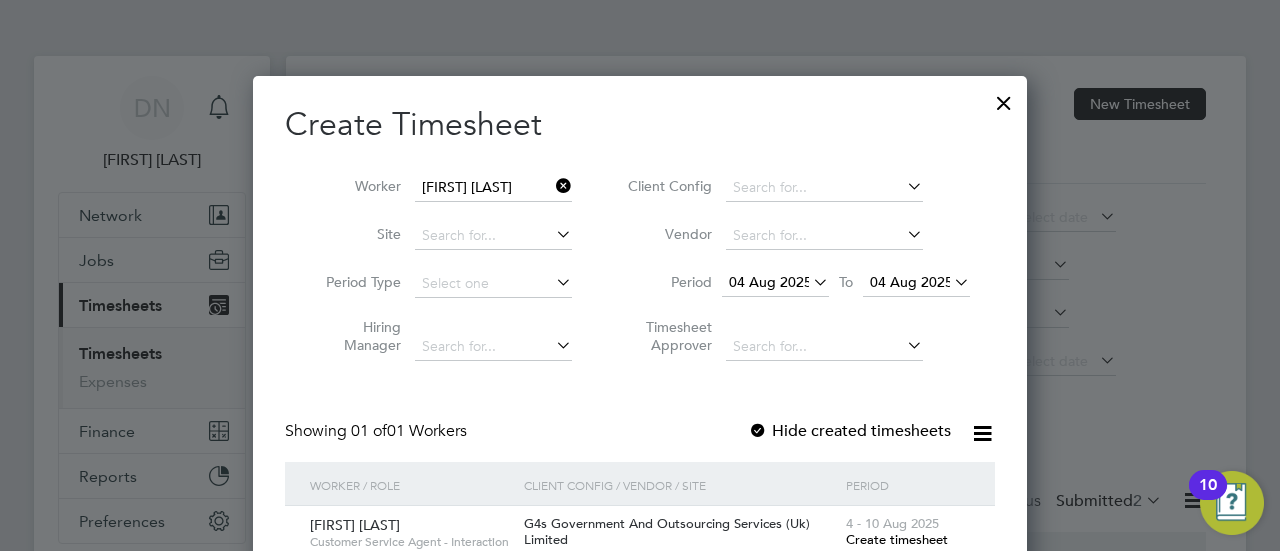 click on "04 Aug 2025" at bounding box center (911, 282) 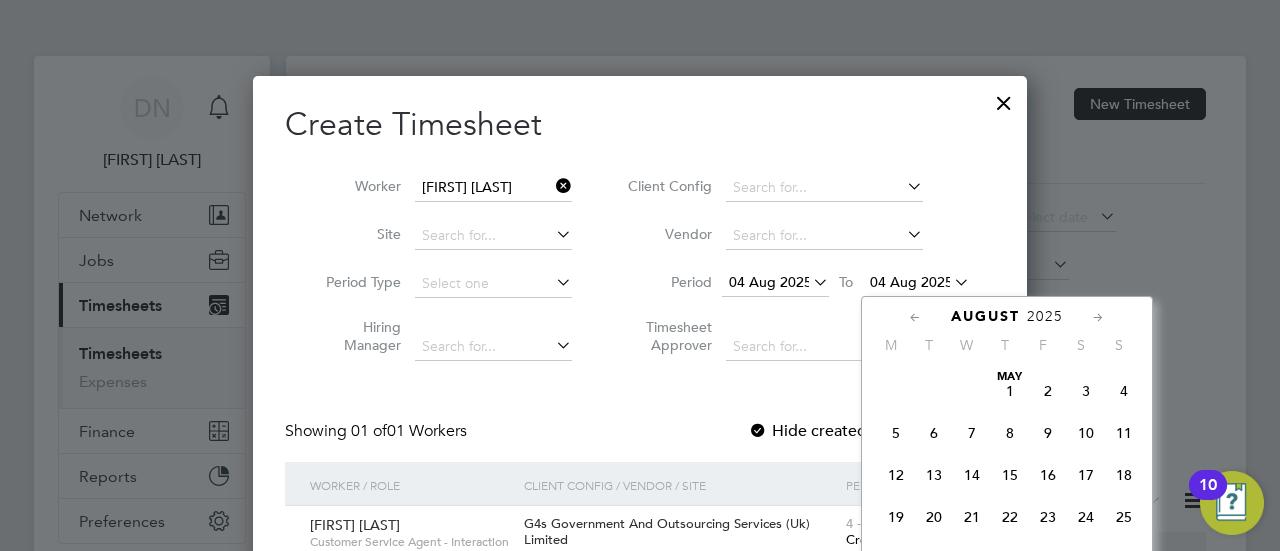 scroll, scrollTop: 644, scrollLeft: 0, axis: vertical 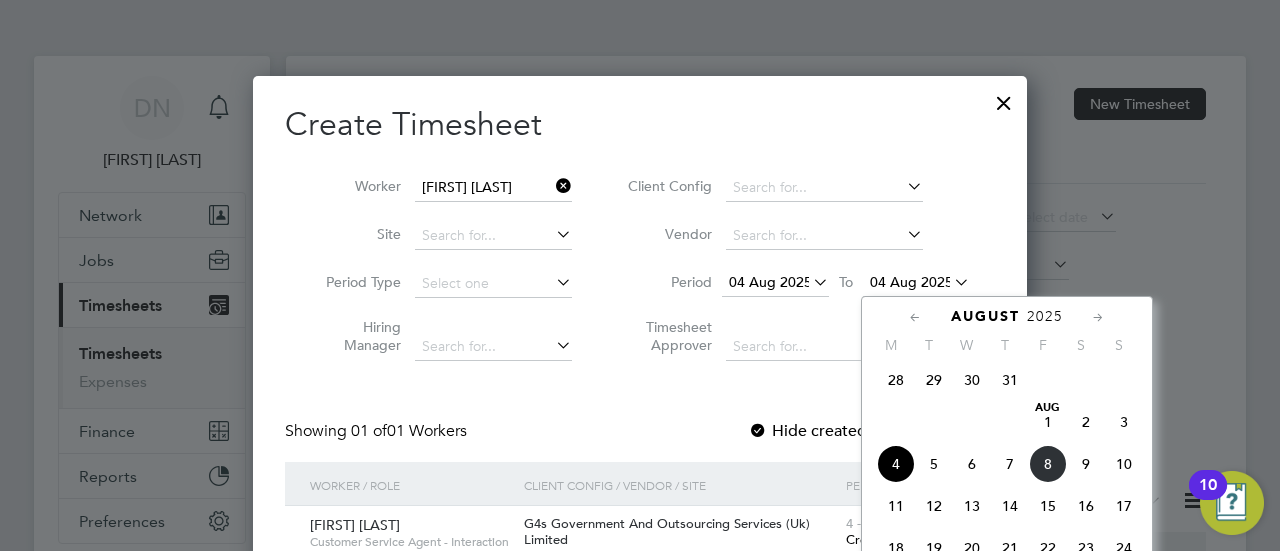 click on "10" 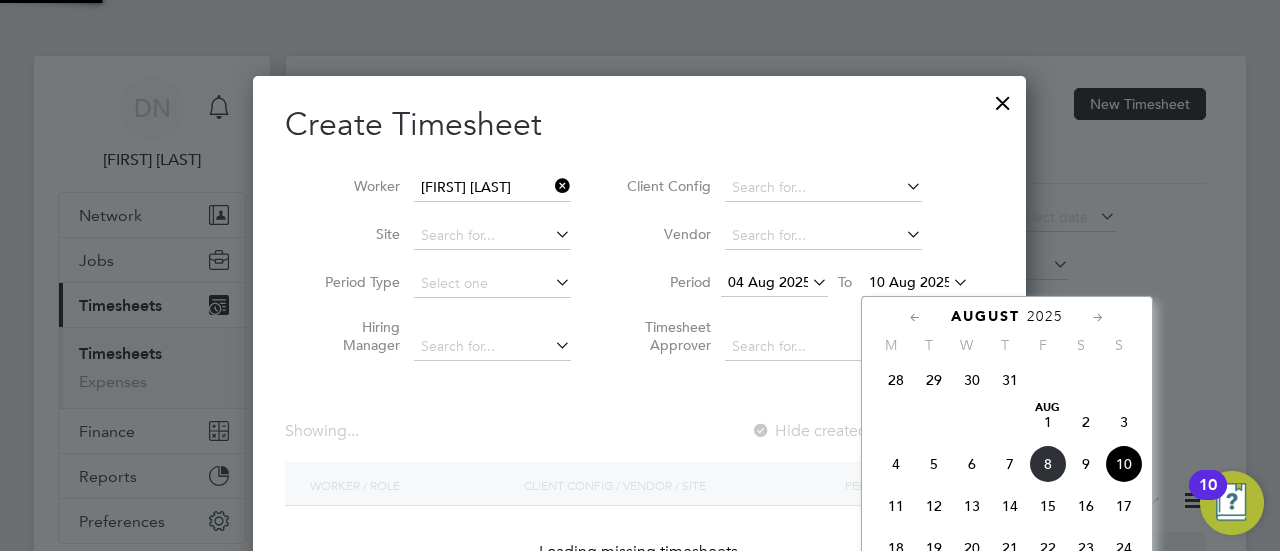 scroll, scrollTop: 10, scrollLeft: 9, axis: both 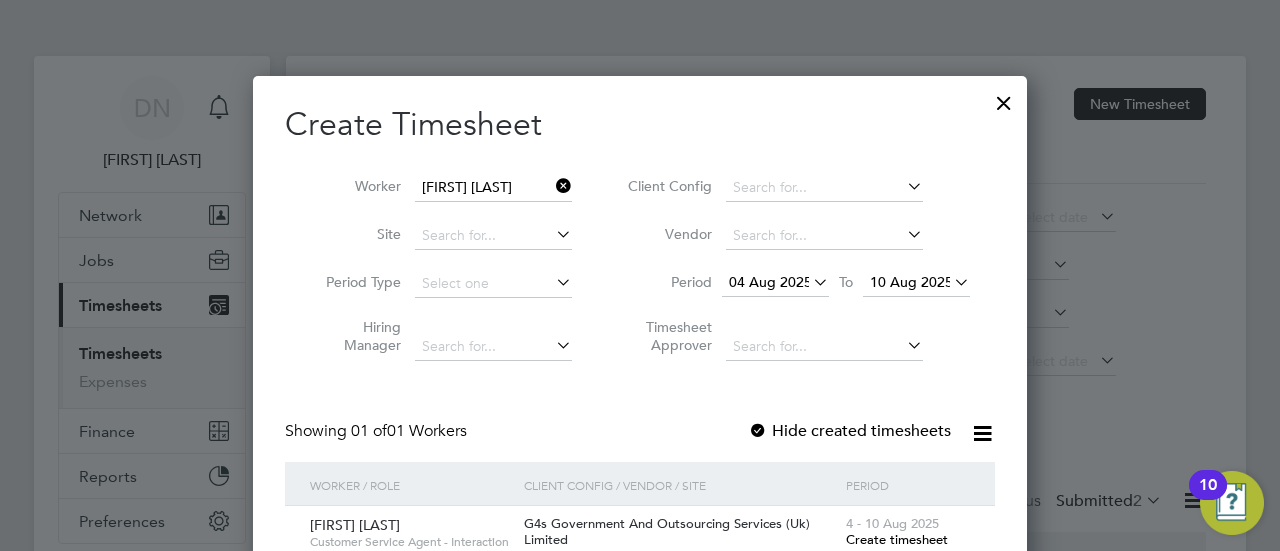 click at bounding box center (758, 432) 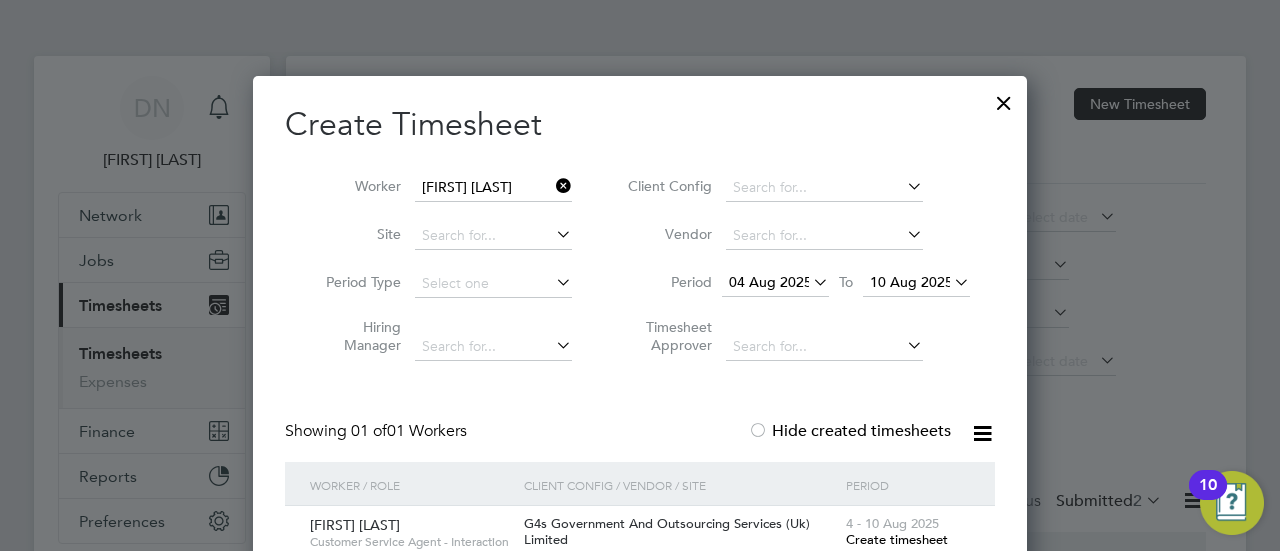 click on "Create Timesheet Worker   [FIRST] [LAST] Site   Period Type   Hiring Manager   Client Config   Vendor   Period
04 Aug 2025
To
10 Aug 2025
Timesheet Approver   Showing   01 of  01 Workers Hide created timesheets Worker / Role Client Config / Vendor / Site Period [FIRST] [LAST]   Customer Service Agent - Interaction G4s Government And Outsourcing Services (Uk) Limited Interaction Recruitment Plc   DWP ESA Enq   4 - 10 Aug 2025   Create timesheet Show   more" at bounding box center [640, 348] 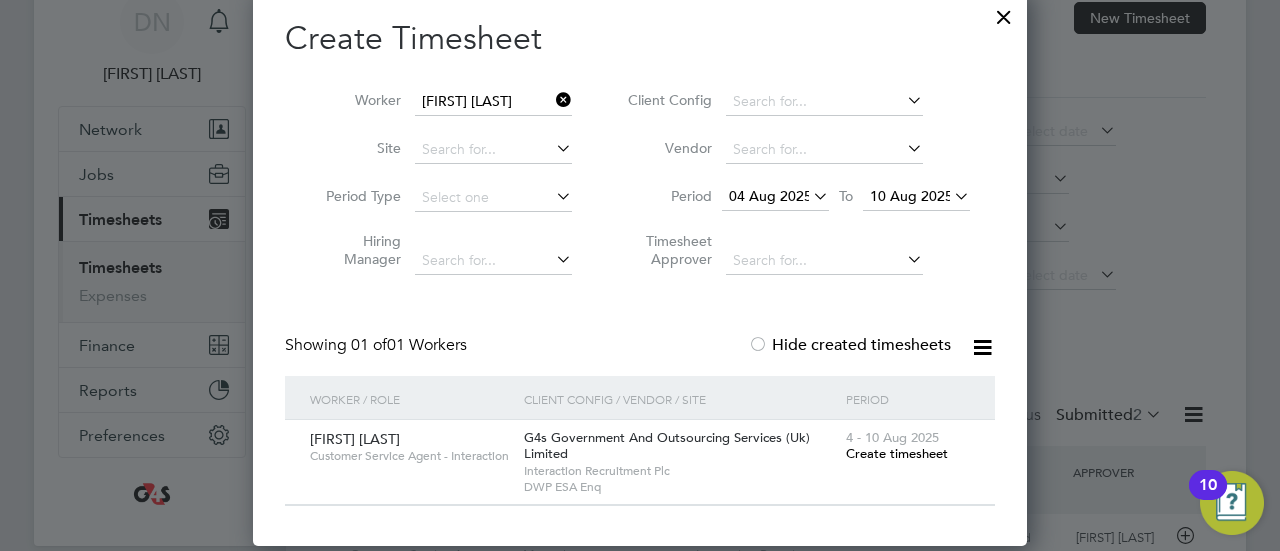 click on "04 Aug 2025" at bounding box center [770, 196] 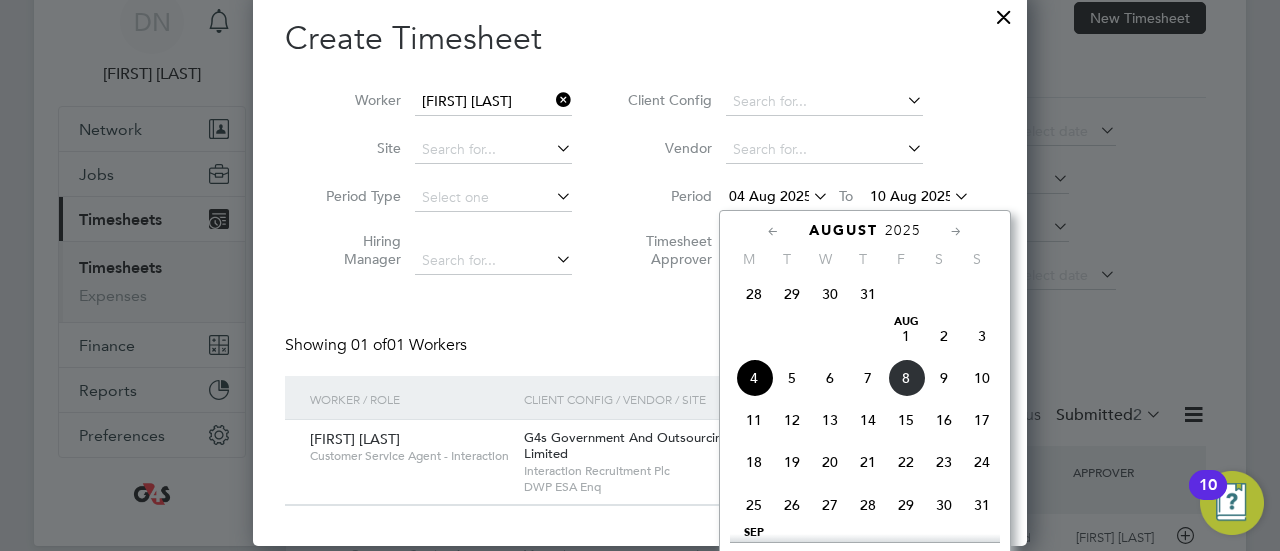 click on "August 2025" 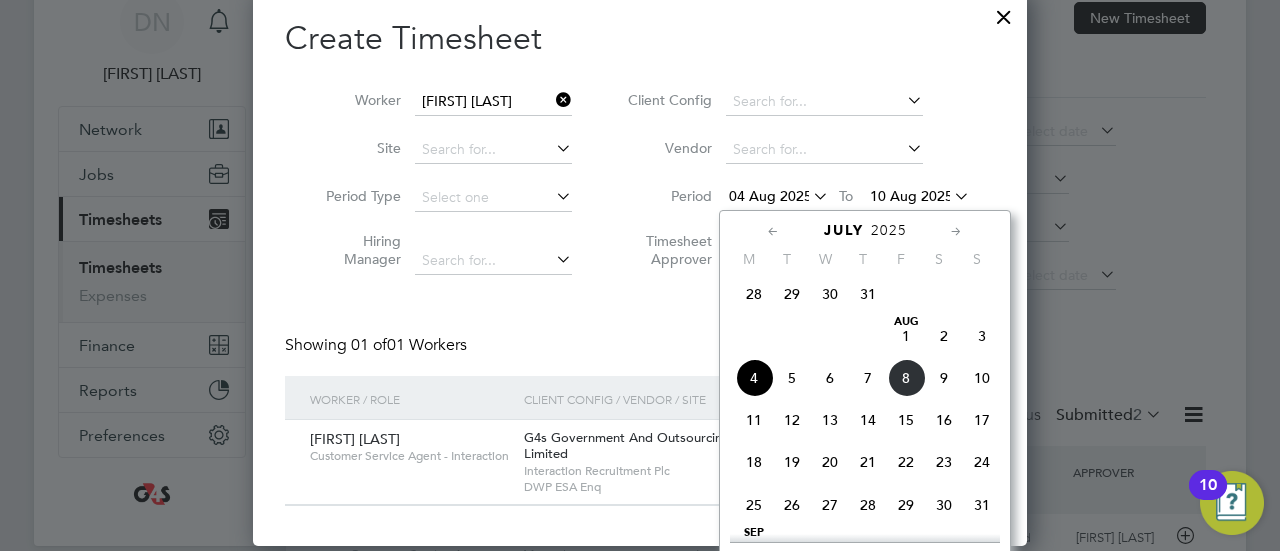scroll, scrollTop: 471, scrollLeft: 0, axis: vertical 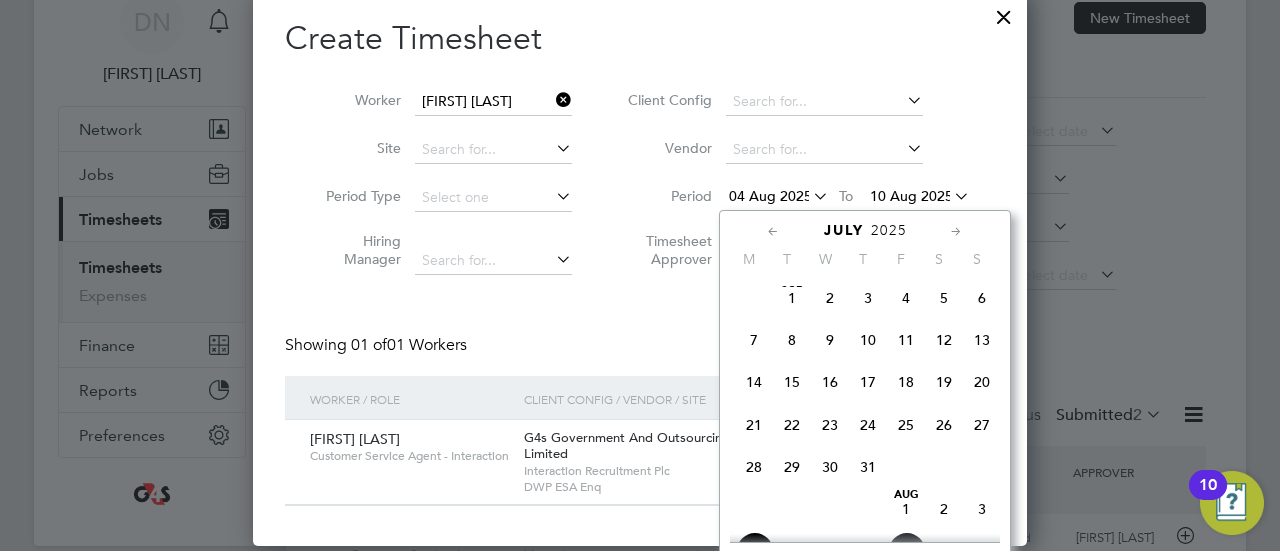 click on "Jul 1" 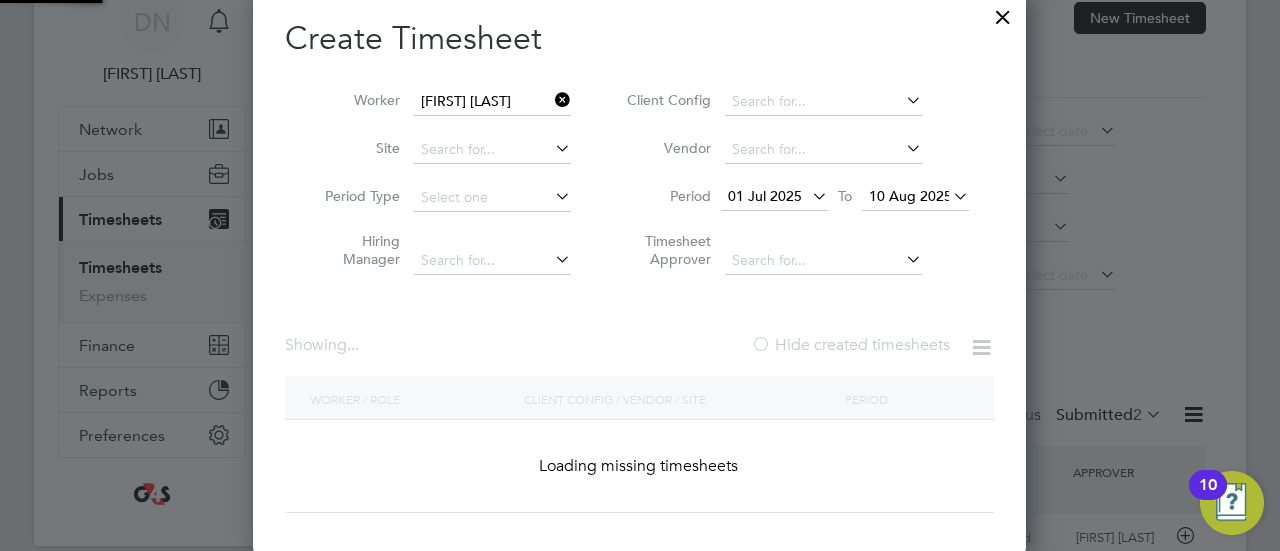 scroll, scrollTop: 10, scrollLeft: 10, axis: both 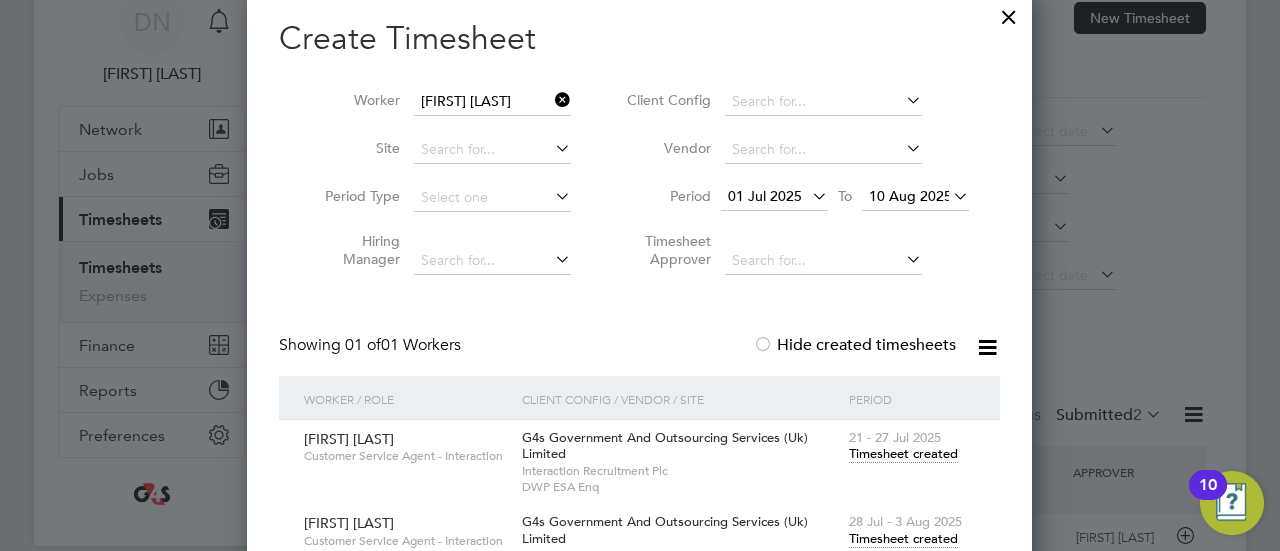click on "Create Timesheet Worker   [FIRST] [LAST] Site   Period Type   Hiring Manager   Client Config   Vendor   Period
01 Jul 2025
To
10 Aug 2025
Timesheet Approver   Showing   01 of  01 Workers Hide created timesheets Worker / Role Client Config / Vendor / Site Period [FIRST] [LAST]   Customer Service Agent - Interaction G4s Government And Outsourcing Services (Uk) Limited Interaction Recruitment Plc   DWP ESA Enq   21 - 27 Jul 2025 Timesheet created   [FIRST] [LAST]   Customer Service Agent - Interaction G4s Government And Outsourcing Services (Uk) Limited Interaction Recruitment Plc   DWP ESA Enq   28 Jul - 3 Aug 2025 Timesheet created   [FIRST] [LAST]   Customer Service Agent - Interaction G4s Government And Outsourcing Services (Uk) Limited Interaction Recruitment Plc   DWP ESA Enq   4 - 10 Aug 2025   Create timesheet Show   more" at bounding box center (639, 353) 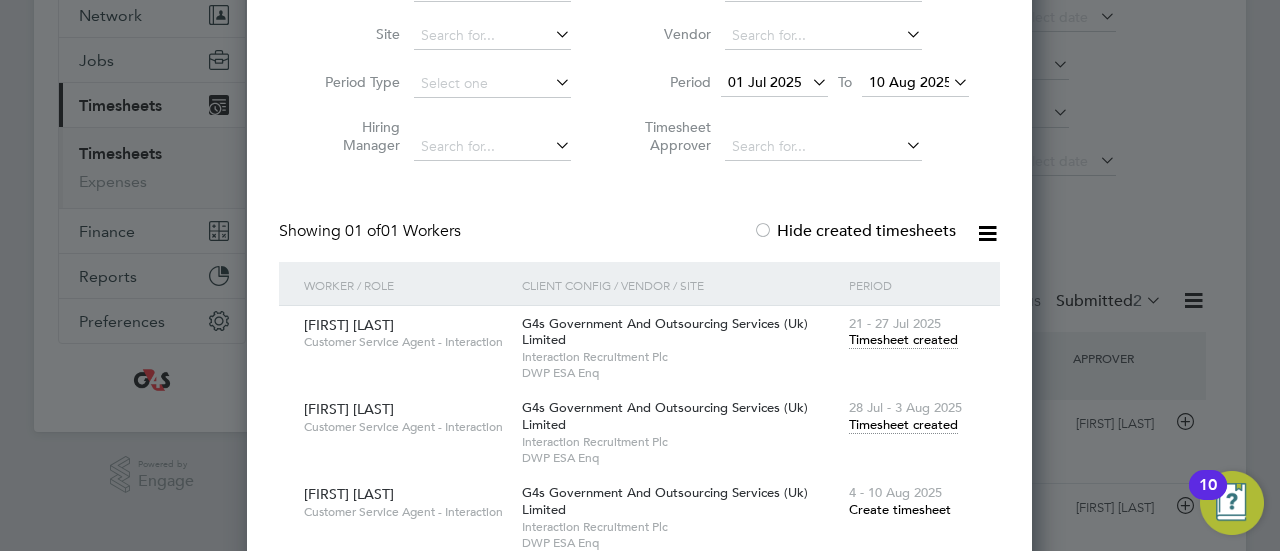 scroll, scrollTop: 286, scrollLeft: 0, axis: vertical 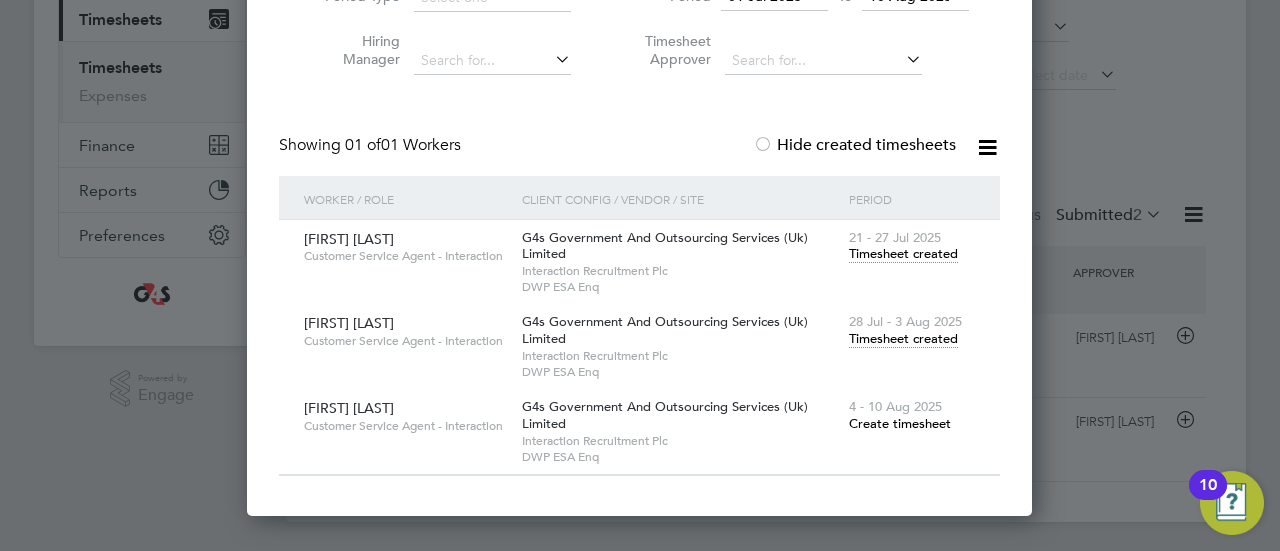 click on "Timesheet created" at bounding box center [903, 339] 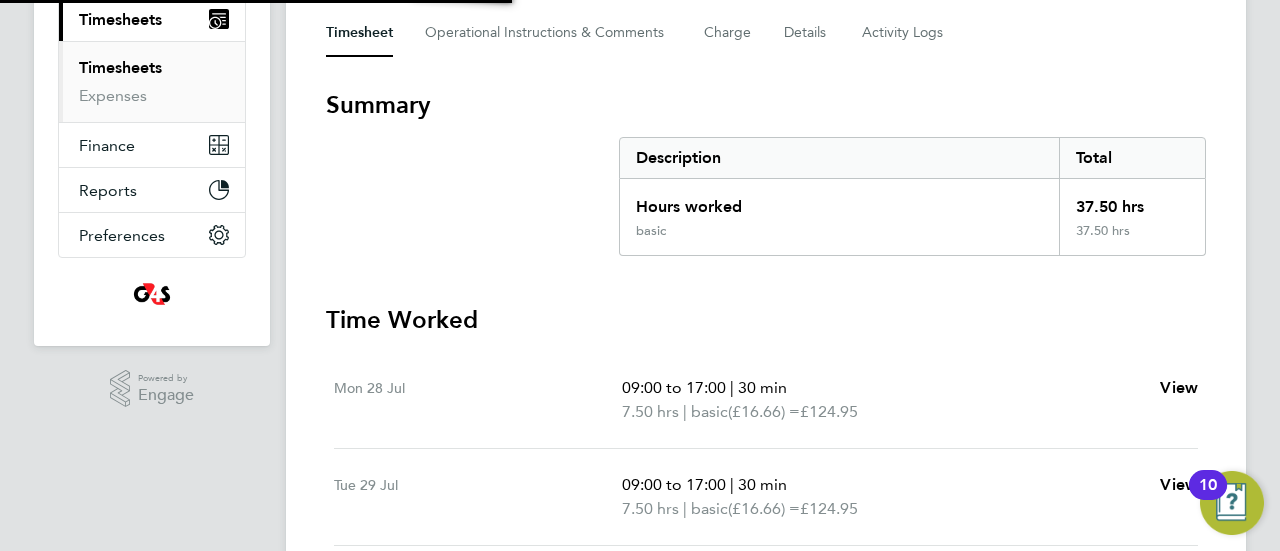 scroll, scrollTop: 0, scrollLeft: 0, axis: both 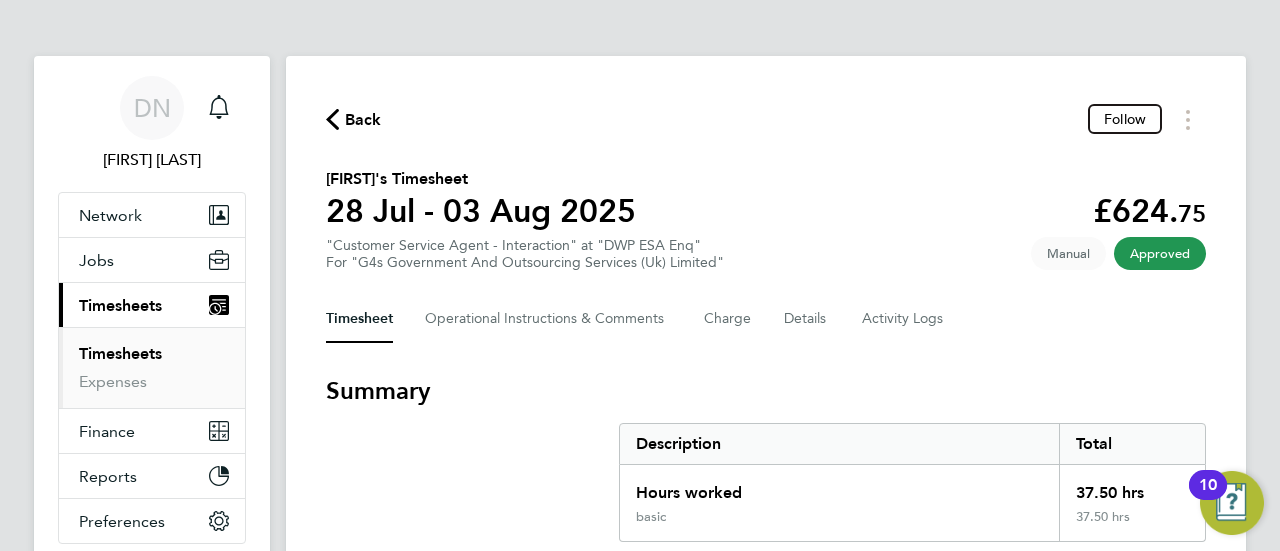 click on "Back" 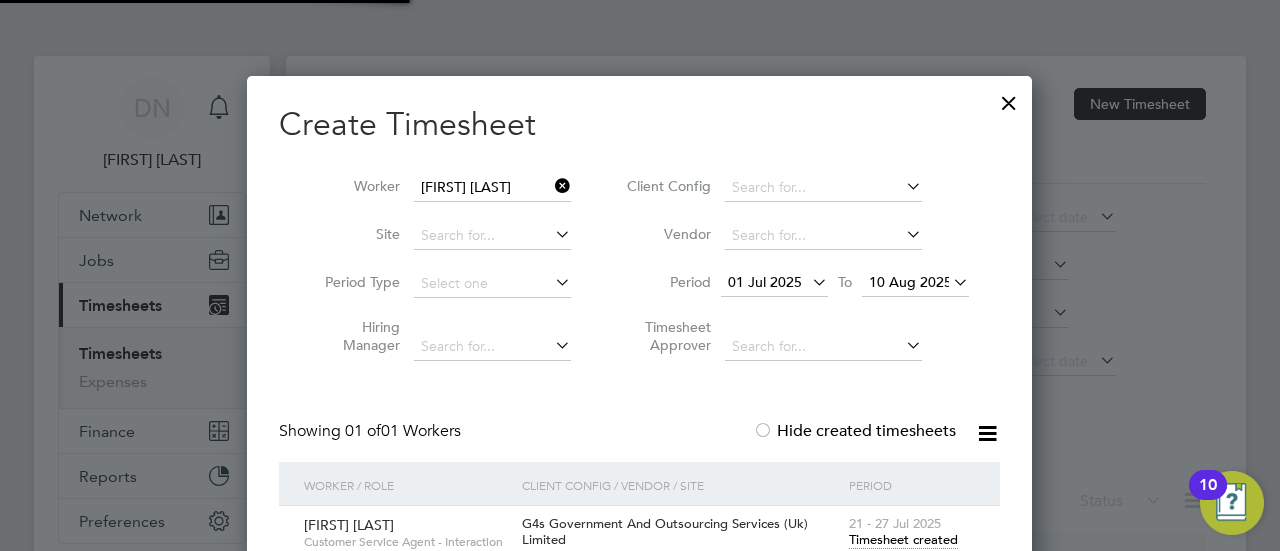scroll, scrollTop: 725, scrollLeft: 786, axis: both 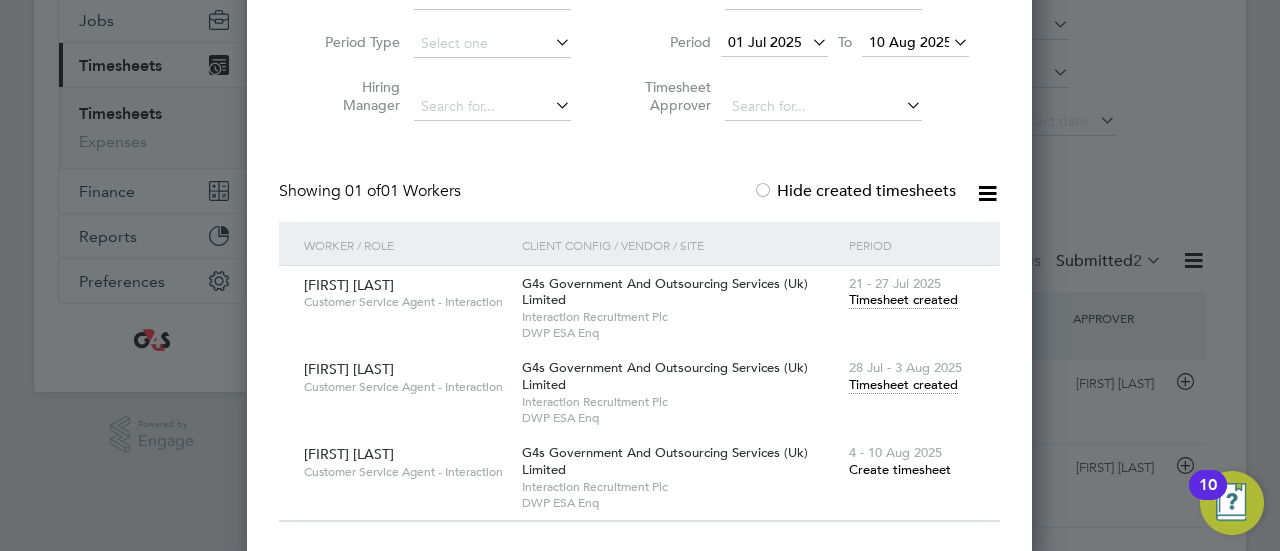 click on "Create timesheet" at bounding box center (900, 469) 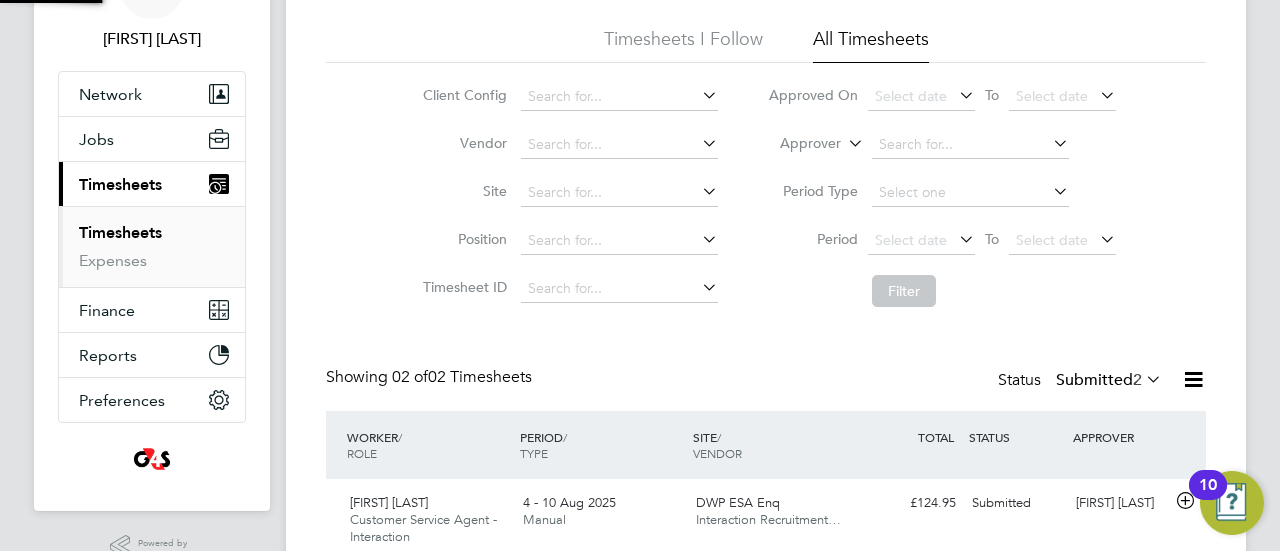 scroll, scrollTop: 41, scrollLeft: 0, axis: vertical 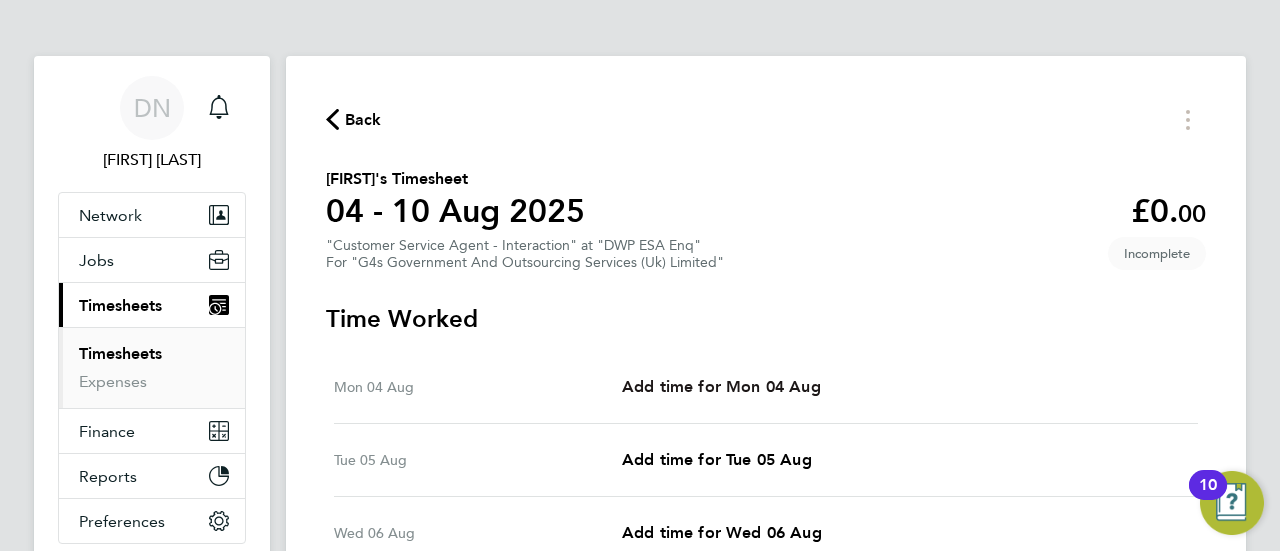 click on "Add time for Mon 04 Aug" at bounding box center [721, 386] 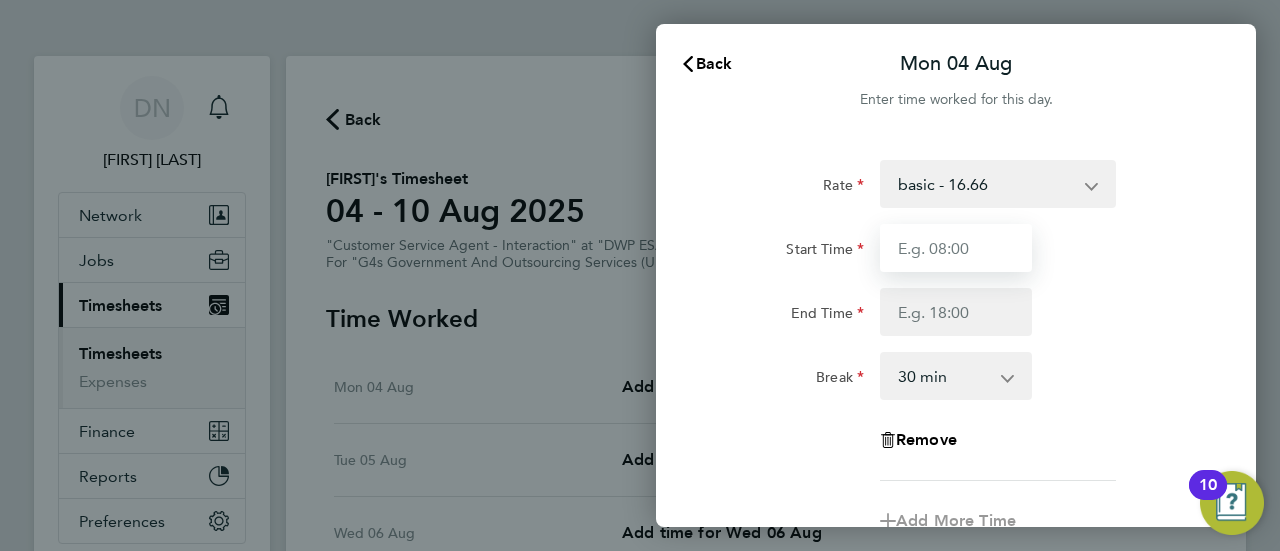 click on "Start Time" at bounding box center [956, 248] 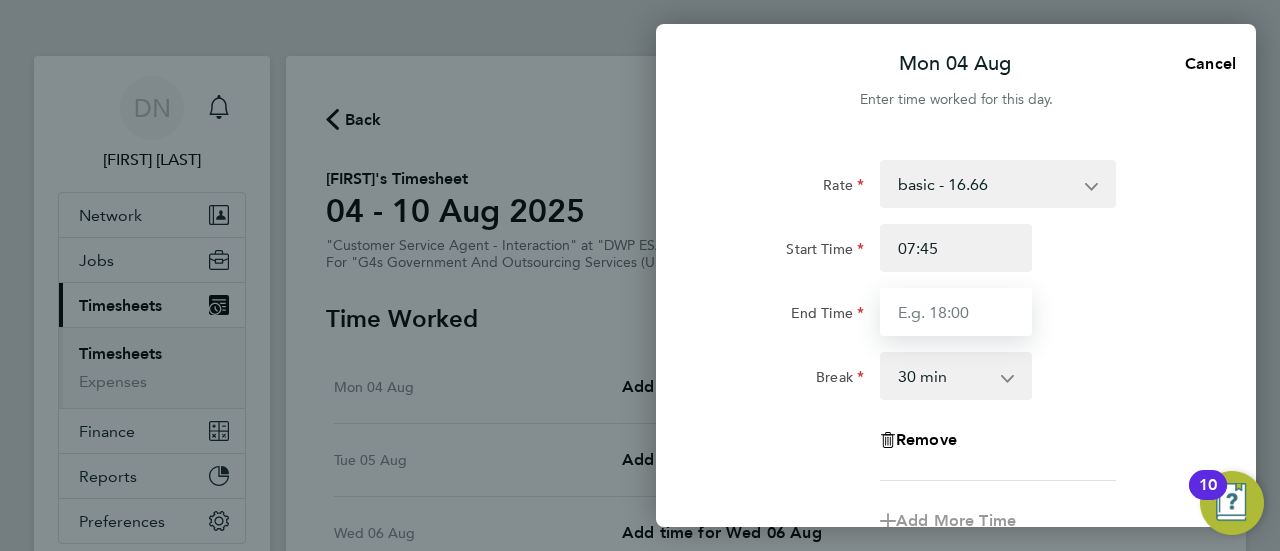 click on "End Time" at bounding box center [956, 312] 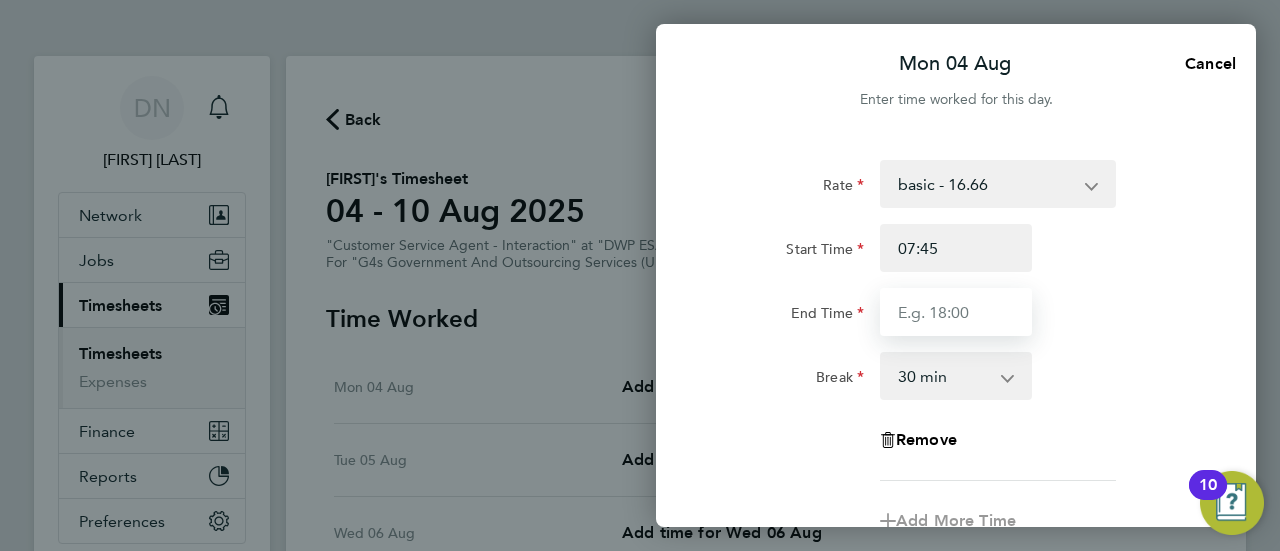 type on "16:30" 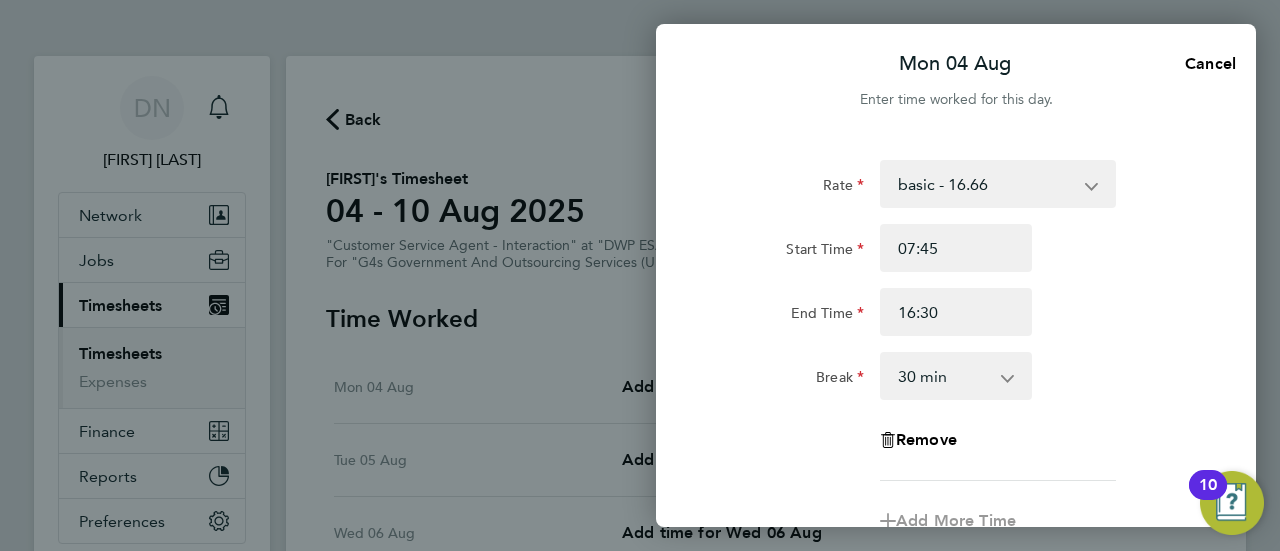 click on "Break  0 min   15 min   30 min   45 min   60 min   75 min   90 min" 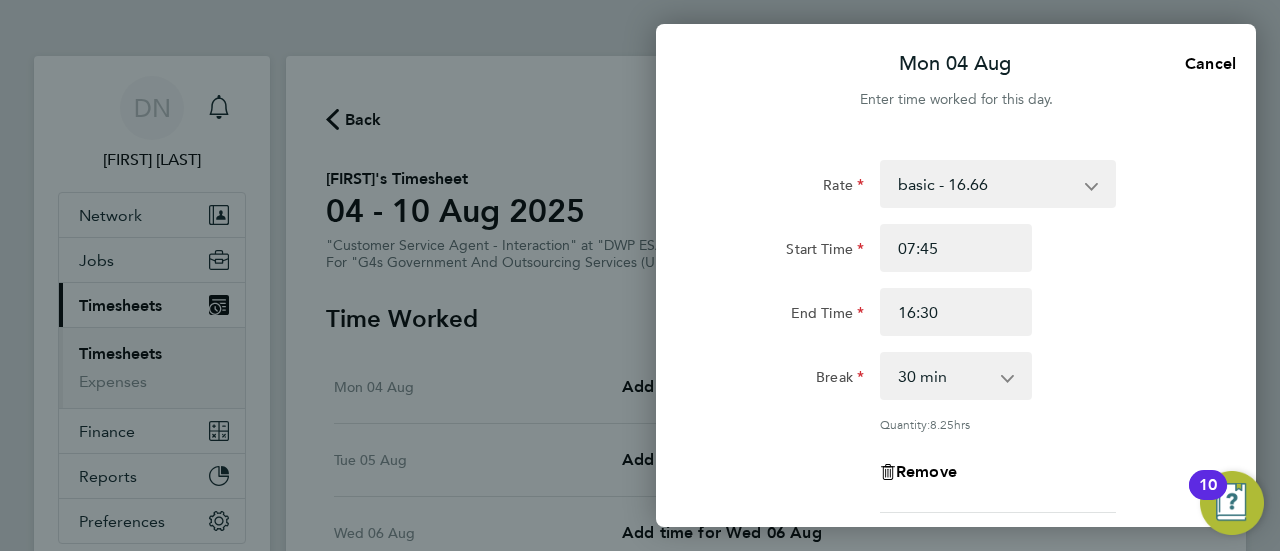 click on "Break  0 min   15 min   30 min   45 min   60 min   75 min   90 min" 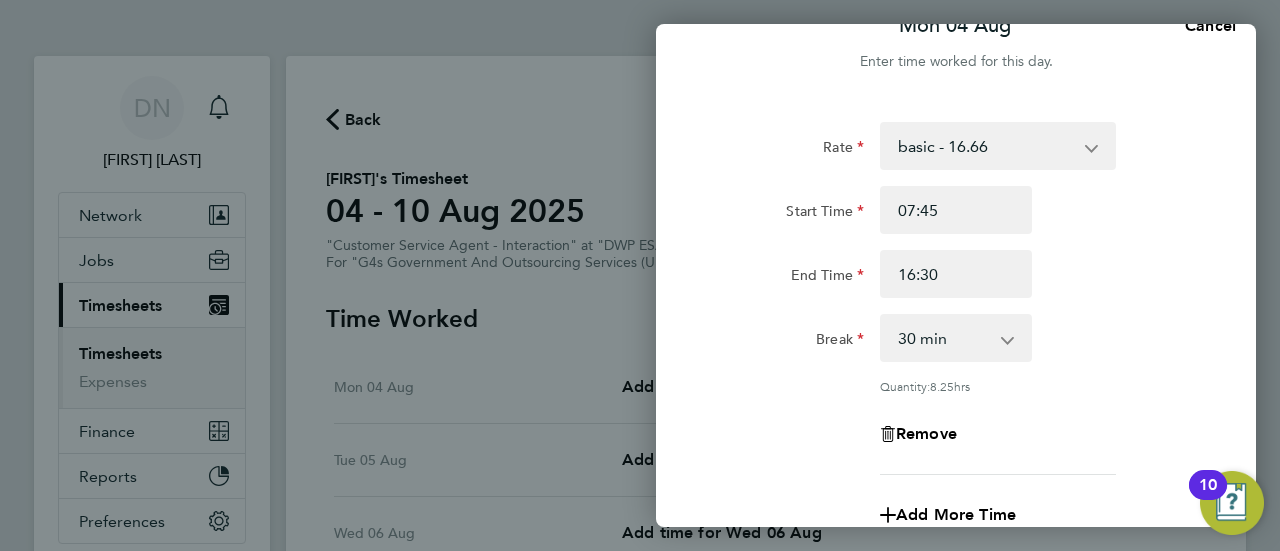 click on "Break  0 min   15 min   30 min   45 min   60 min   75 min   90 min" 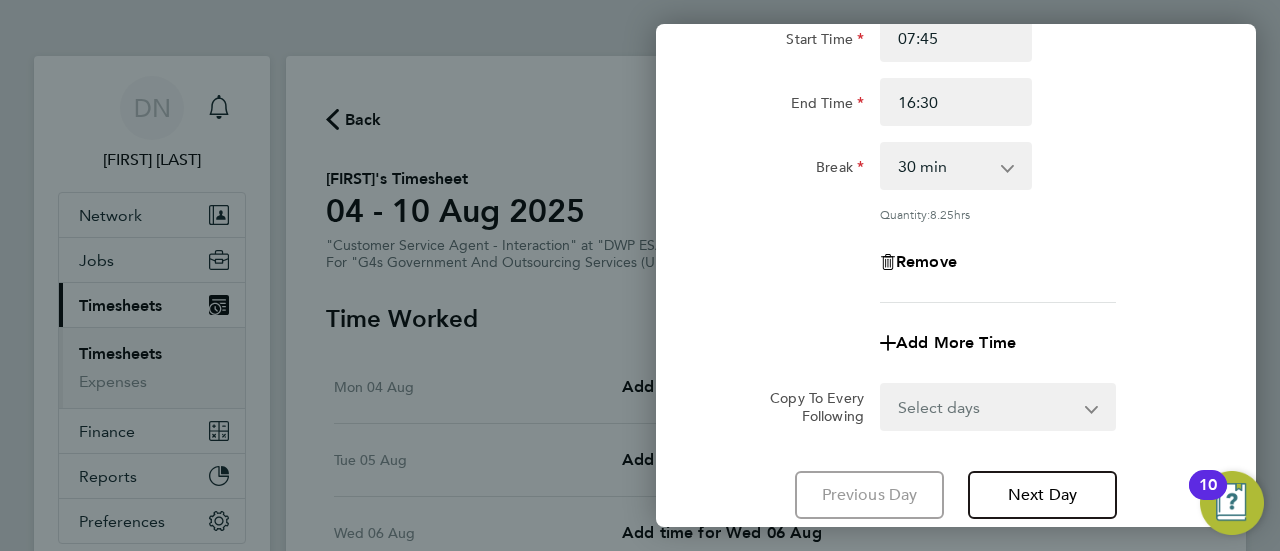 scroll, scrollTop: 240, scrollLeft: 0, axis: vertical 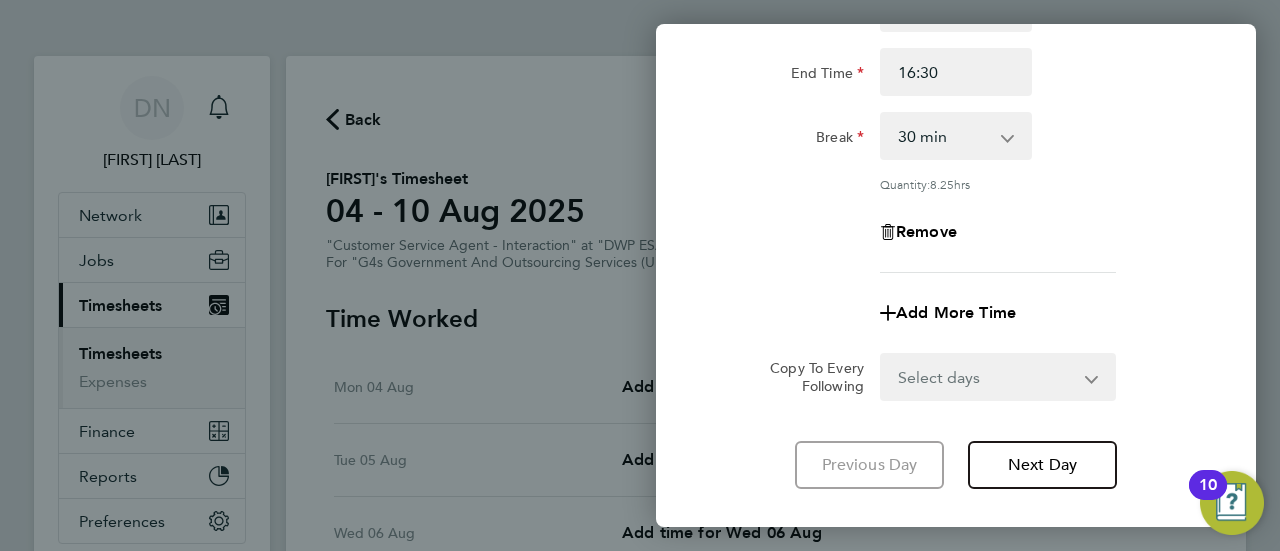 click on "Copy To Every Following  Select days   Day   Weekday (Mon-Fri)   Weekend (Sat-Sun)   Tuesday   Wednesday   Thursday   Friday   Saturday   Sunday" 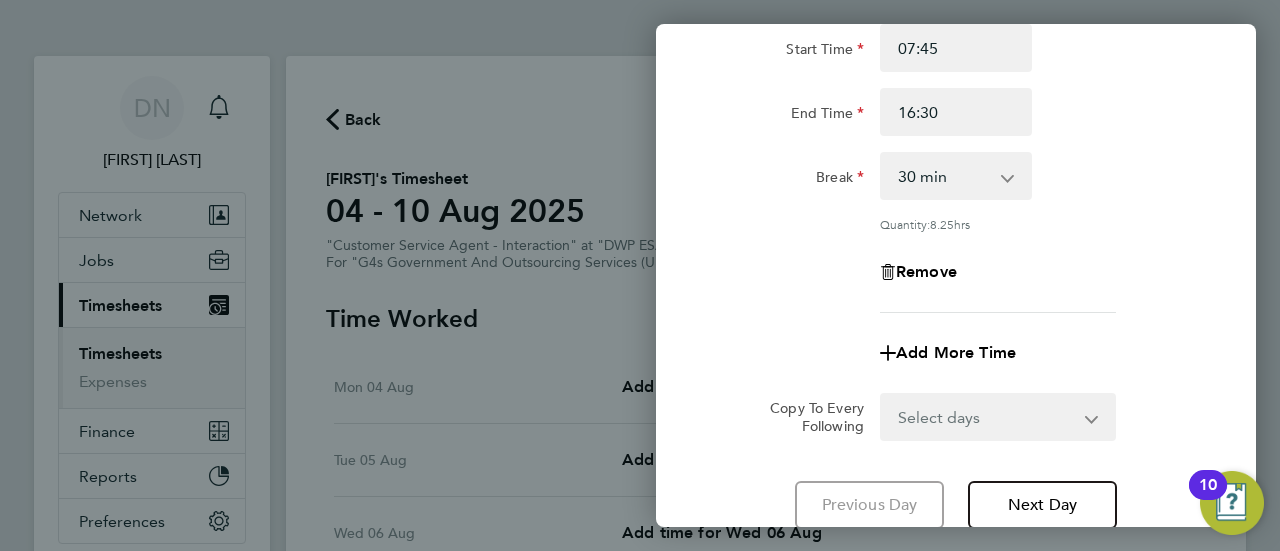 click on "Add More Time" 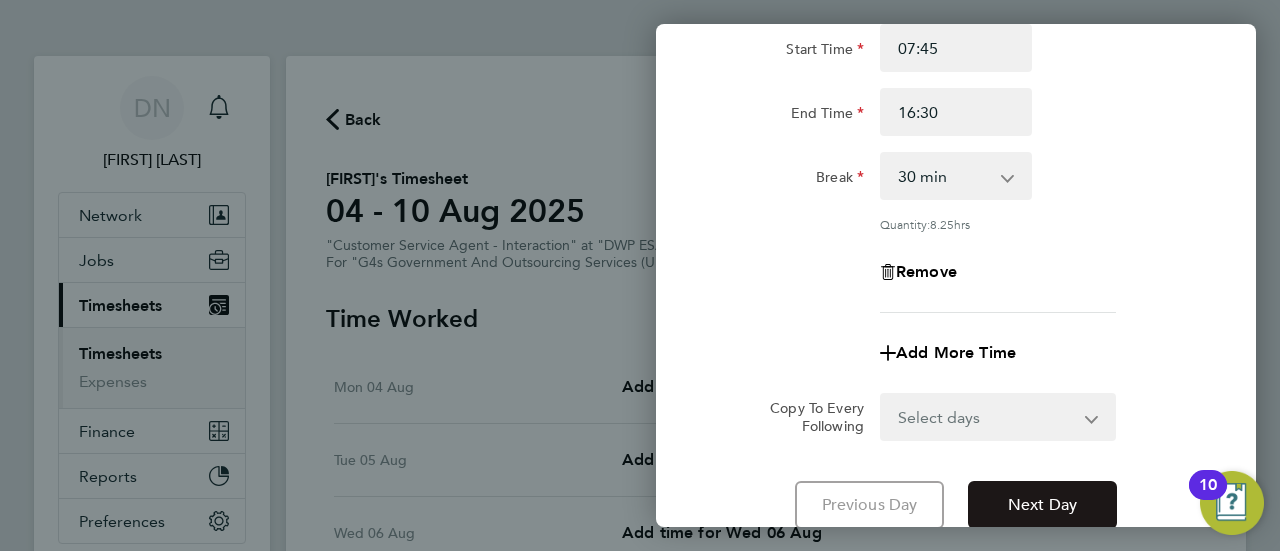 click on "Next Day" 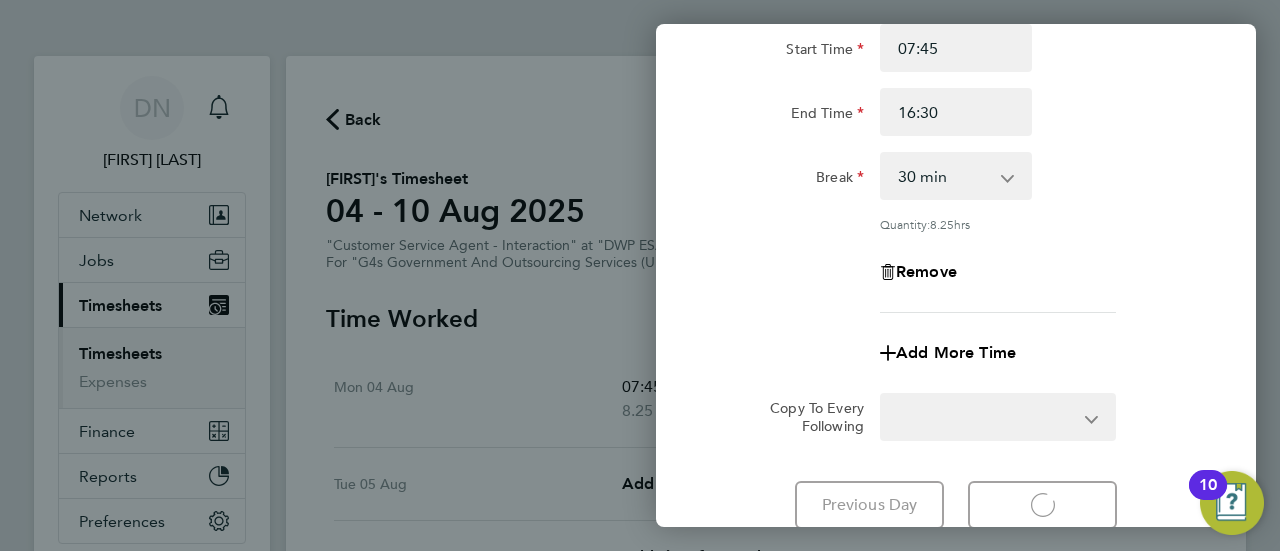 select on "30" 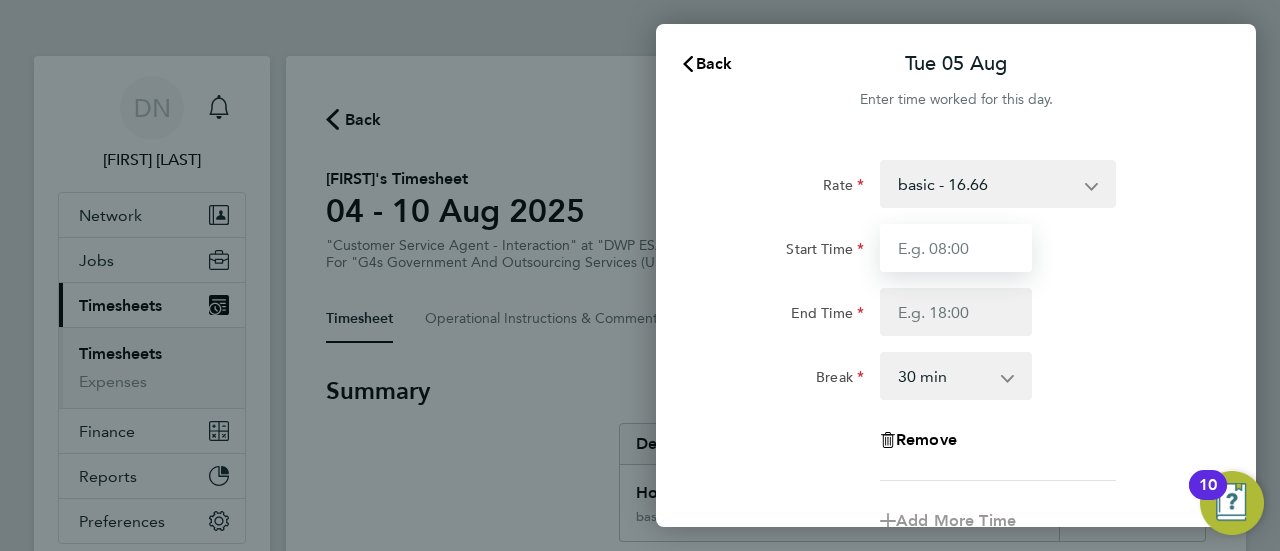click on "Start Time" at bounding box center (956, 248) 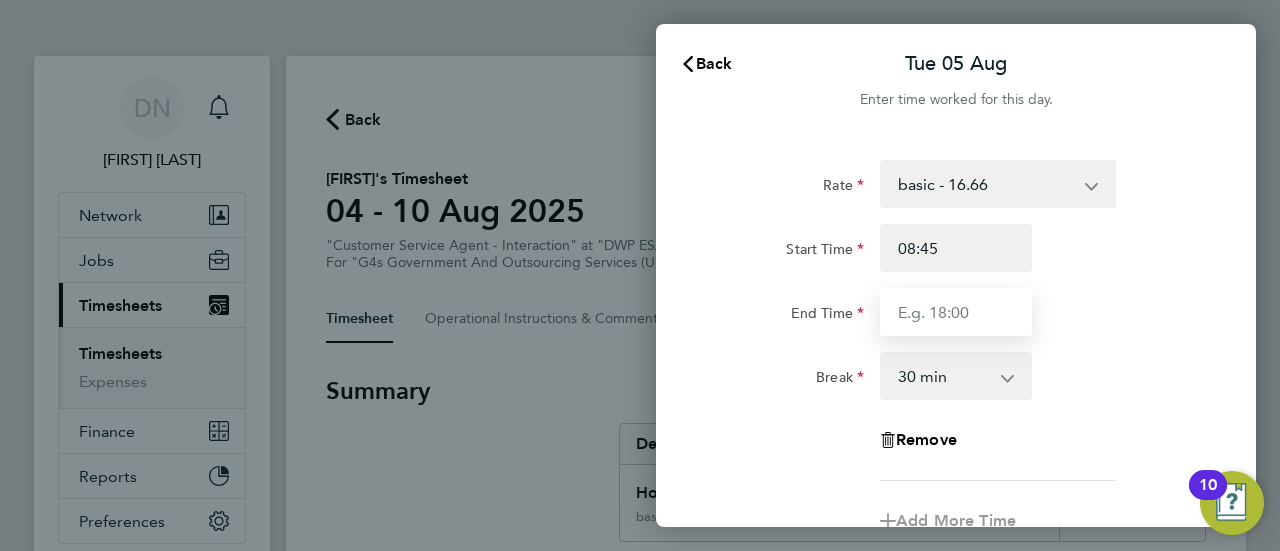 click on "End Time" at bounding box center [956, 312] 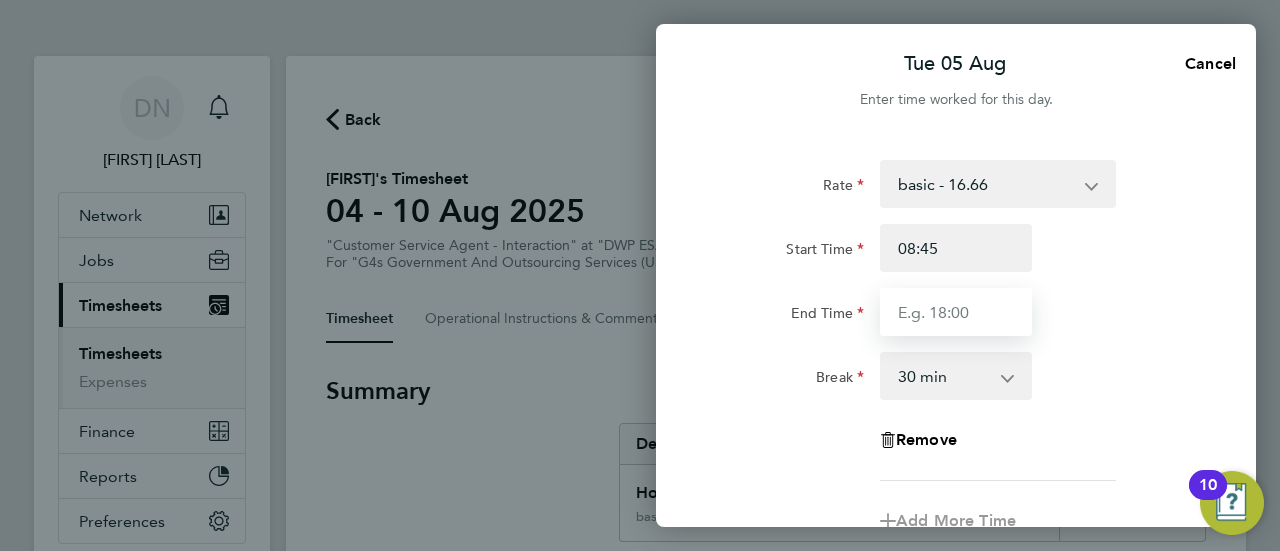 click on "End Time" at bounding box center [956, 312] 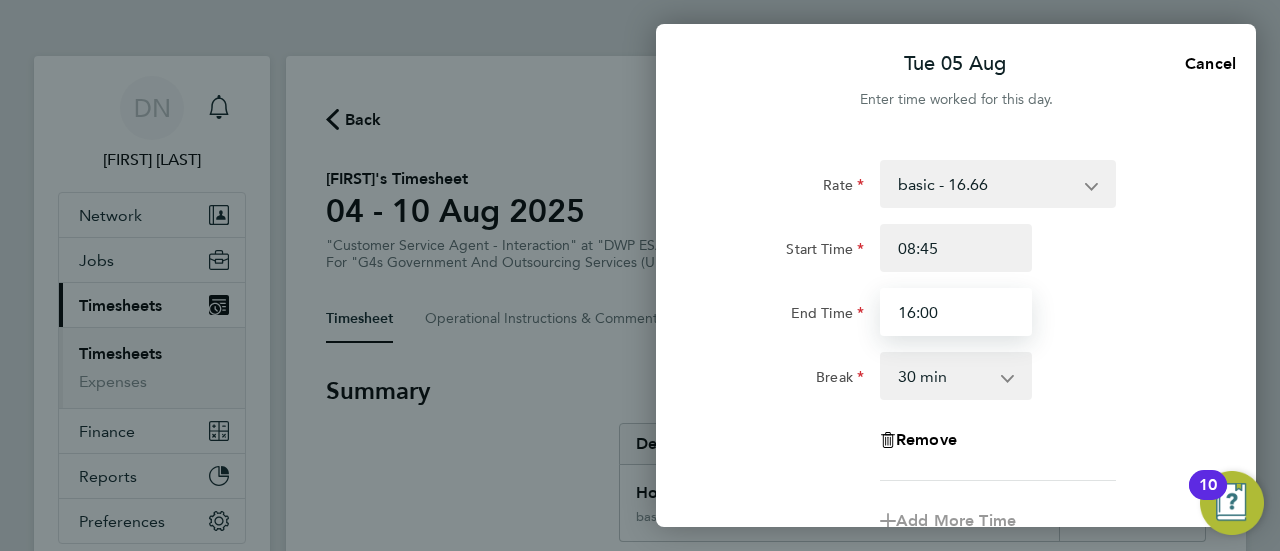 type on "16:00" 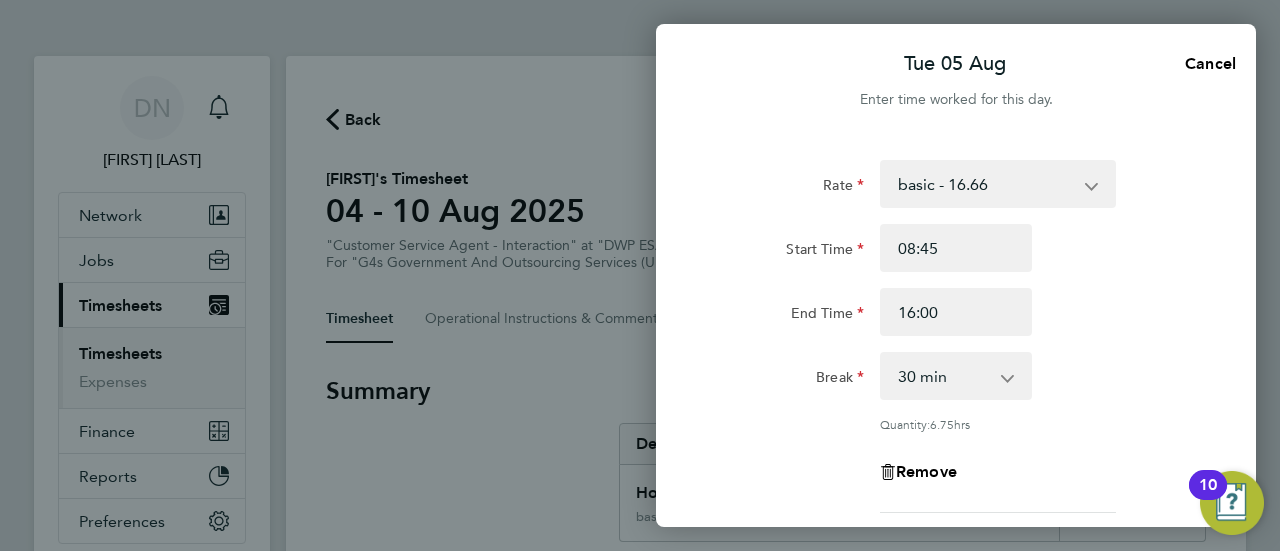 click on "End Time 16:00" 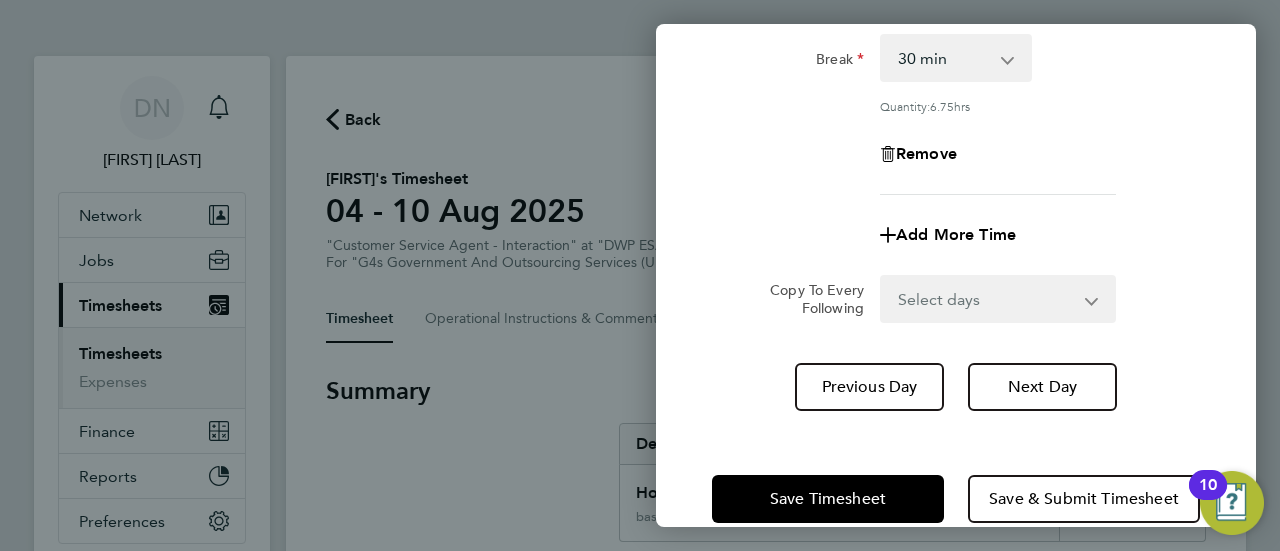 scroll, scrollTop: 320, scrollLeft: 0, axis: vertical 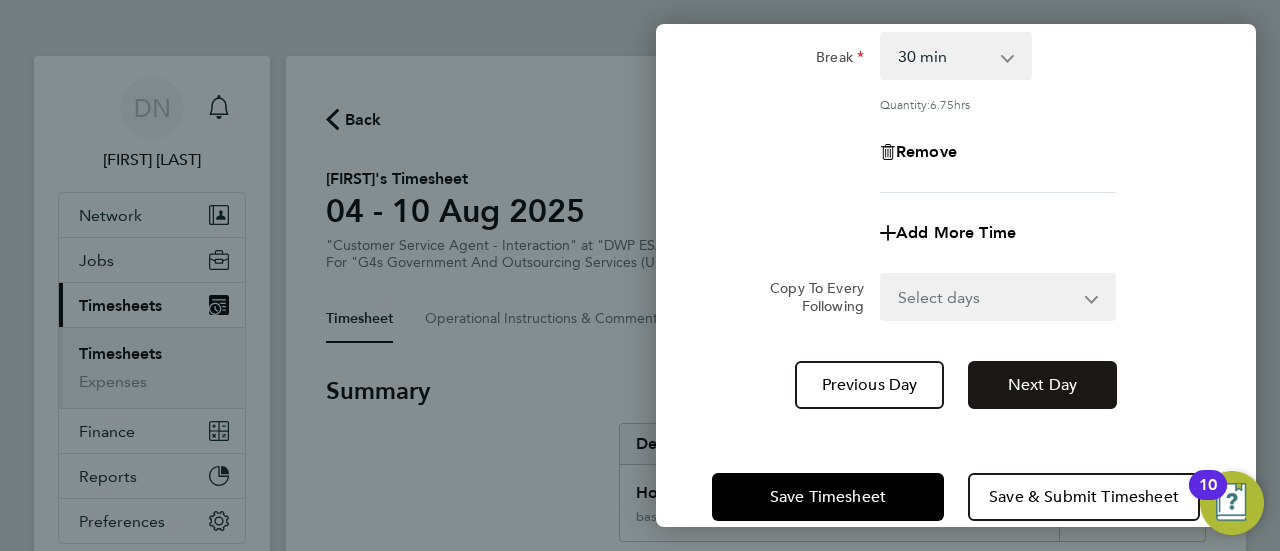 click on "Next Day" 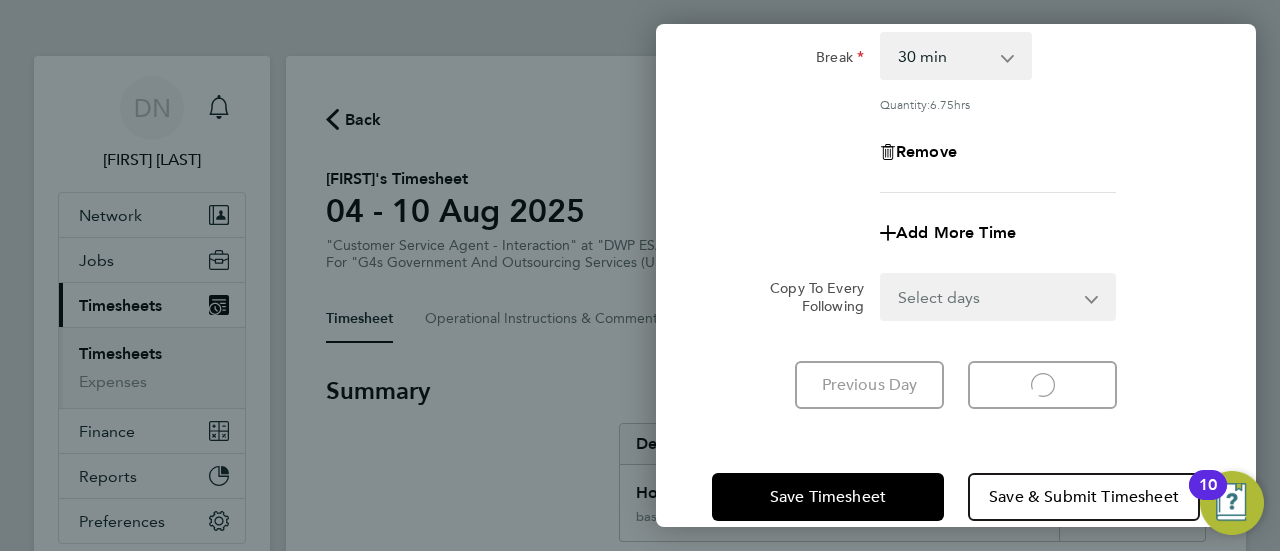 select on "30" 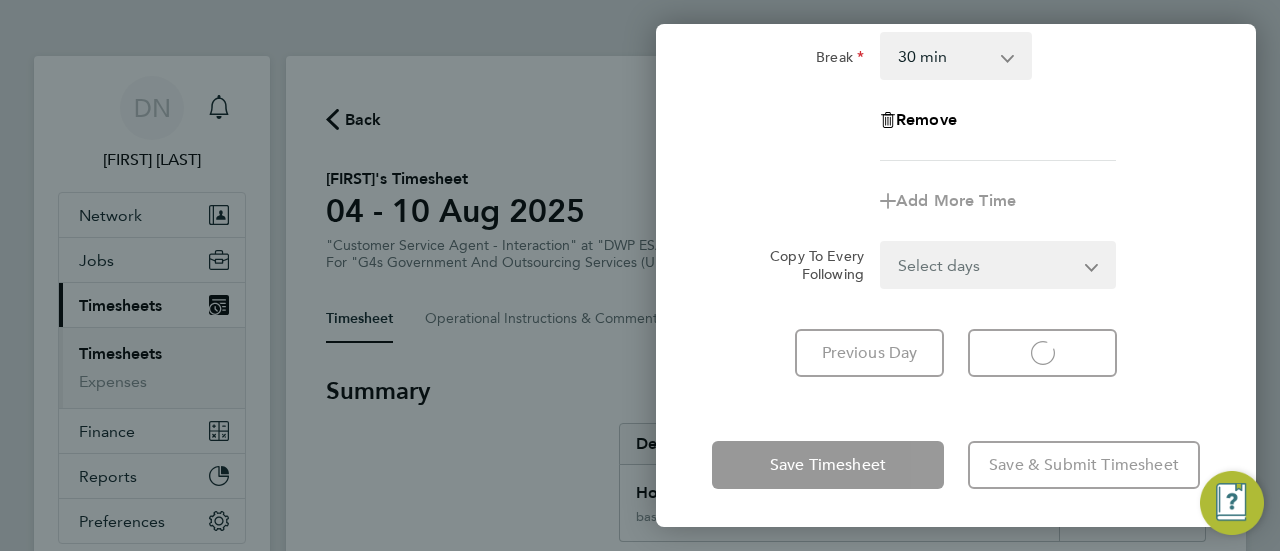select on "30" 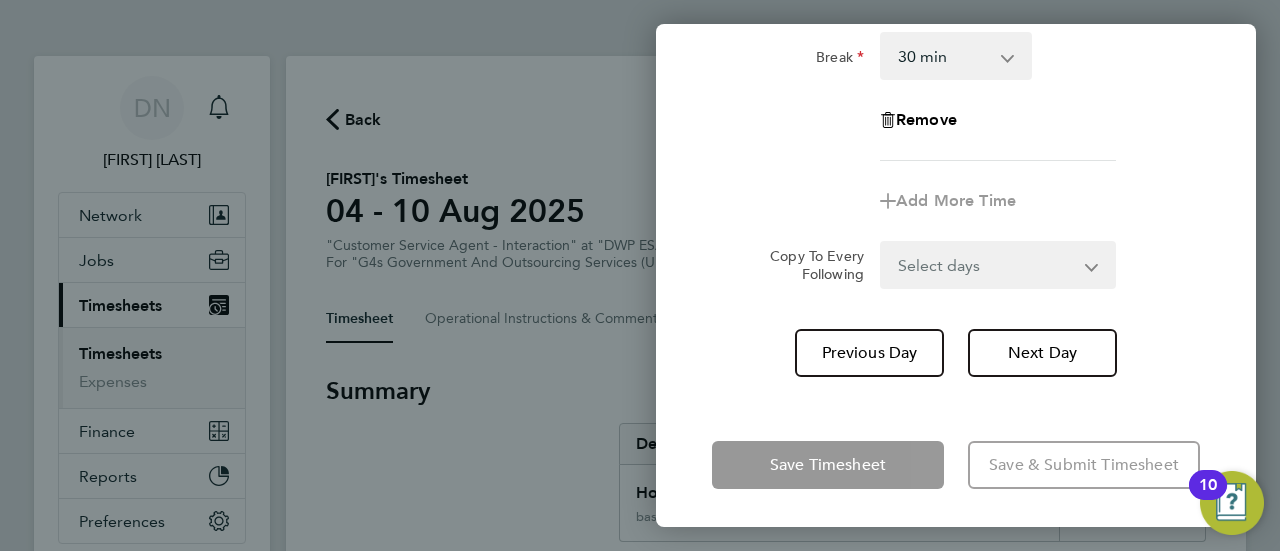 click on "Copy To Every Following  Select days   Day   Weekday (Mon-Fri)   Weekend (Sat-Sun)   Thursday   Friday   Saturday   Sunday" 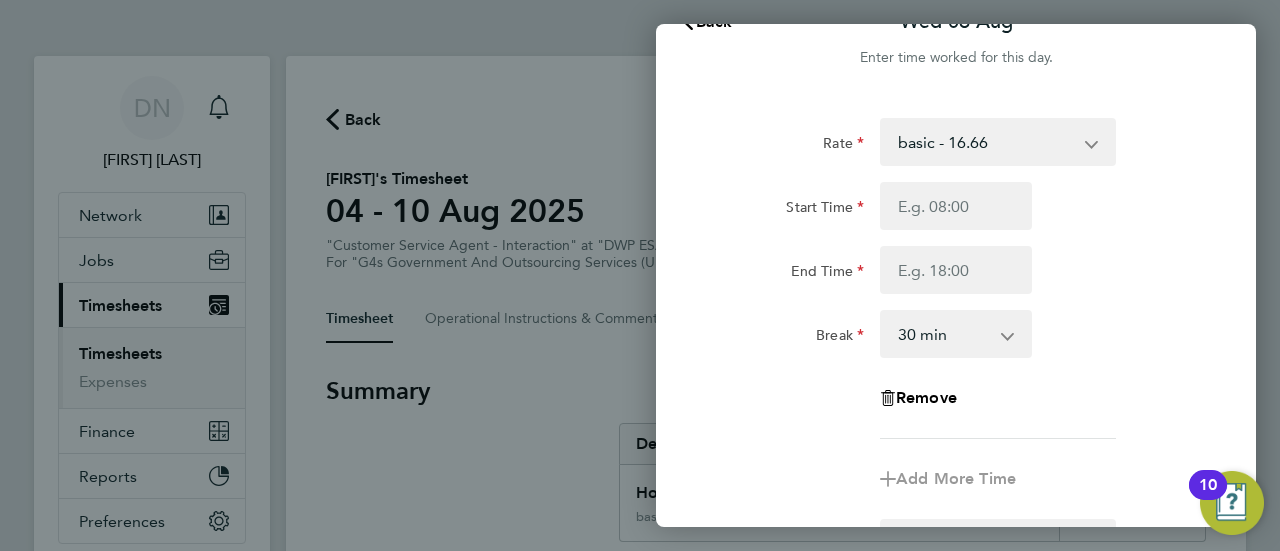 scroll, scrollTop: 0, scrollLeft: 0, axis: both 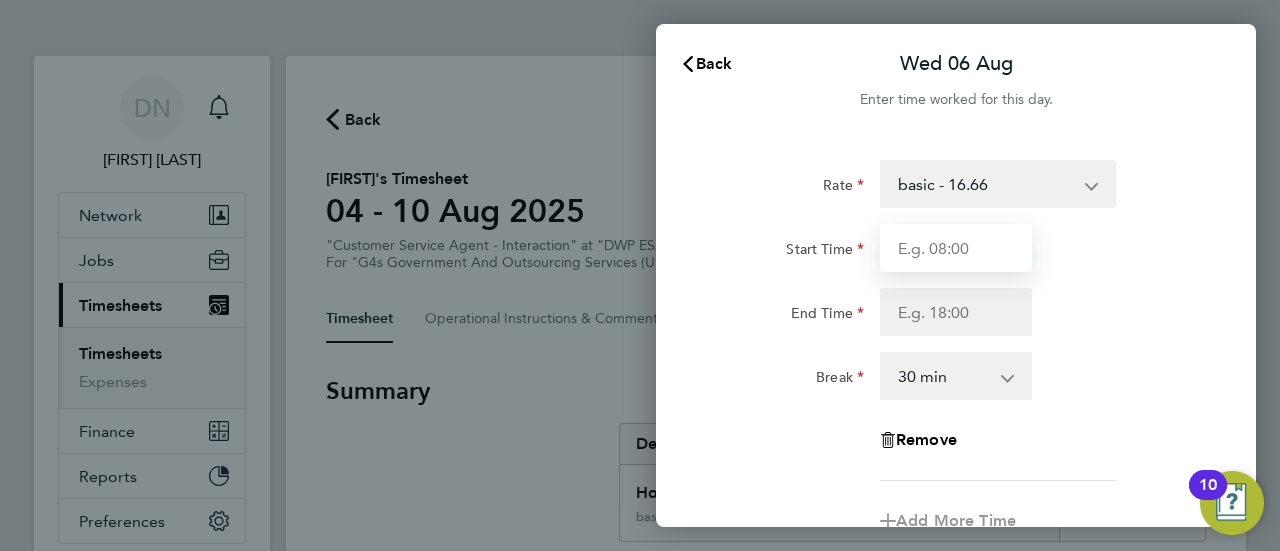 click on "Start Time" at bounding box center [956, 248] 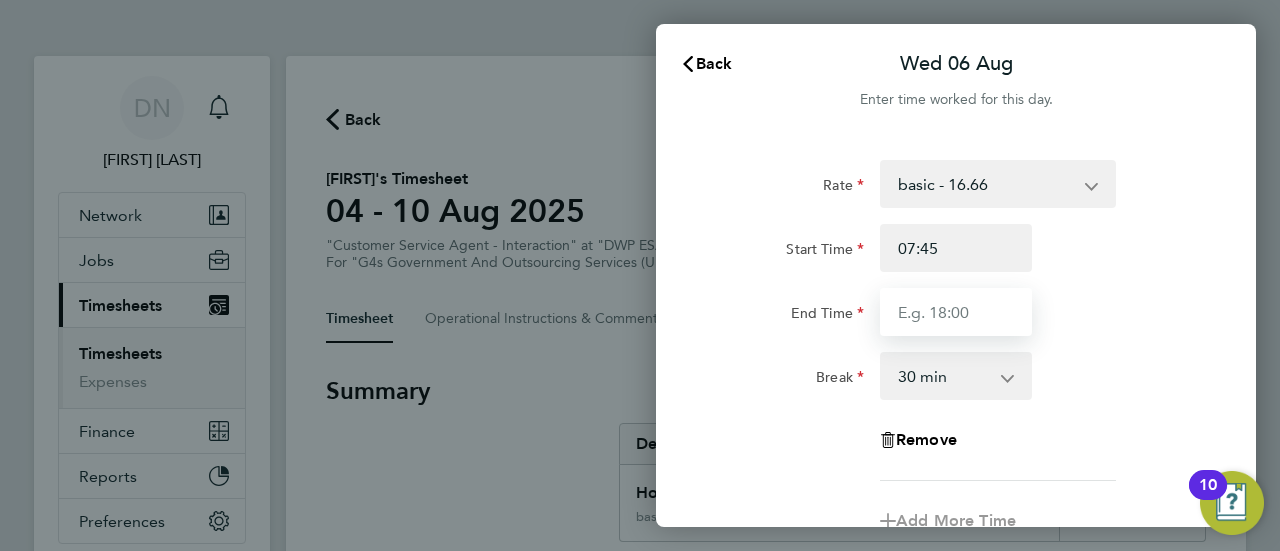 click on "End Time" at bounding box center (956, 312) 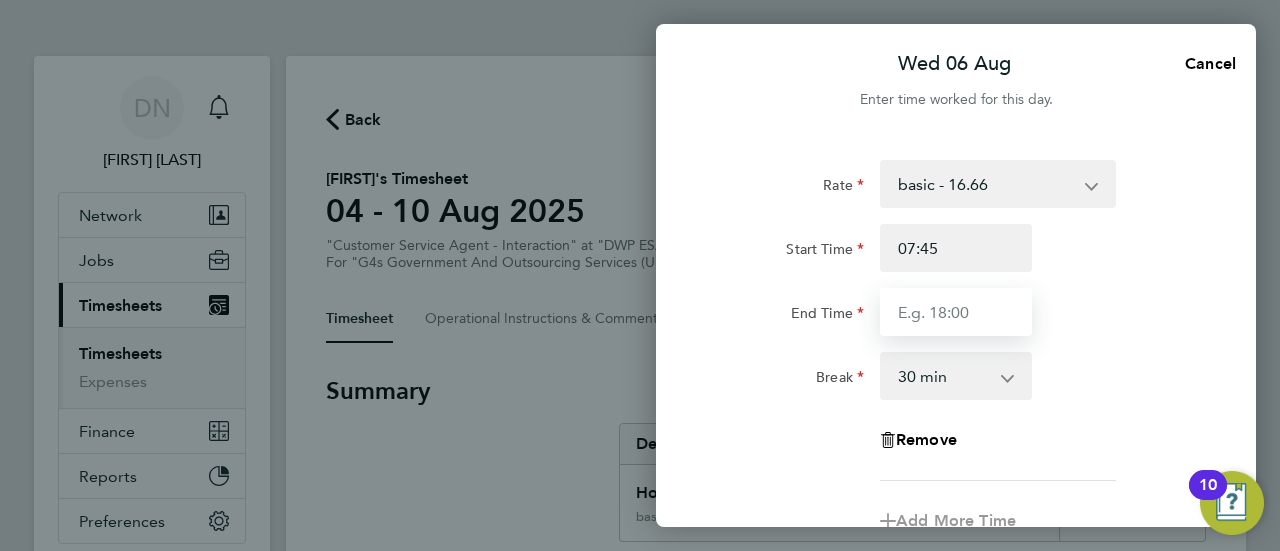 type on "17:00" 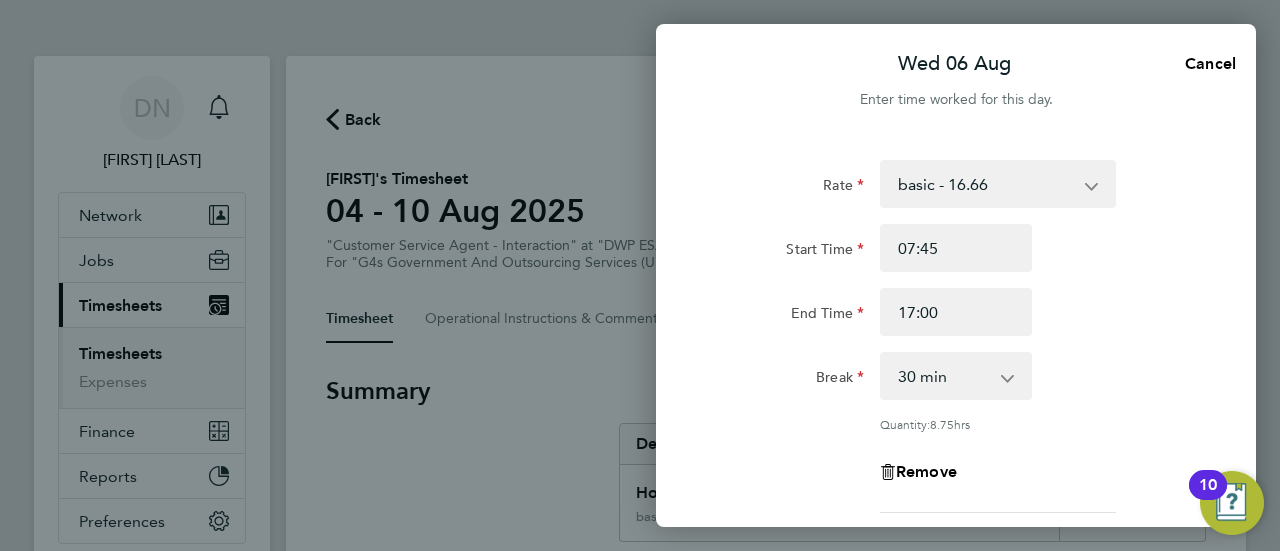 click on "Rate  basic - 16.66   System Issue Not Paid   Bank Holiday   x2 - 32.79   Annual Leave   Sick   System Issue Paid - 16.66   x1.5 - 24.73
Start Time 07:45 End Time 17:00 Break  0 min   15 min   30 min   45 min   60 min   75 min   90 min
Quantity:  8.75  hrs
Remove
Add More Time  Copy To Every Following  Select days   Day   Weekday (Mon-Fri)   Weekend (Sat-Sun)   Thursday   Friday   Saturday   Sunday
Previous Day   Next Day" 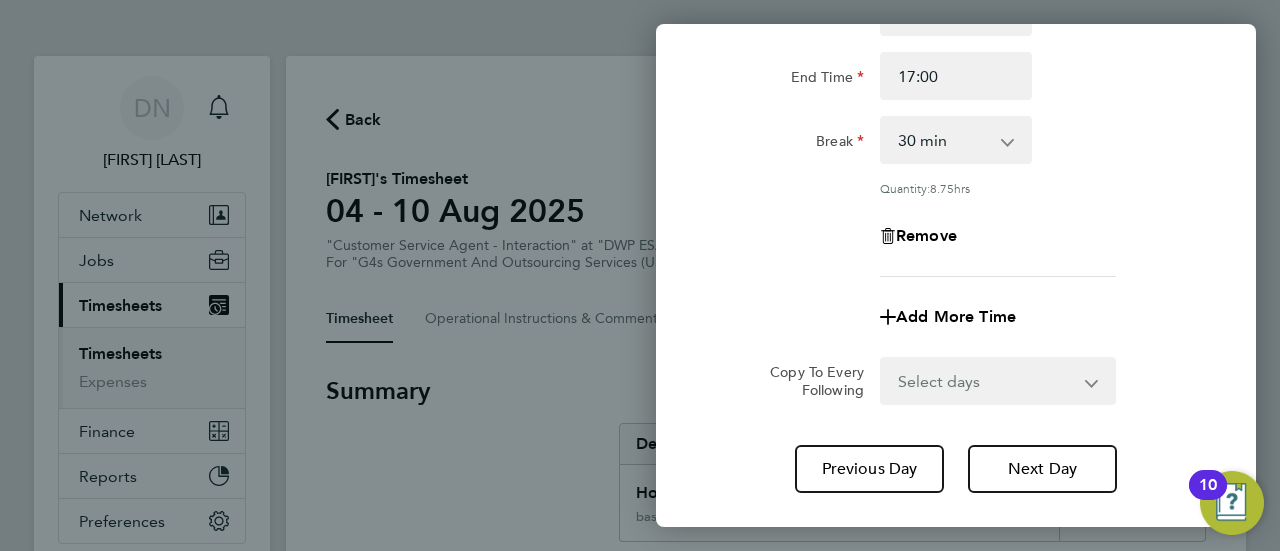 scroll, scrollTop: 352, scrollLeft: 0, axis: vertical 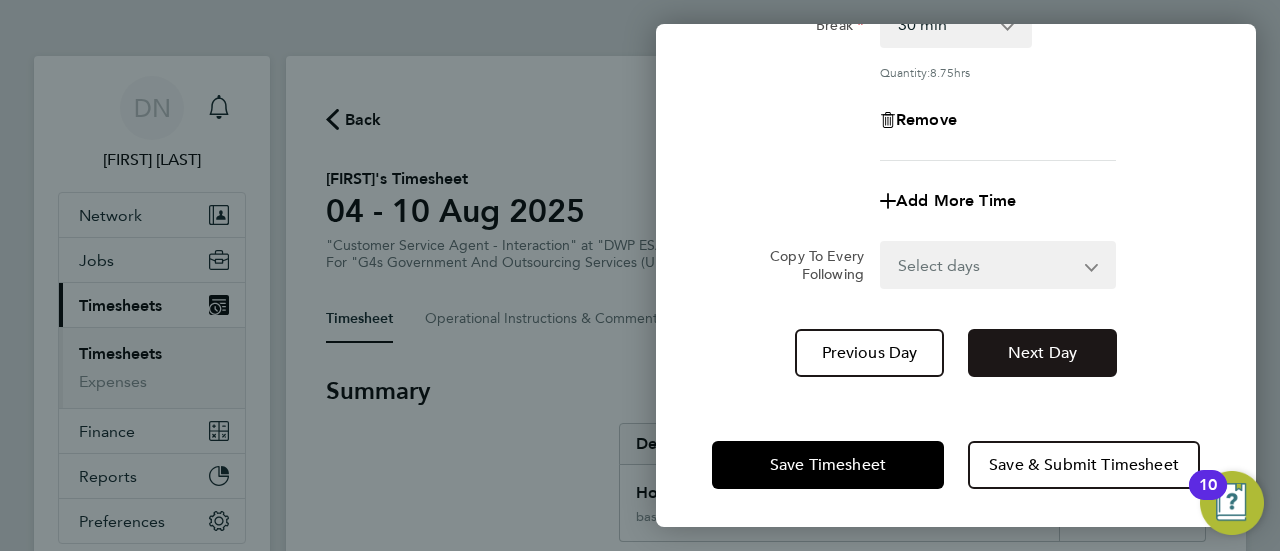 click on "Next Day" 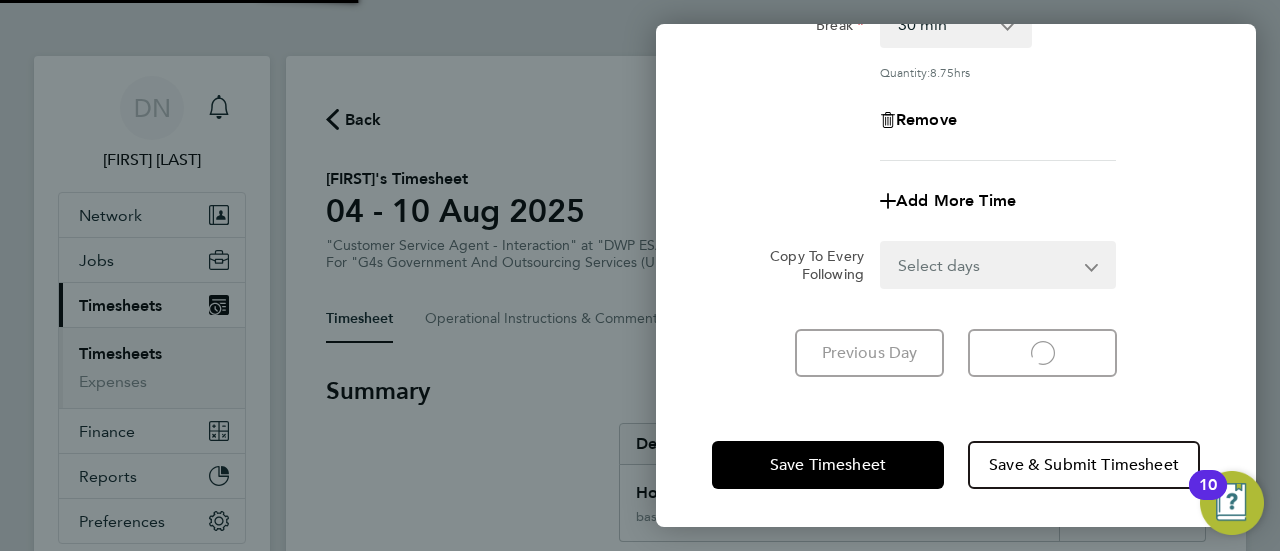 select on "30" 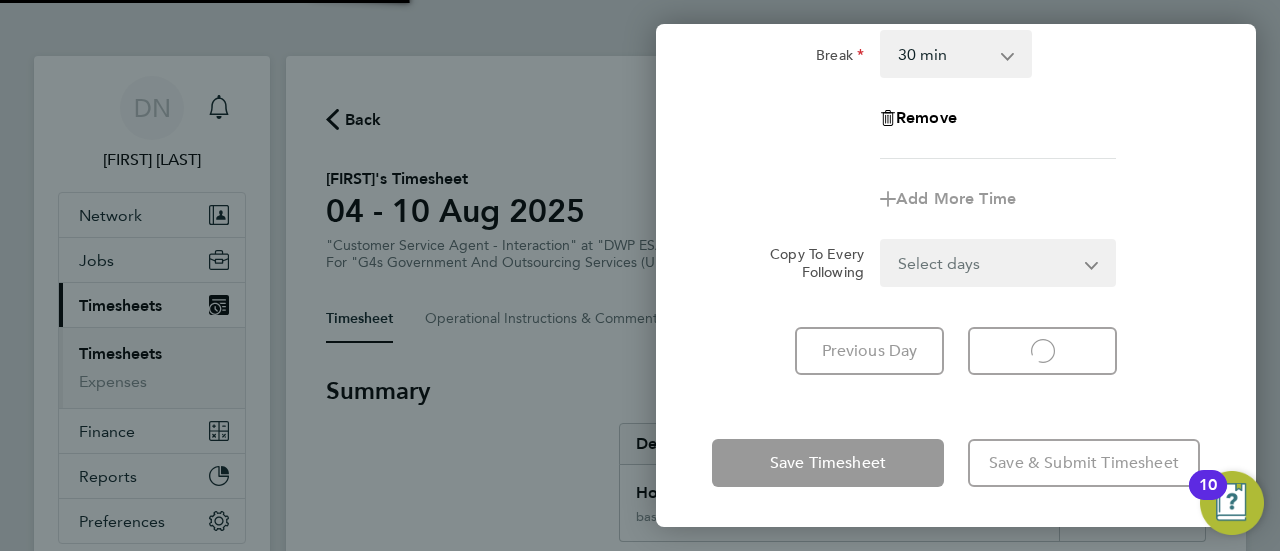 scroll, scrollTop: 321, scrollLeft: 0, axis: vertical 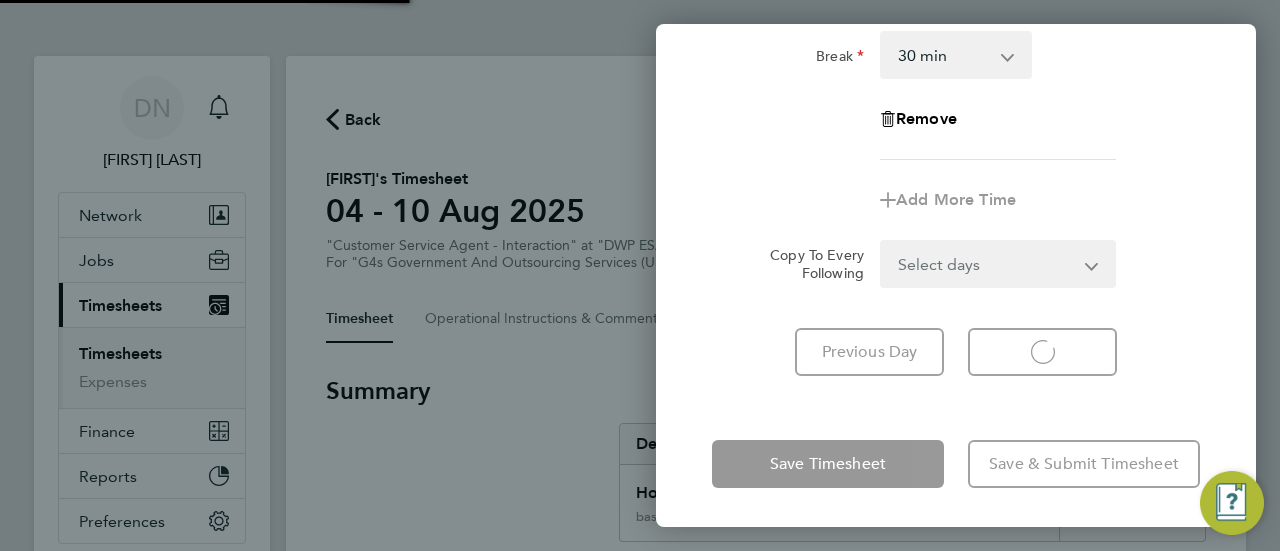 select on "30" 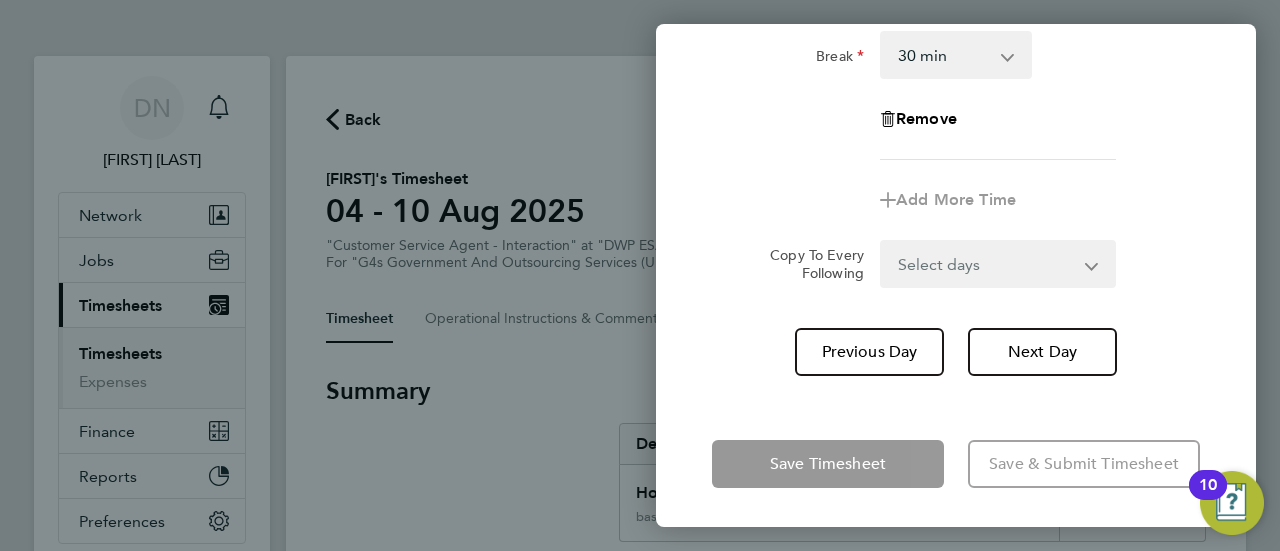 click on "Rate  basic - 16.66   System Issue Not Paid   Bank Holiday   x2 - 32.79   Annual Leave   Sick   System Issue Paid - 16.66   x1.5 - 24.73
Start Time End Time Break  0 min   15 min   30 min   45 min   60 min   75 min   90 min
Remove
Add More Time  Copy To Every Following  Select days   Day   Weekend (Sat-Sun)   Friday   Saturday   Sunday
Previous Day   Next Day" 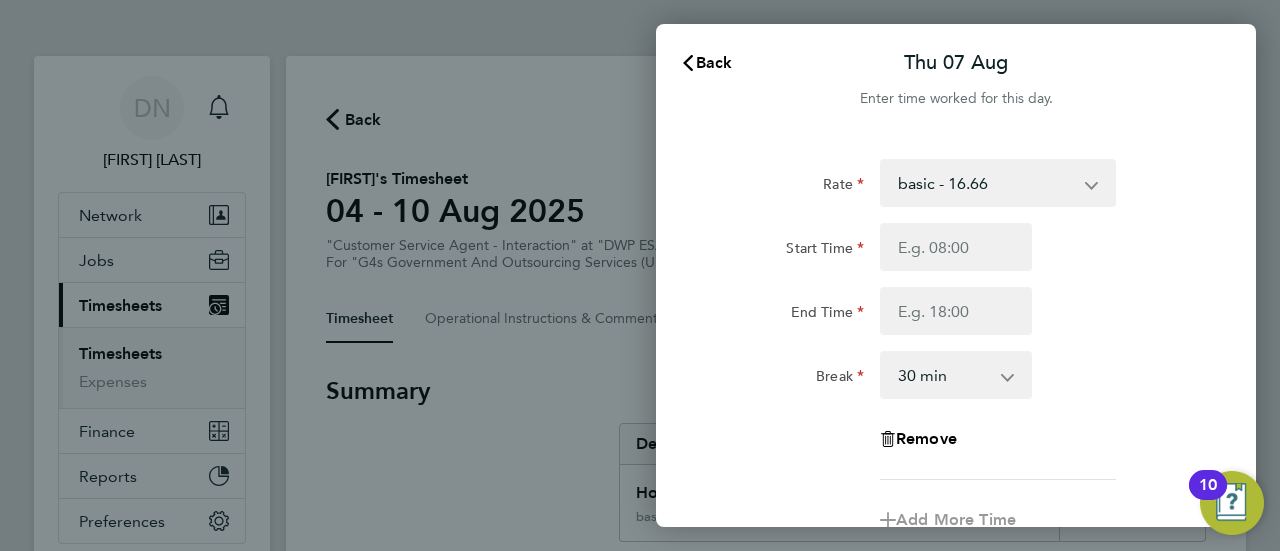 scroll, scrollTop: 0, scrollLeft: 0, axis: both 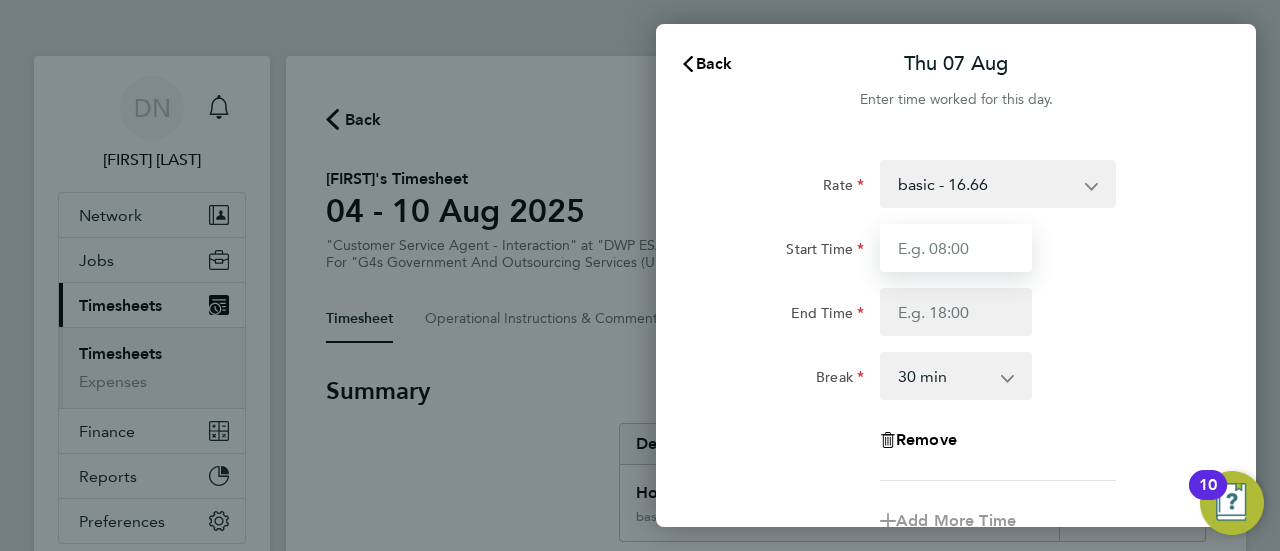 click on "Start Time" at bounding box center [956, 248] 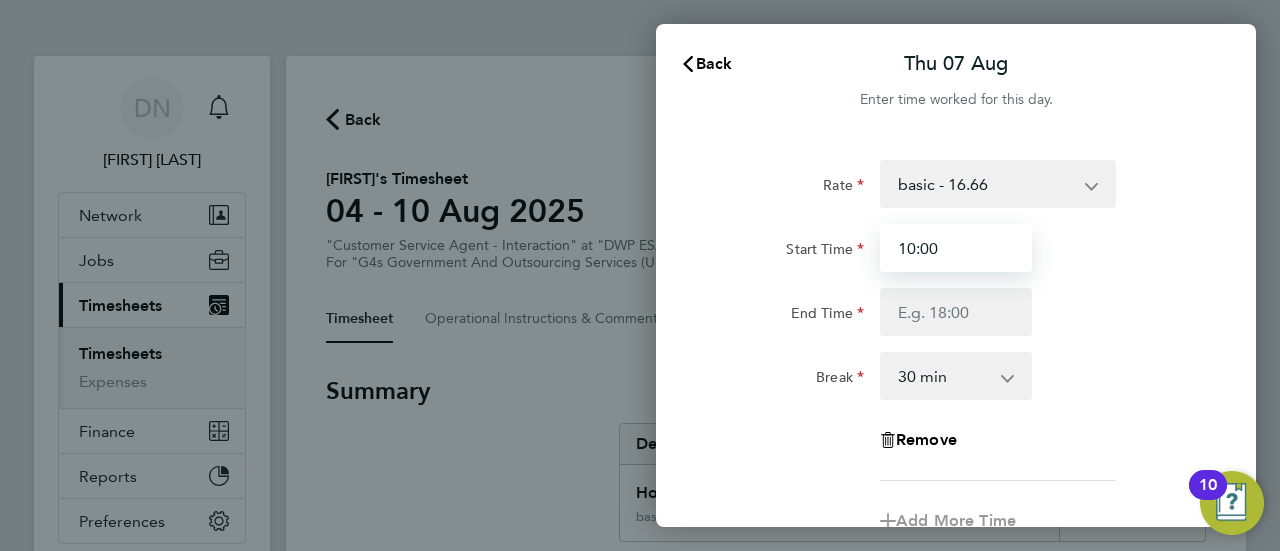 type on "10:00" 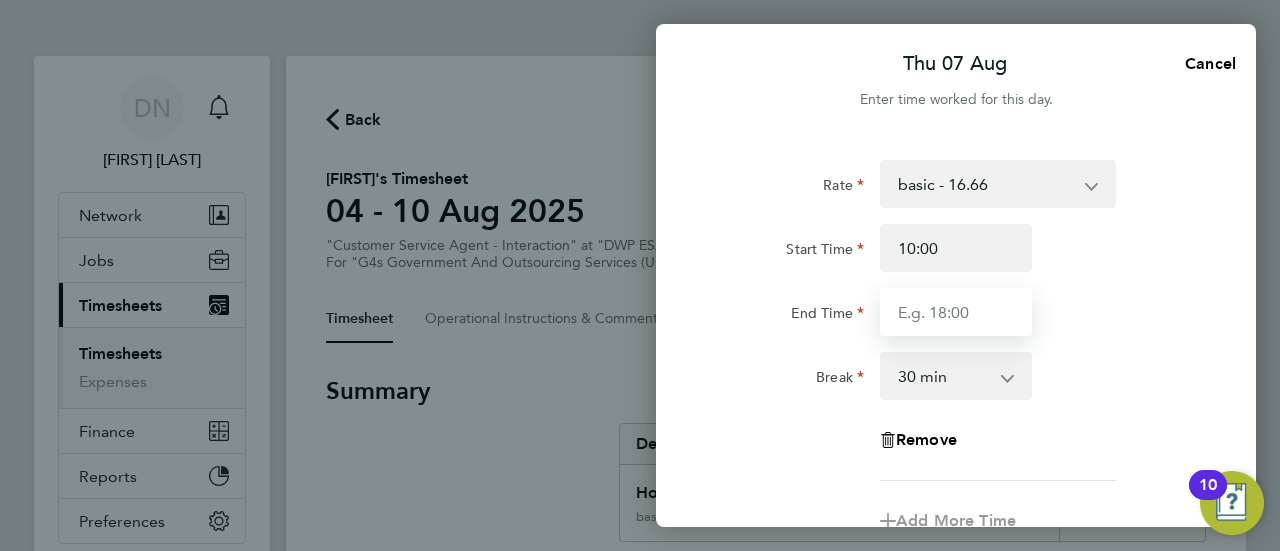 click on "End Time" at bounding box center [956, 312] 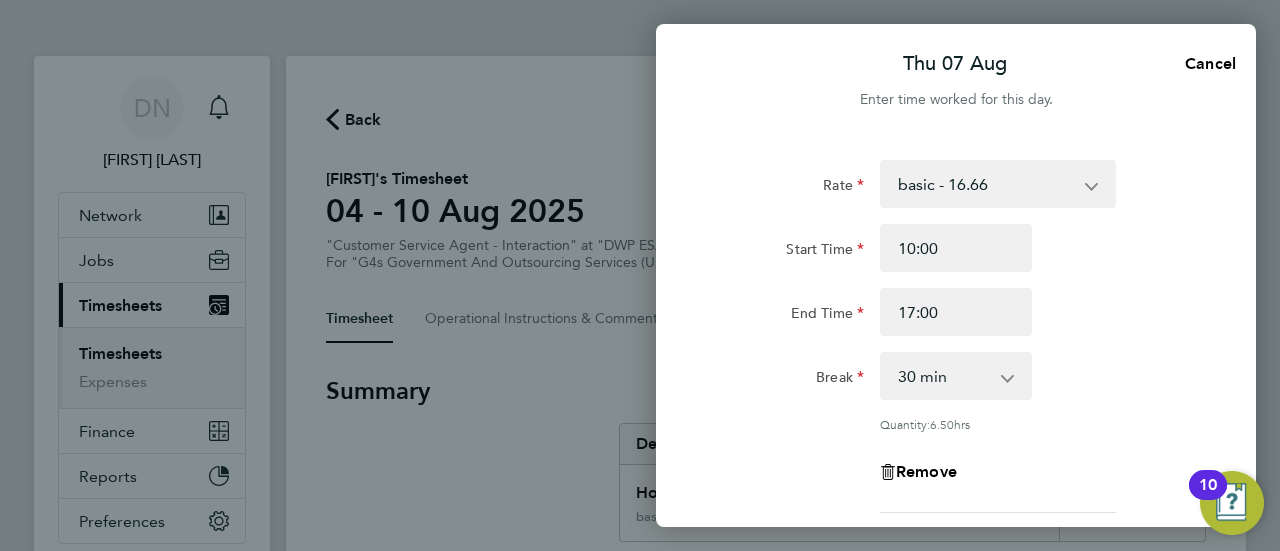 click on "Rate  basic - 16.66   System Issue Not Paid   Bank Holiday   x2 - 32.79   Annual Leave   Sick   System Issue Paid - 16.66   x1.5 - 24.73
Start Time 10:00 End Time 17:00 Break  0 min   15 min   30 min   45 min   60 min   75 min   90 min
Quantity:  6.50  hrs
Remove
Add More Time  Copy To Every Following  Select days   Day   Weekend (Sat-Sun)   Friday   Saturday   Sunday
Previous Day   Next Day" 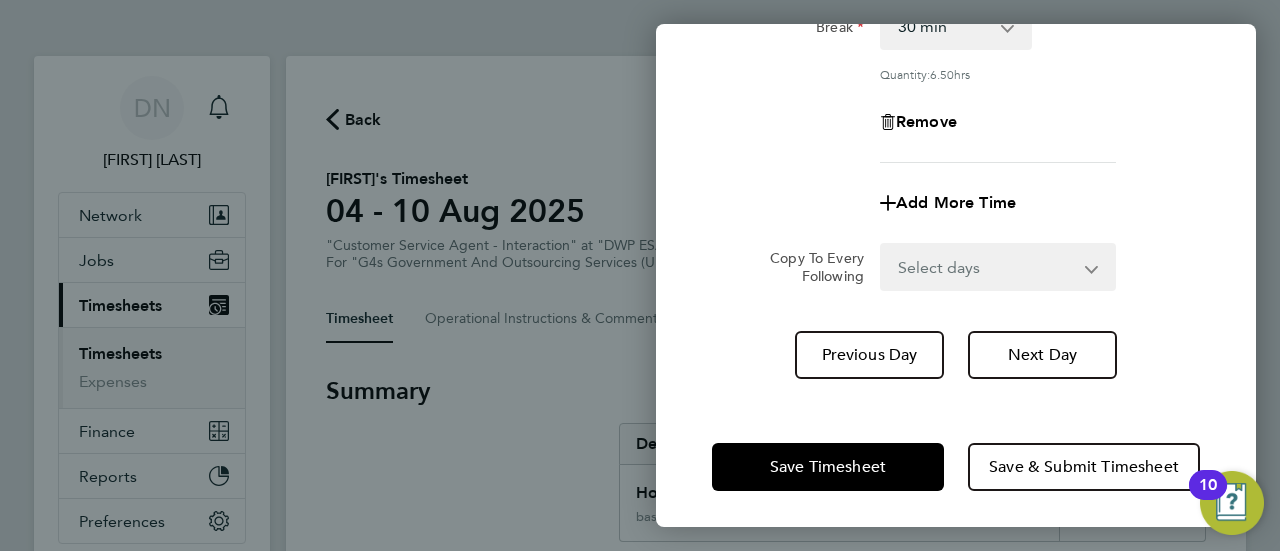 scroll, scrollTop: 352, scrollLeft: 0, axis: vertical 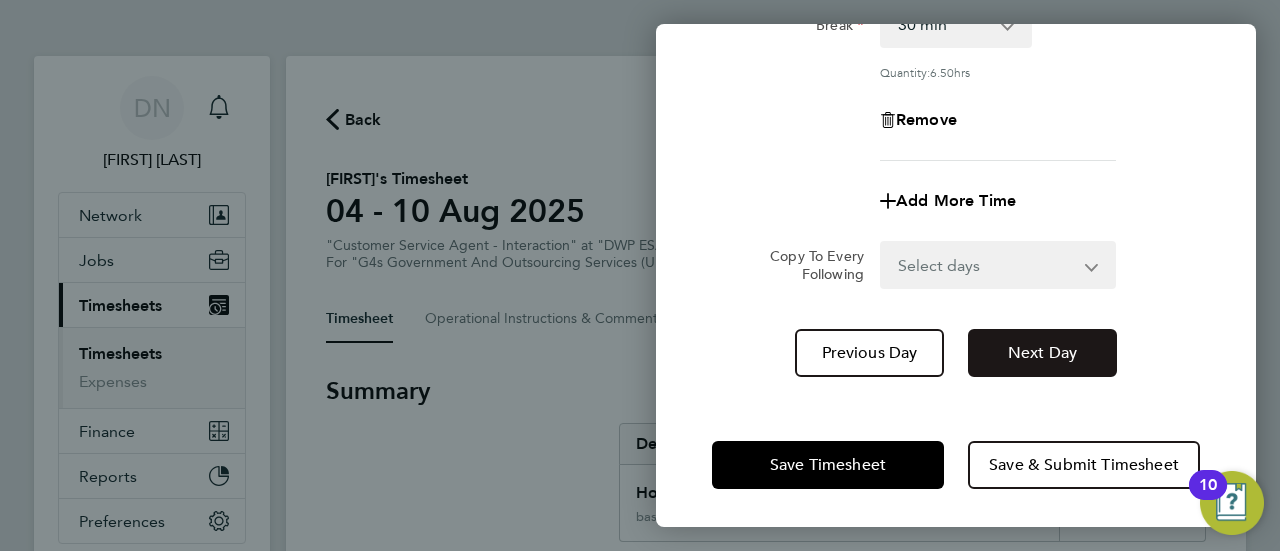 click on "Next Day" 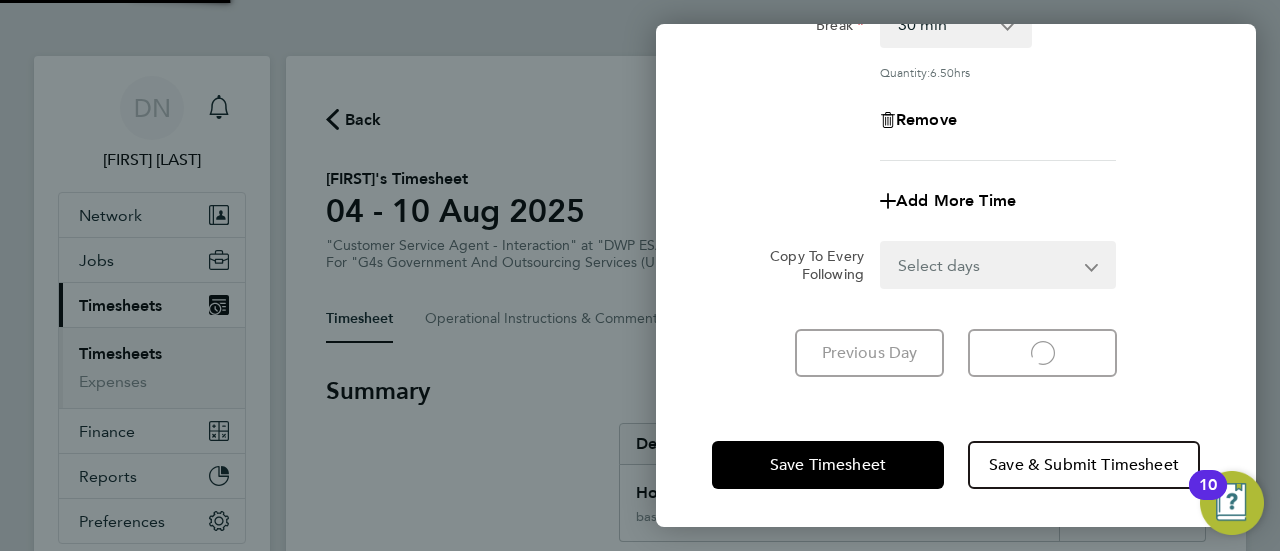 select on "30" 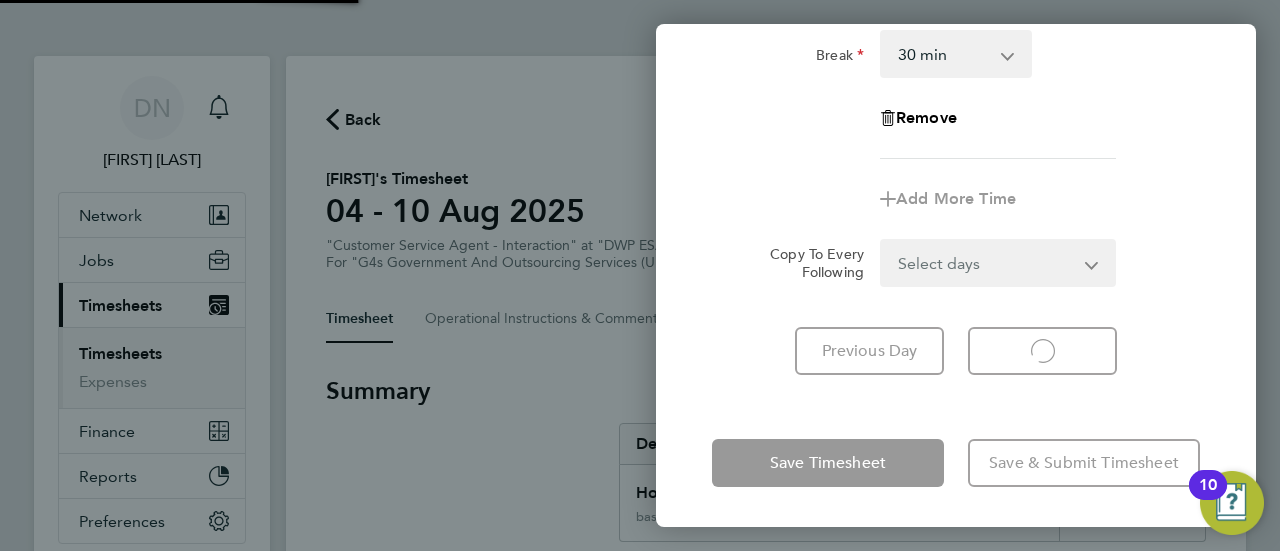 scroll, scrollTop: 321, scrollLeft: 0, axis: vertical 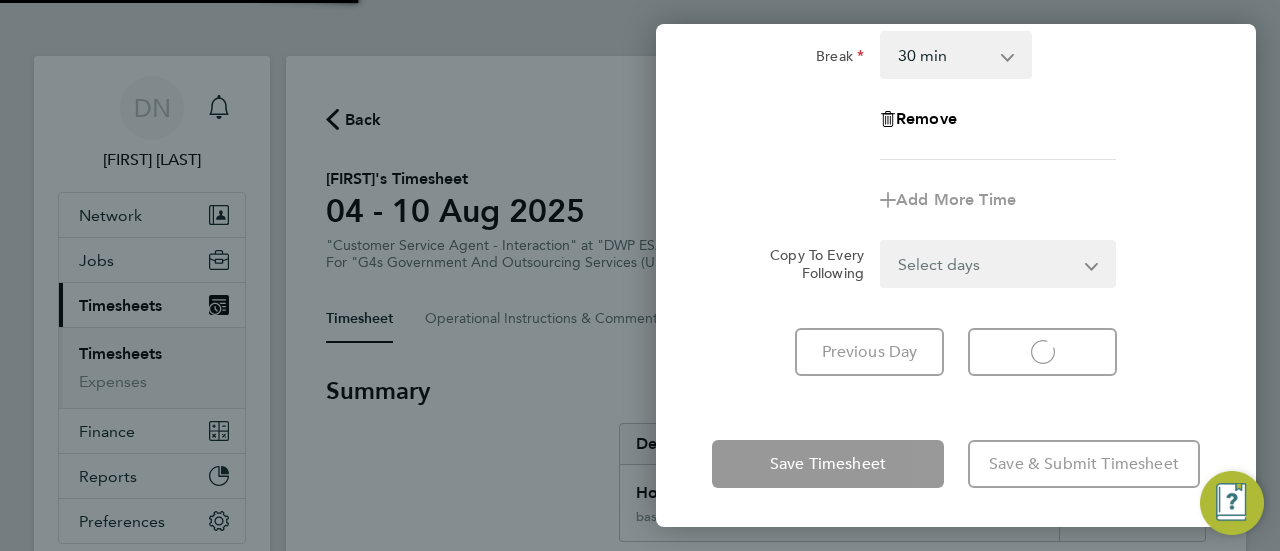 select on "30" 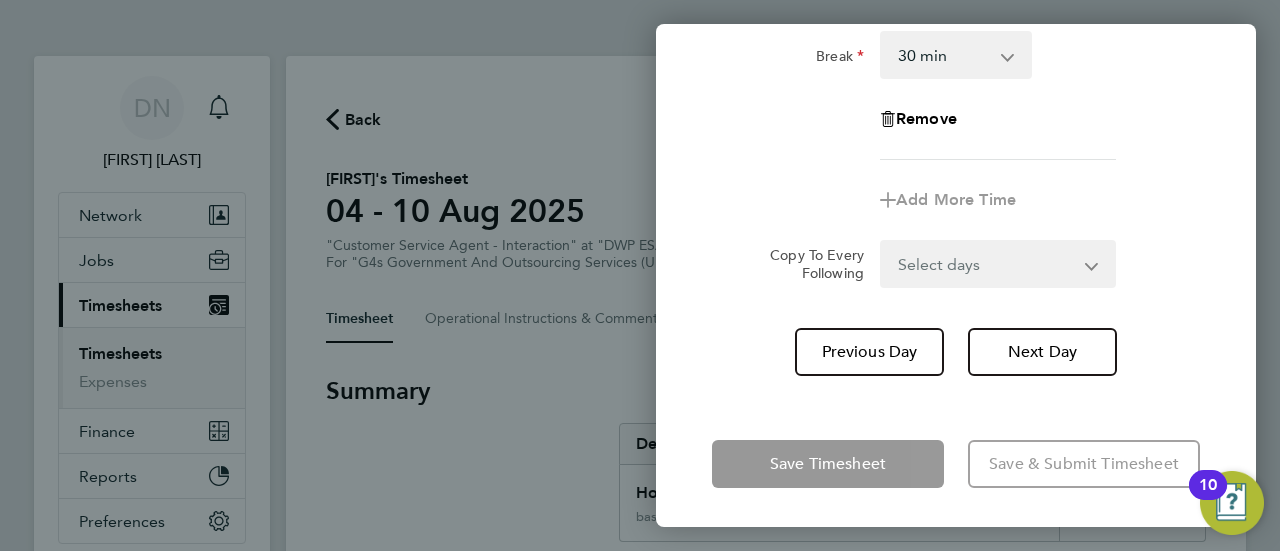 click on "Rate  basic - 16.66   System Issue Not Paid   Bank Holiday   x2 - 32.79   Annual Leave   Sick   System Issue Paid - 16.66   x1.5 - 24.73
Start Time End Time Break  0 min   15 min   30 min   45 min   60 min   75 min   90 min
Remove
Add More Time  Copy To Every Following  Select days   Day   Weekend (Sat-Sun)   Saturday   Sunday
Previous Day   Next Day" 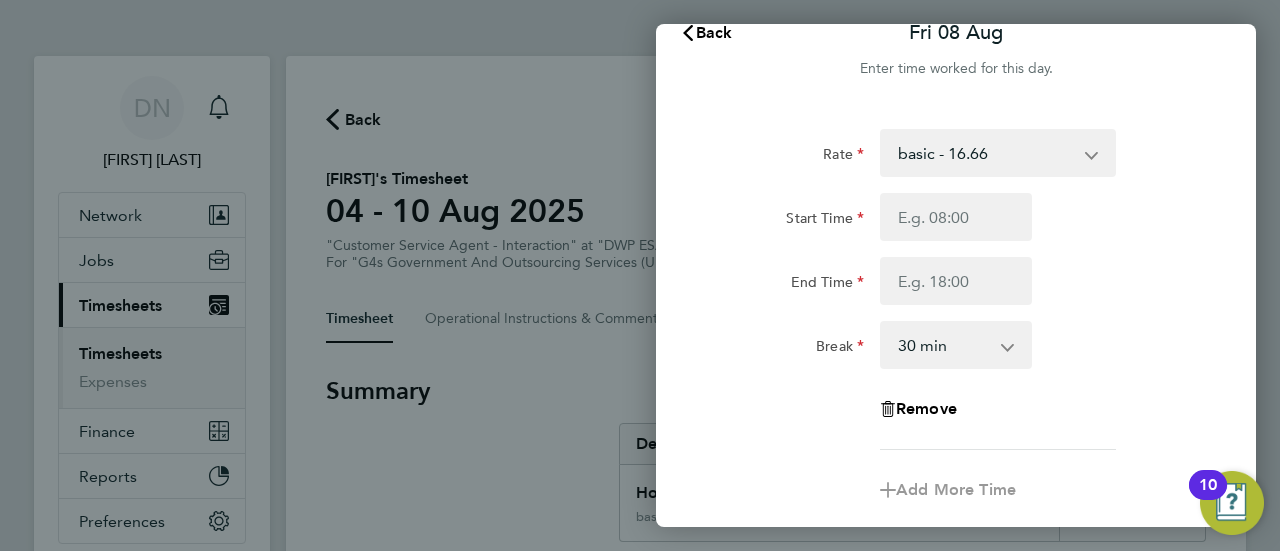scroll, scrollTop: 0, scrollLeft: 0, axis: both 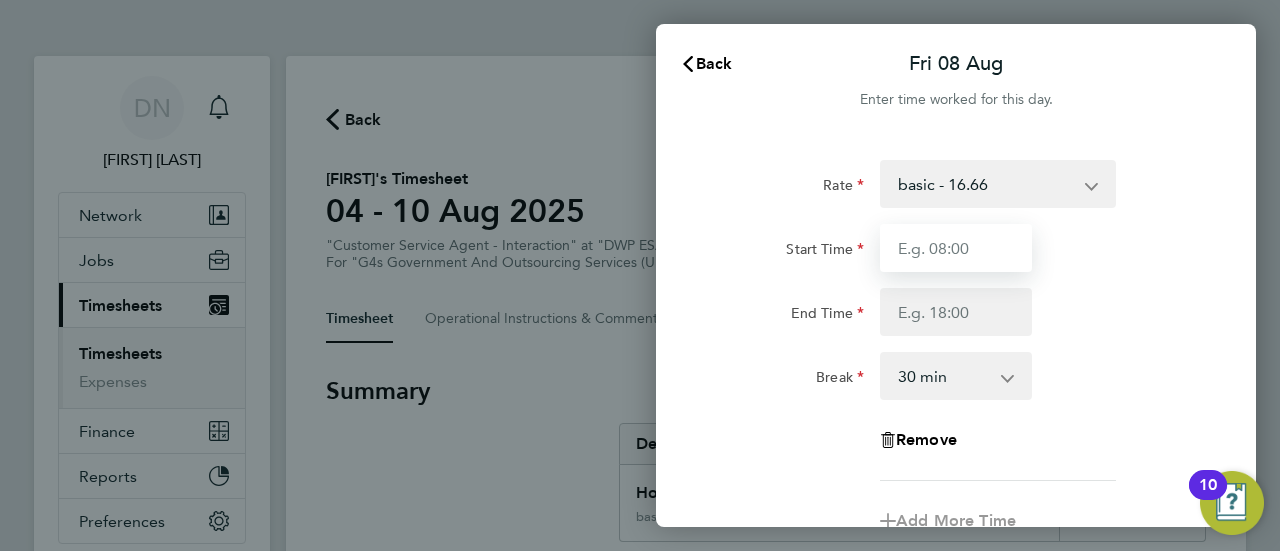 click on "Start Time" at bounding box center (956, 248) 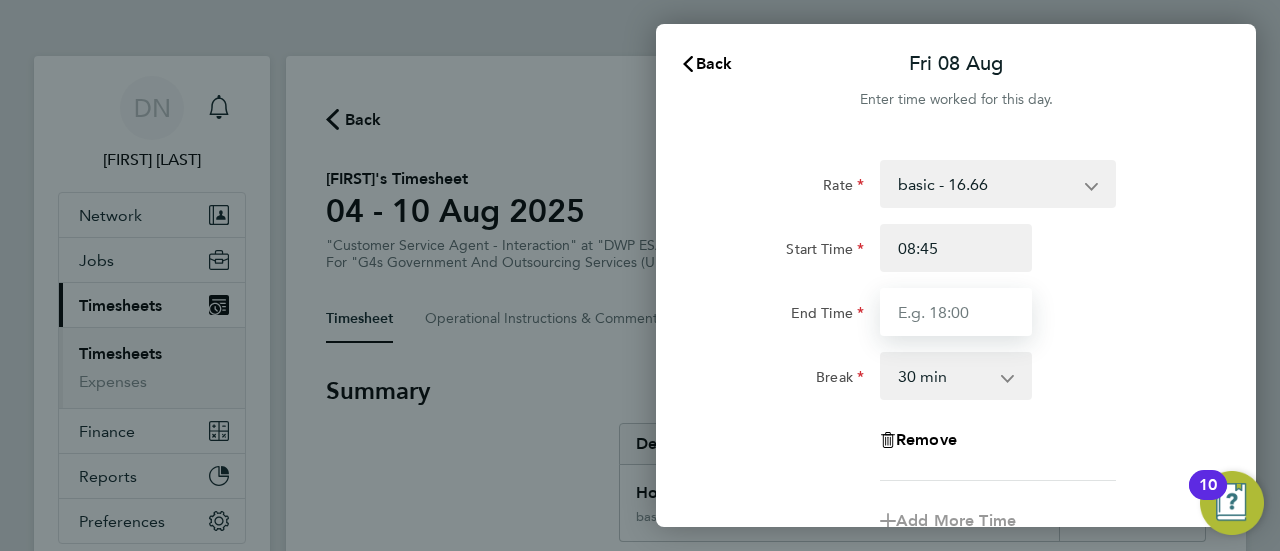 click on "End Time" at bounding box center [956, 312] 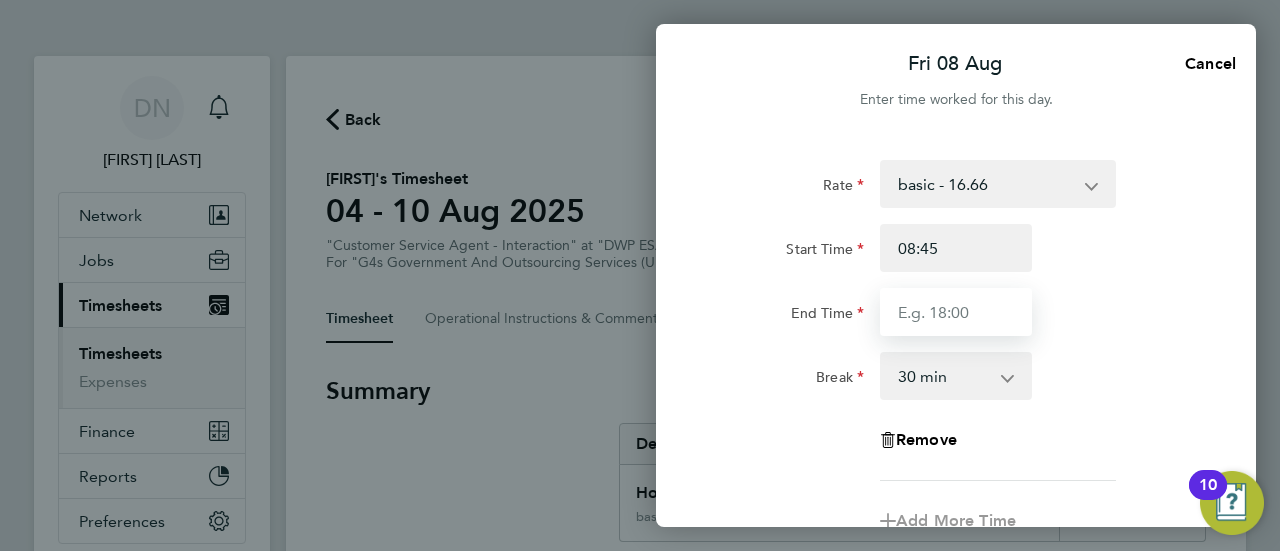 type on "16:30" 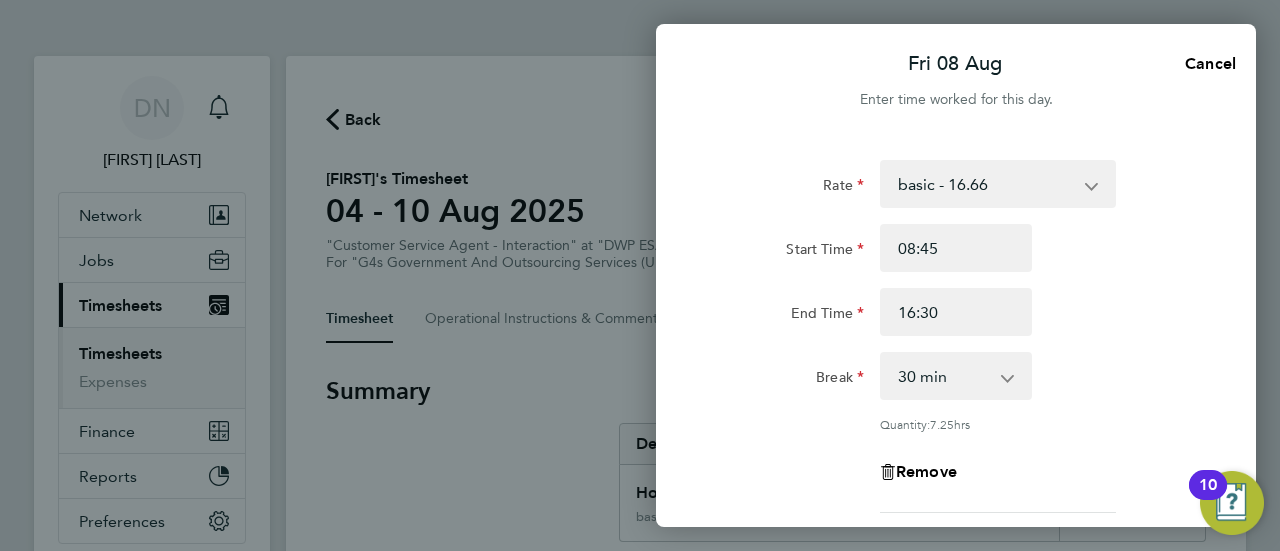 click on "Rate  basic - 16.66   System Issue Not Paid   Bank Holiday   x2 - 32.79   Annual Leave   Sick   System Issue Paid - 16.66   x1.5 - 24.73
Start Time 08:45 End Time 16:30 Break  0 min   15 min   30 min   45 min   60 min   75 min   90 min
Quantity:  7.25  hrs
Remove
Add More Time  Copy To Every Following  Select days   Day   Weekend (Sat-Sun)   Saturday   Sunday
Previous Day   Next Day" 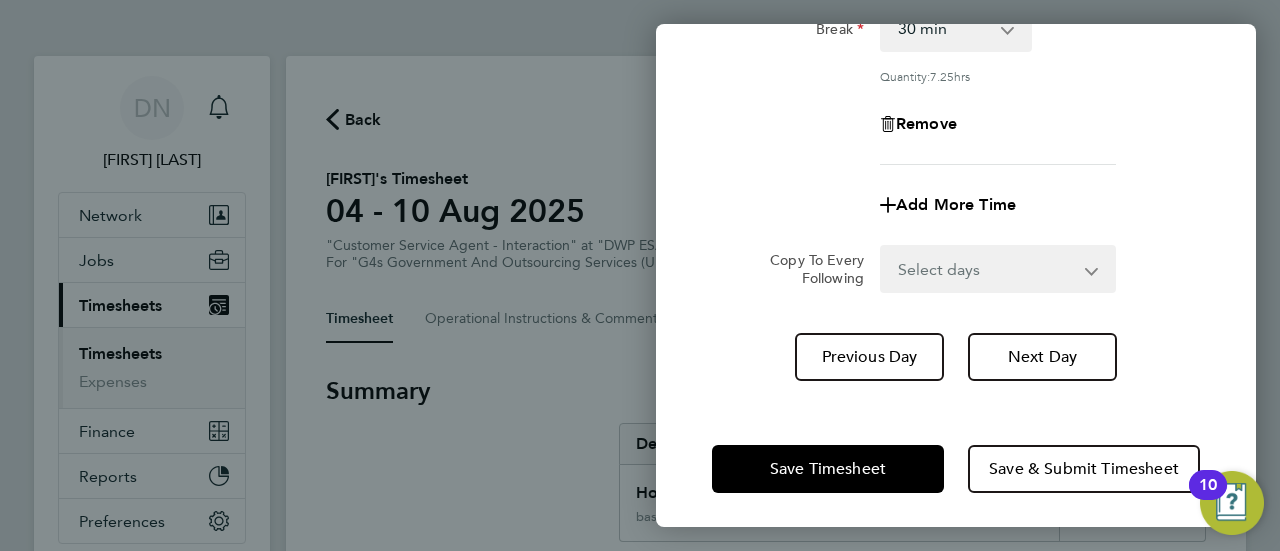 scroll, scrollTop: 352, scrollLeft: 0, axis: vertical 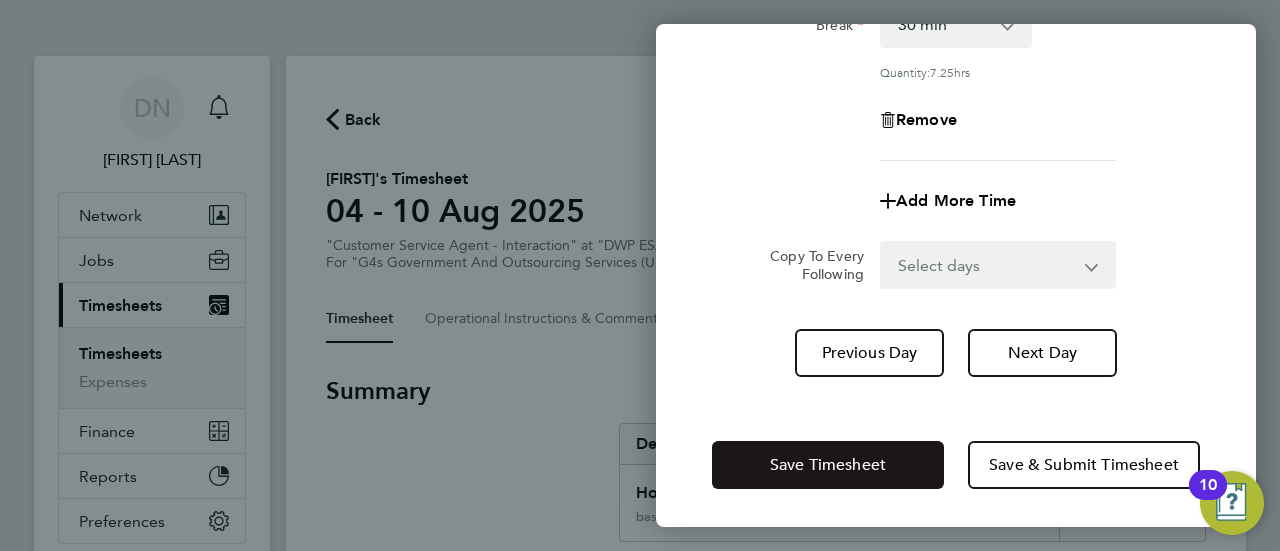 click on "Save Timesheet" 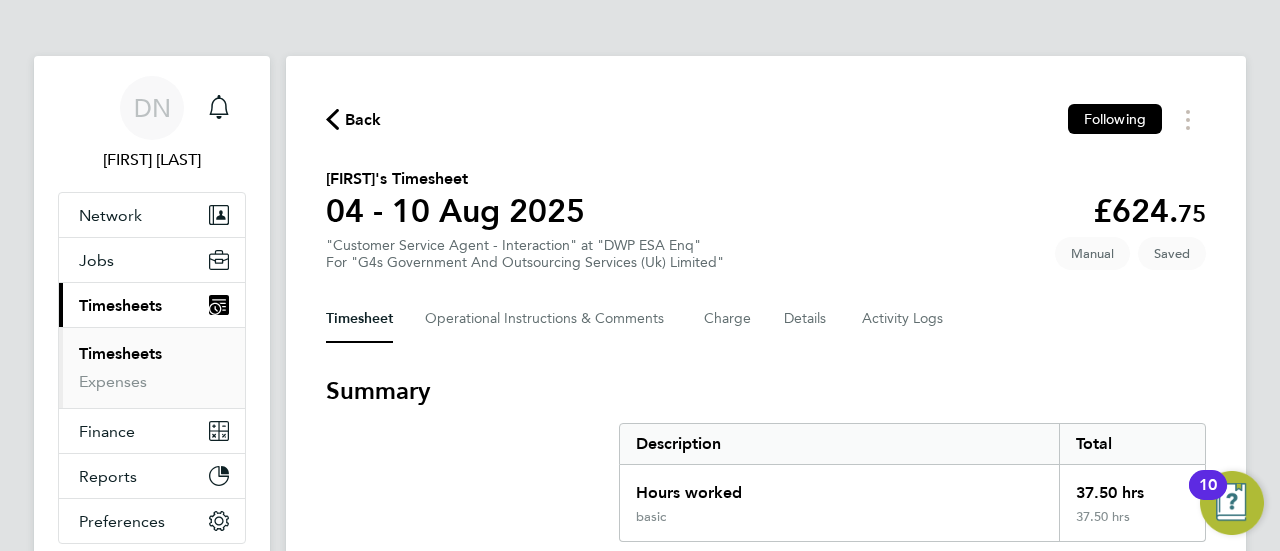 click on "[FIRST] [LAST]'s Timesheet" 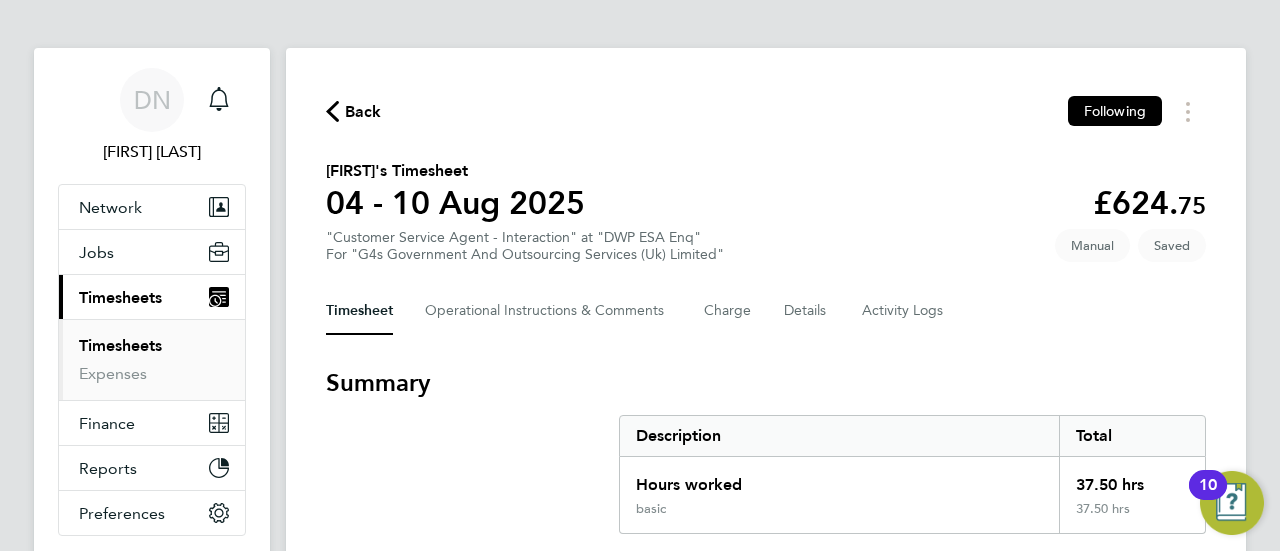 scroll, scrollTop: 0, scrollLeft: 0, axis: both 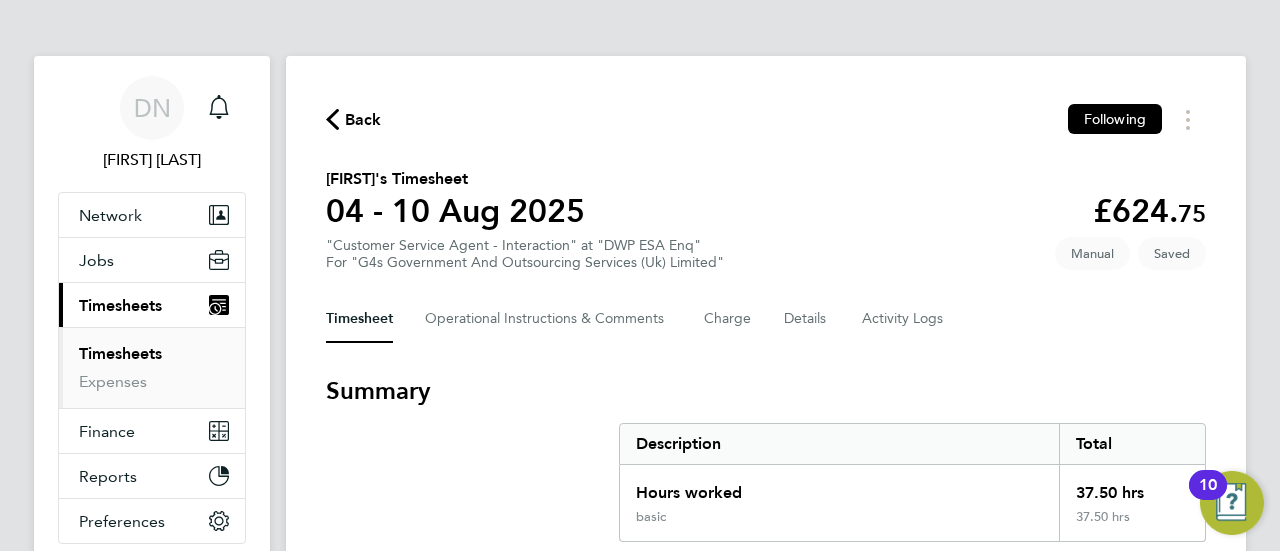click on "Back" 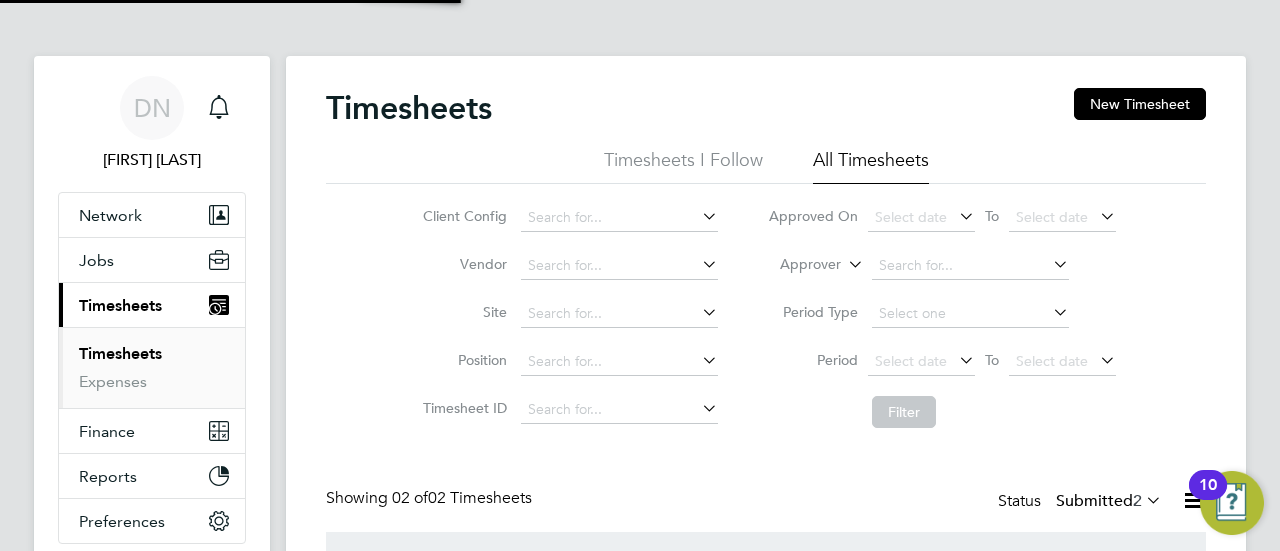 scroll, scrollTop: 10, scrollLeft: 10, axis: both 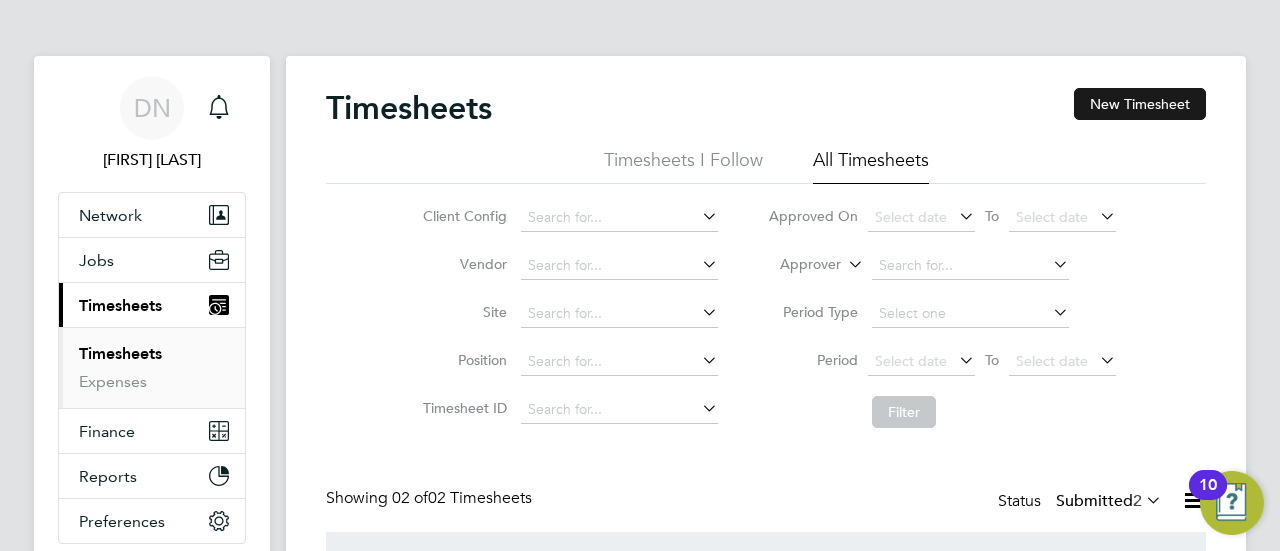 click on "New Timesheet" 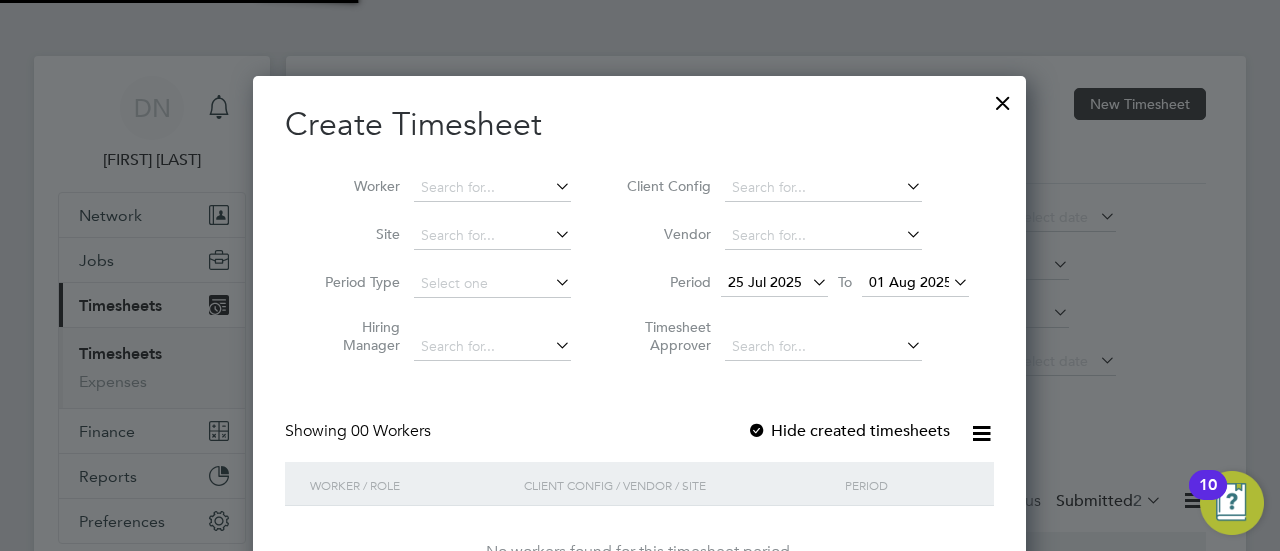 scroll, scrollTop: 10, scrollLeft: 9, axis: both 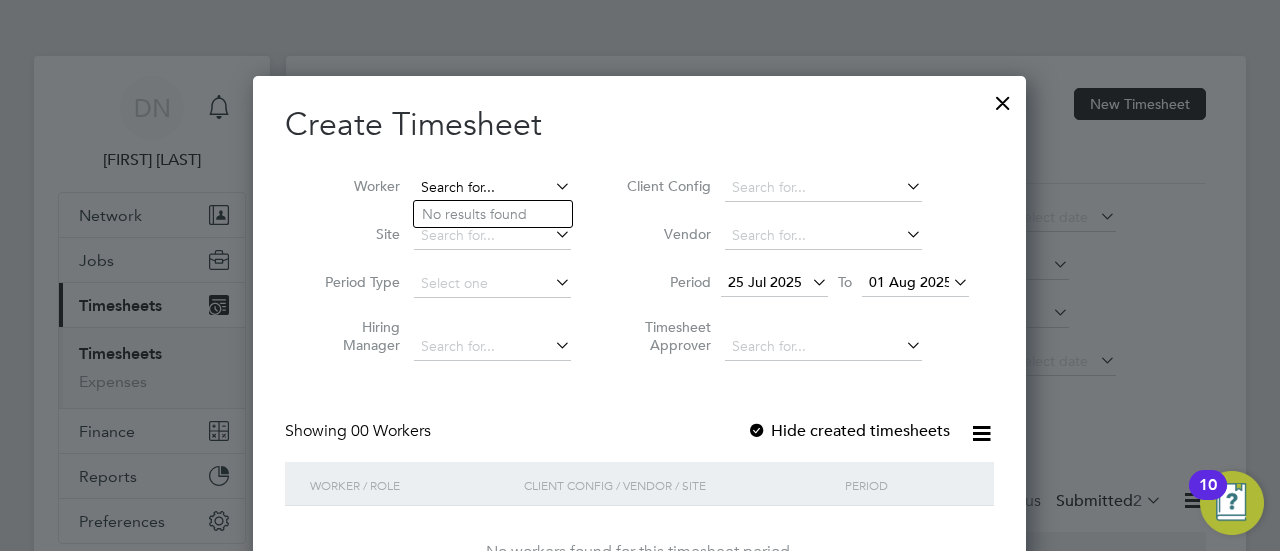click at bounding box center (492, 188) 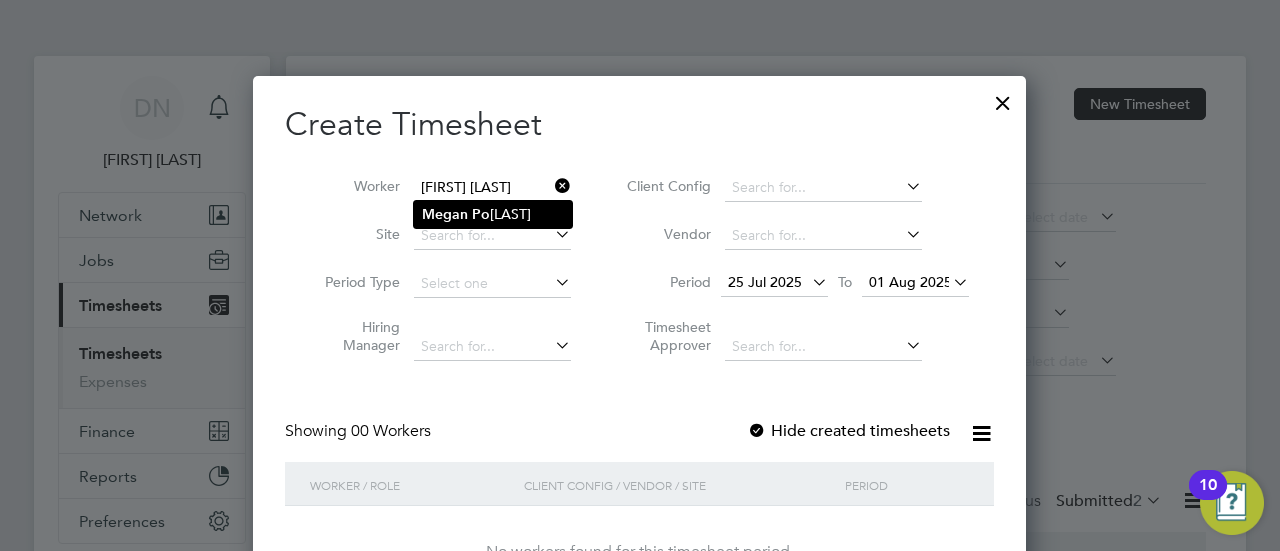 type on "[FIRST] [LAST]" 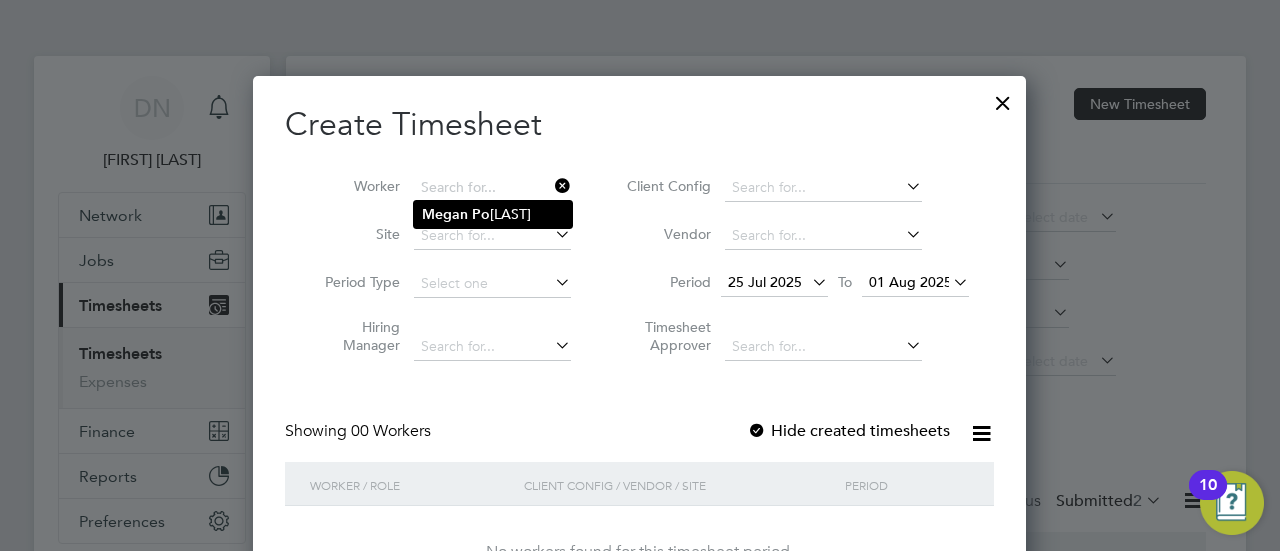 click on "[FIRST]   Po tts" 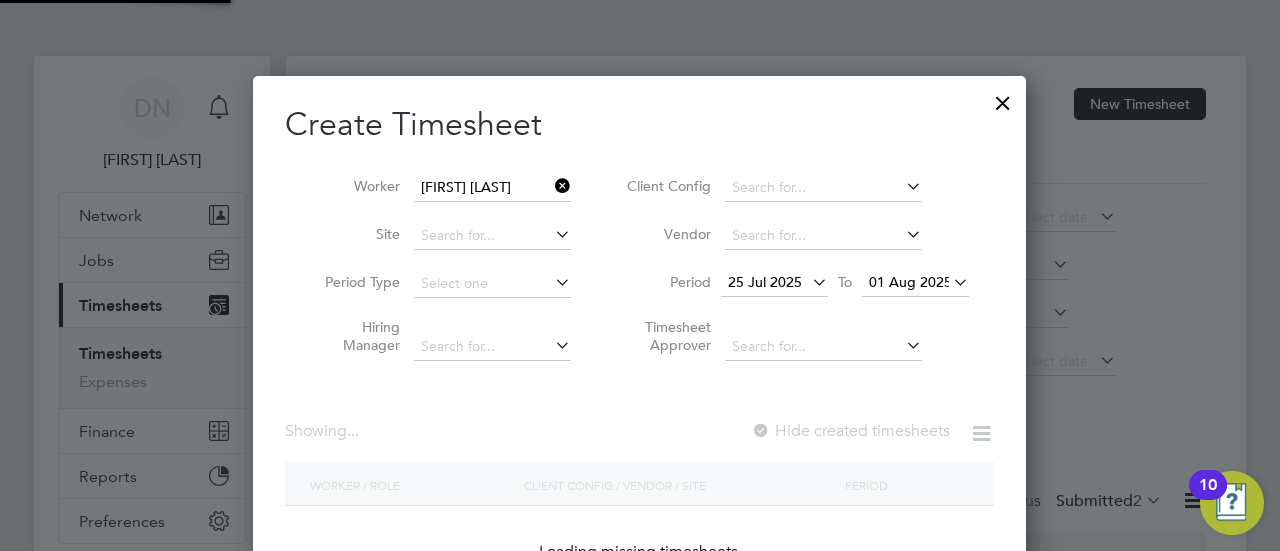 scroll, scrollTop: 10, scrollLeft: 9, axis: both 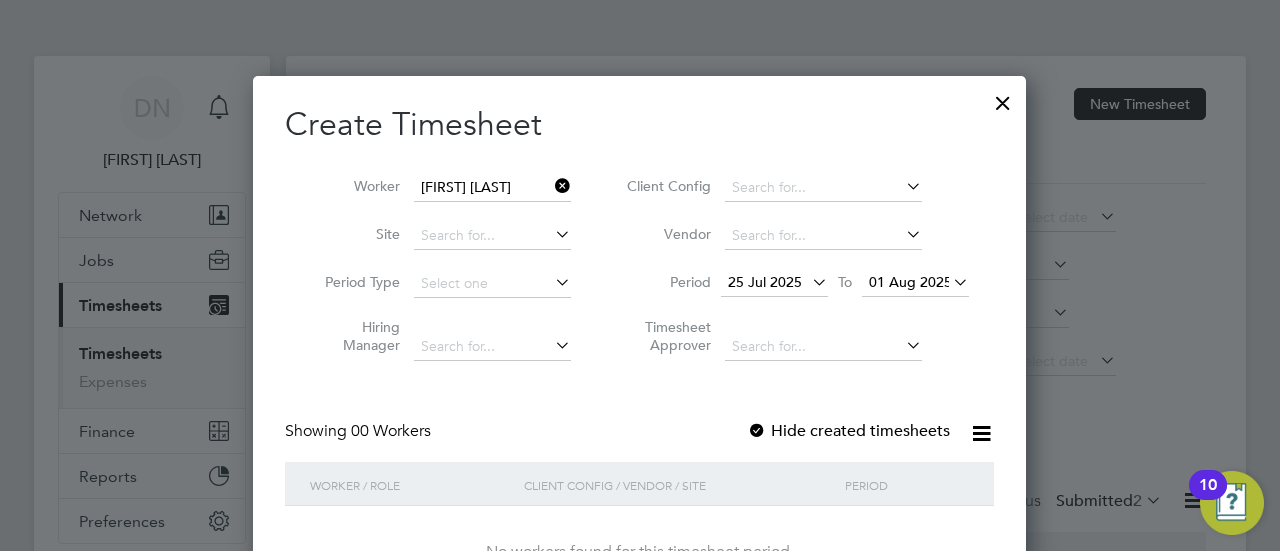 click on "25 Jul 2025" at bounding box center (765, 282) 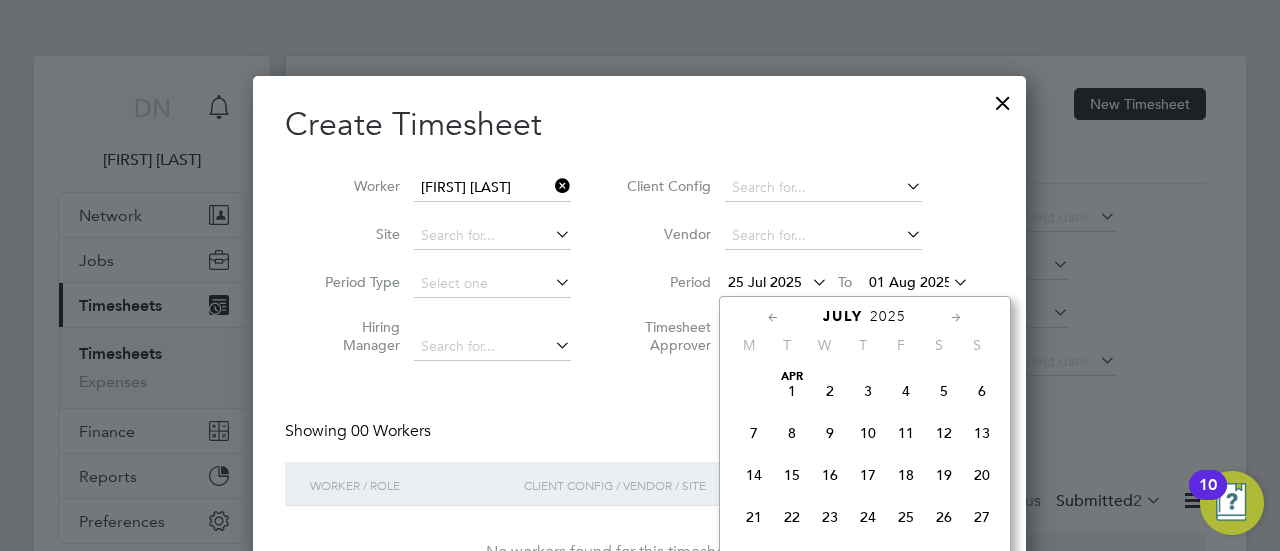 scroll, scrollTop: 729, scrollLeft: 0, axis: vertical 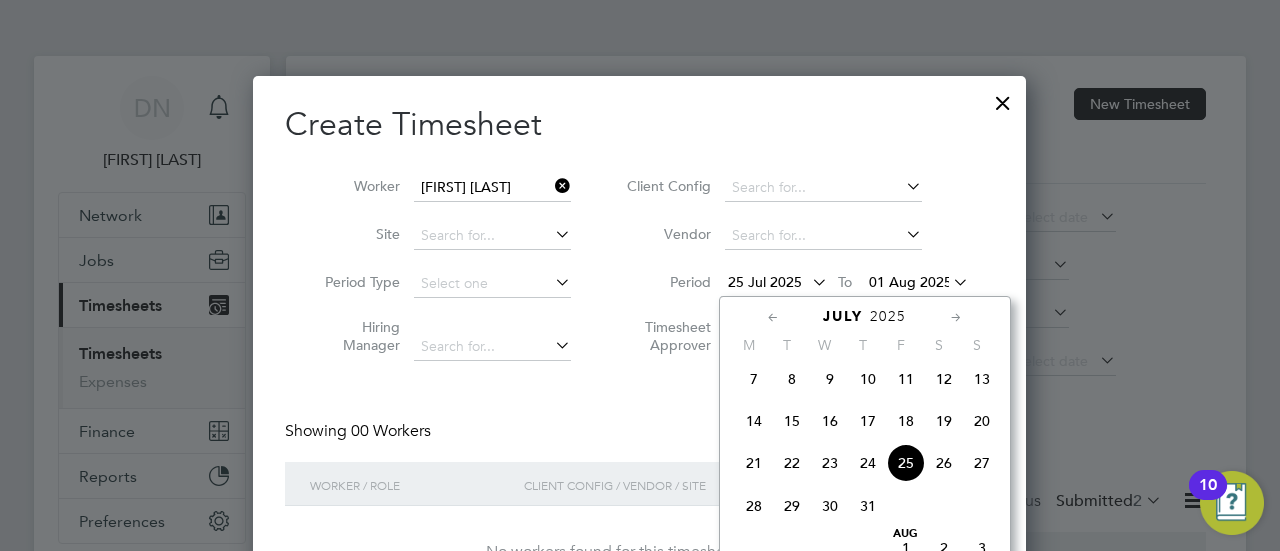 click 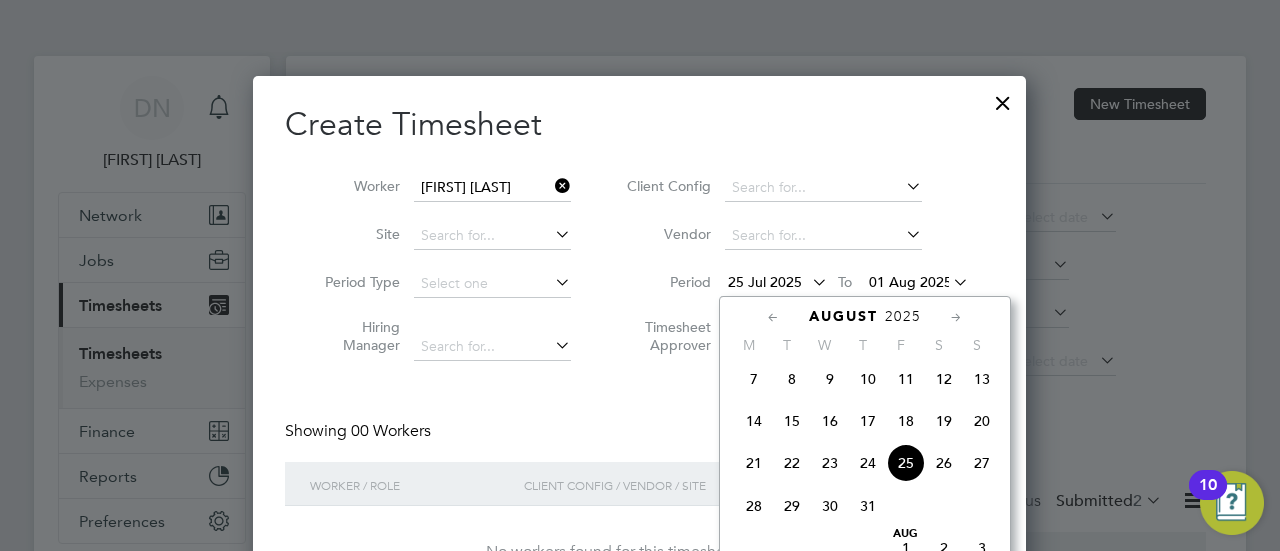 scroll, scrollTop: 900, scrollLeft: 0, axis: vertical 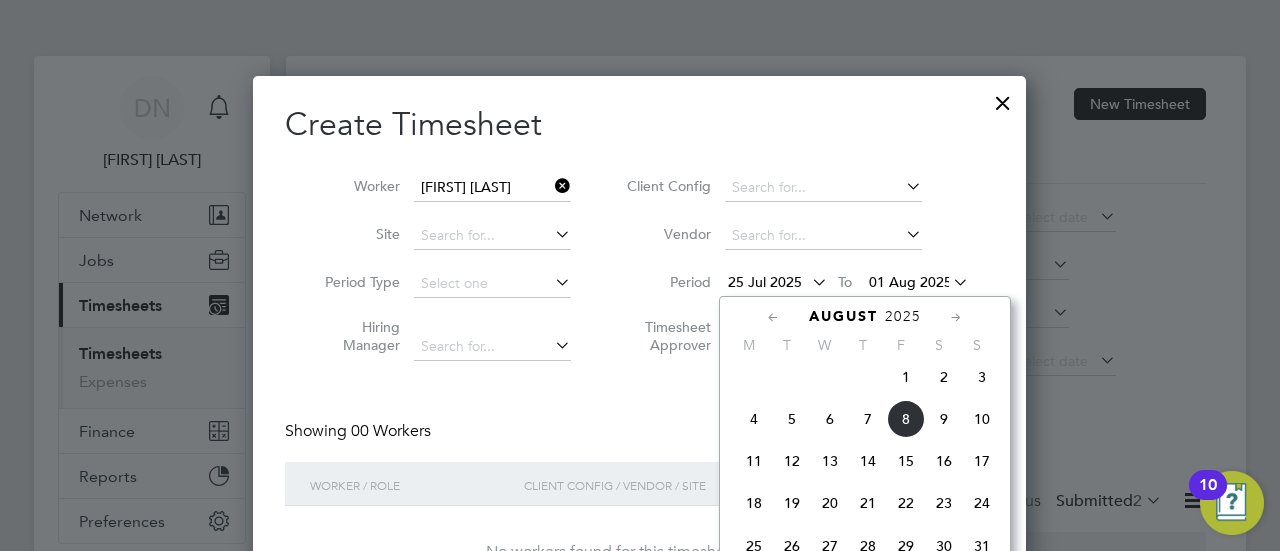 click on "4" 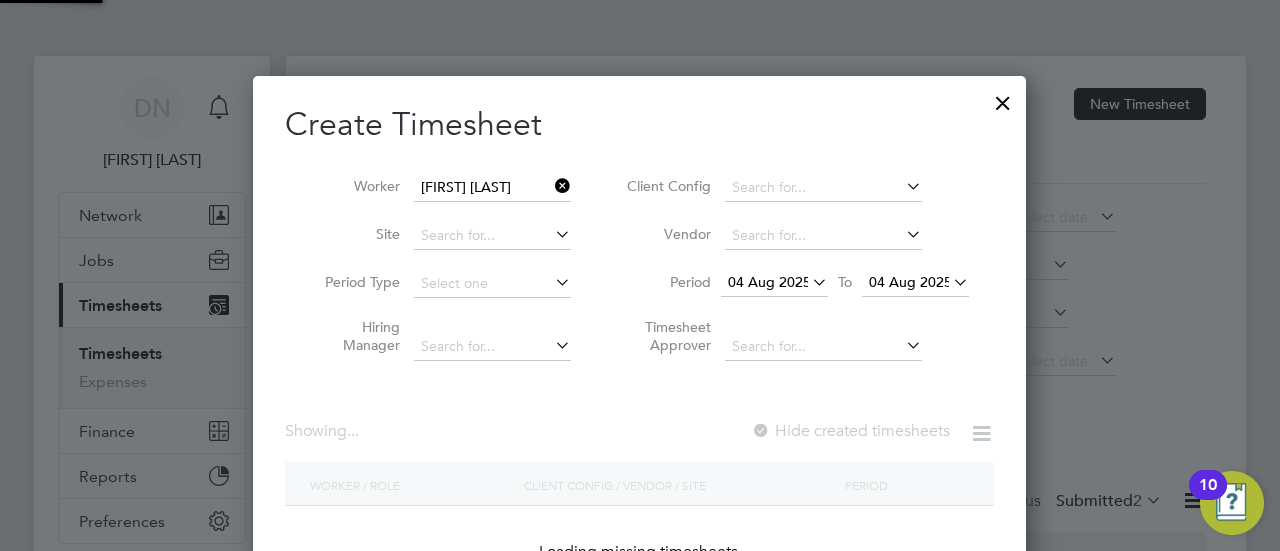 scroll, scrollTop: 10, scrollLeft: 10, axis: both 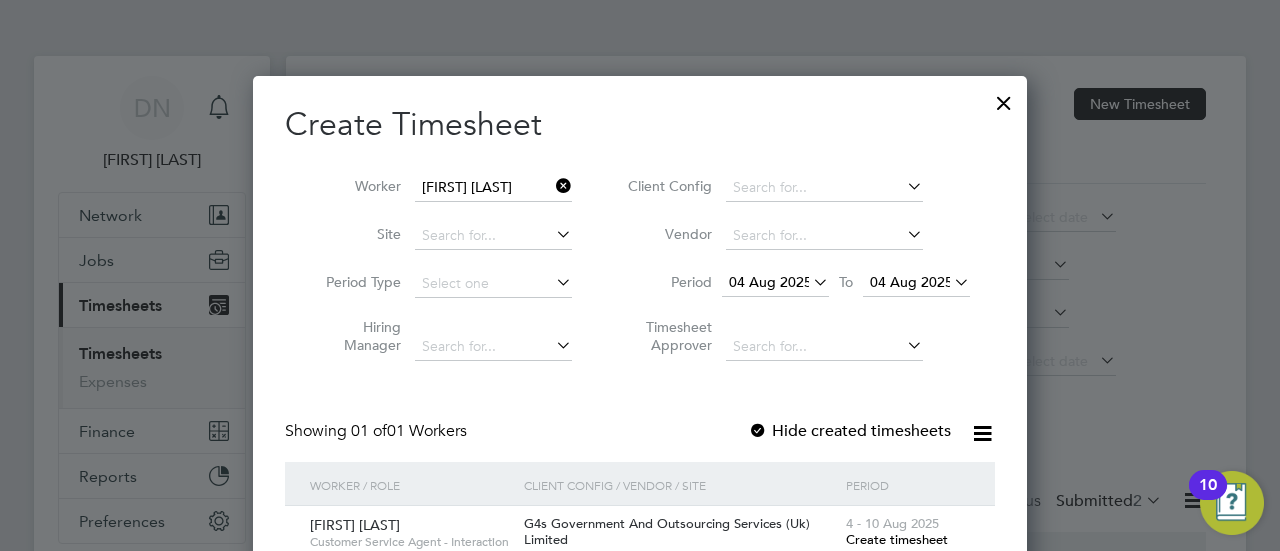 click at bounding box center [950, 282] 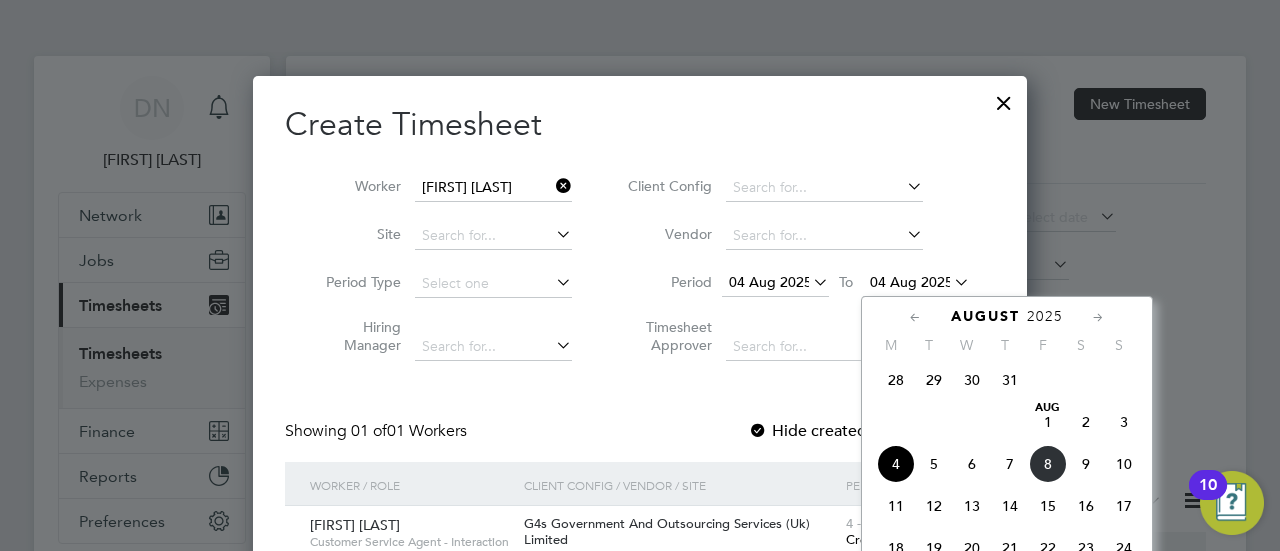 click on "10" 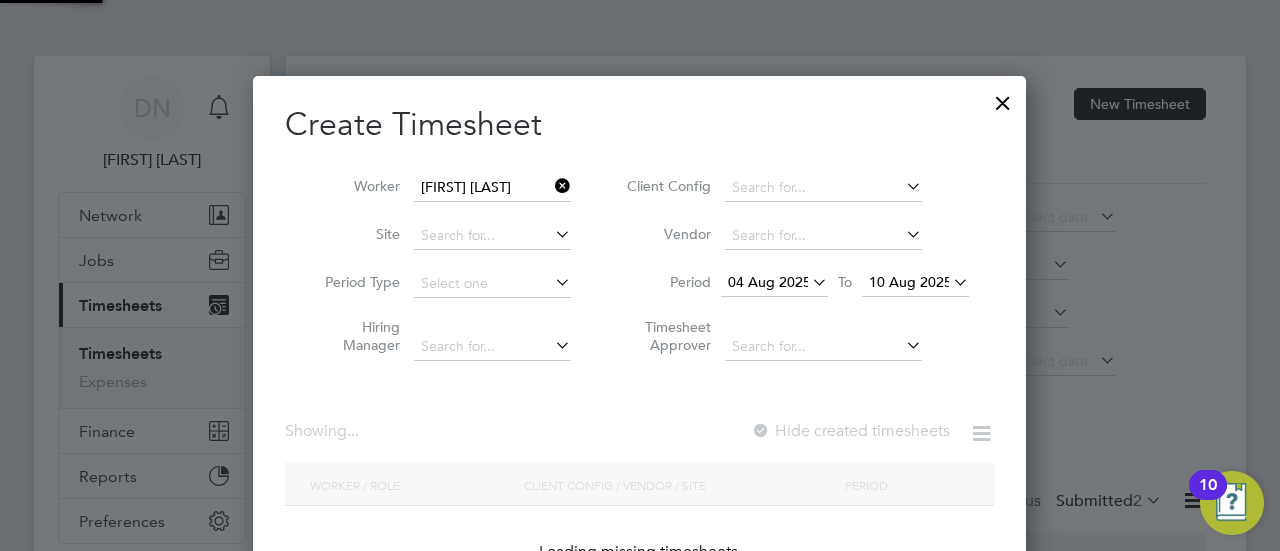 scroll, scrollTop: 10, scrollLeft: 9, axis: both 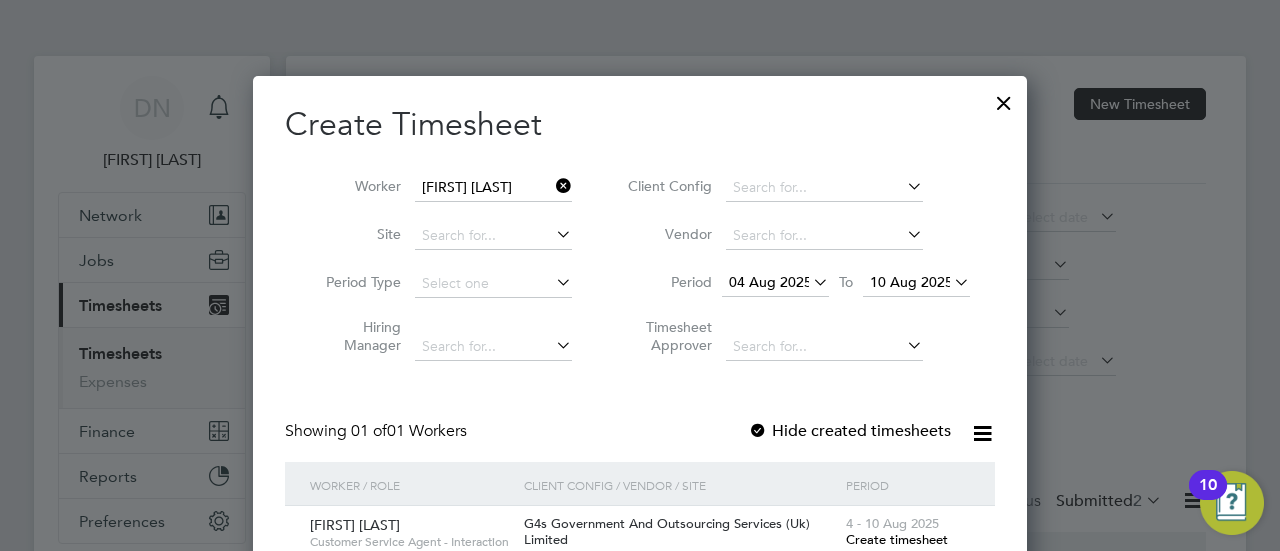 click on "Create timesheet" at bounding box center (897, 539) 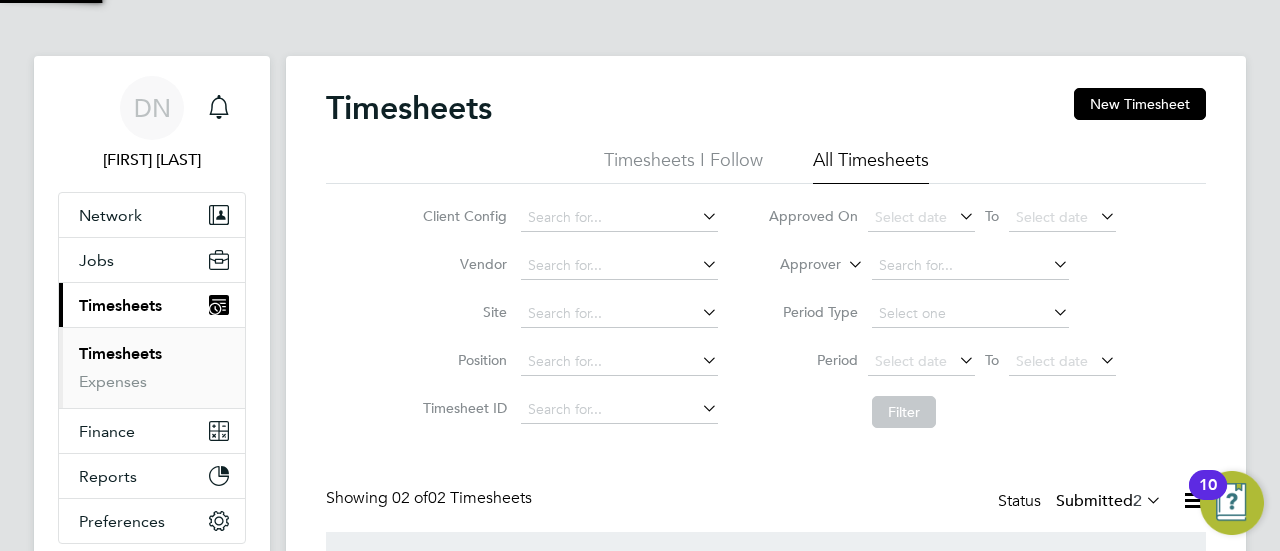 scroll, scrollTop: 10, scrollLeft: 10, axis: both 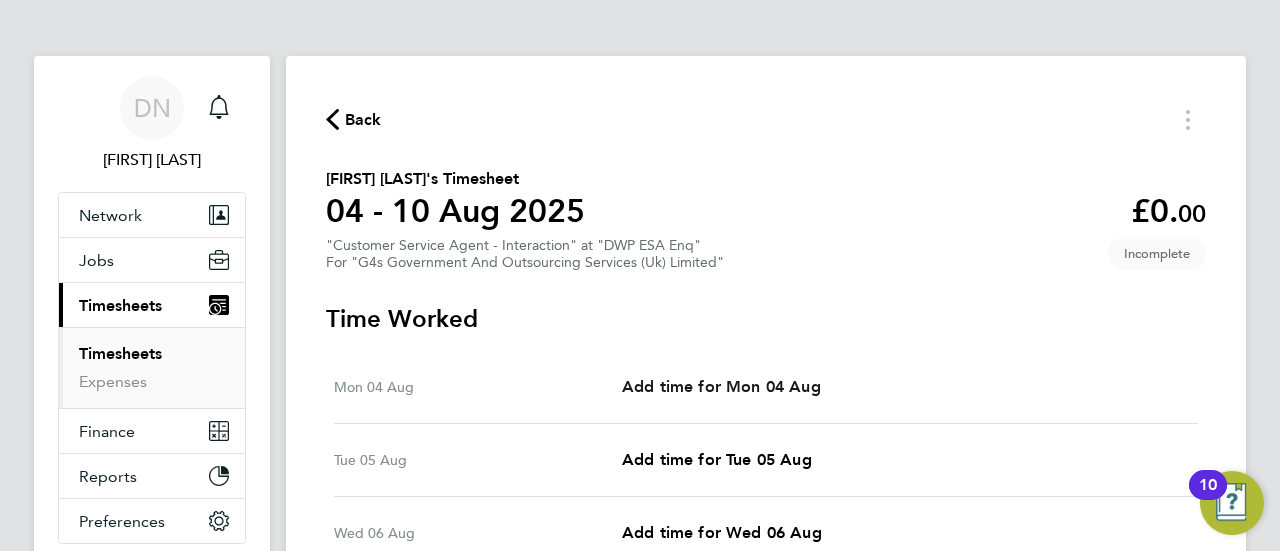 click on "Add time for Mon 04 Aug" at bounding box center (721, 386) 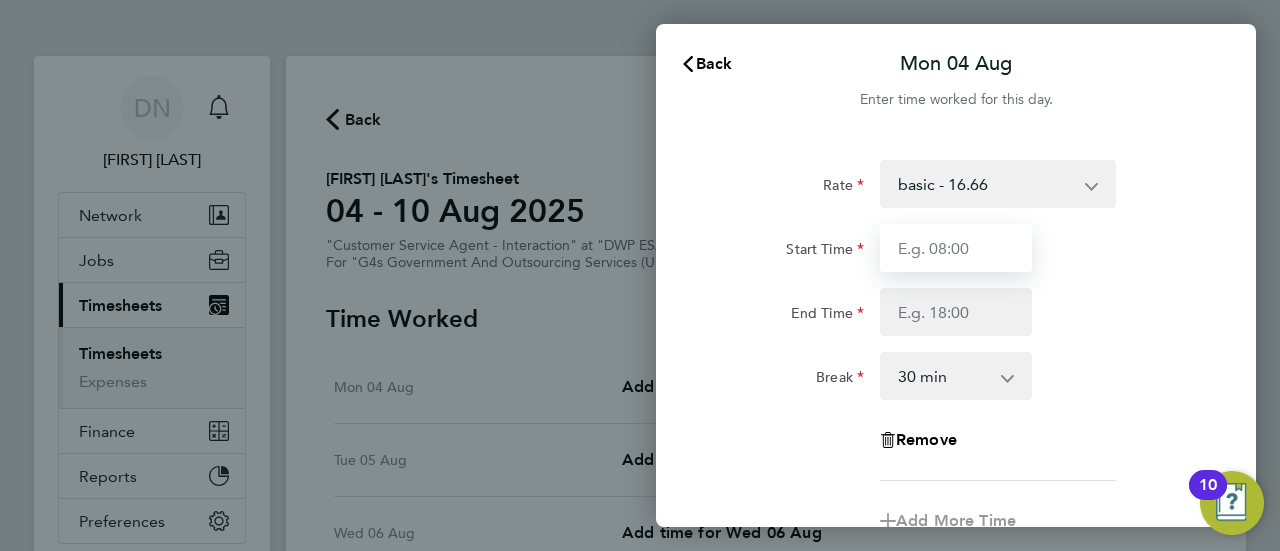 click on "Start Time" at bounding box center [956, 248] 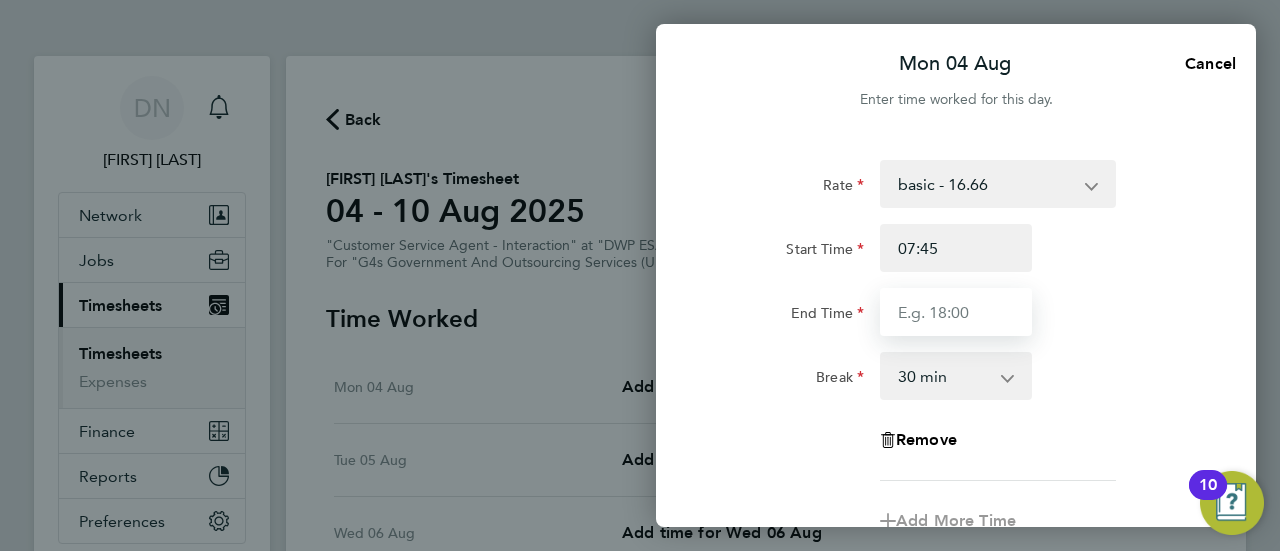 click on "End Time" at bounding box center [956, 312] 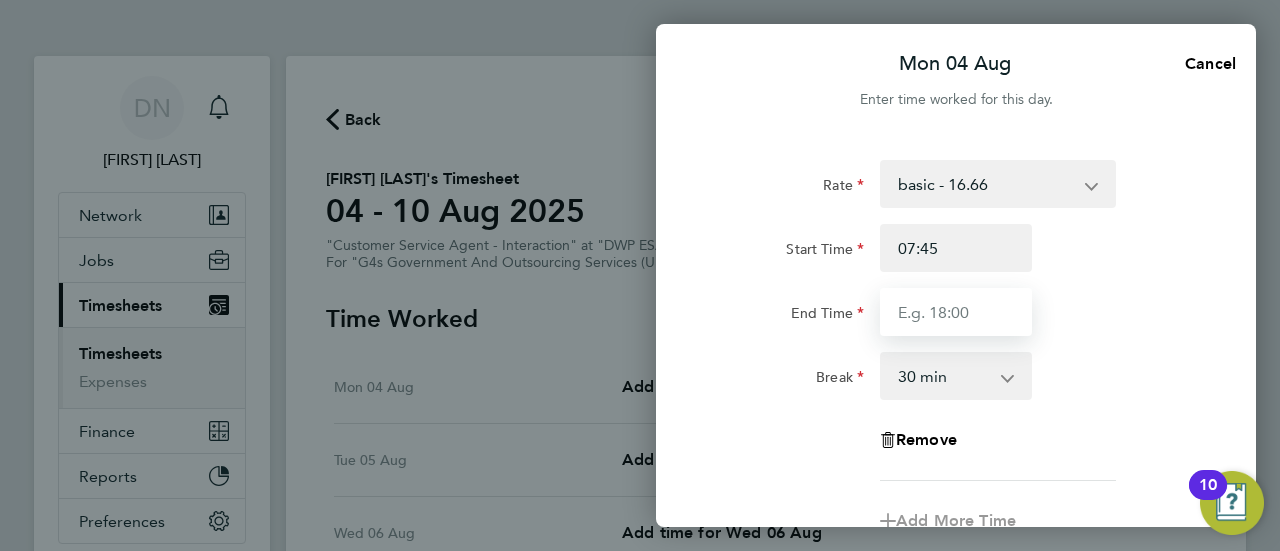 type on "16:30" 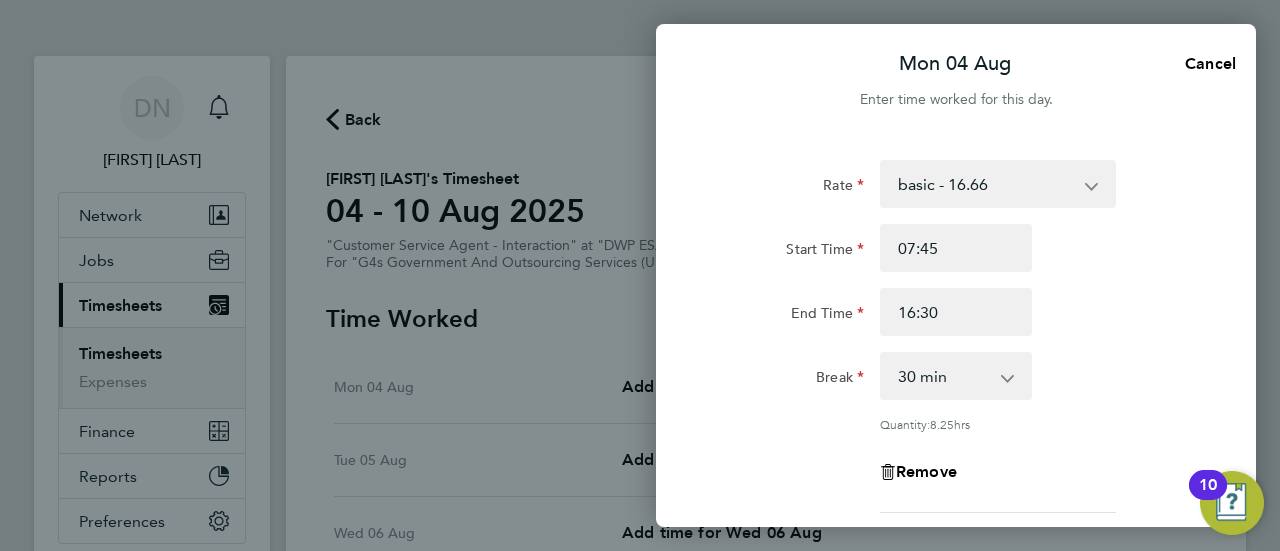 click on "Break  0 min   15 min   30 min   45 min   60 min   75 min   90 min" 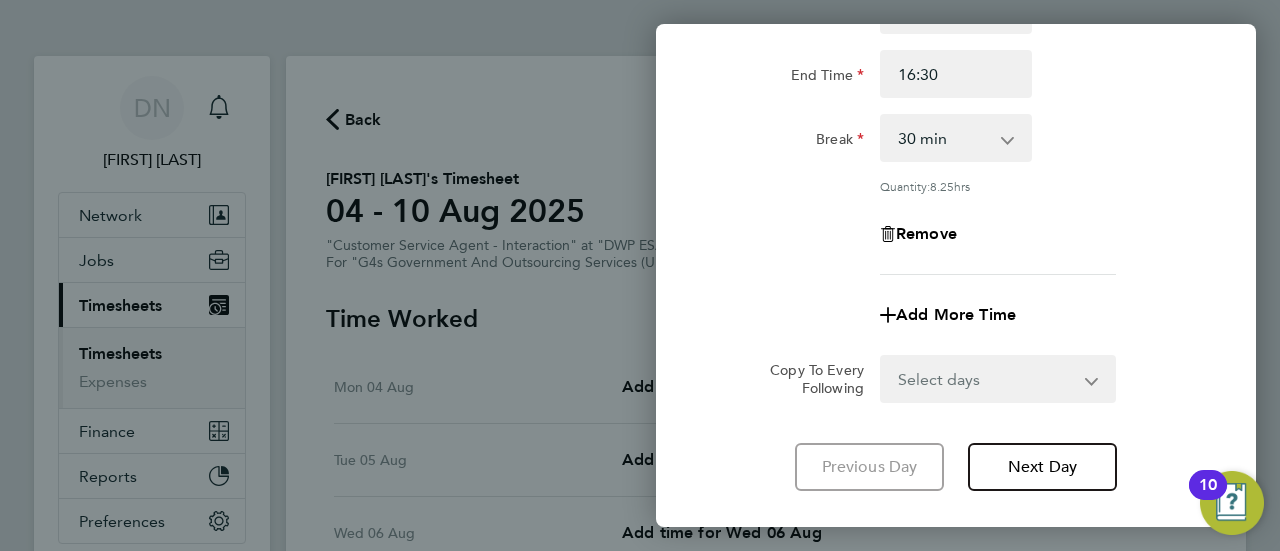 scroll, scrollTop: 352, scrollLeft: 0, axis: vertical 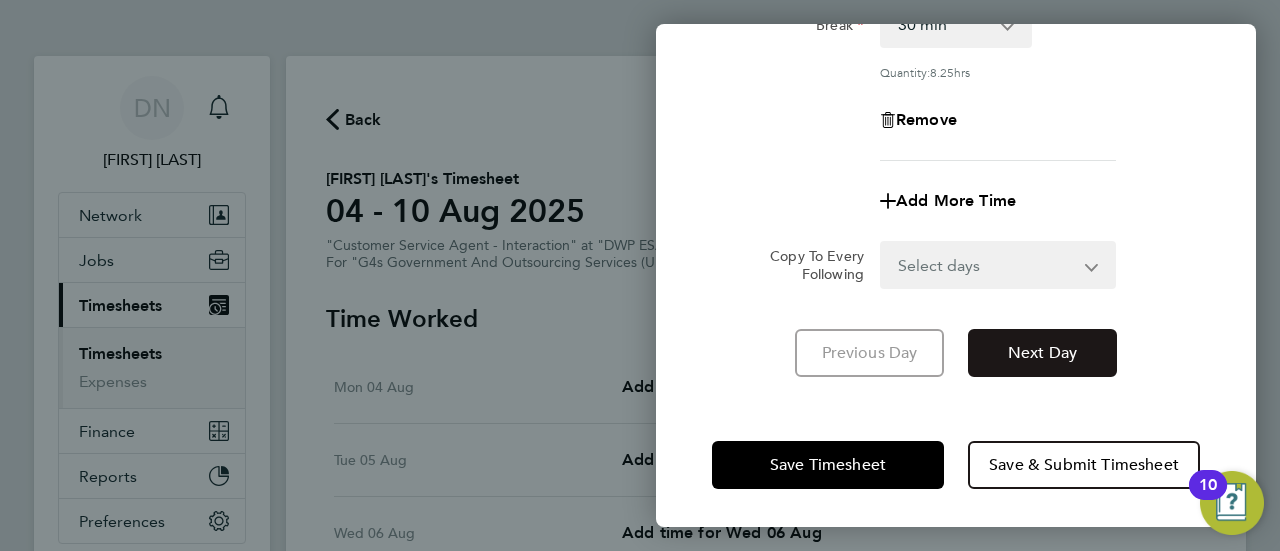 click on "Next Day" 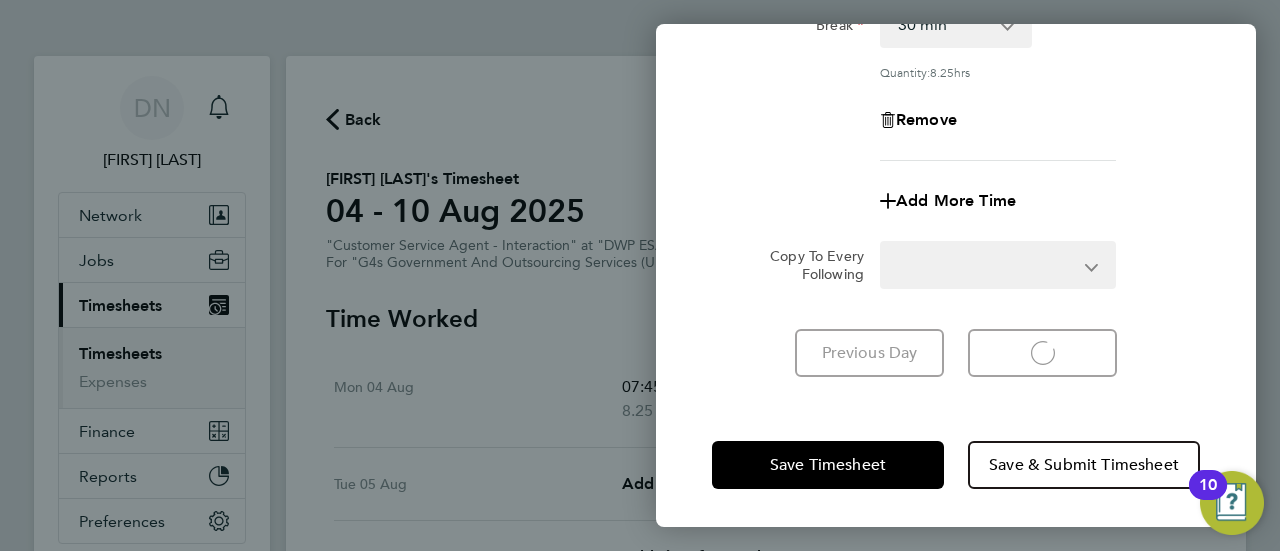 select on "30" 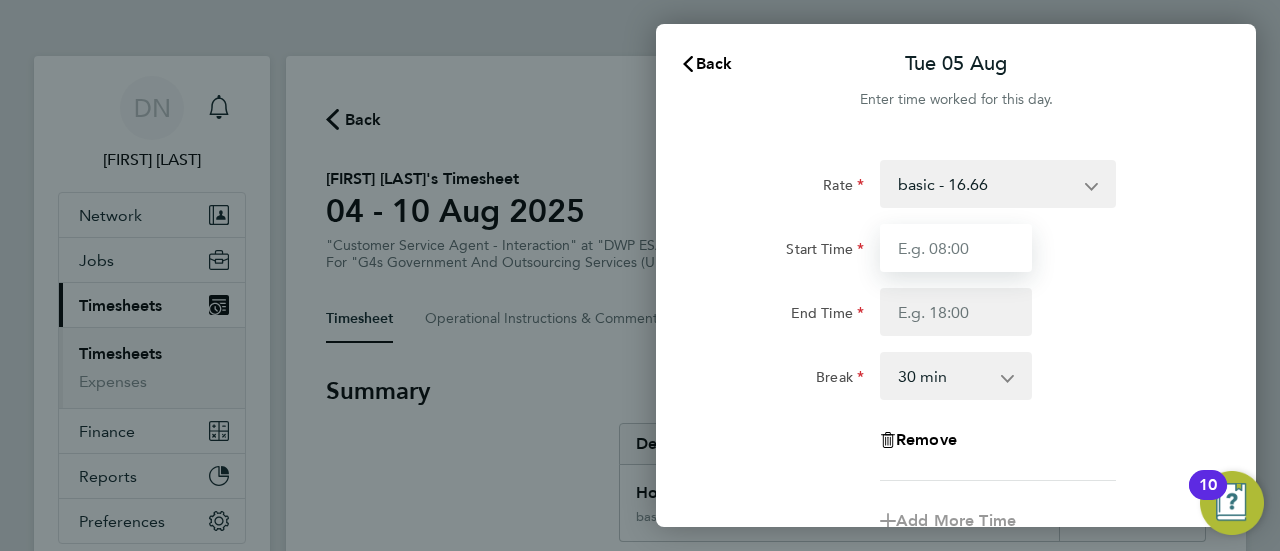click on "Start Time" at bounding box center (956, 248) 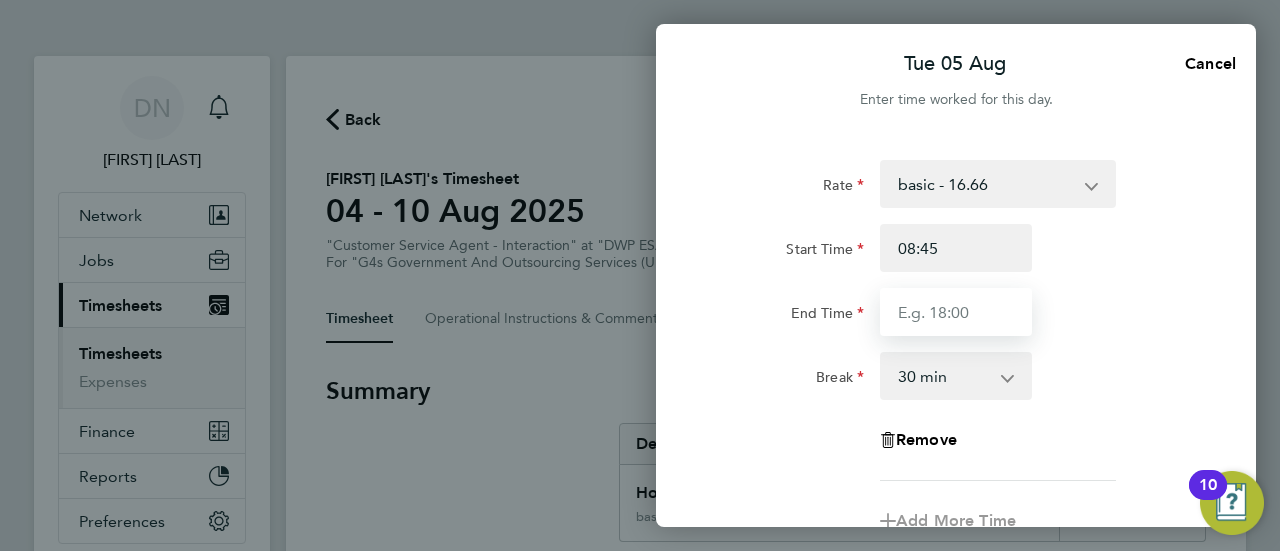 click on "End Time" at bounding box center [956, 312] 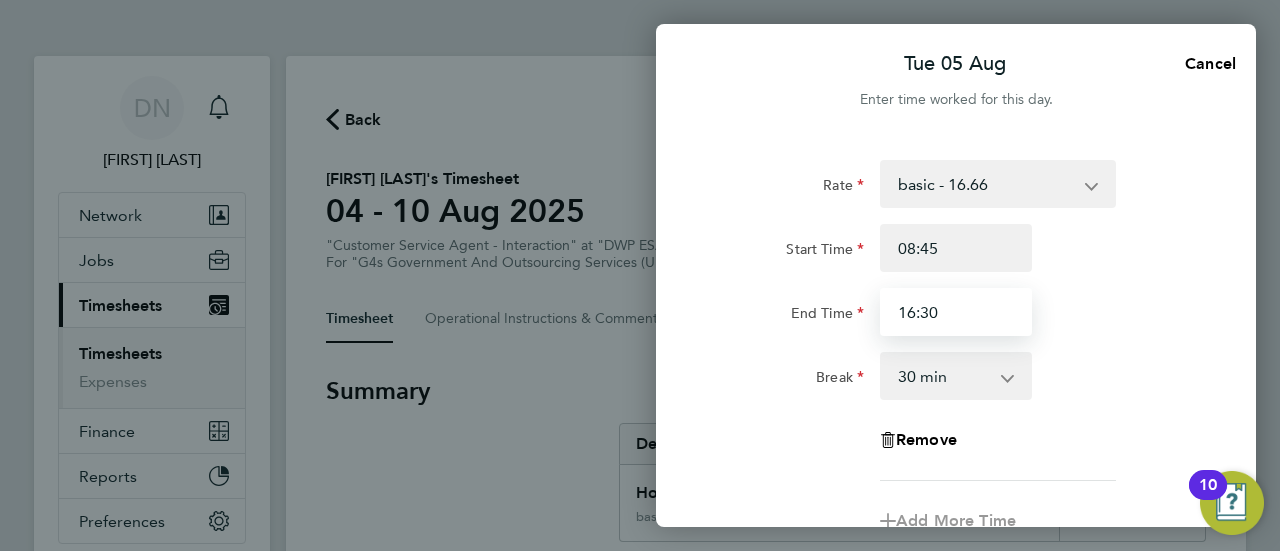 click on "16:30" at bounding box center [956, 312] 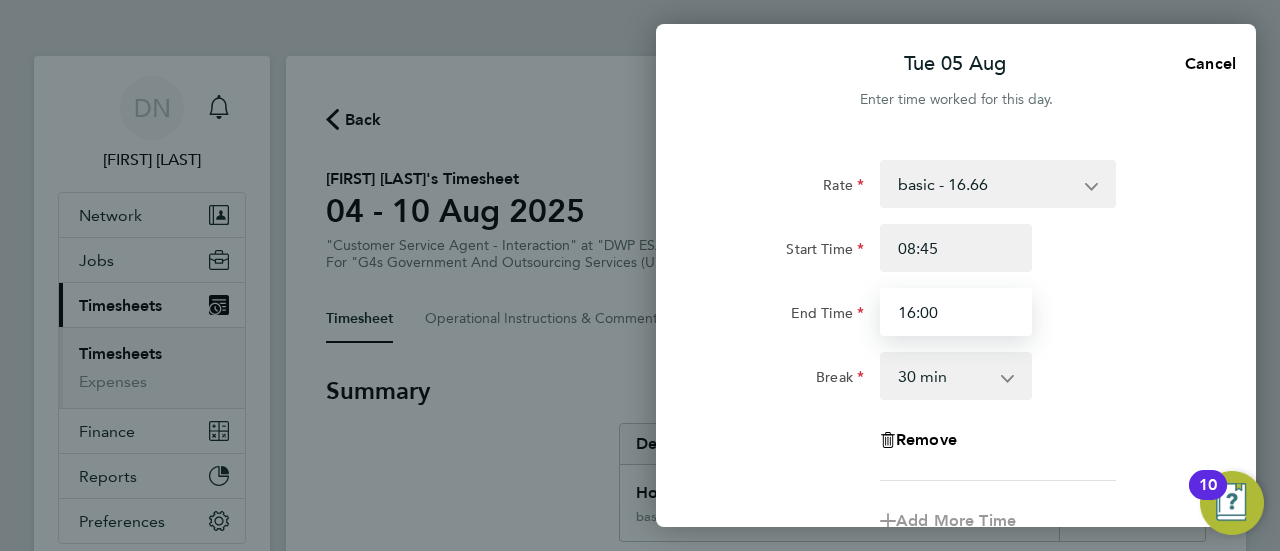 type on "16:00" 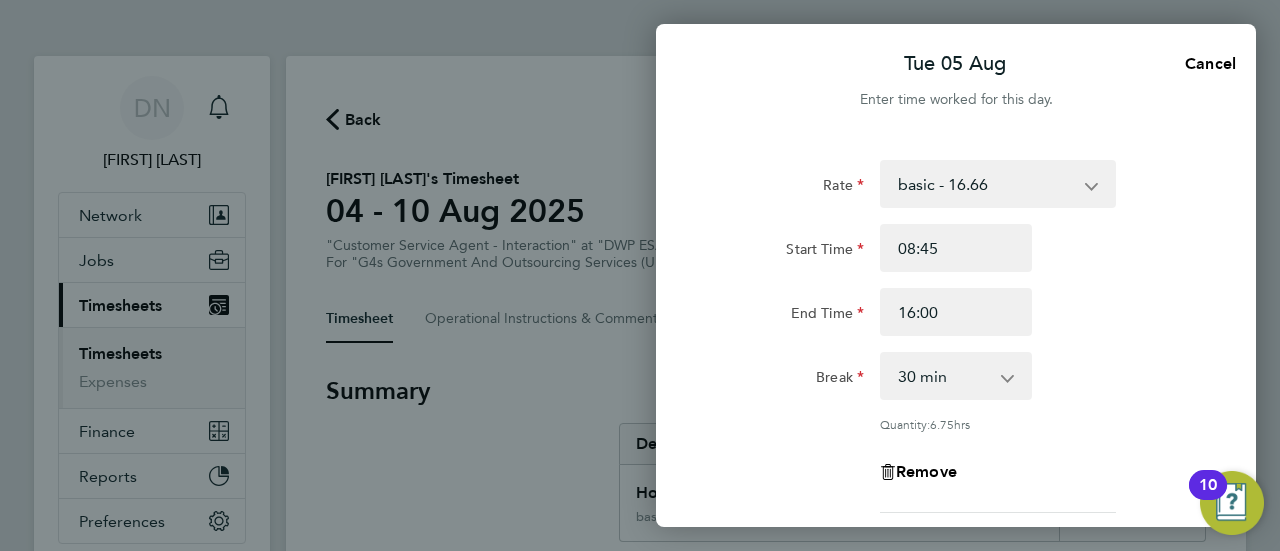 click on "End Time 16:00" 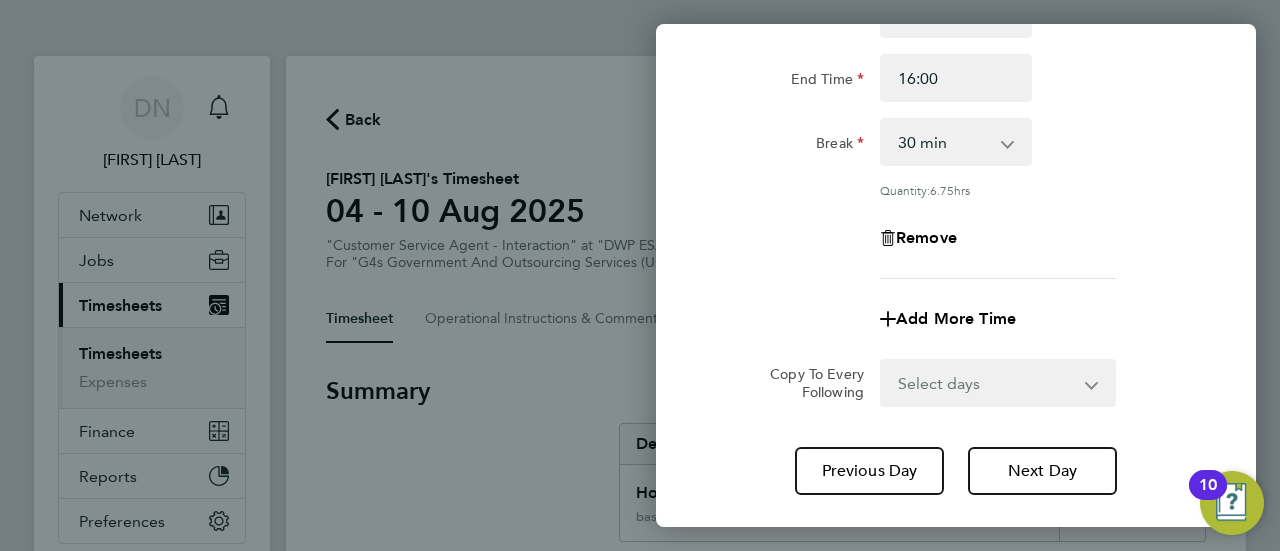 scroll, scrollTop: 280, scrollLeft: 0, axis: vertical 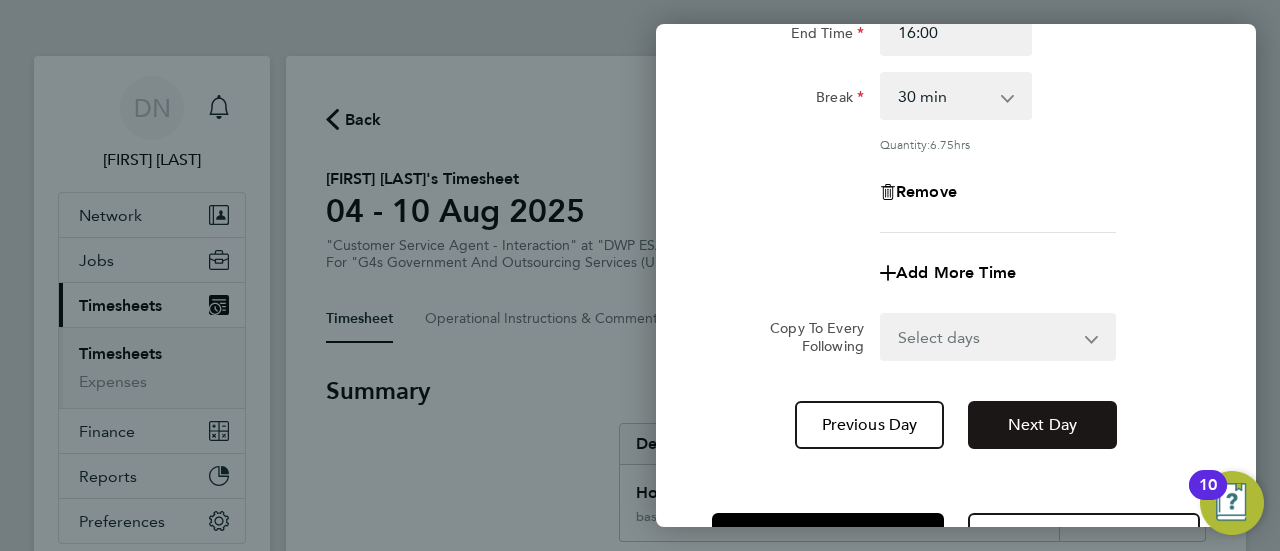 click on "Next Day" 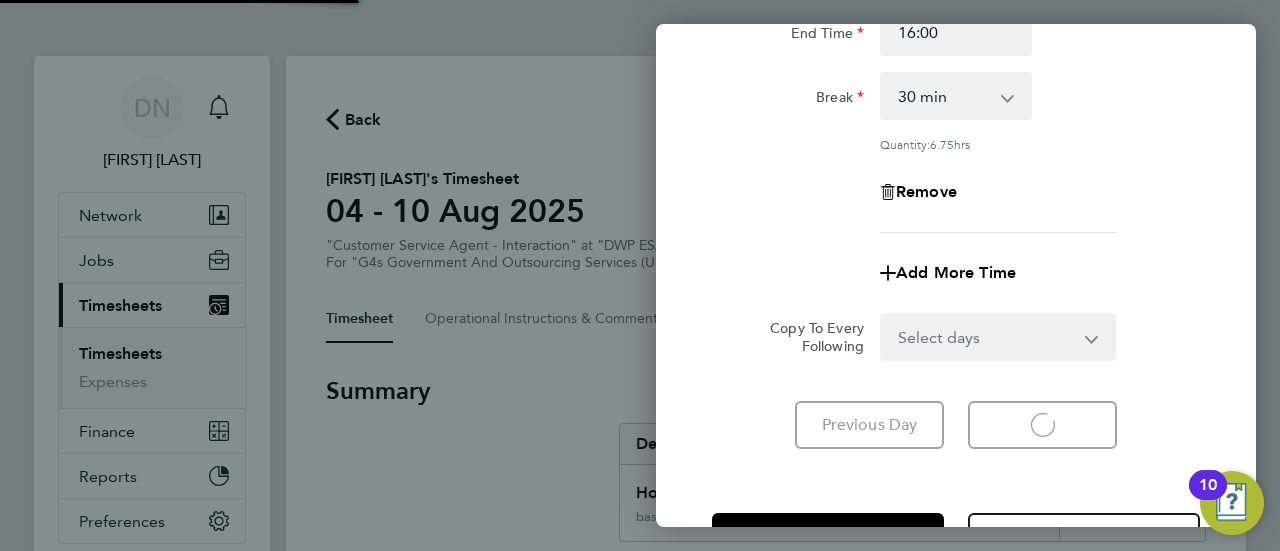 select on "30" 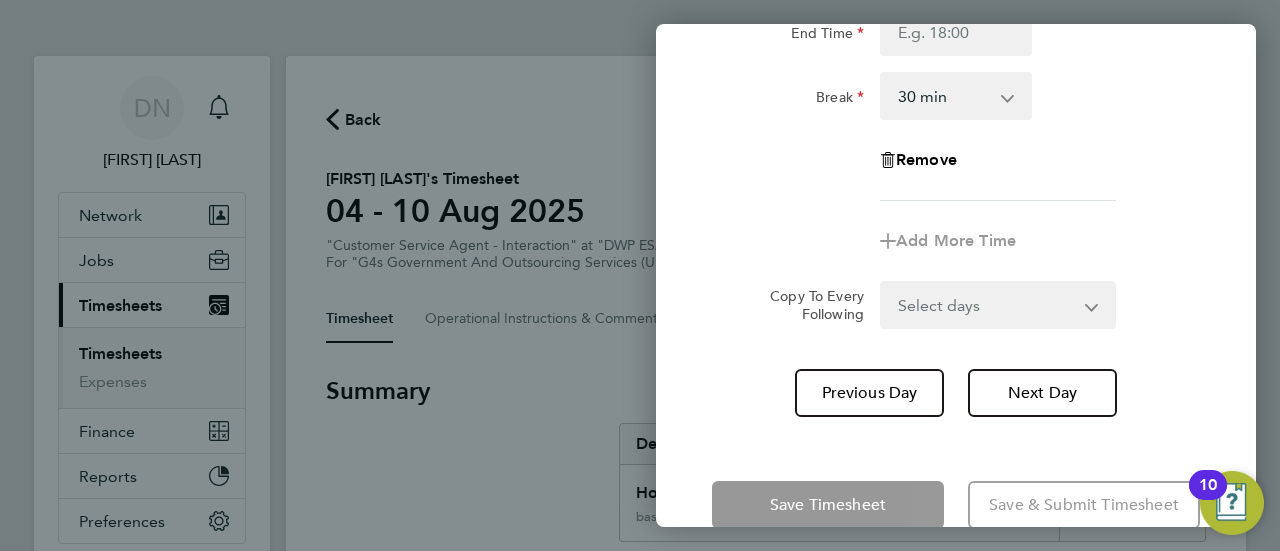 click on "Rate  basic - 16.66   Bank Holiday   Annual Leave   x2 - 32.79   Sick   System Issue Paid - 16.66   System Issue Not Paid   x1.5 - 24.73
Start Time End Time Break  0 min   15 min   30 min   45 min   60 min   75 min   90 min
Remove
Add More Time  Copy To Every Following  Select days   Day   Weekday (Mon-Fri)   Weekend (Sat-Sun)   Thursday   Friday   Saturday   Sunday
Previous Day   Next Day" 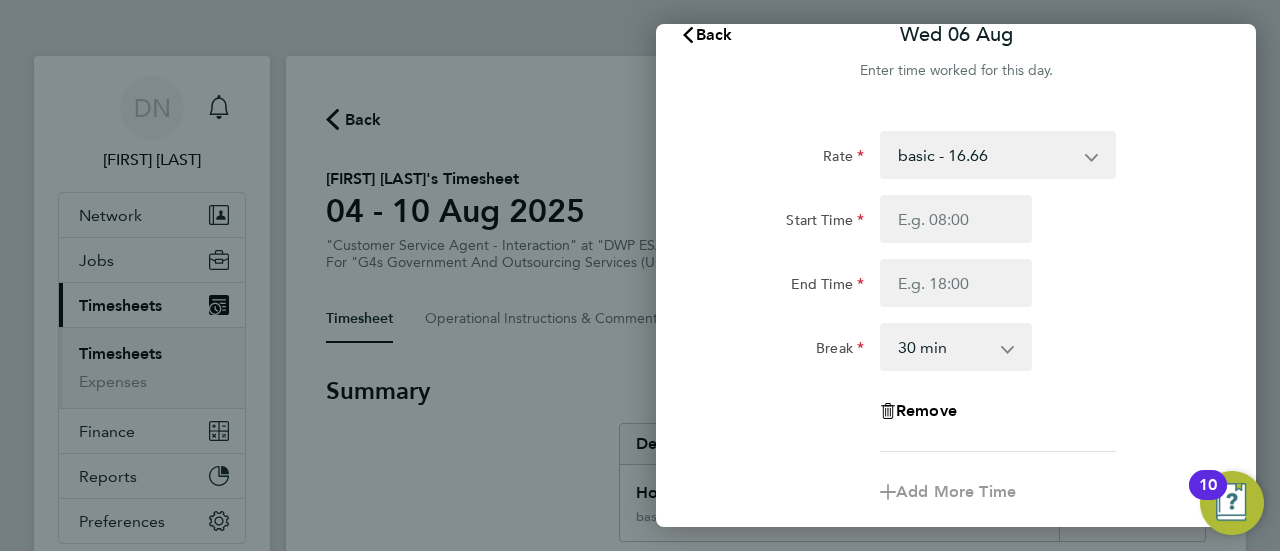 scroll, scrollTop: 0, scrollLeft: 0, axis: both 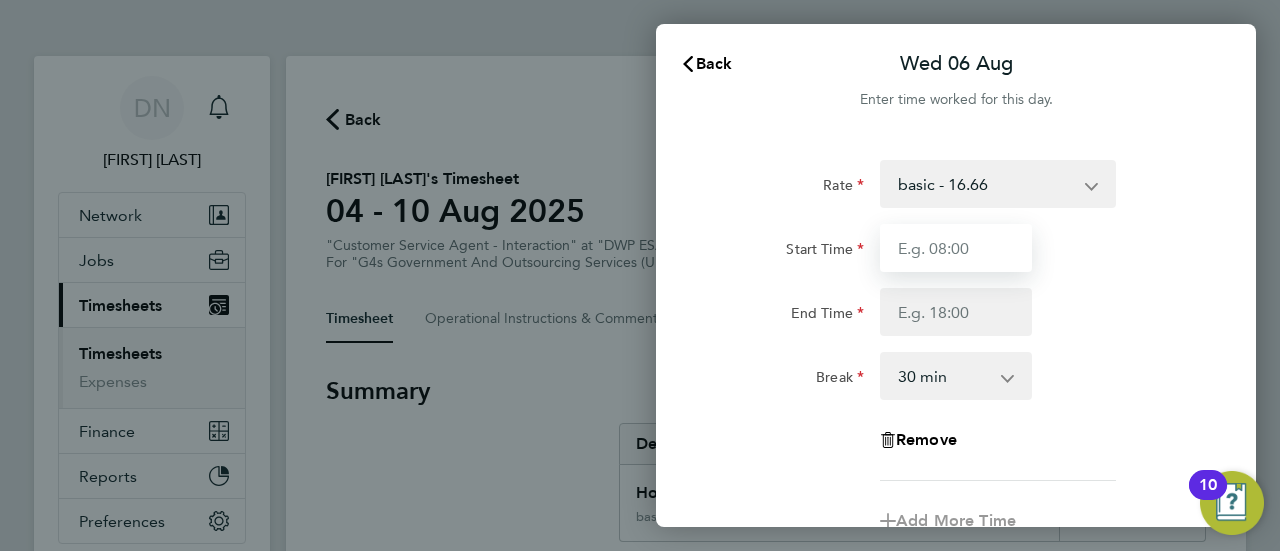 click on "Start Time" at bounding box center [956, 248] 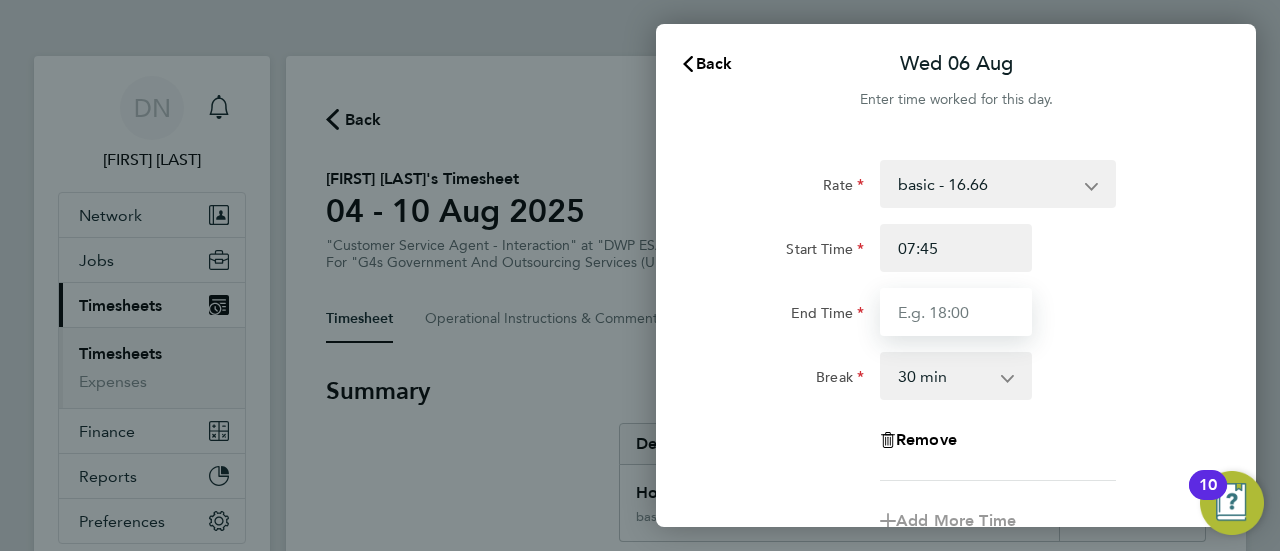 click on "End Time" at bounding box center [956, 312] 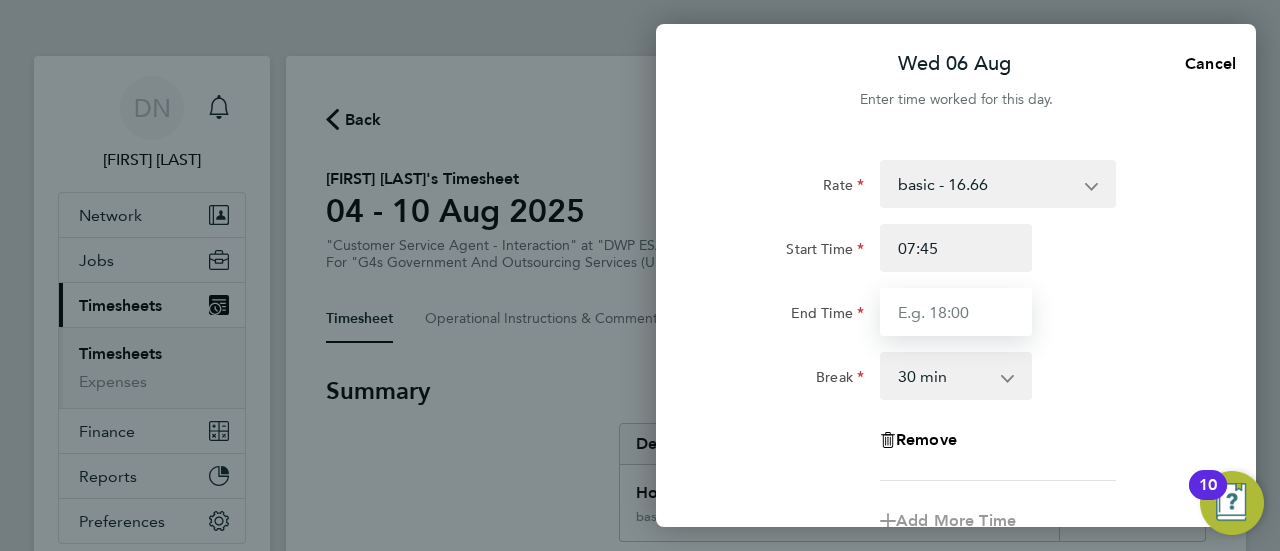 type on "17:00" 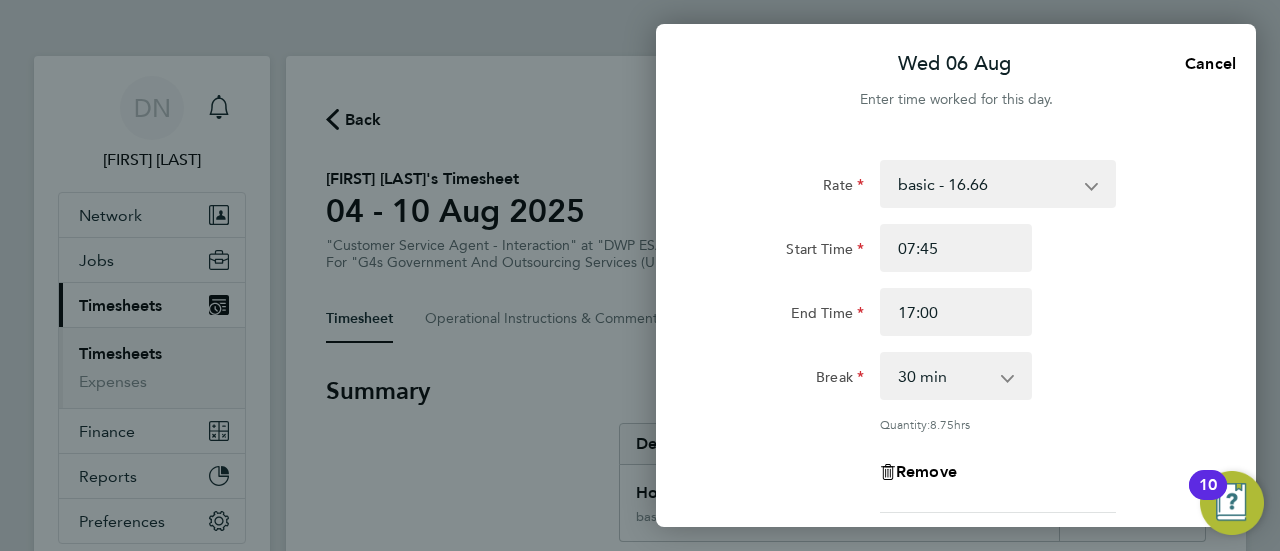 click on "Rate  basic - 16.66   Bank Holiday   Annual Leave   x2 - 32.79   Sick   System Issue Paid - 16.66   System Issue Not Paid   x1.5 - 24.73
Start Time 07:45 End Time 17:00 Break  0 min   15 min   30 min   45 min   60 min   75 min   90 min
Quantity:  8.75  hrs
Remove
Add More Time  Copy To Every Following  Select days   Day   Weekday (Mon-Fri)   Weekend (Sat-Sun)   Thursday   Friday   Saturday   Sunday
Previous Day   Next Day" 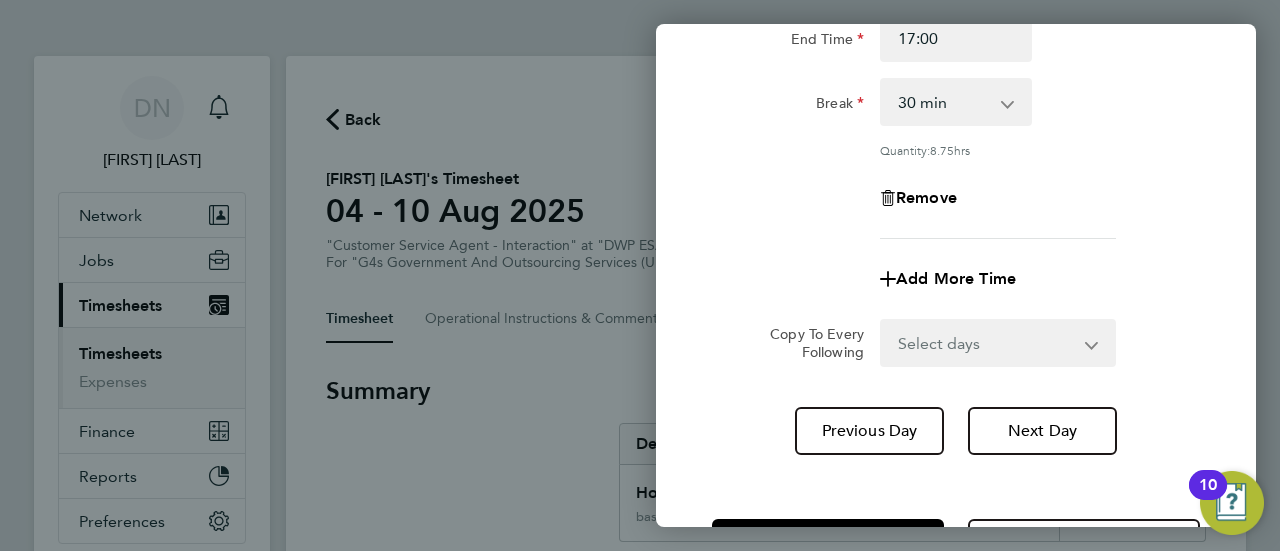 scroll, scrollTop: 320, scrollLeft: 0, axis: vertical 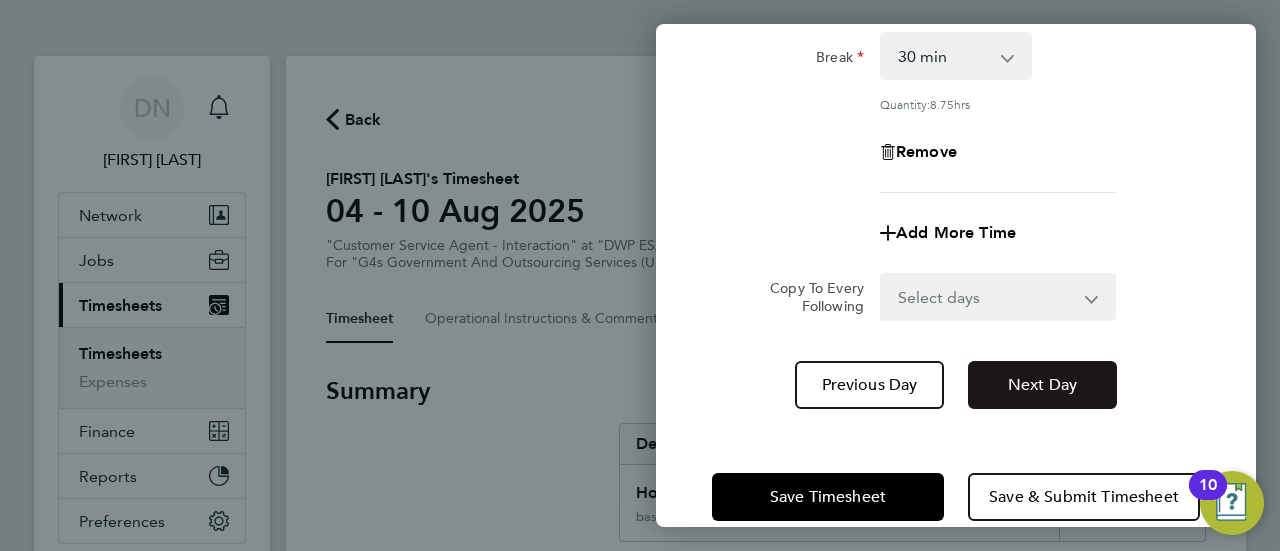 click on "Next Day" 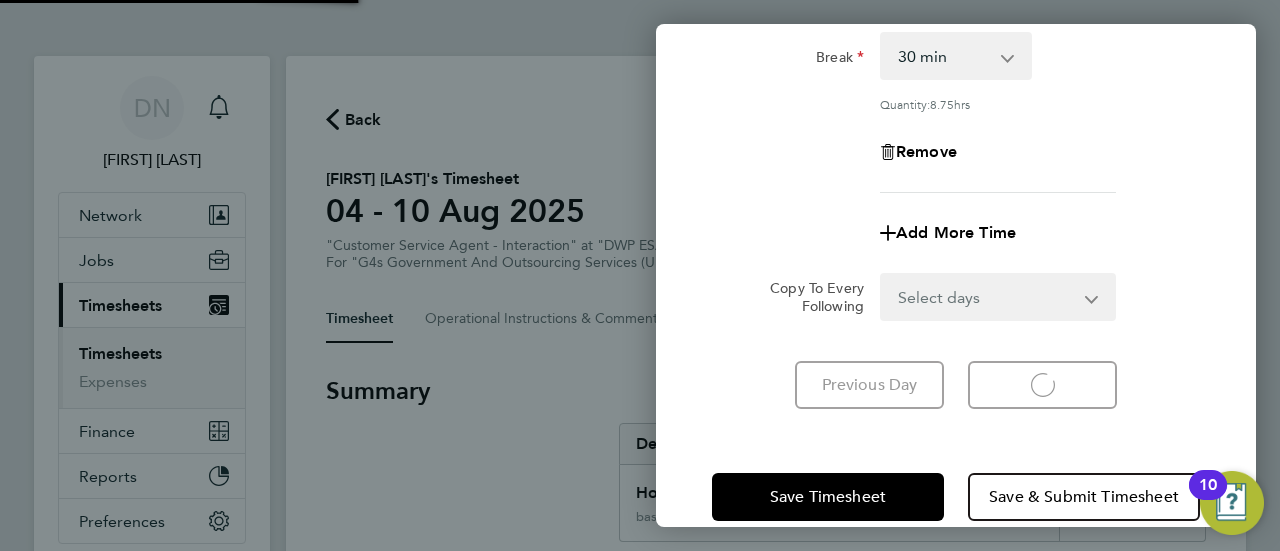 select on "30" 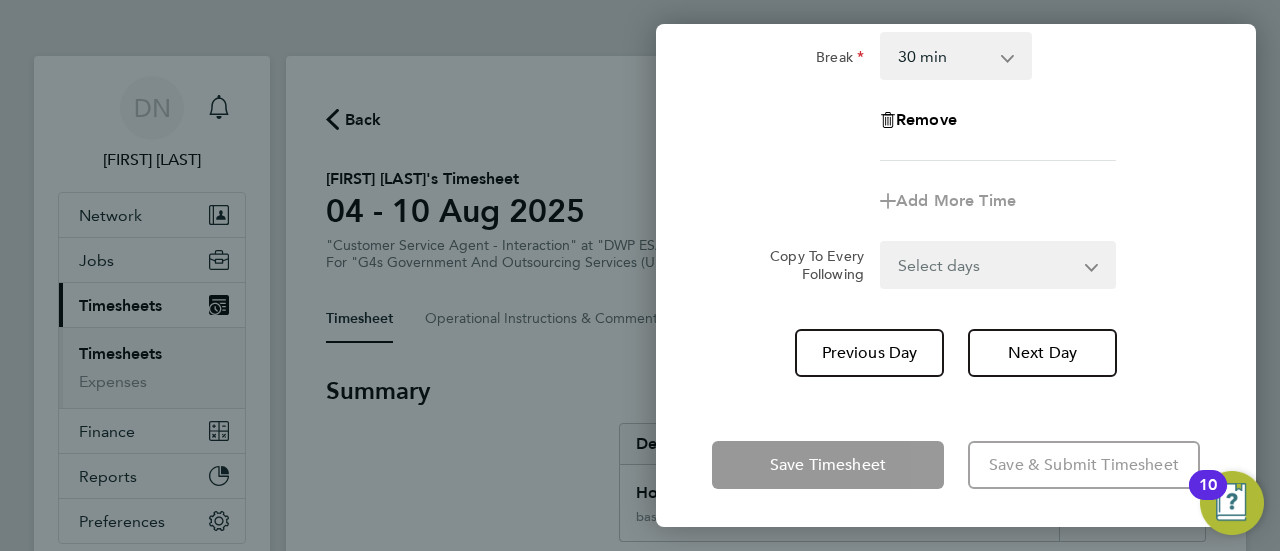 click on "Add More Time" 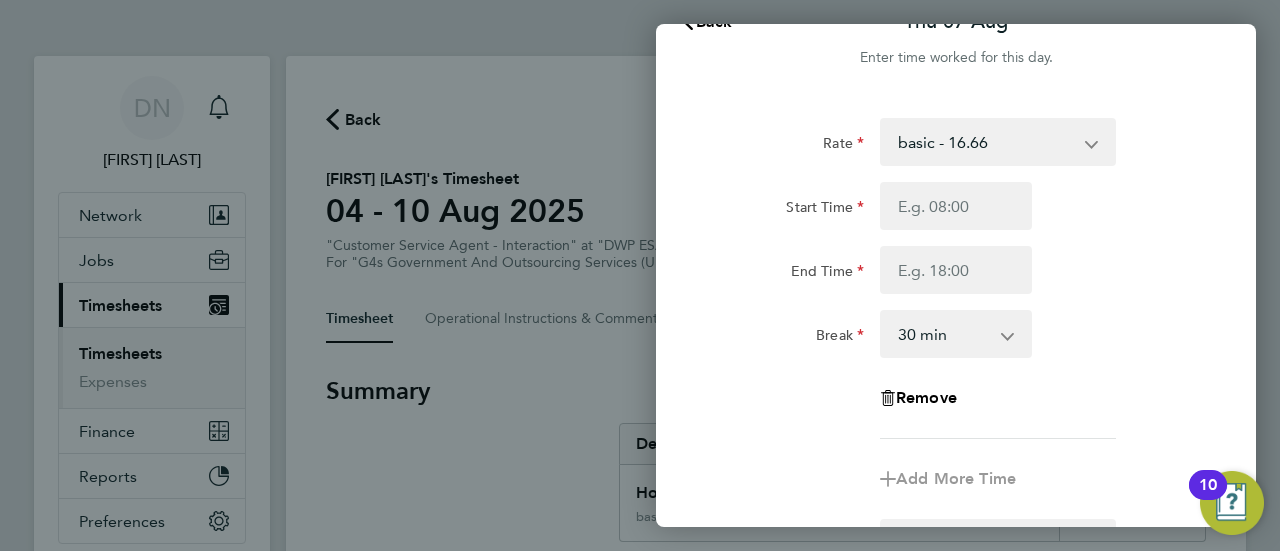 scroll, scrollTop: 0, scrollLeft: 0, axis: both 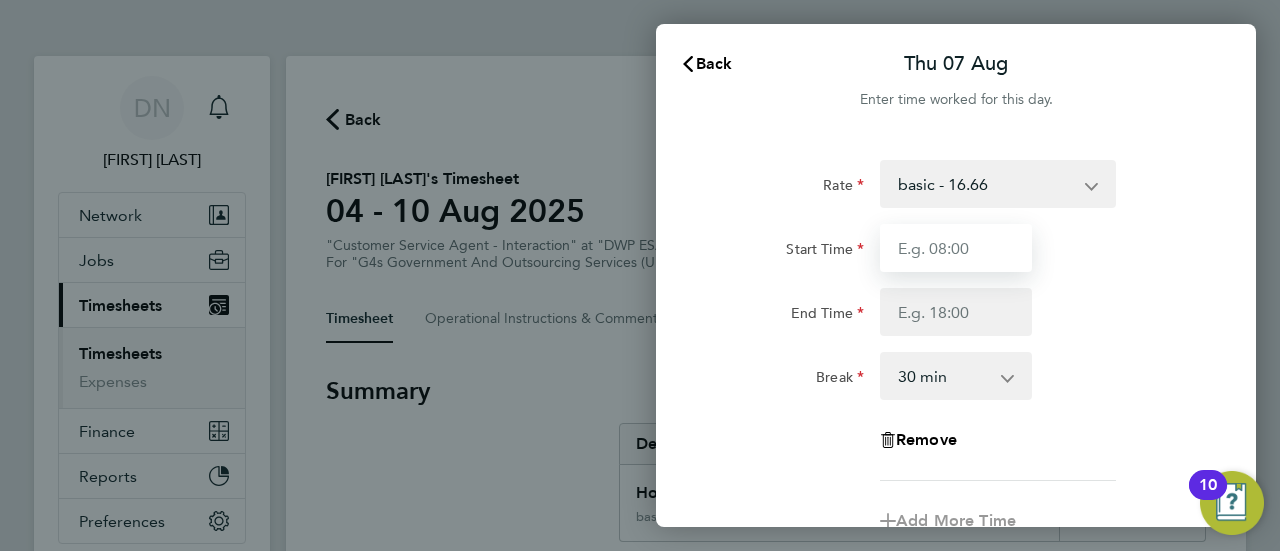 click on "Start Time" at bounding box center [956, 248] 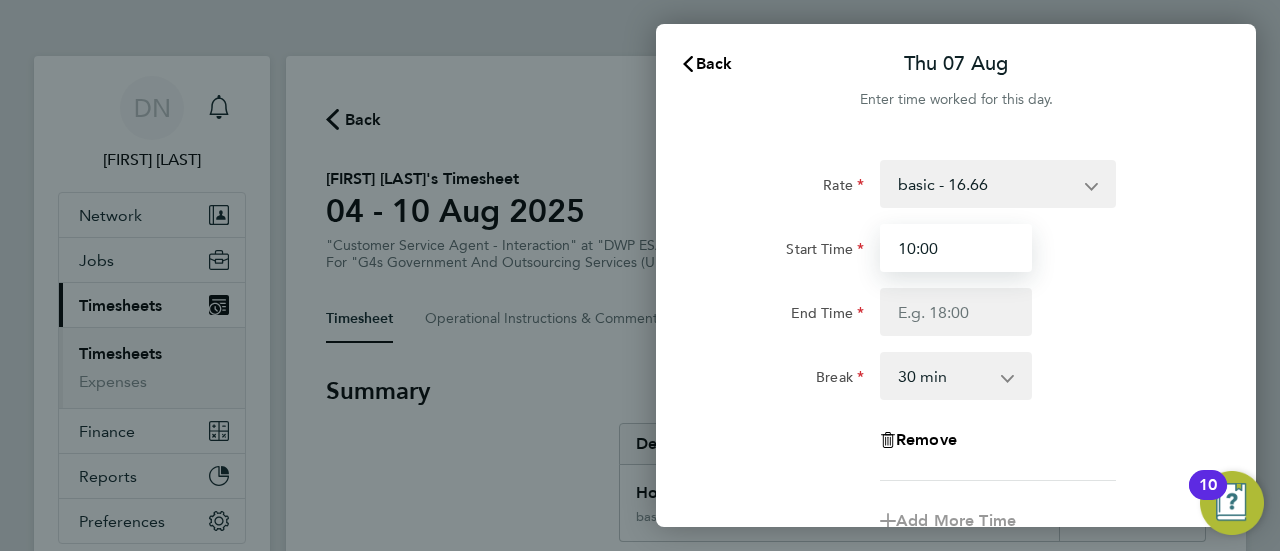 type on "10:00" 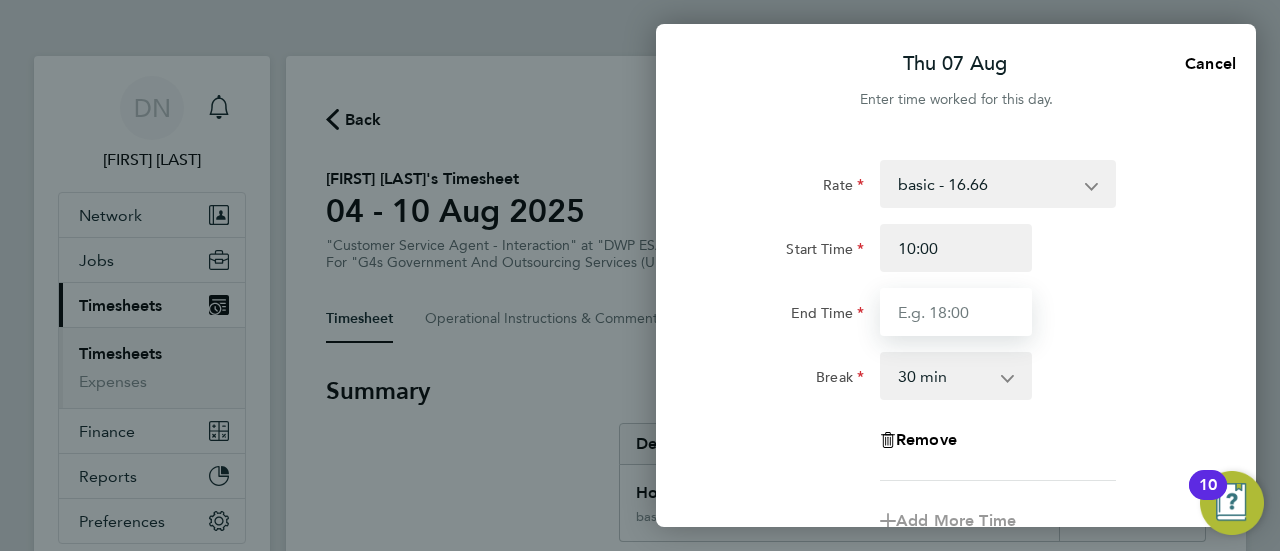 click on "End Time" at bounding box center [956, 312] 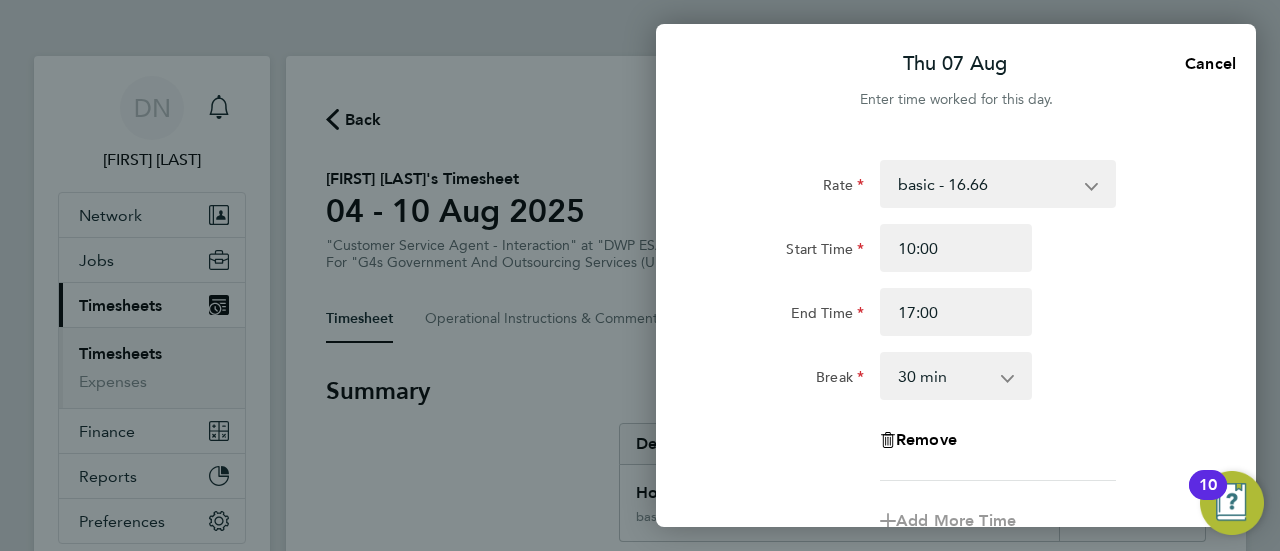 click on "End Time 17:00" 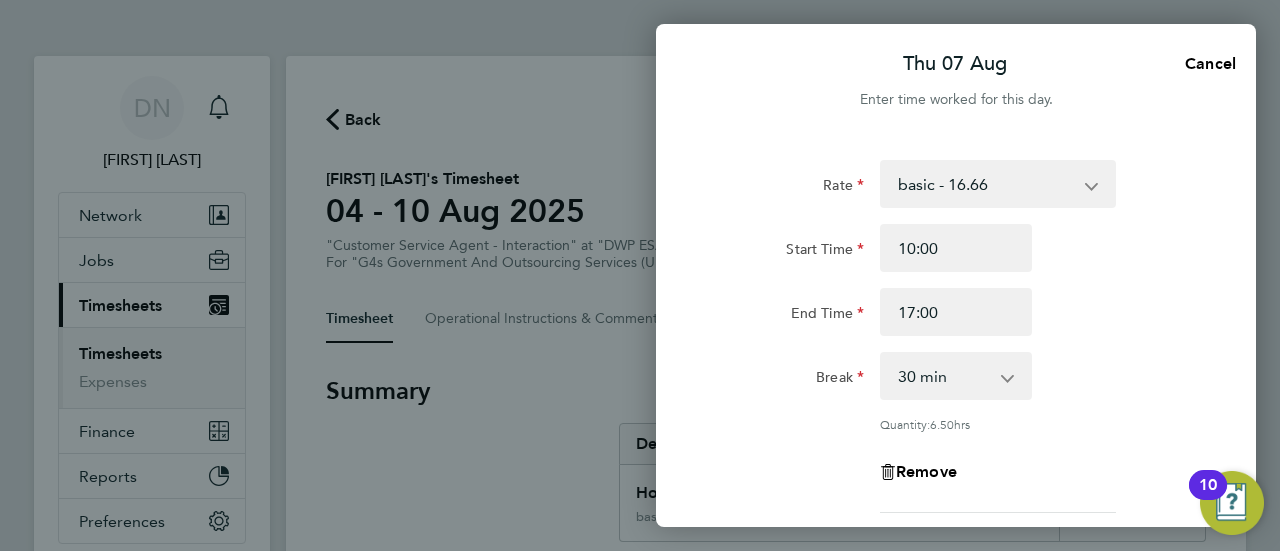 click on "Rate  basic - 16.66   Bank Holiday   Annual Leave   x2 - 32.79   Sick   System Issue Paid - 16.66   System Issue Not Paid   x1.5 - 24.73
Start Time 10:00 End Time 17:00 Break  0 min   15 min   30 min   45 min   60 min   75 min   90 min
Quantity:  6.50  hrs
Remove
Add More Time  Copy To Every Following  Select days   Day   Weekend (Sat-Sun)   Friday   Saturday   Sunday
Previous Day   Next Day" 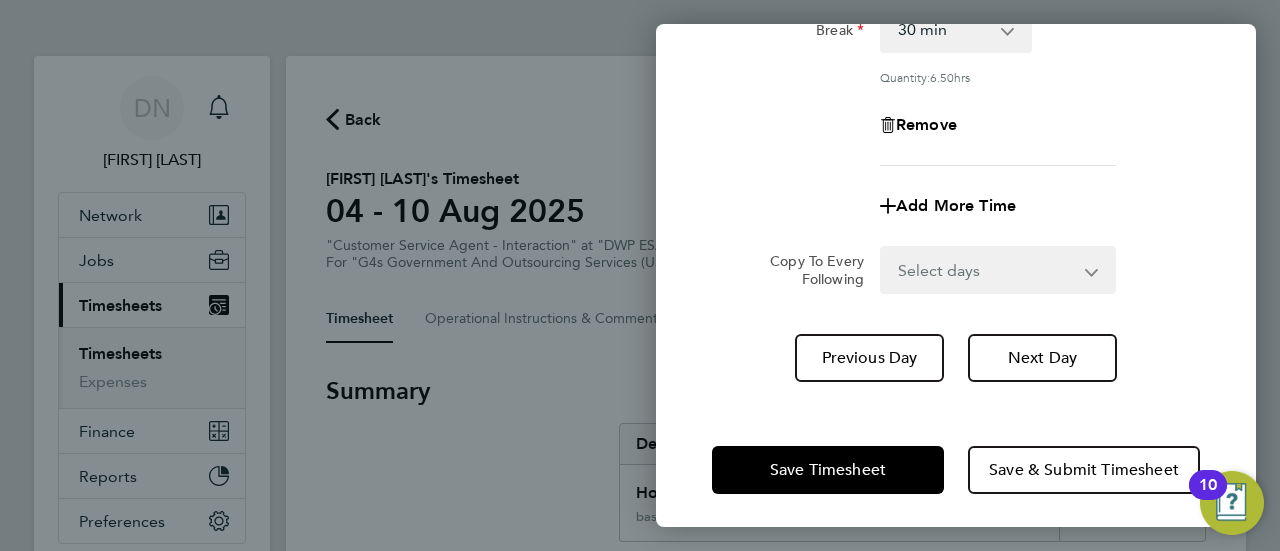scroll, scrollTop: 352, scrollLeft: 0, axis: vertical 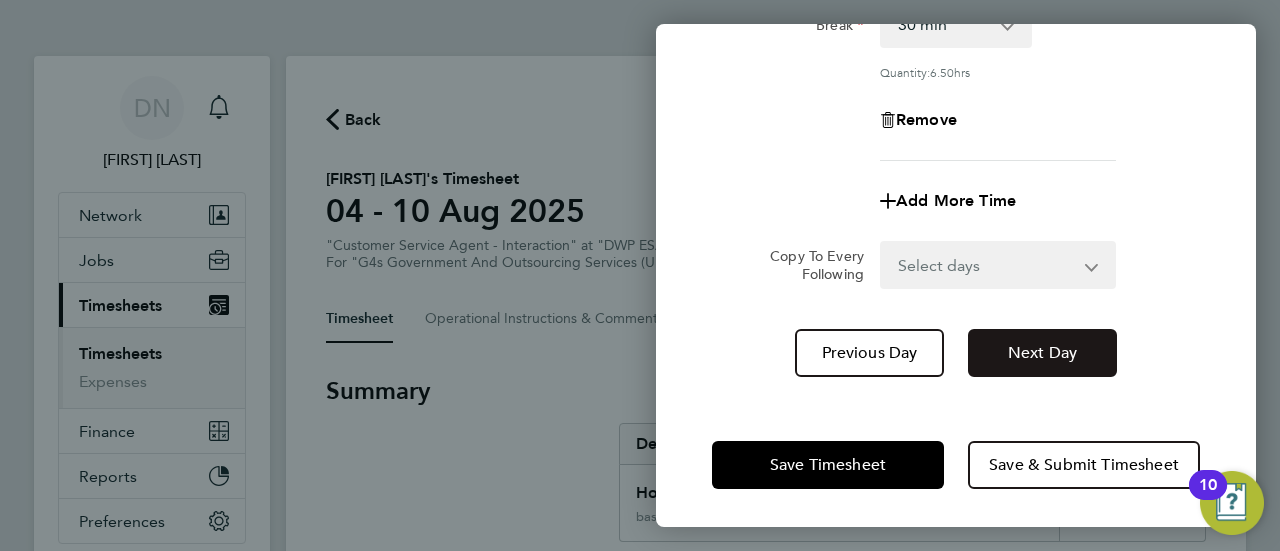 click on "Next Day" 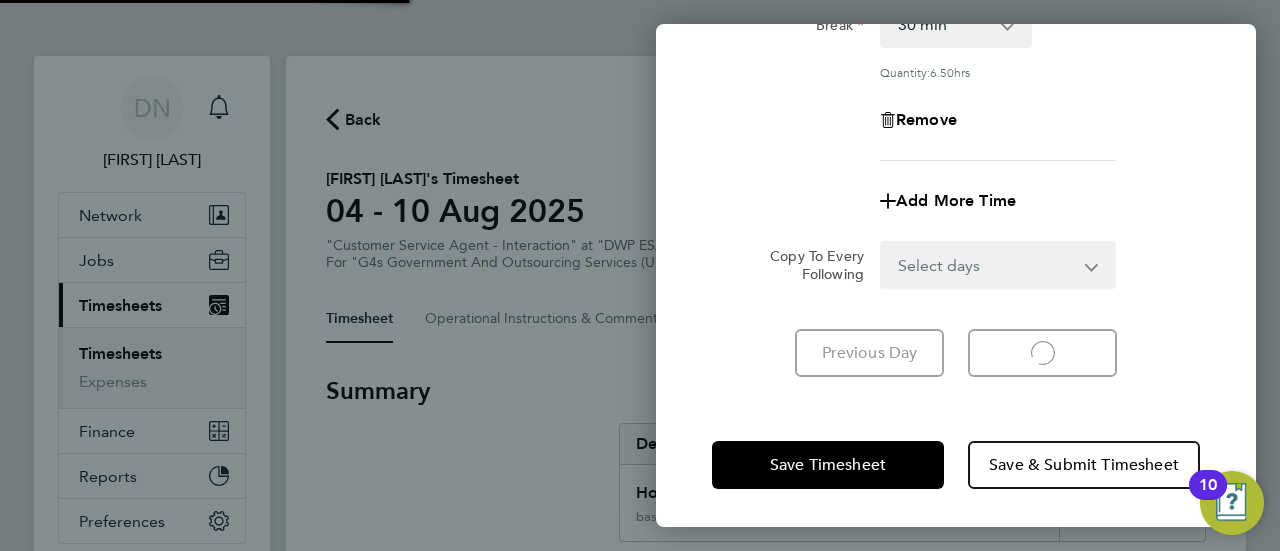 scroll, scrollTop: 321, scrollLeft: 0, axis: vertical 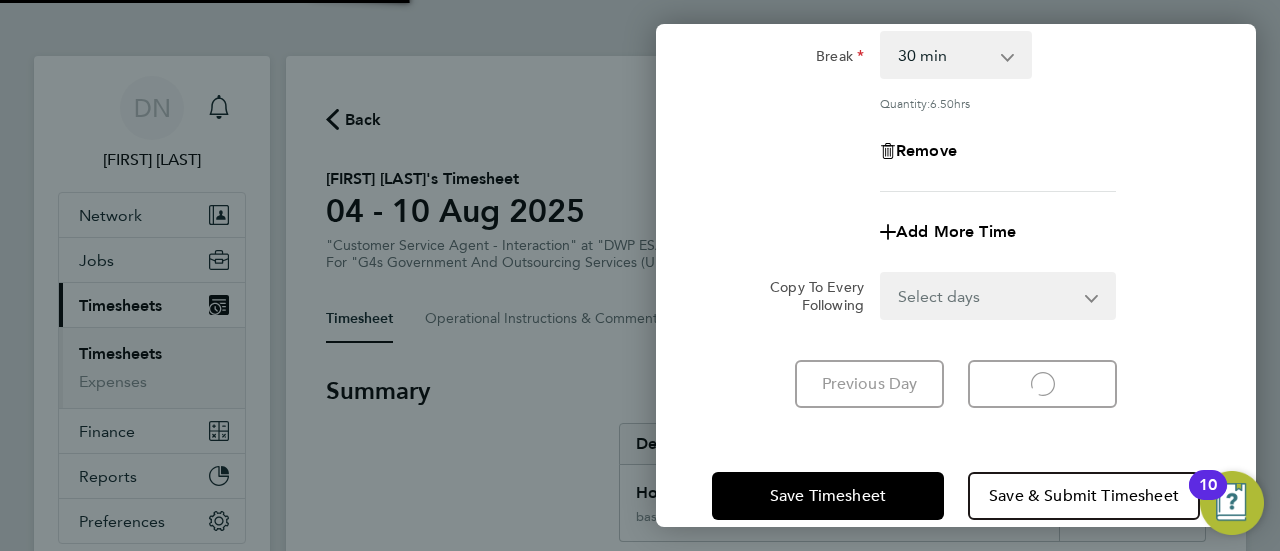 select on "30" 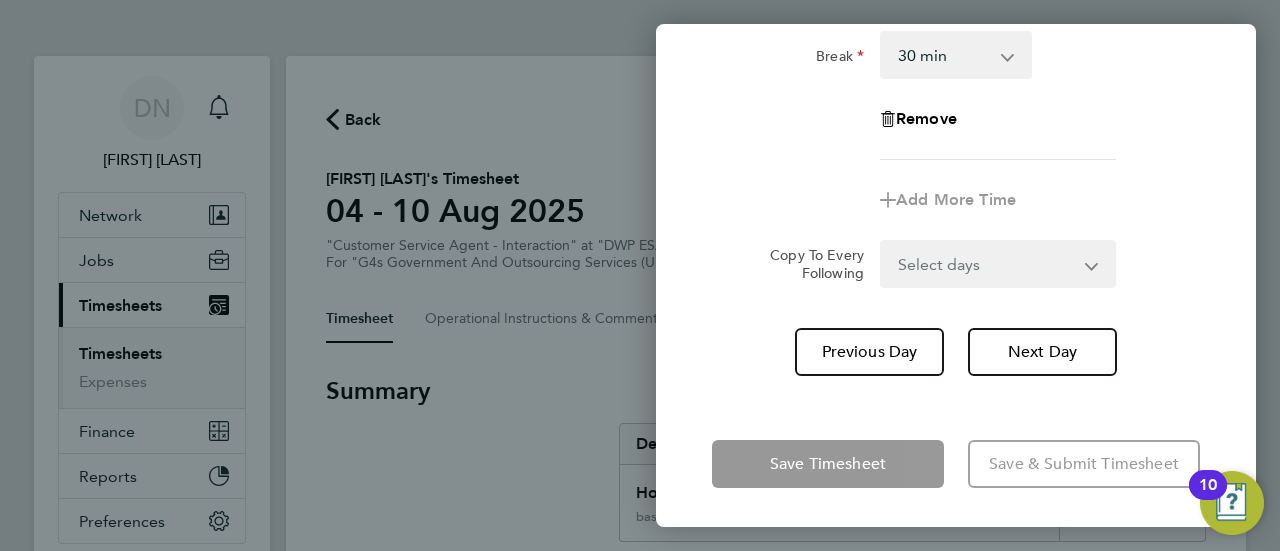 click on "Rate  basic - 16.66   Bank Holiday   Annual Leave   x2 - 32.79   Sick   System Issue Paid - 16.66   System Issue Not Paid   x1.5 - 24.73
Start Time End Time Break  0 min   15 min   30 min   45 min   60 min   75 min   90 min
Remove
Add More Time  Copy To Every Following  Select days   Day   Weekend (Sat-Sun)   Saturday   Sunday
Previous Day   Next Day" 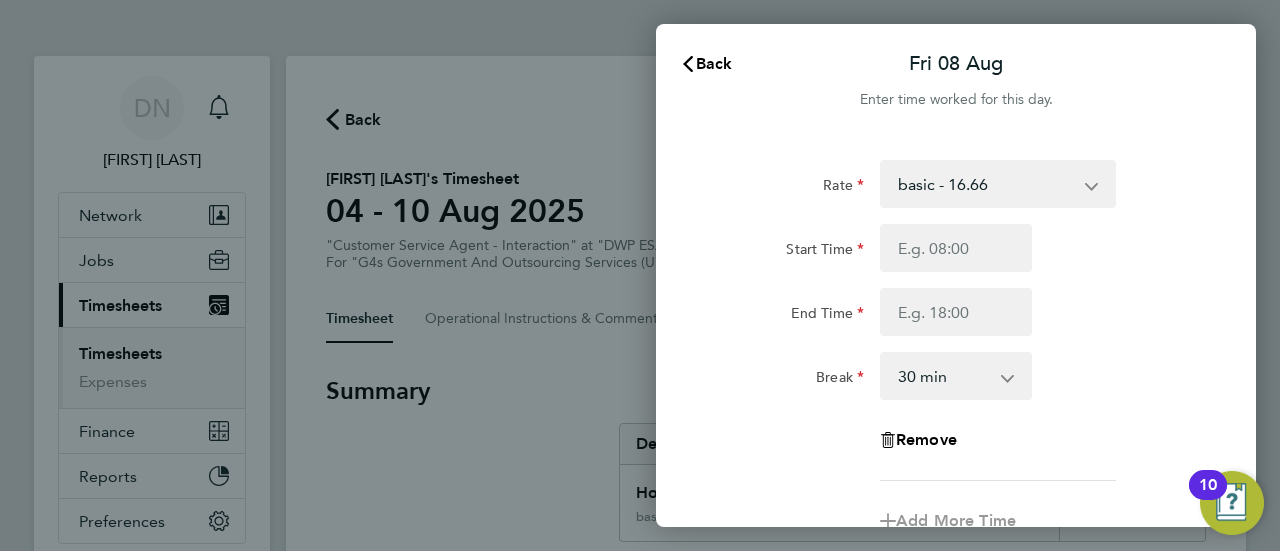 scroll, scrollTop: 0, scrollLeft: 0, axis: both 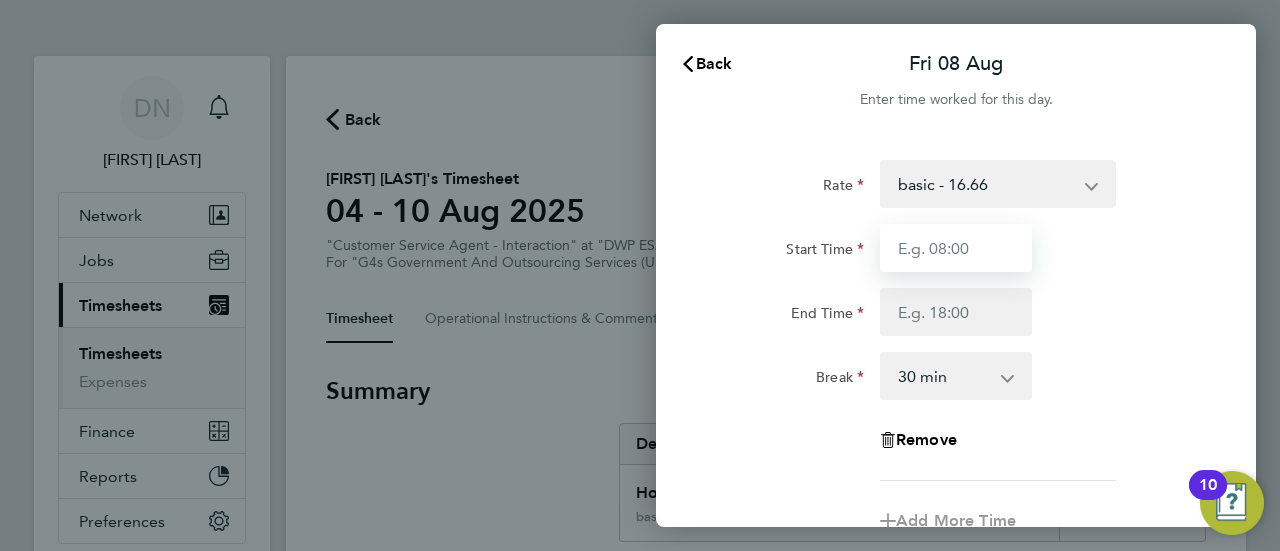 click on "Start Time" at bounding box center [956, 248] 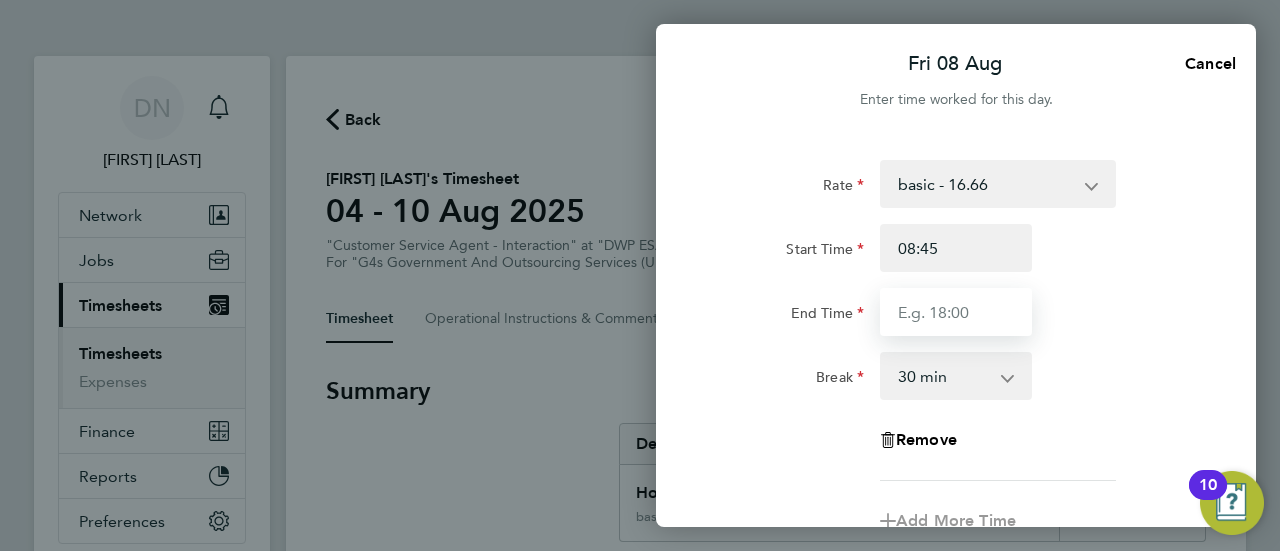 click on "End Time" at bounding box center [956, 312] 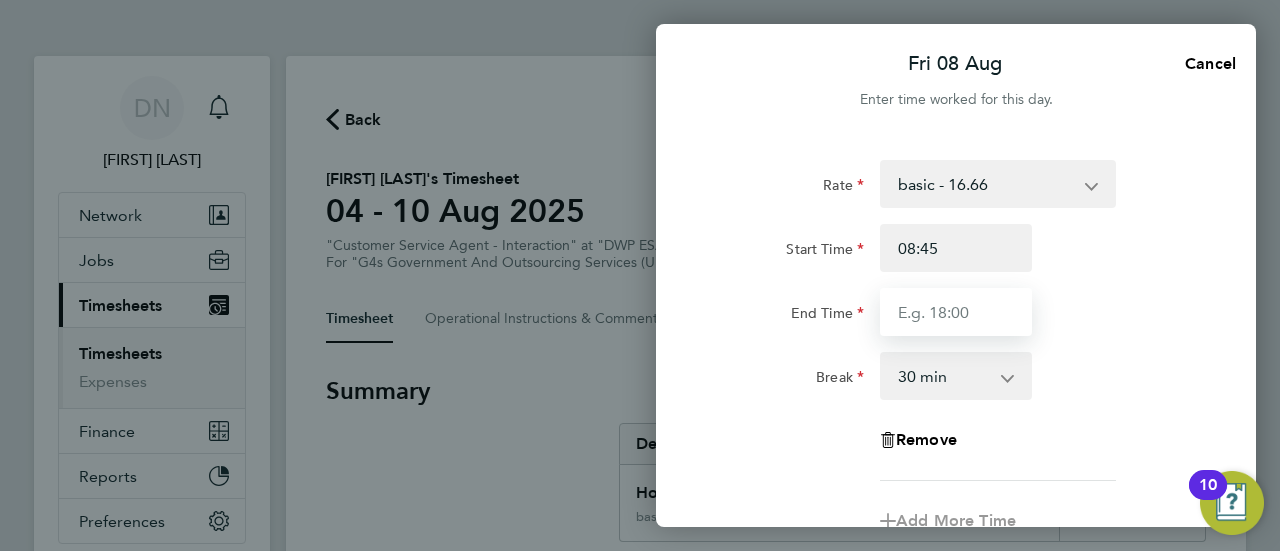 type on "16:30" 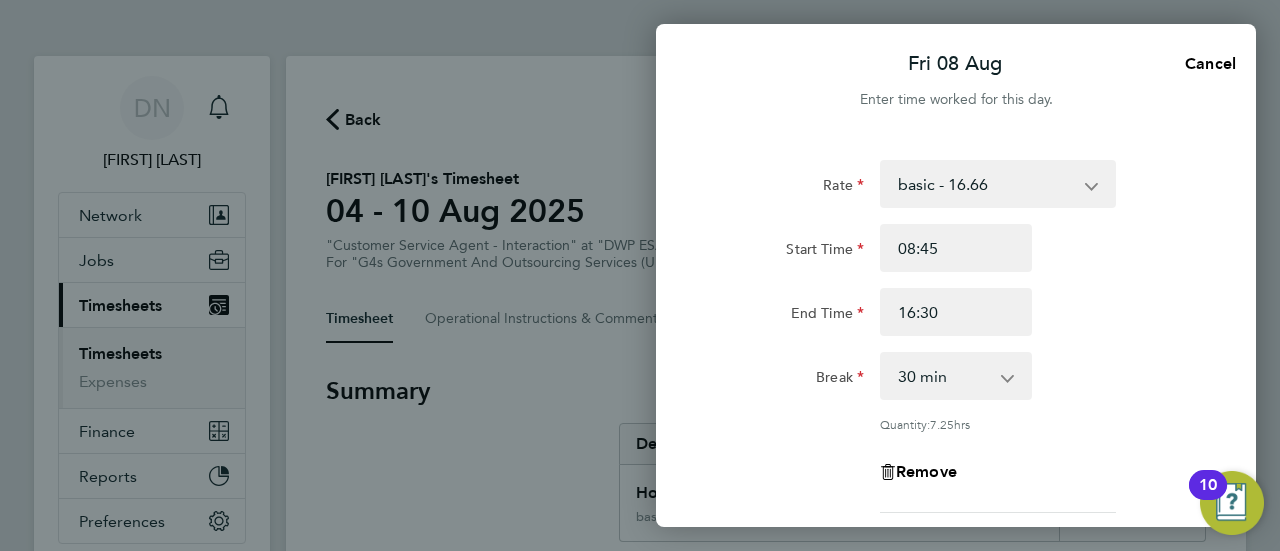 click on "Break  0 min   15 min   30 min   45 min   60 min   75 min   90 min" 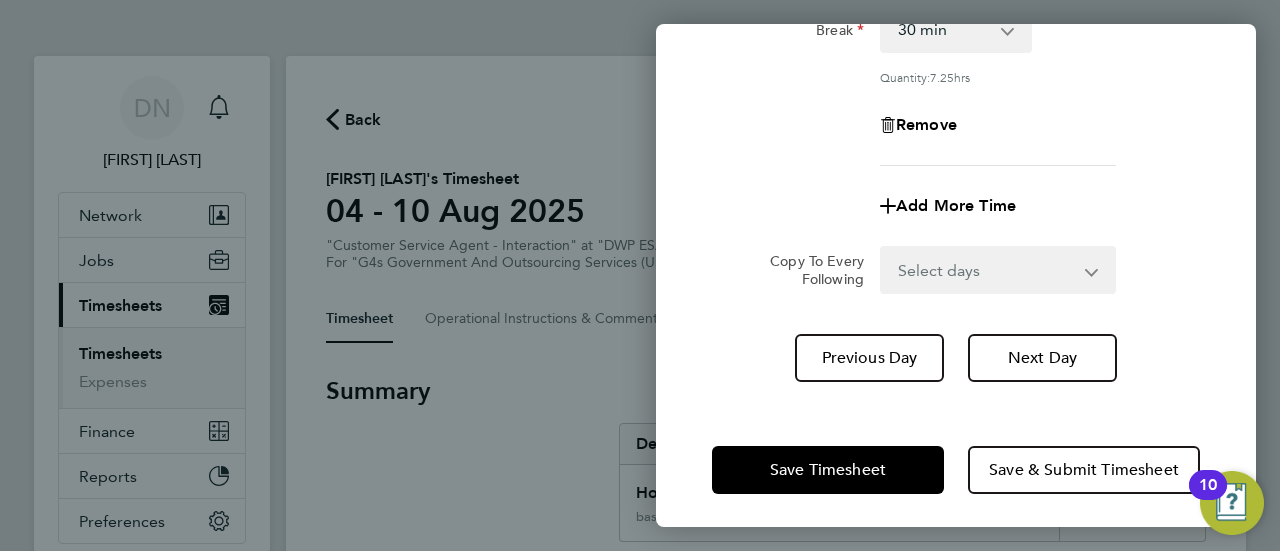 scroll, scrollTop: 352, scrollLeft: 0, axis: vertical 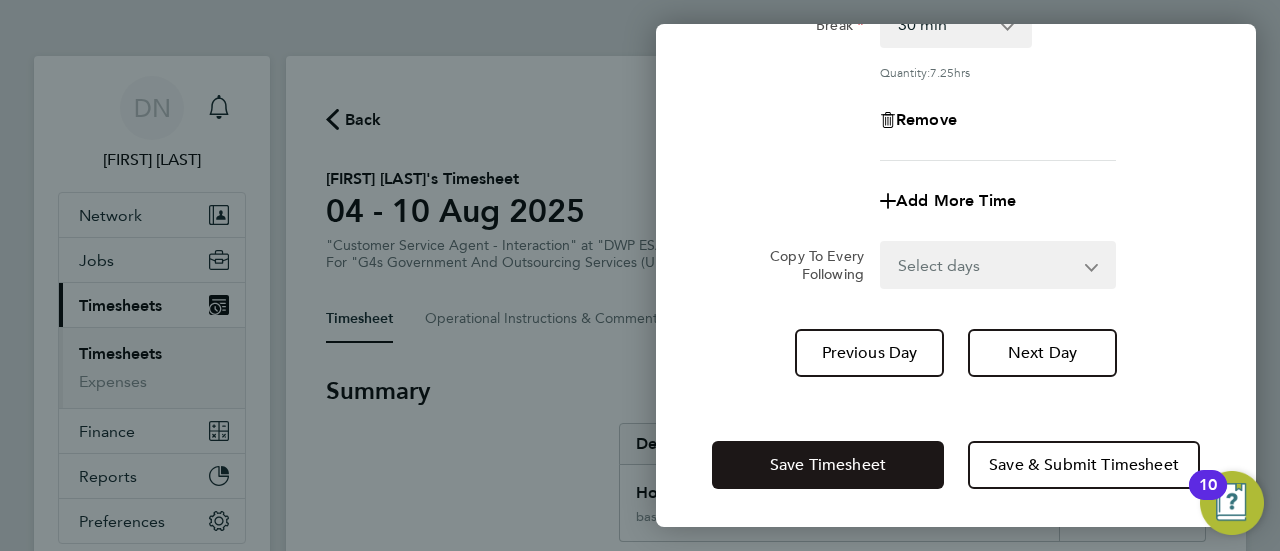 click on "Save Timesheet" 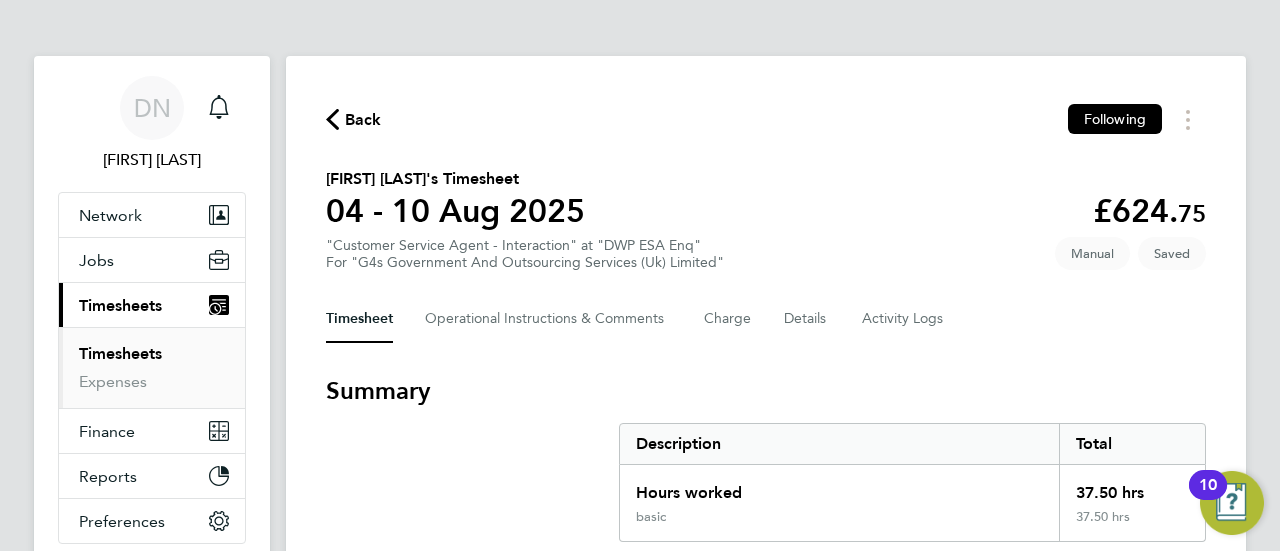 click on "Back  Following
[FIRST] [LAST]'s Timesheet   04 - 10 Aug 2025   £624. 75  "Customer Service Agent - Interaction" at "DWP ESA Enq"  For "G4s Government And Outsourcing Services (Uk) Limited"  Saved   Manual   Timesheet   Operational Instructions & Comments   Charge   Details   Activity Logs   Summary   Description   Total   Hours worked   37.50 hrs   basic   37.50 hrs   Time Worked   Mon 04 Aug   07:45 to 16:30   |   30 min   8.25 hrs   |   basic   (£16.66) =   £137.44   Edit   Tue 05 Aug   08:45 to 16:00   |   30 min   6.75 hrs   |   basic   (£16.66) =   £112.45   Edit   Wed 06 Aug   07:45 to 17:00   |   30 min   8.75 hrs   |   basic   (£16.66) =   £145.78   Edit   Thu 07 Aug   10:00 to 17:00   |   30 min   6.50 hrs   |   basic   (£16.66) =   £108.29   Edit   Fri 08 Aug   08:45 to 16:30   |   30 min   7.25 hrs   |   basic   (£16.66) =   £120.78   Edit   Sat 09 Aug   Add time for Sat 09 Aug   Add time for Sat 09 Aug   Sun 10 Aug   Add time for Sun 10 Aug   Add time for Sun 10 Aug" 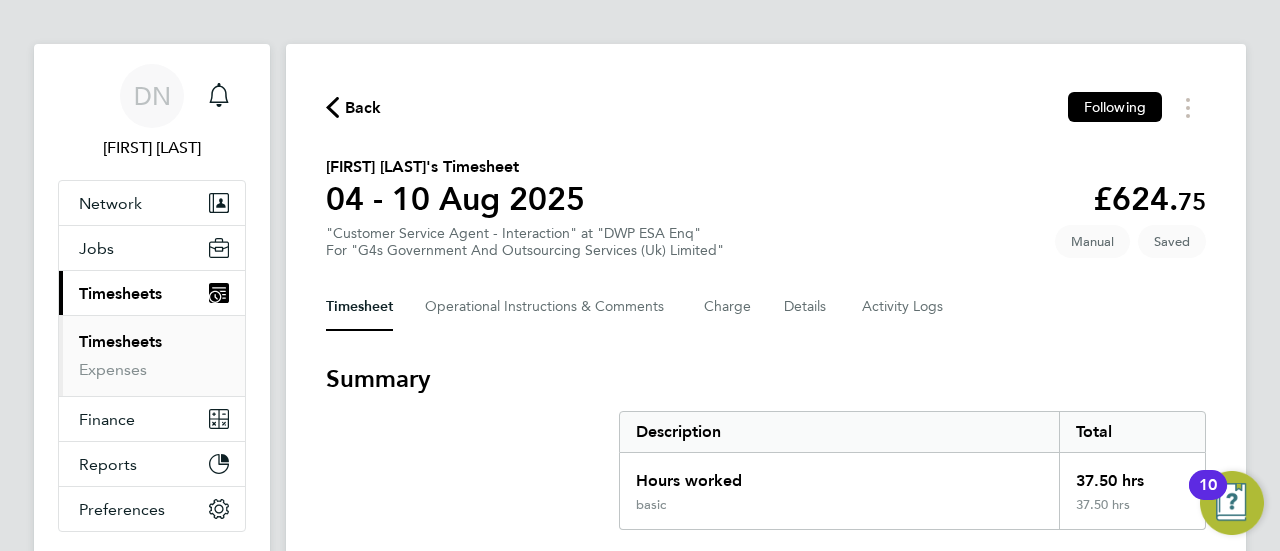 scroll, scrollTop: 0, scrollLeft: 0, axis: both 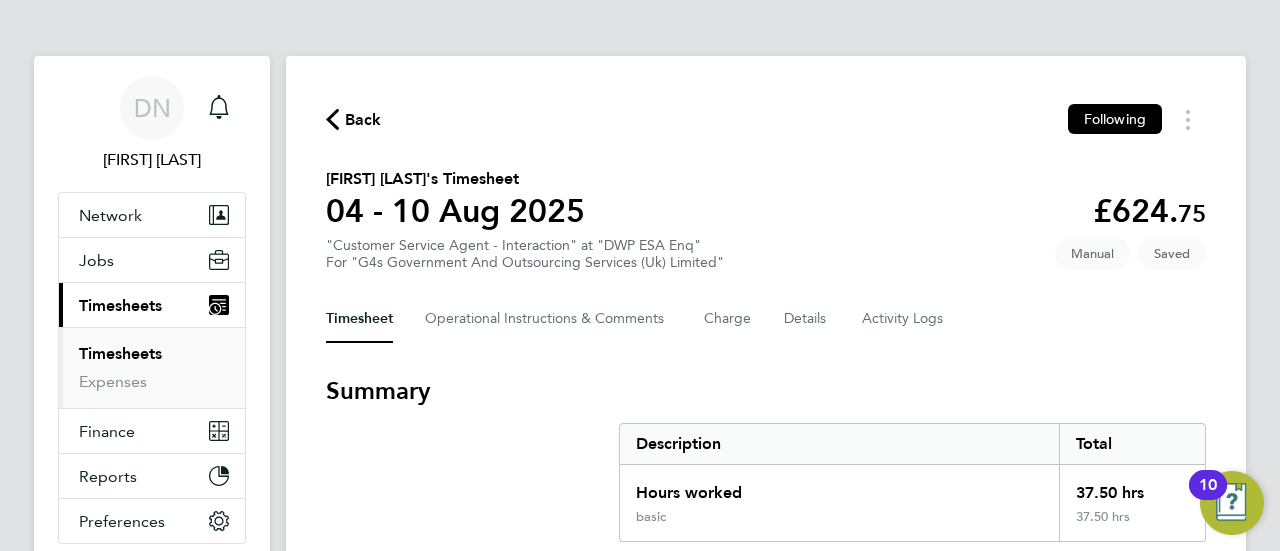 click on "Back" 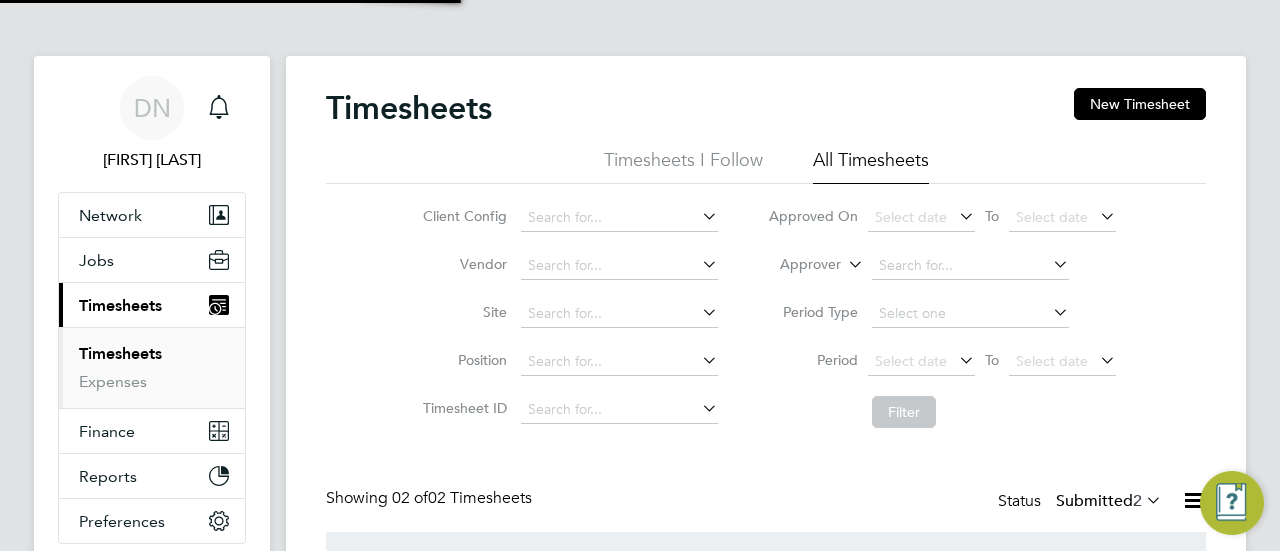 scroll, scrollTop: 10, scrollLeft: 10, axis: both 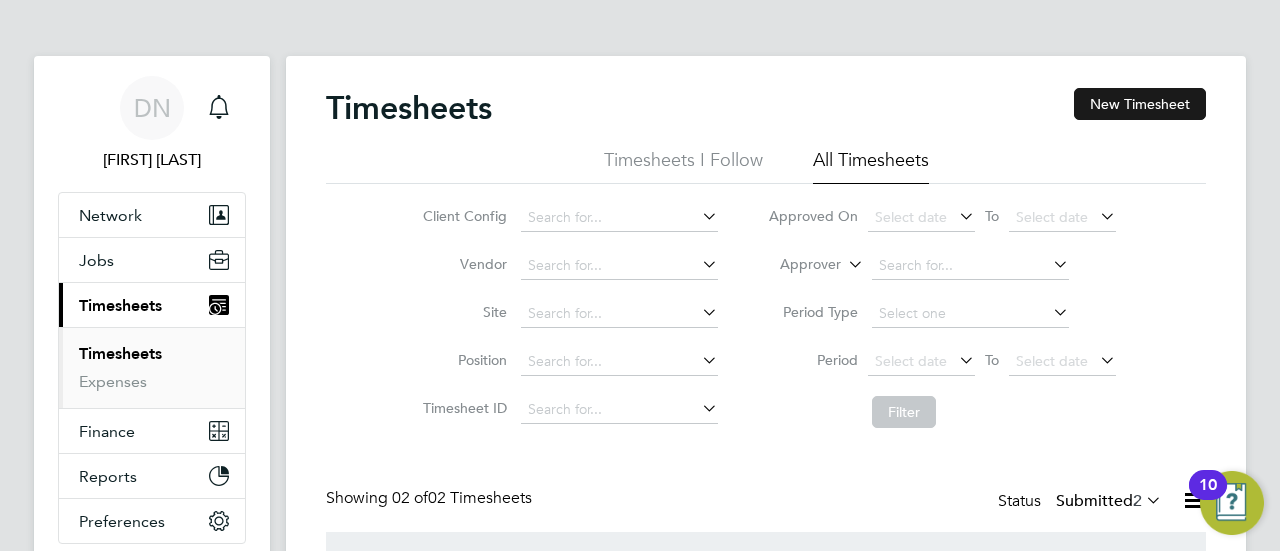 click on "New Timesheet" 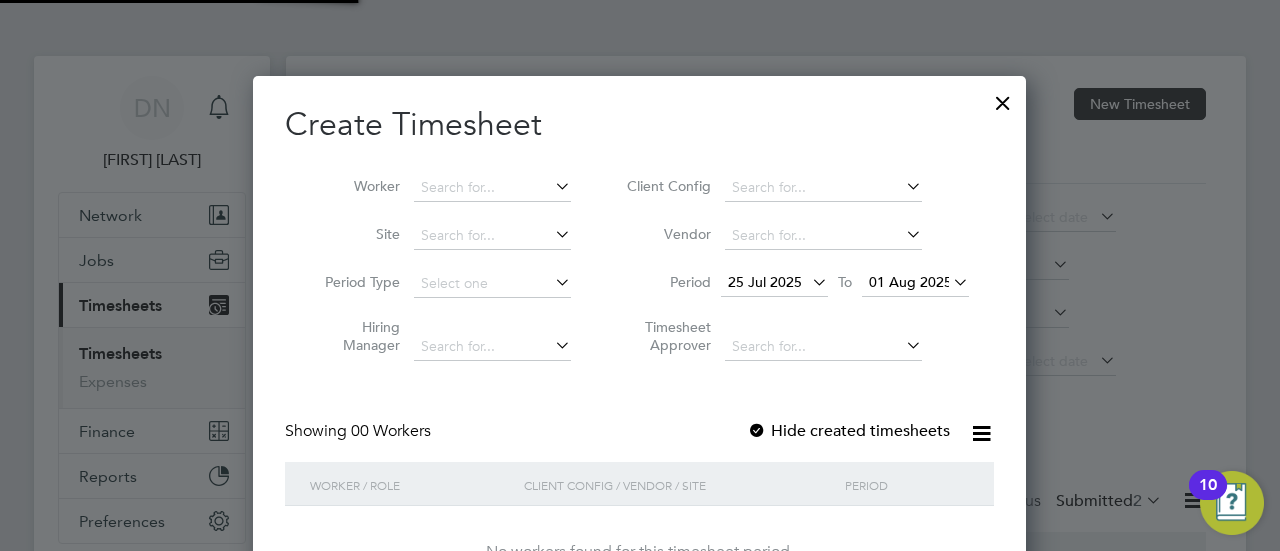 scroll, scrollTop: 563, scrollLeft: 774, axis: both 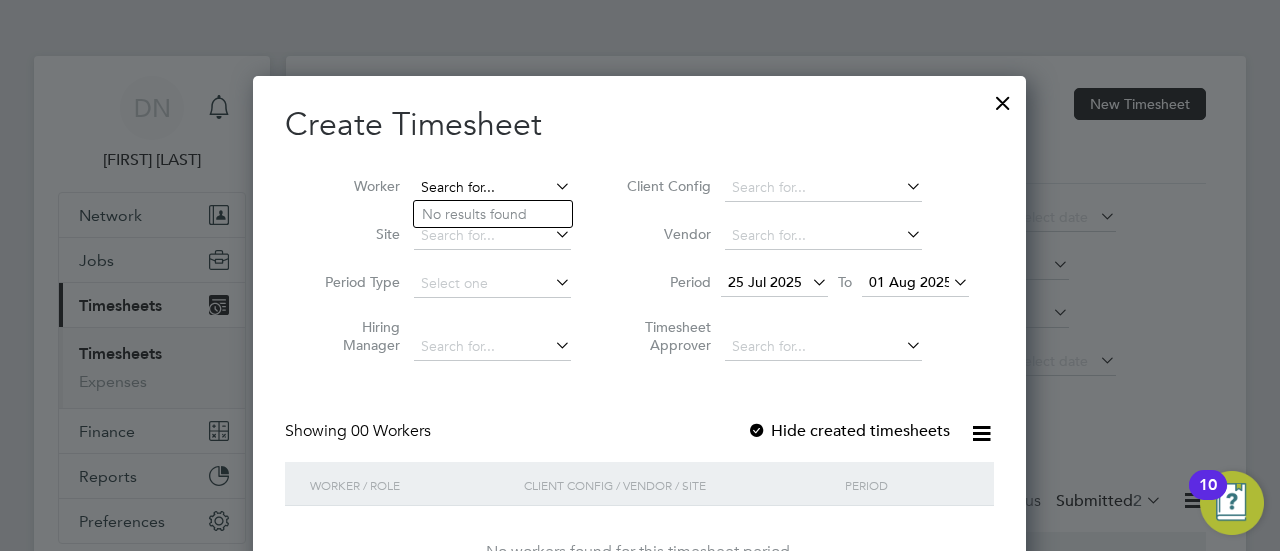 click at bounding box center [492, 188] 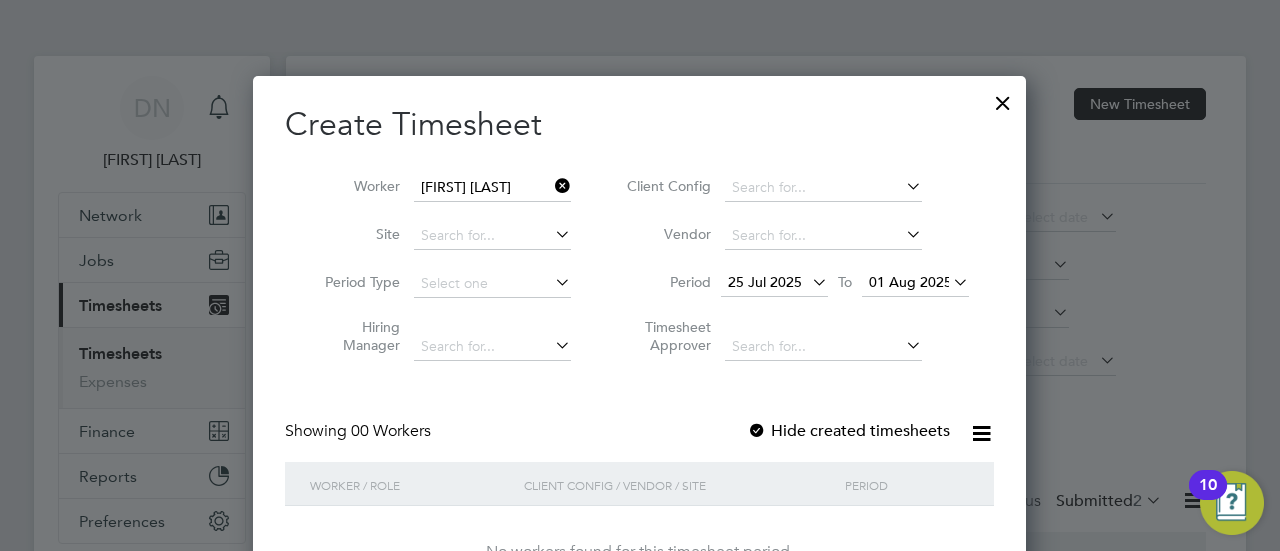 click on "[FIRST]   [LAST]" 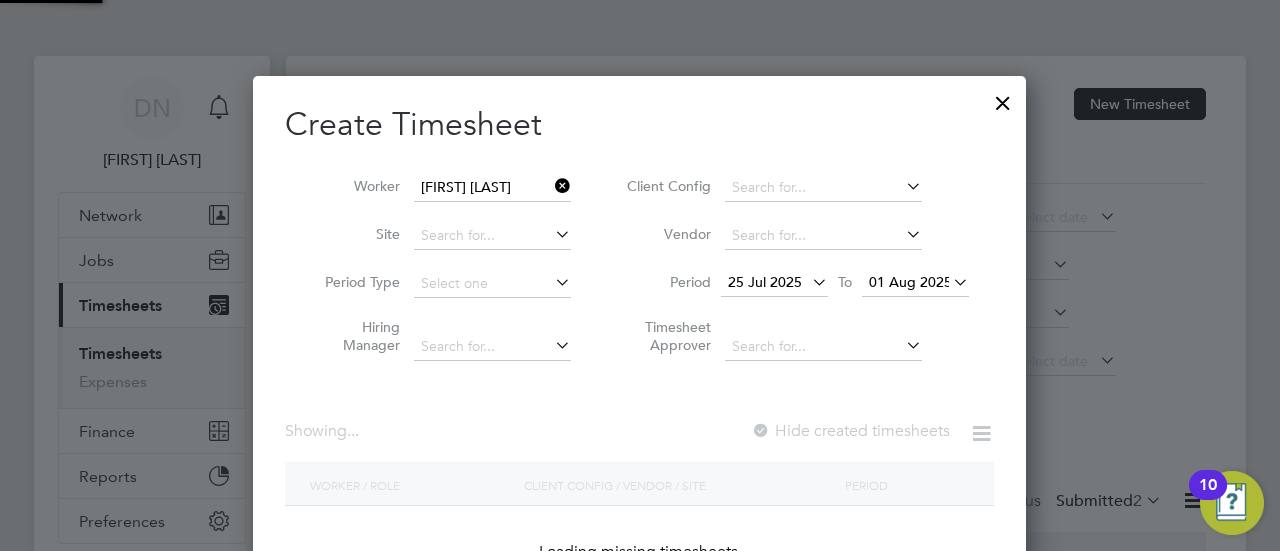 scroll, scrollTop: 10, scrollLeft: 9, axis: both 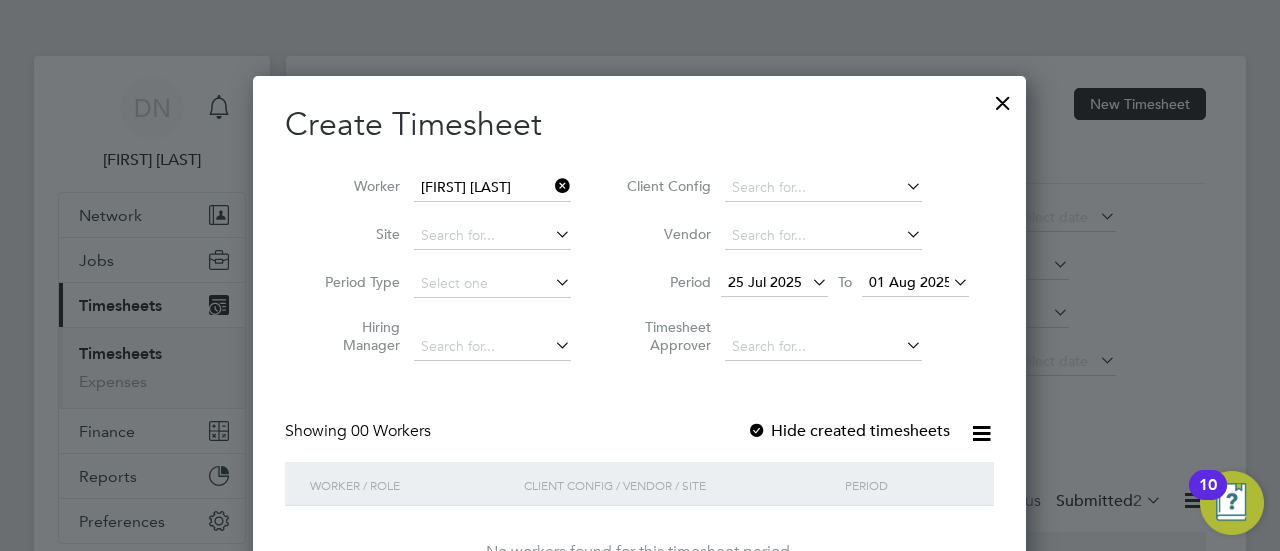 click on "25 Jul 2025" at bounding box center (765, 282) 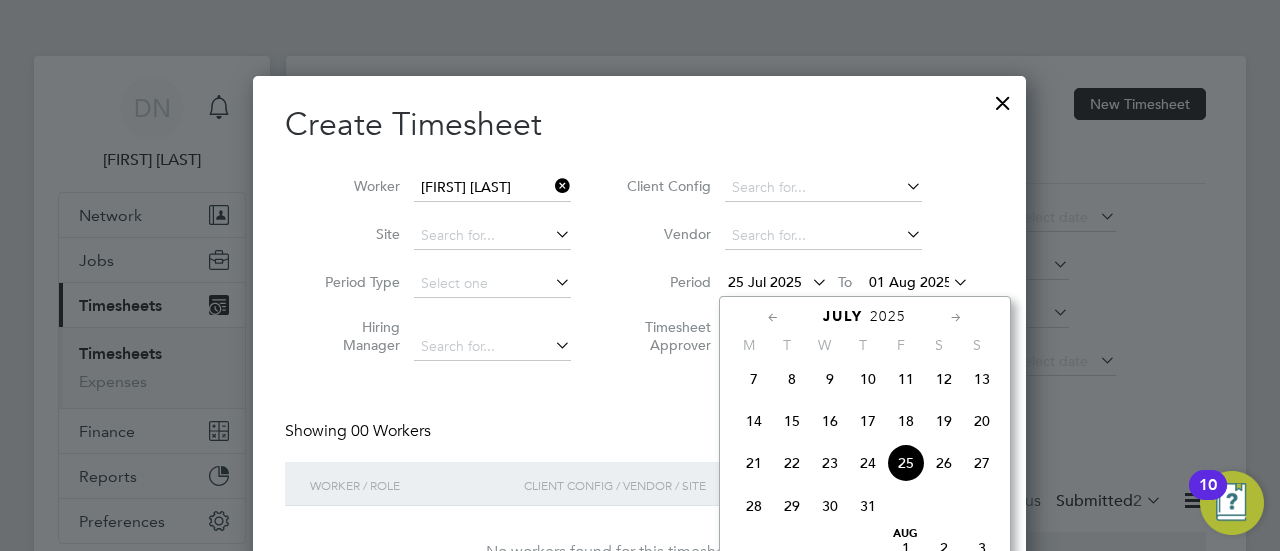 click 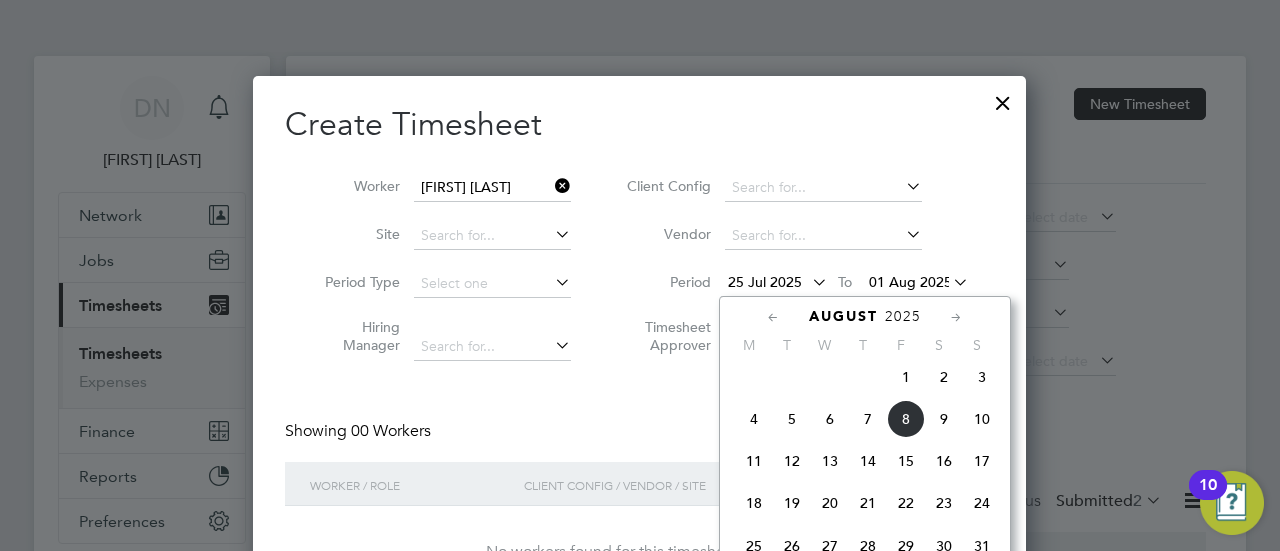 click on "4" 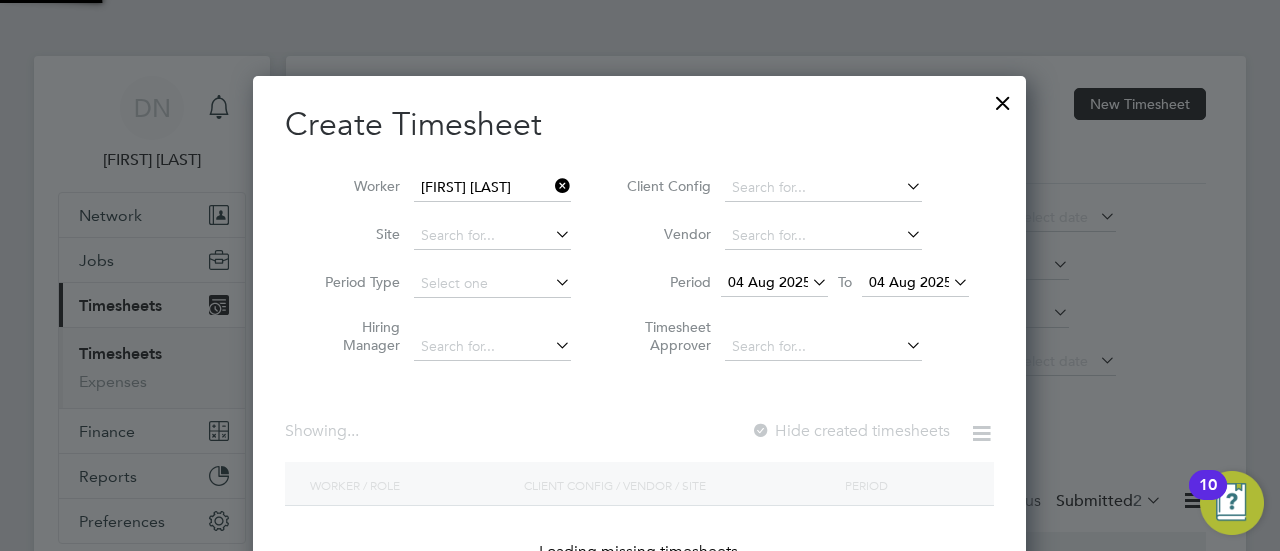 scroll, scrollTop: 10, scrollLeft: 9, axis: both 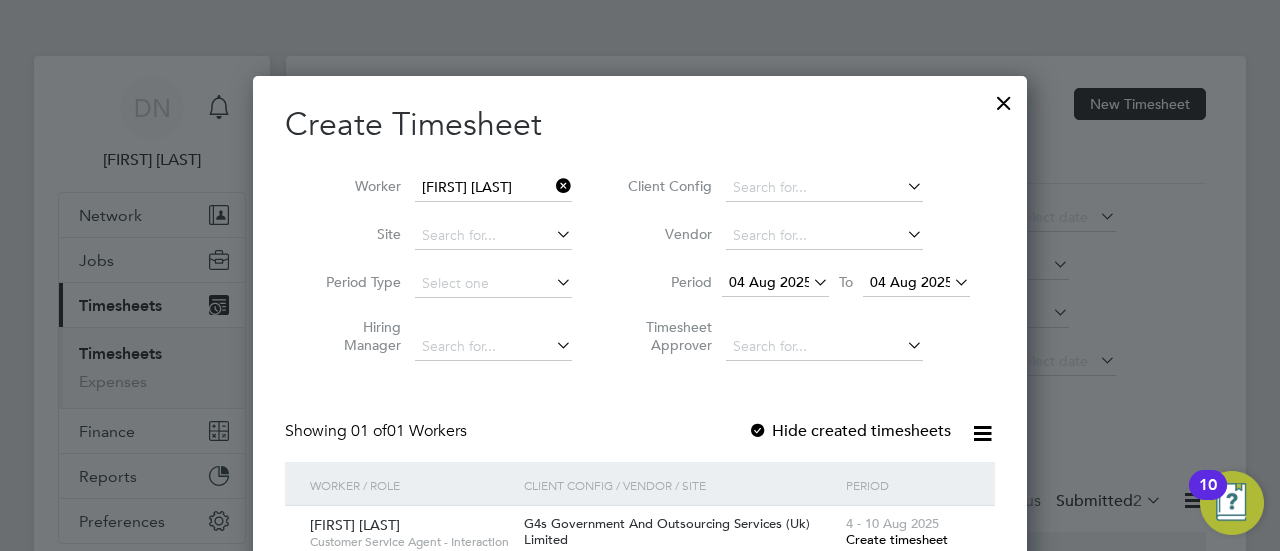 click on "Create timesheet" at bounding box center [897, 539] 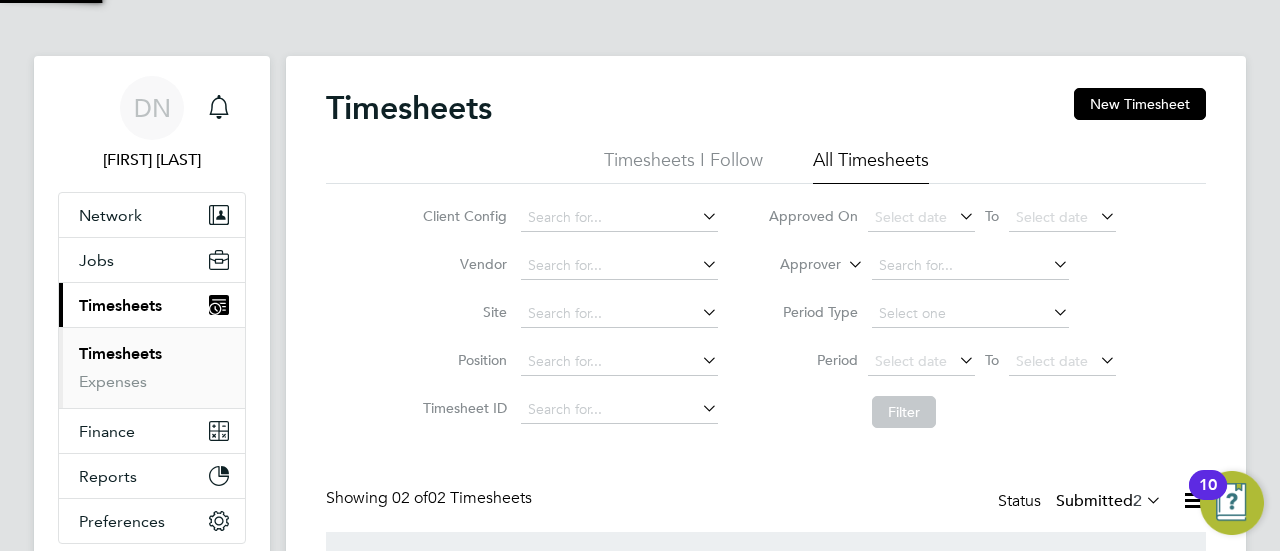 scroll, scrollTop: 10, scrollLeft: 10, axis: both 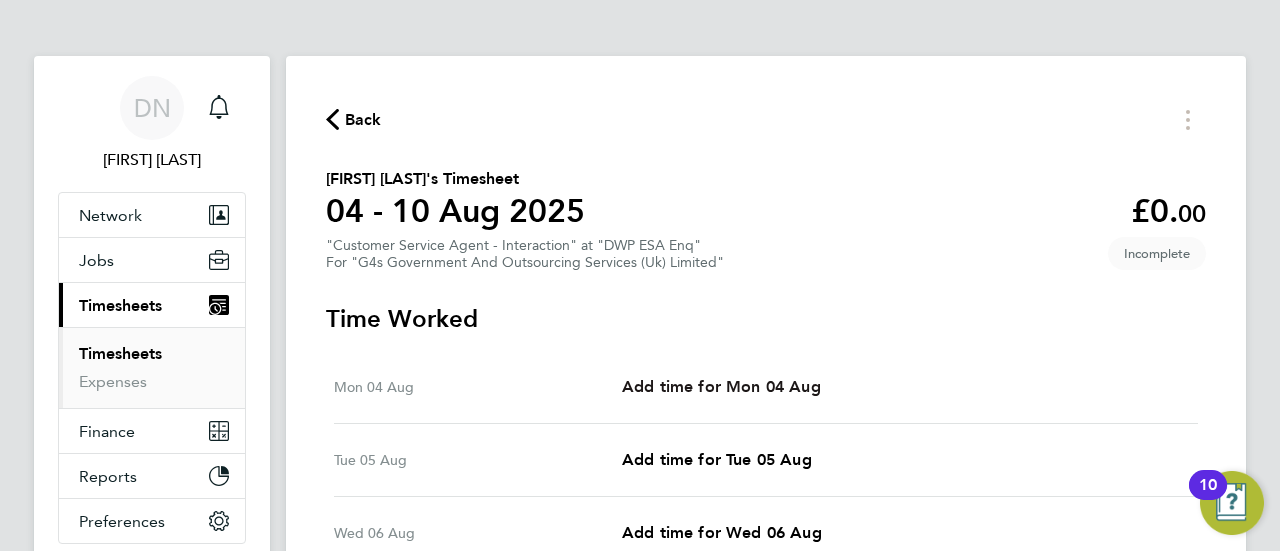 click on "Add time for Mon 04 Aug" at bounding box center (721, 386) 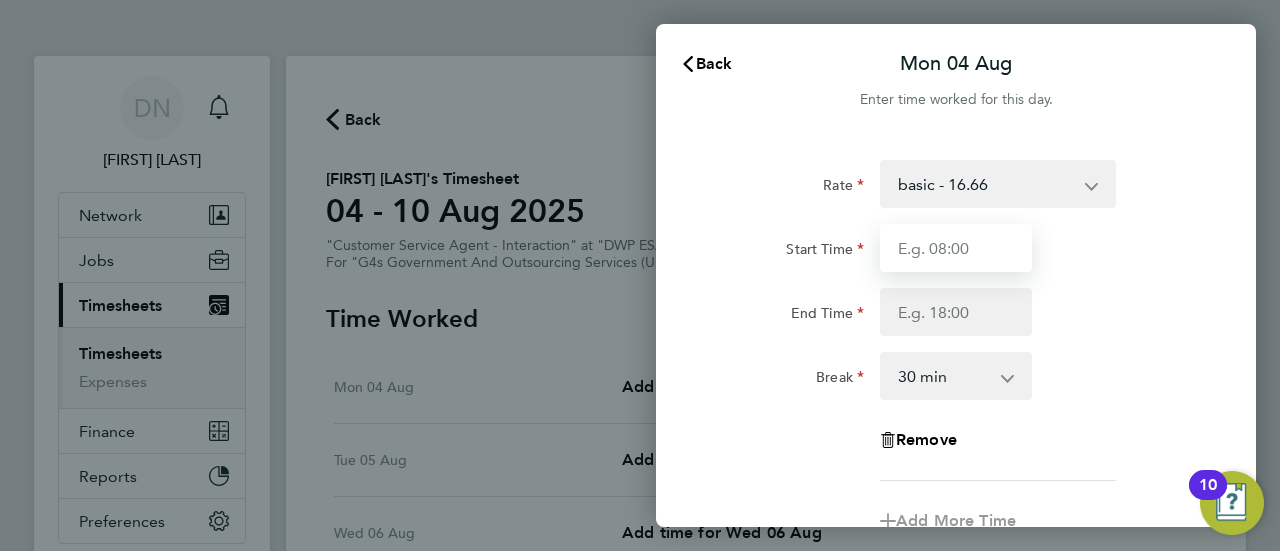 click on "Start Time" at bounding box center (956, 248) 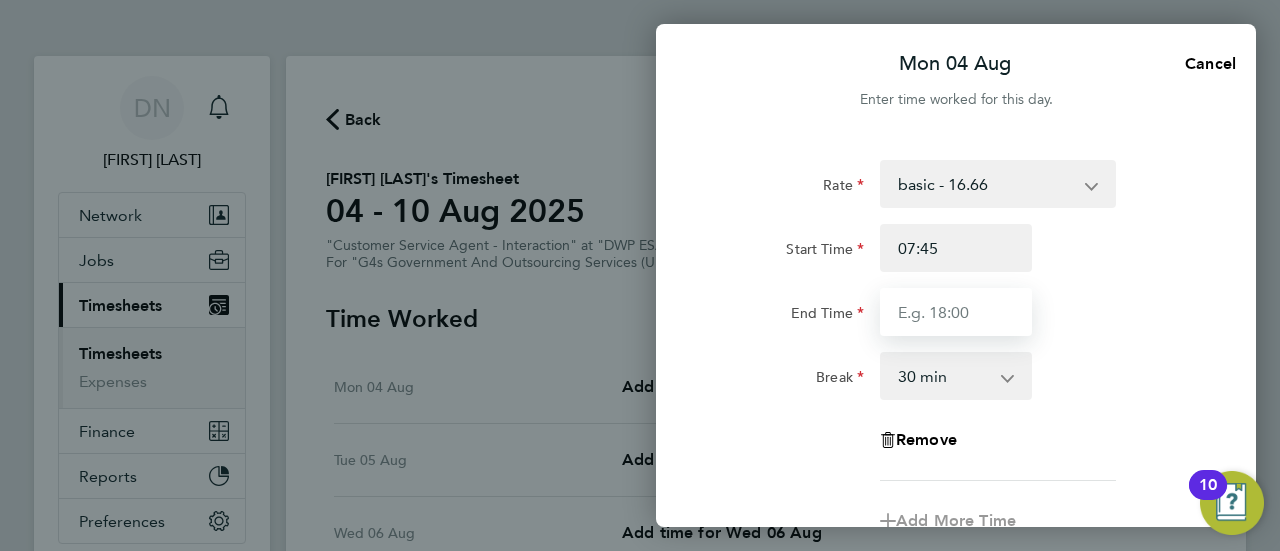 click on "End Time" at bounding box center [956, 312] 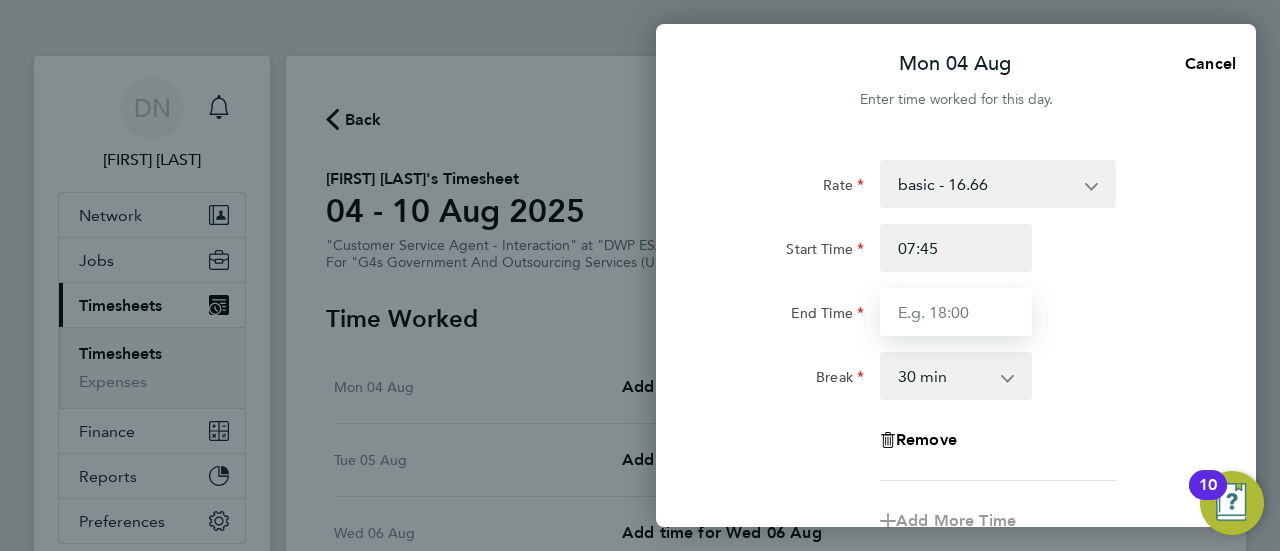 type on "16:30" 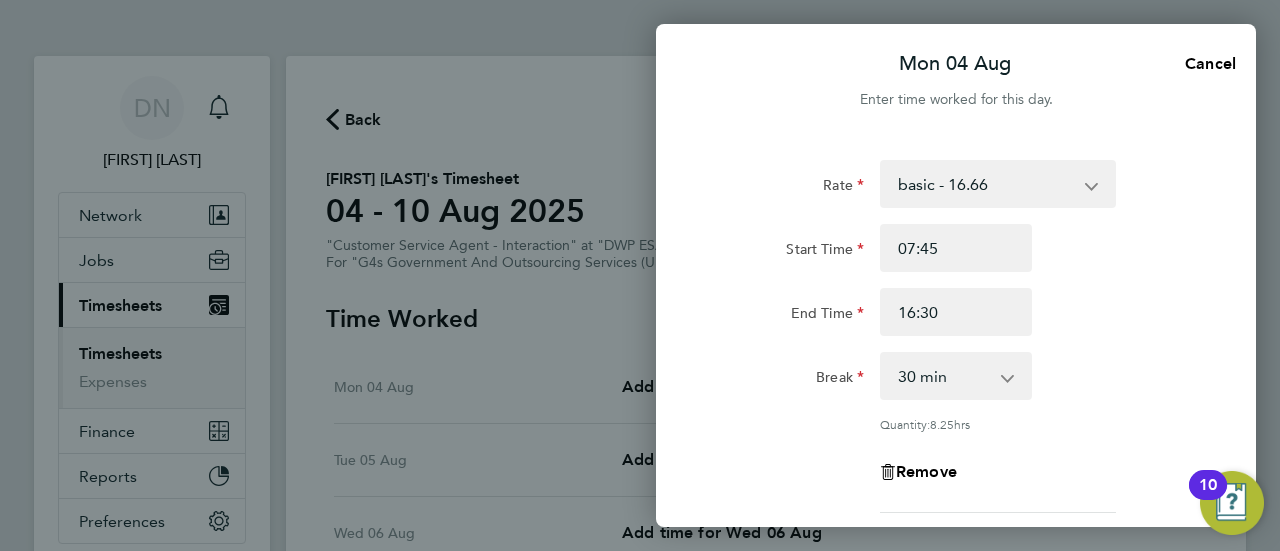 click on "Break  0 min   15 min   30 min   45 min   60 min   75 min   90 min" 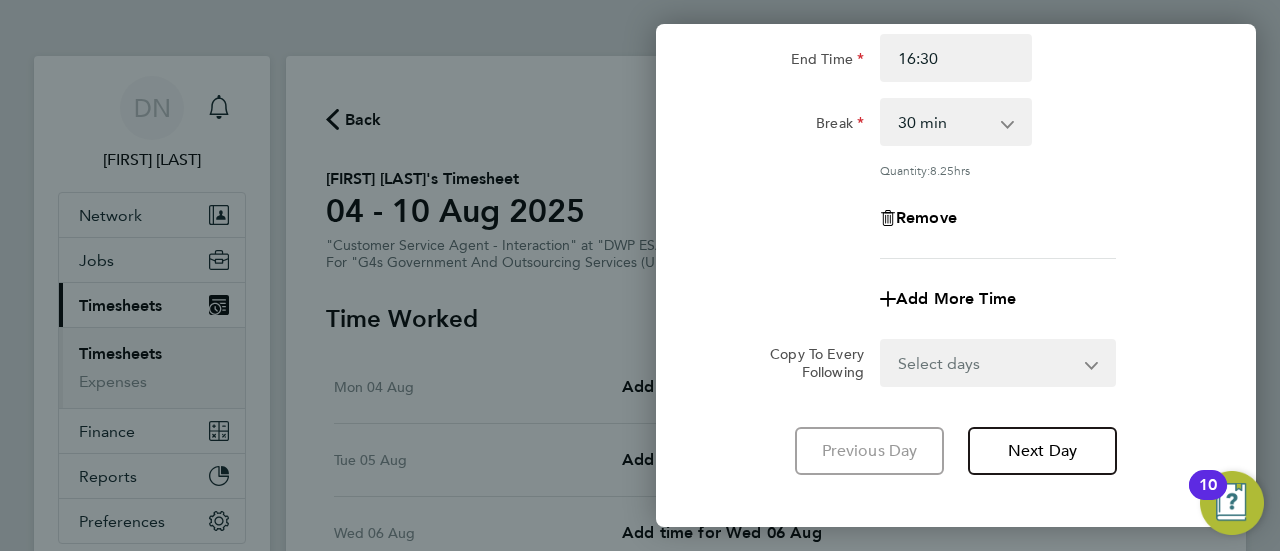 scroll, scrollTop: 320, scrollLeft: 0, axis: vertical 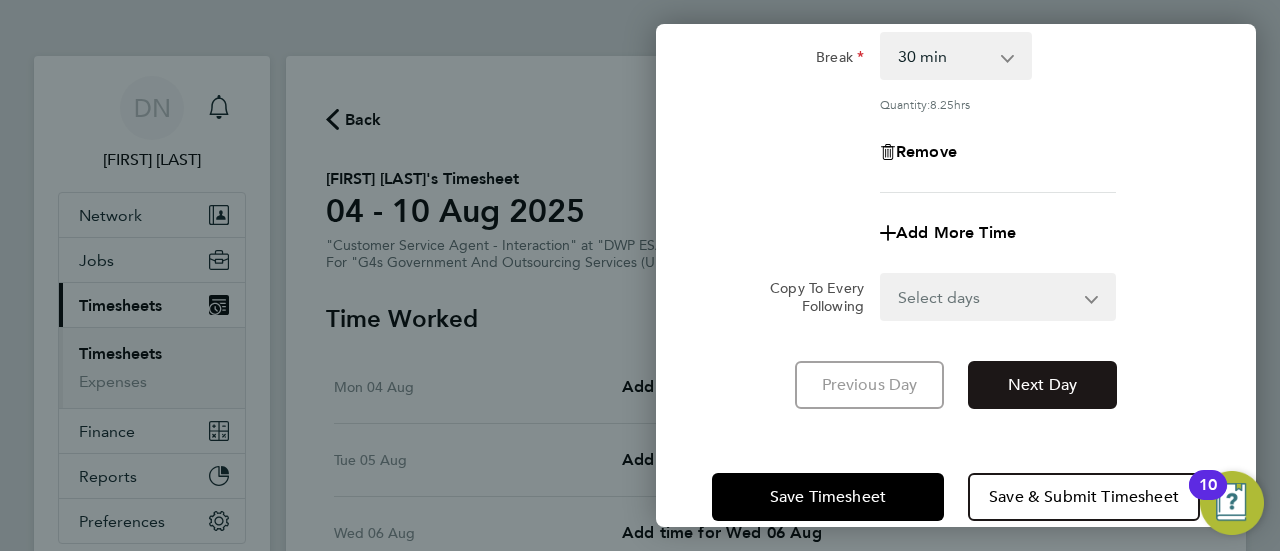 click on "Next Day" 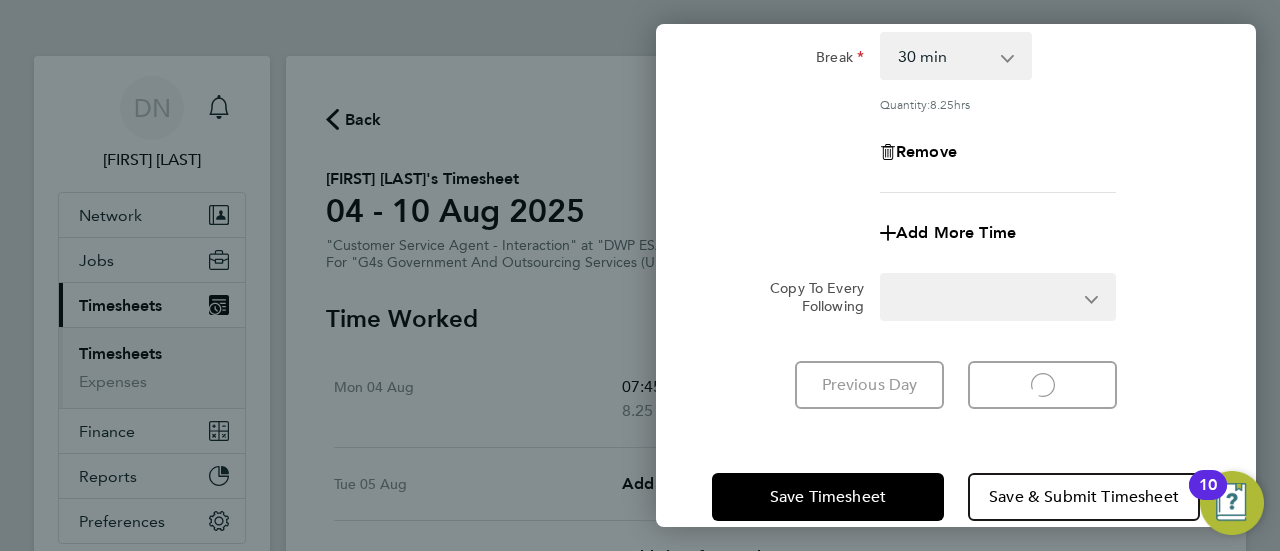 select on "30" 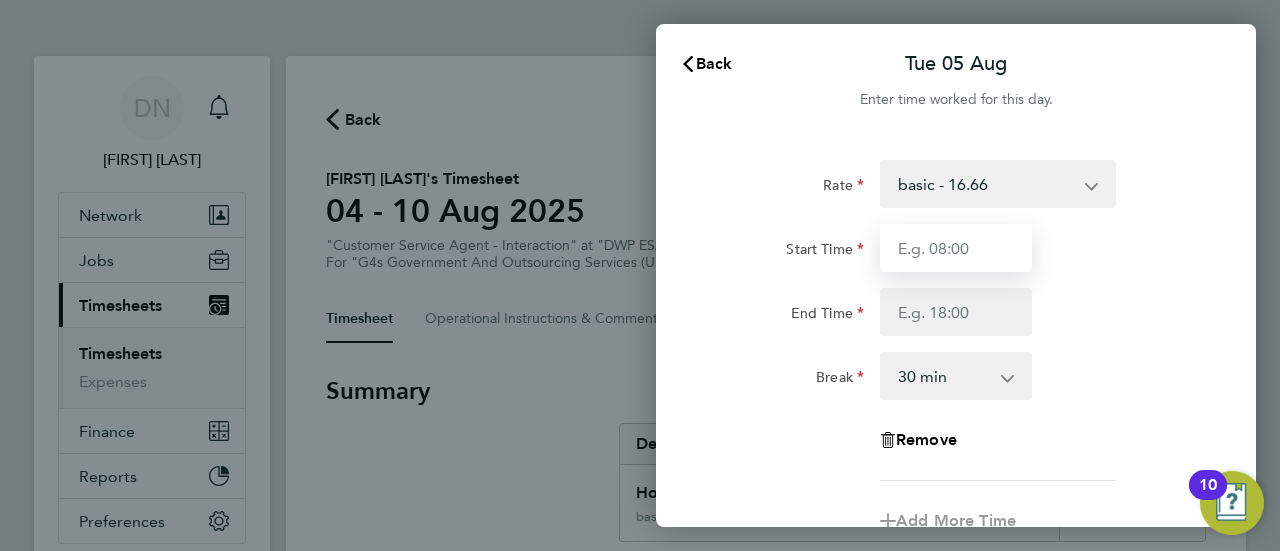 click on "Start Time" at bounding box center [956, 248] 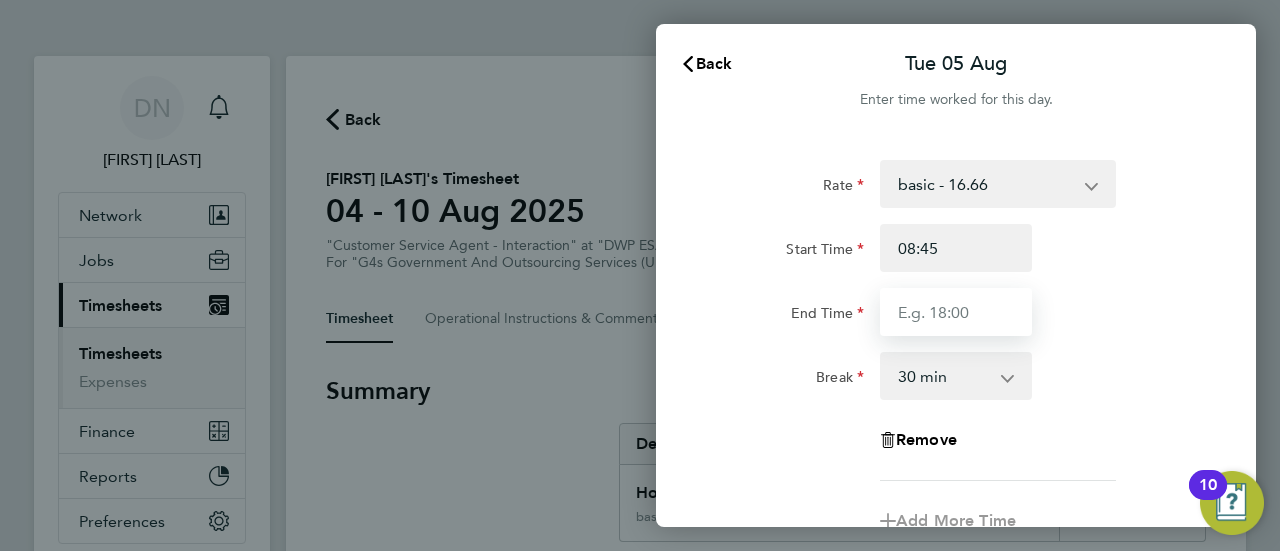 click on "End Time" at bounding box center [956, 312] 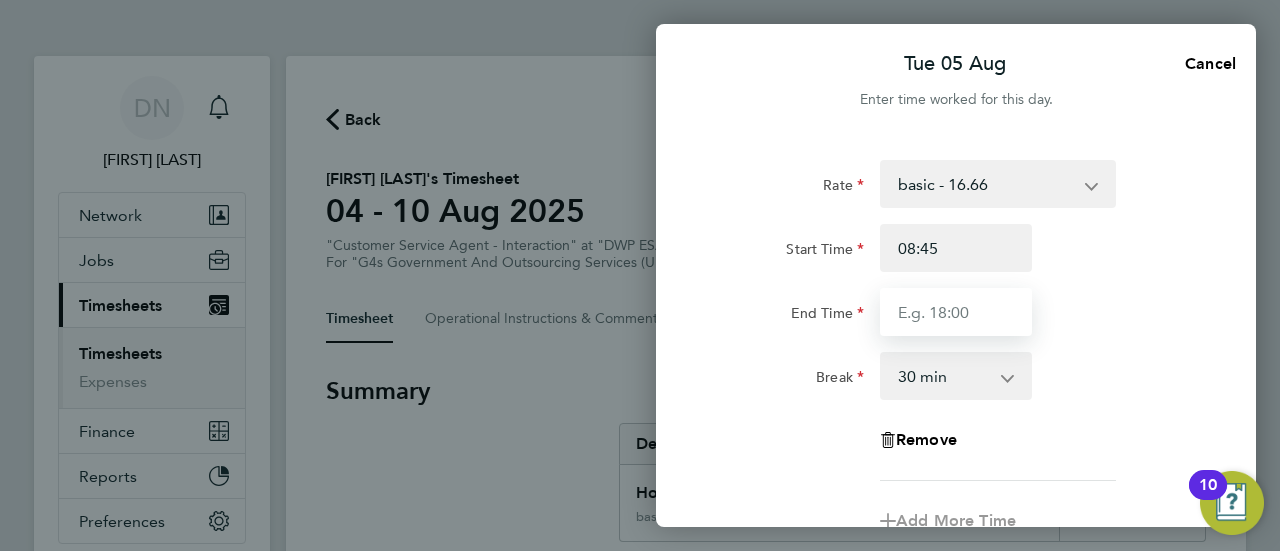 click on "End Time" at bounding box center (956, 312) 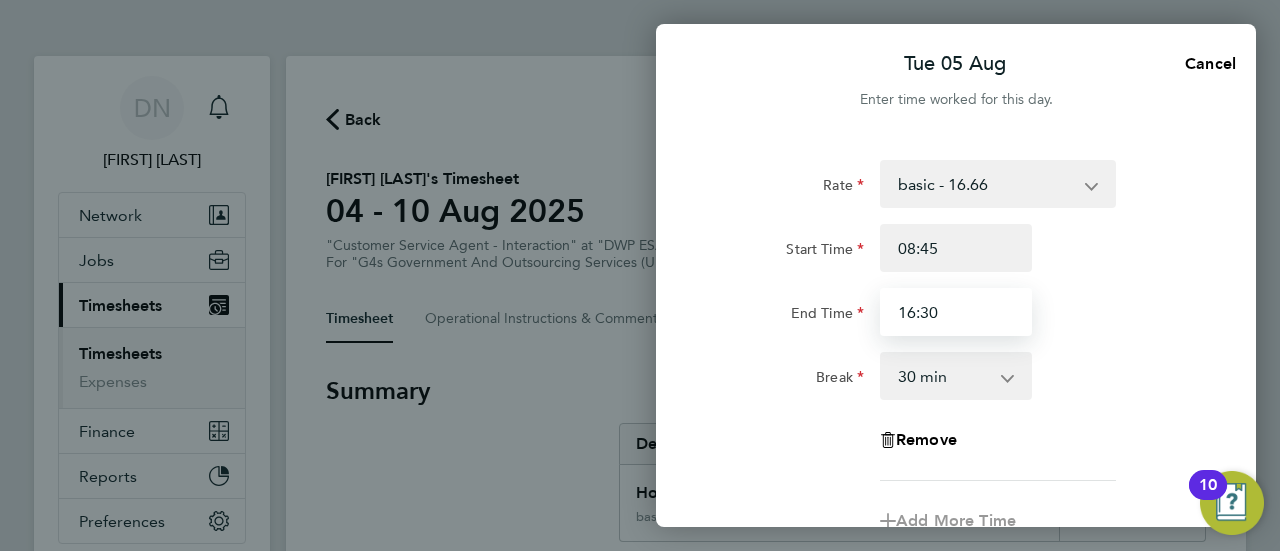 click on "16:30" at bounding box center [956, 312] 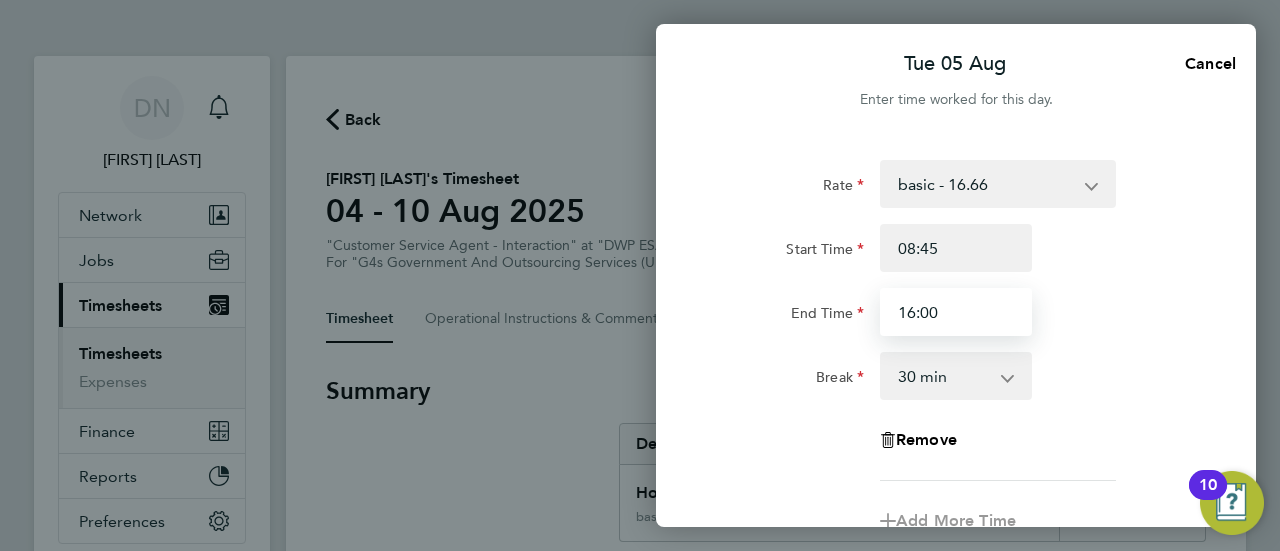 type on "16:00" 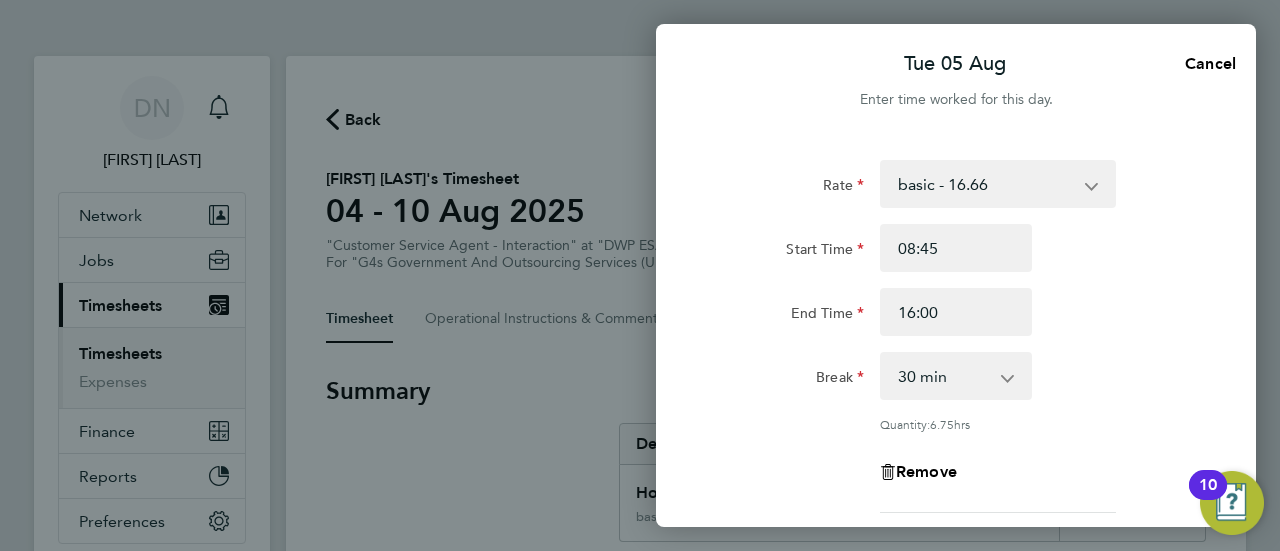 click on "Rate  basic - 16.66   System Issue Not Paid   x2 - 32.79   Bank Holiday   Annual Leave   Sick   x1.5 - 24.73   System Issue Paid - 16.66
Start Time 08:45 End Time 16:00 Break  0 min   15 min   30 min   45 min   60 min   75 min   90 min
Quantity:  6.75  hrs
Remove
Add More Time  Copy To Every Following  Select days   Day   Weekday (Mon-Fri)   Weekend (Sat-Sun)   Wednesday   Thursday   Friday   Saturday   Sunday
Previous Day   Next Day" 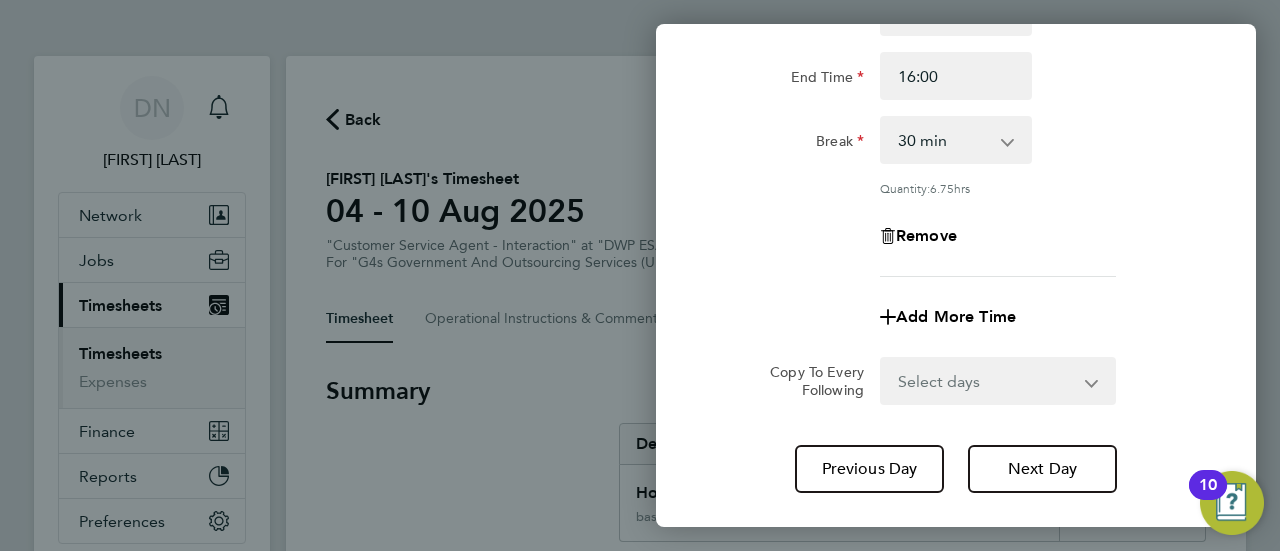 scroll, scrollTop: 352, scrollLeft: 0, axis: vertical 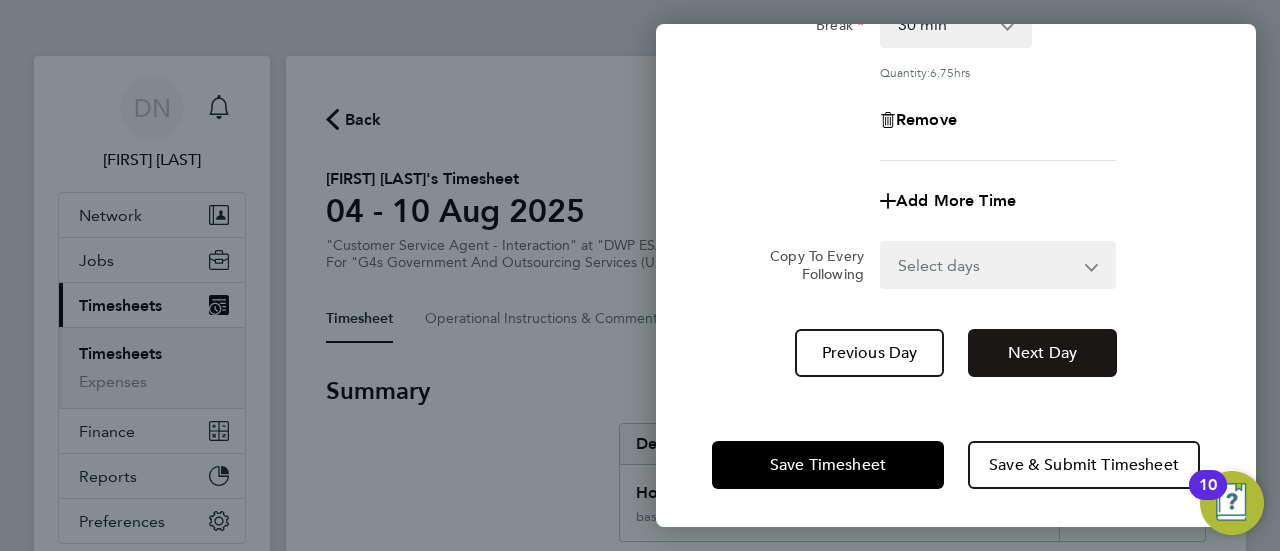 click on "Next Day" 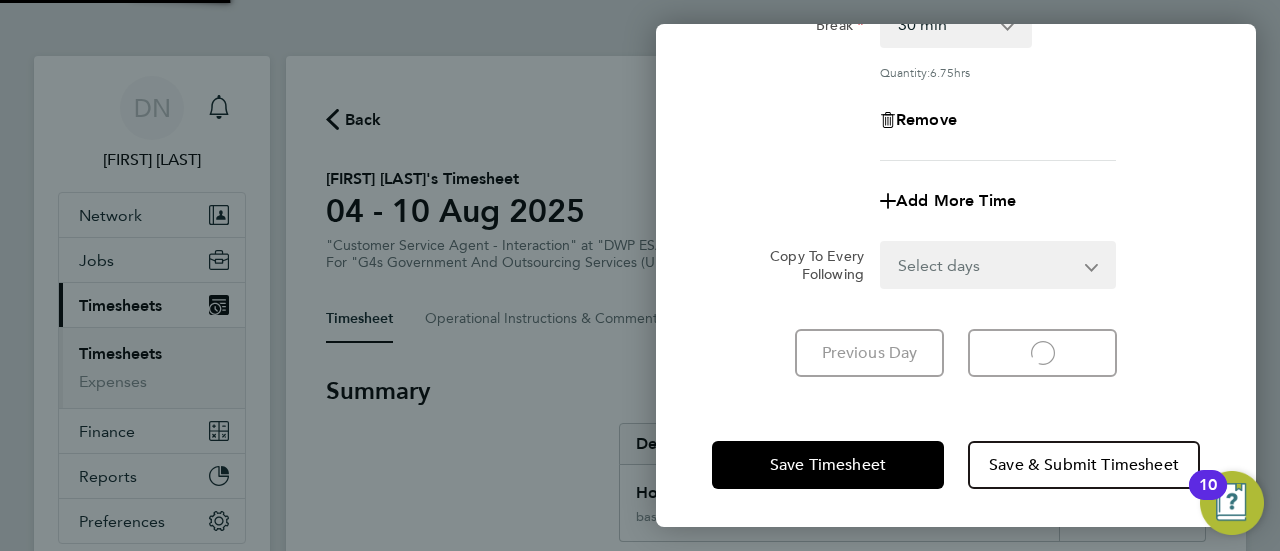 select on "30" 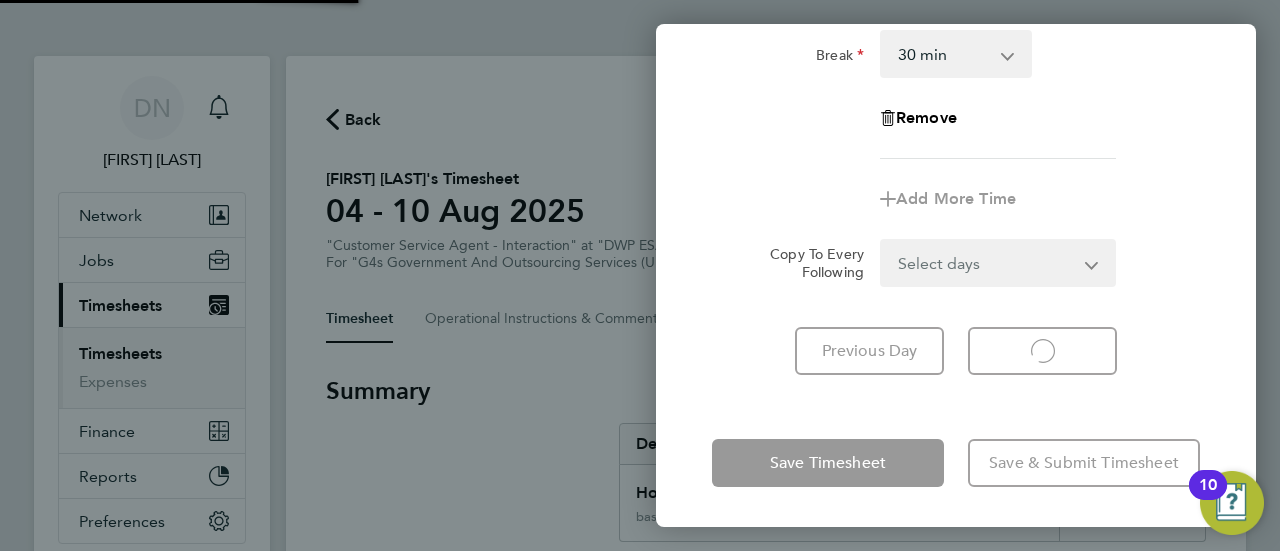 scroll, scrollTop: 321, scrollLeft: 0, axis: vertical 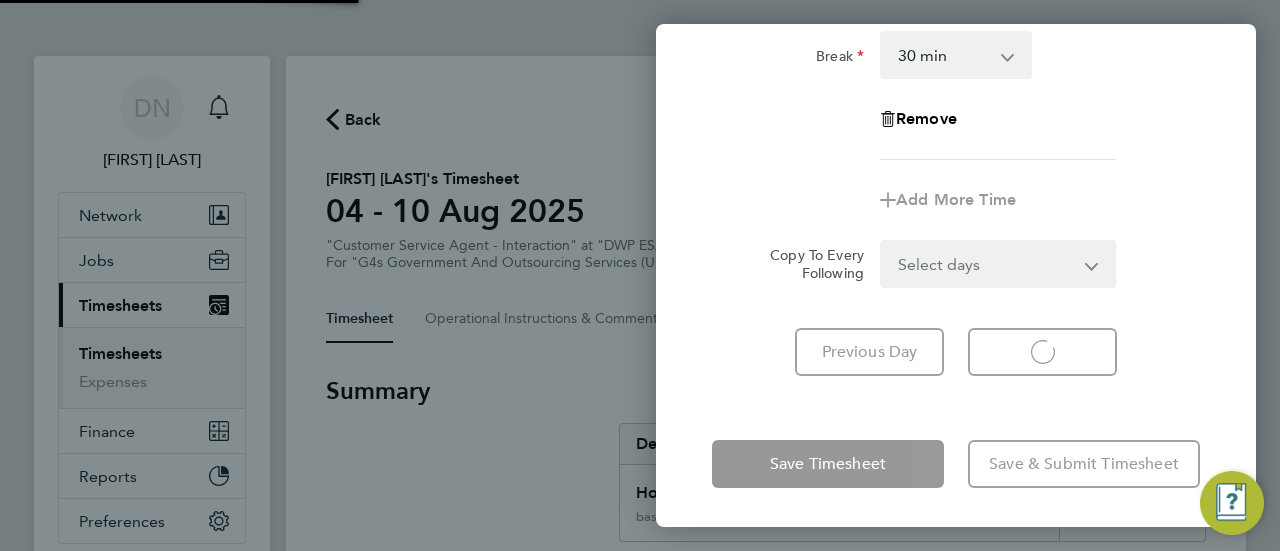 select on "30" 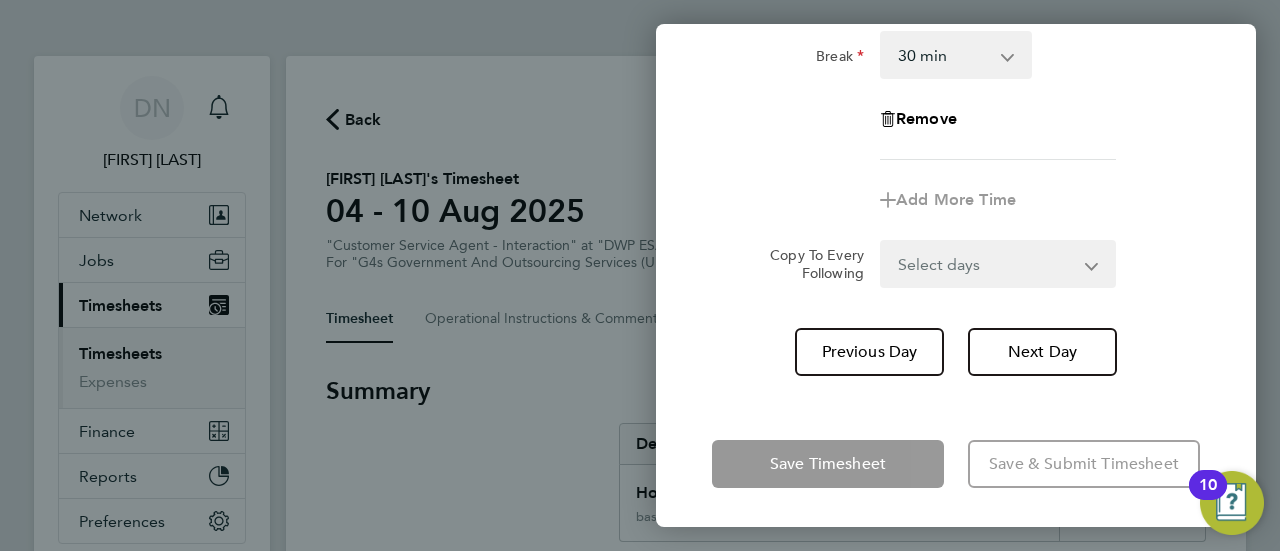click on "Add More Time" 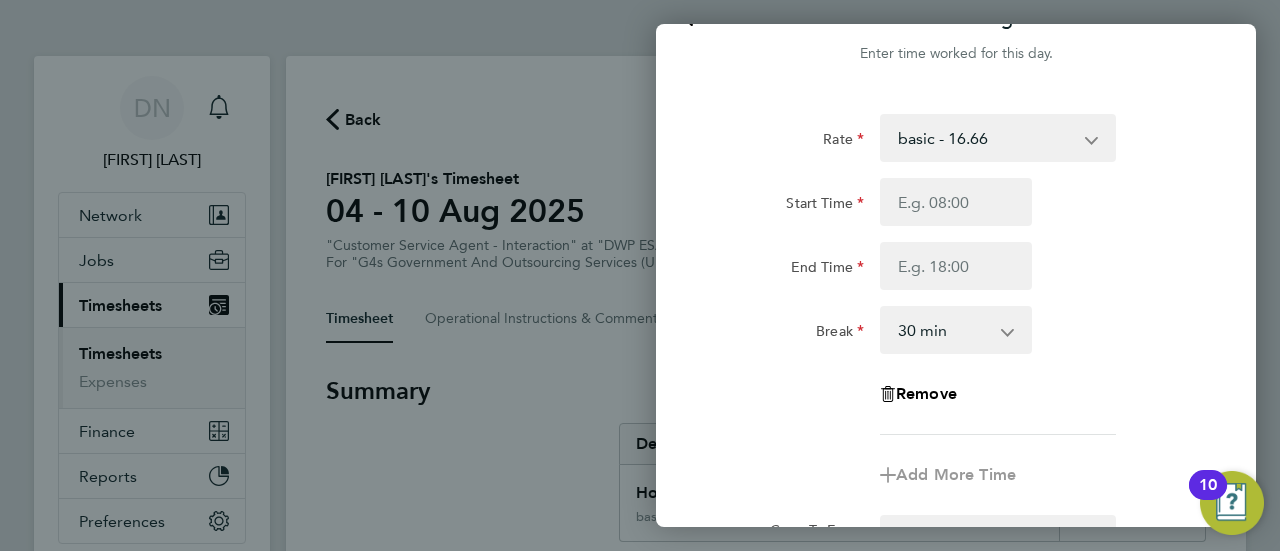 scroll, scrollTop: 0, scrollLeft: 0, axis: both 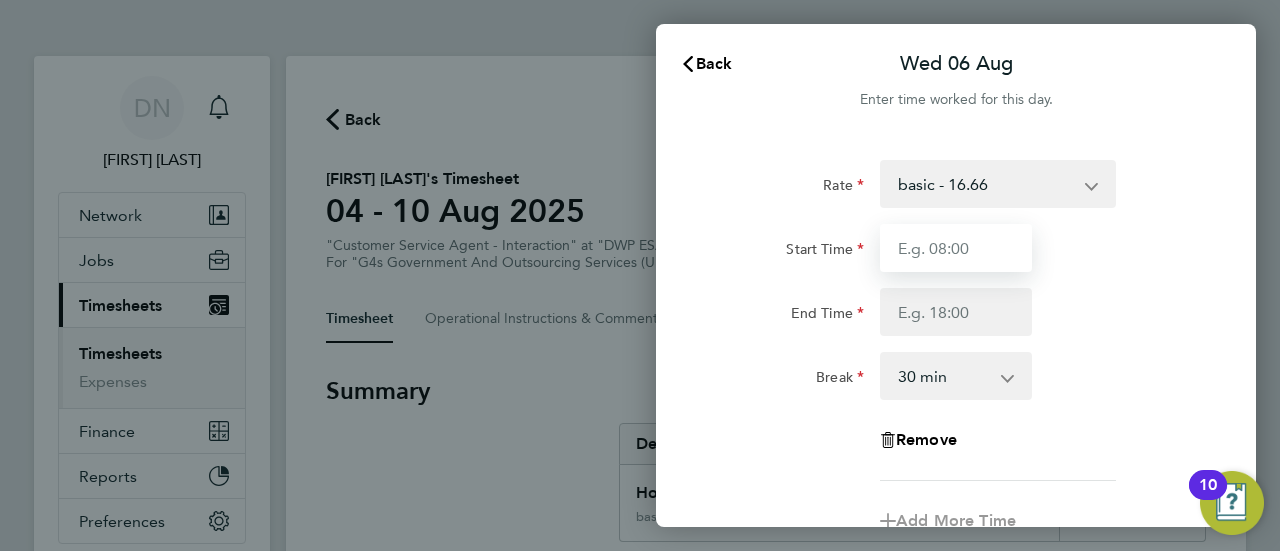 click on "Start Time" at bounding box center (956, 248) 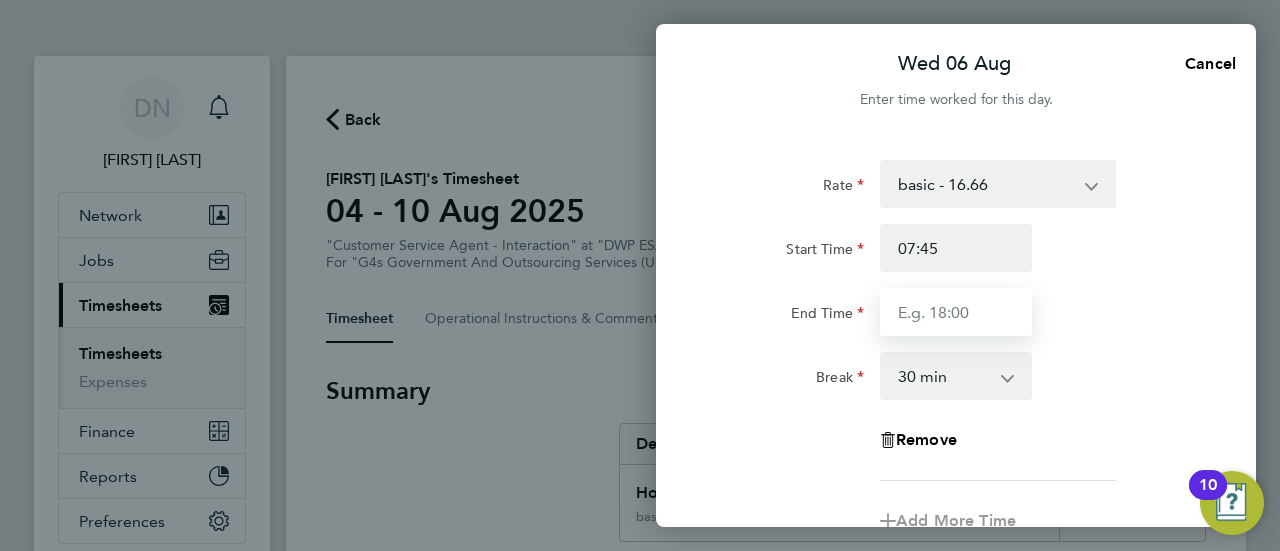 click on "End Time" at bounding box center (956, 312) 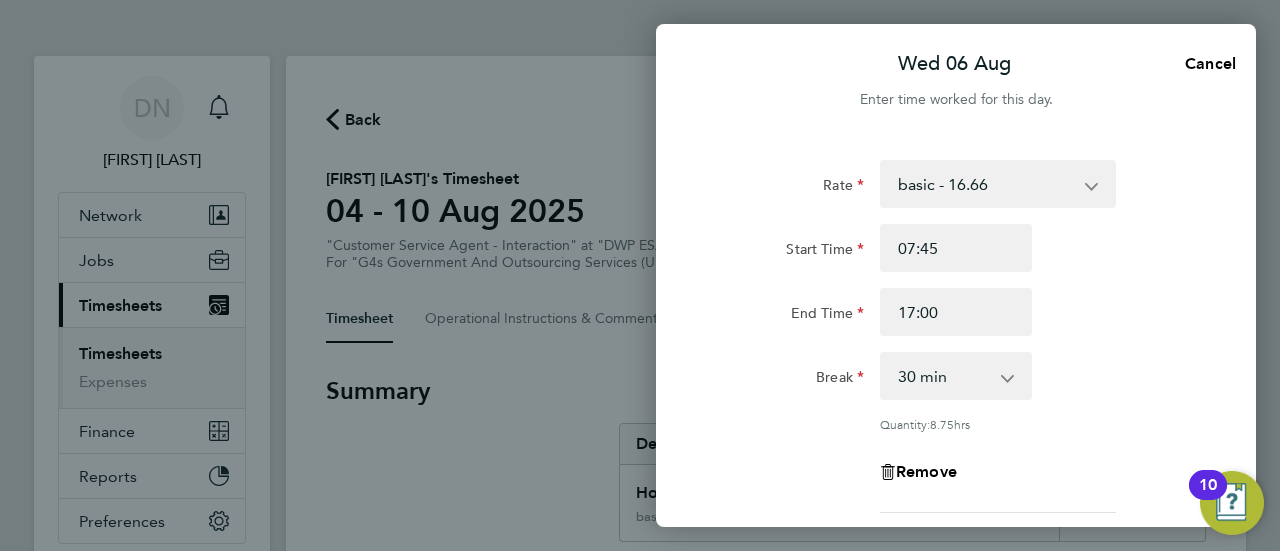 click on "End Time 17:00" 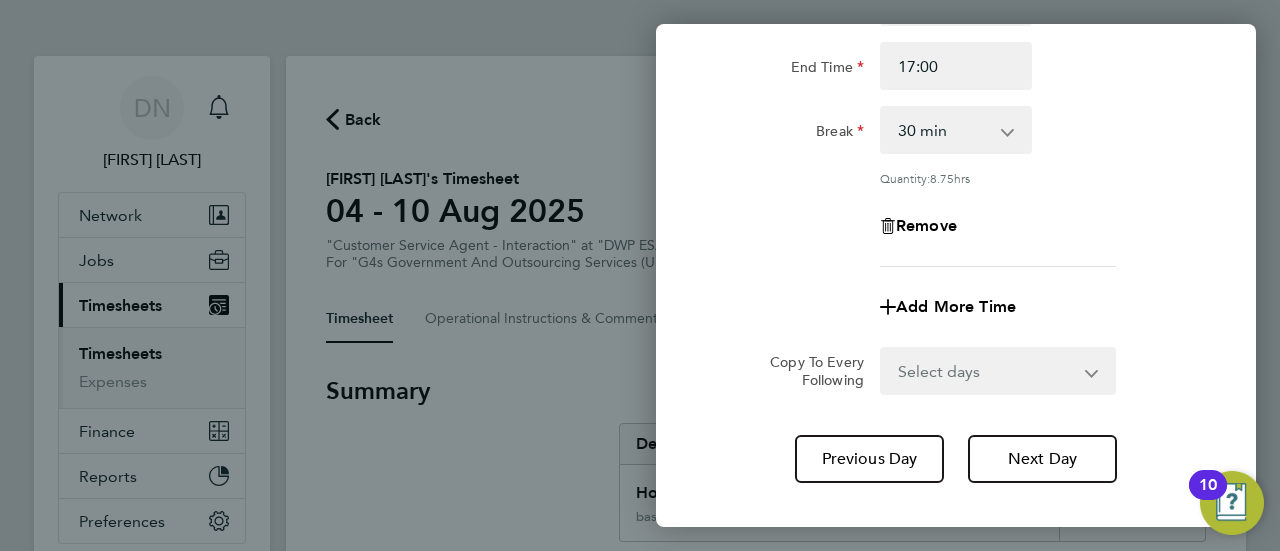scroll, scrollTop: 352, scrollLeft: 0, axis: vertical 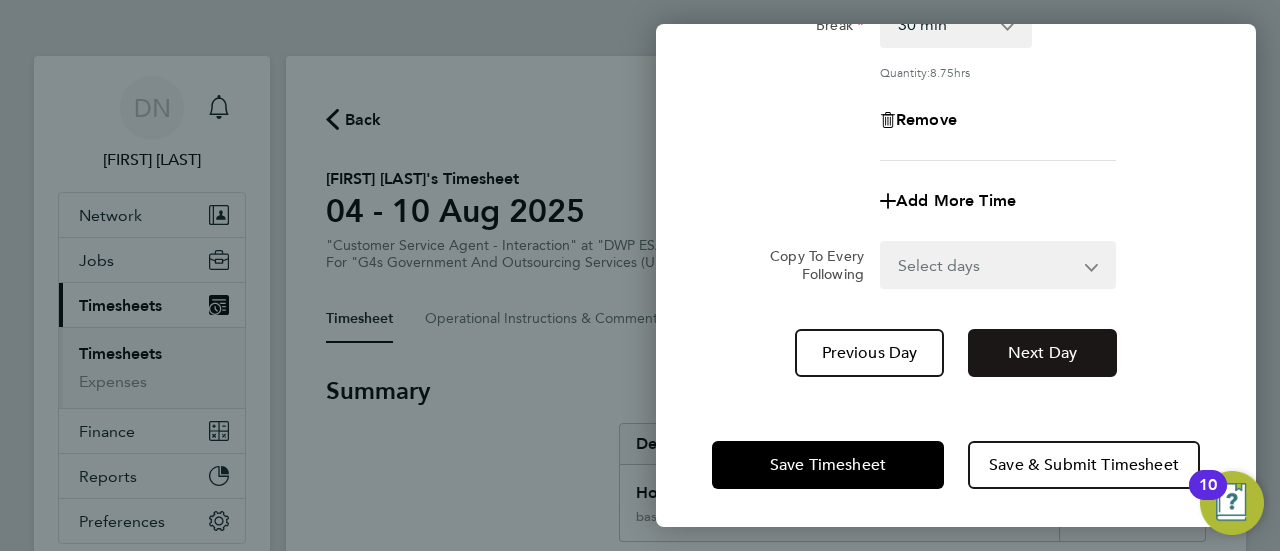 click on "Next Day" 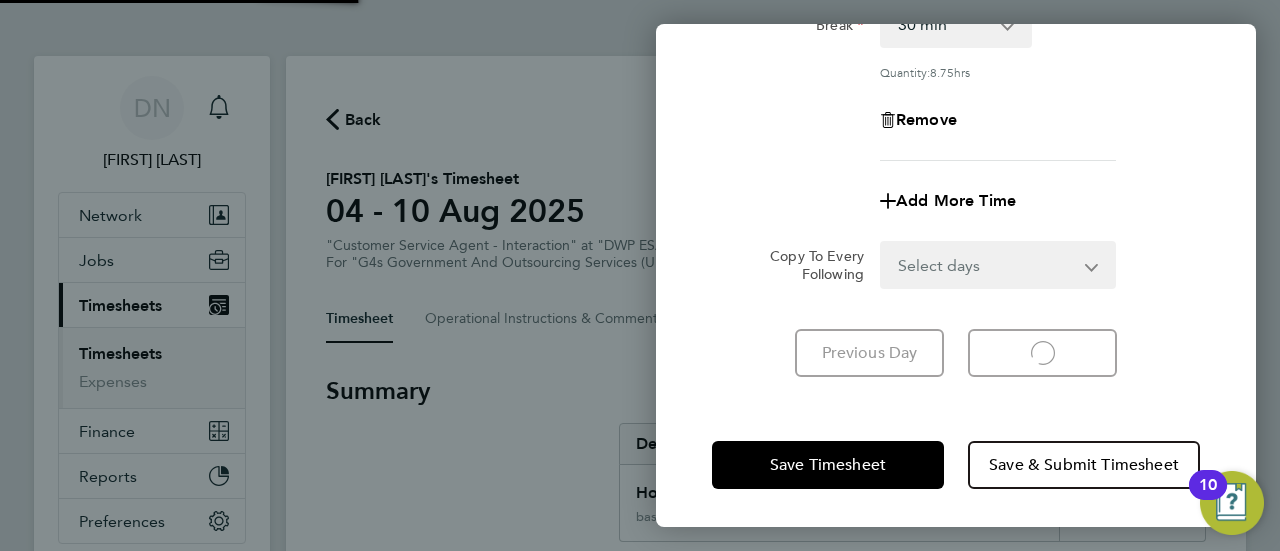 select on "30" 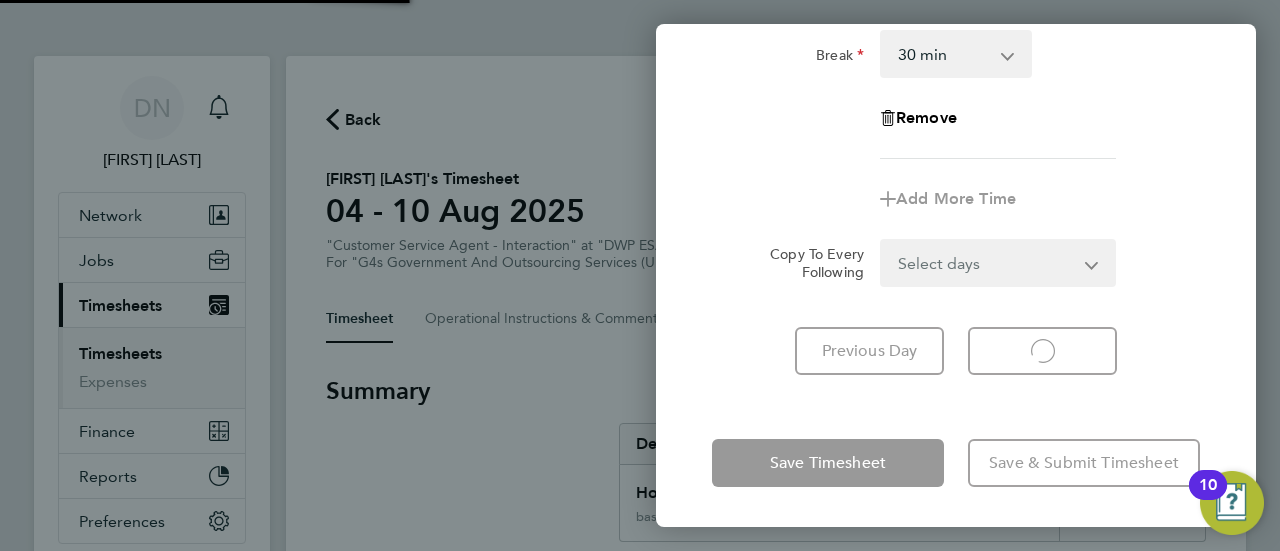 scroll, scrollTop: 321, scrollLeft: 0, axis: vertical 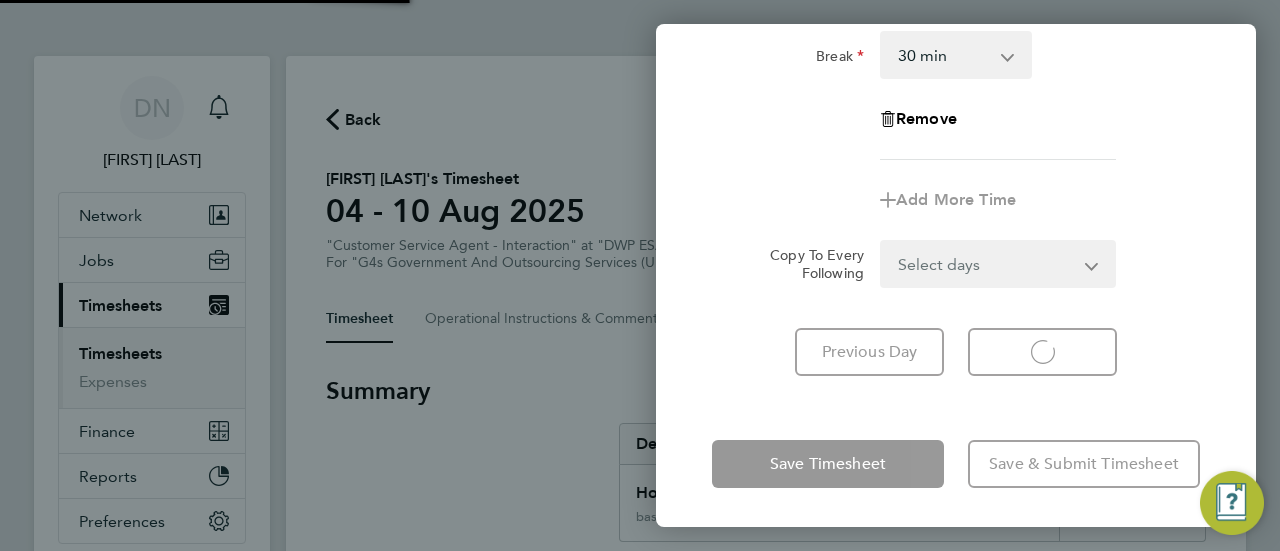 select on "30" 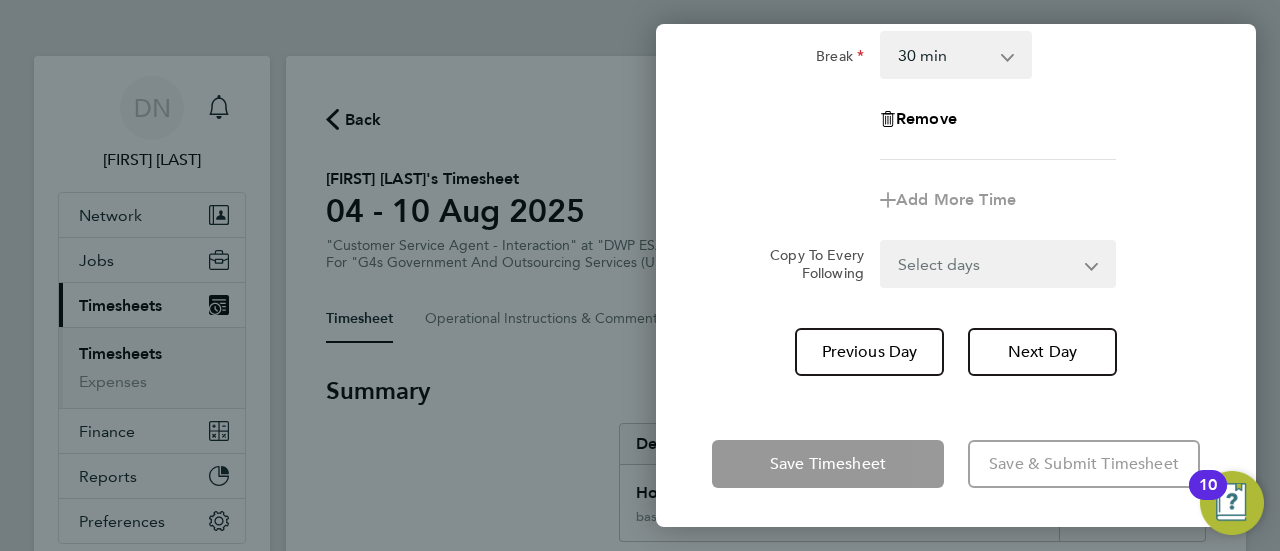 click on "Copy To Every Following  Select days   Day   Weekend (Sat-Sun)   Friday   Saturday   Sunday" 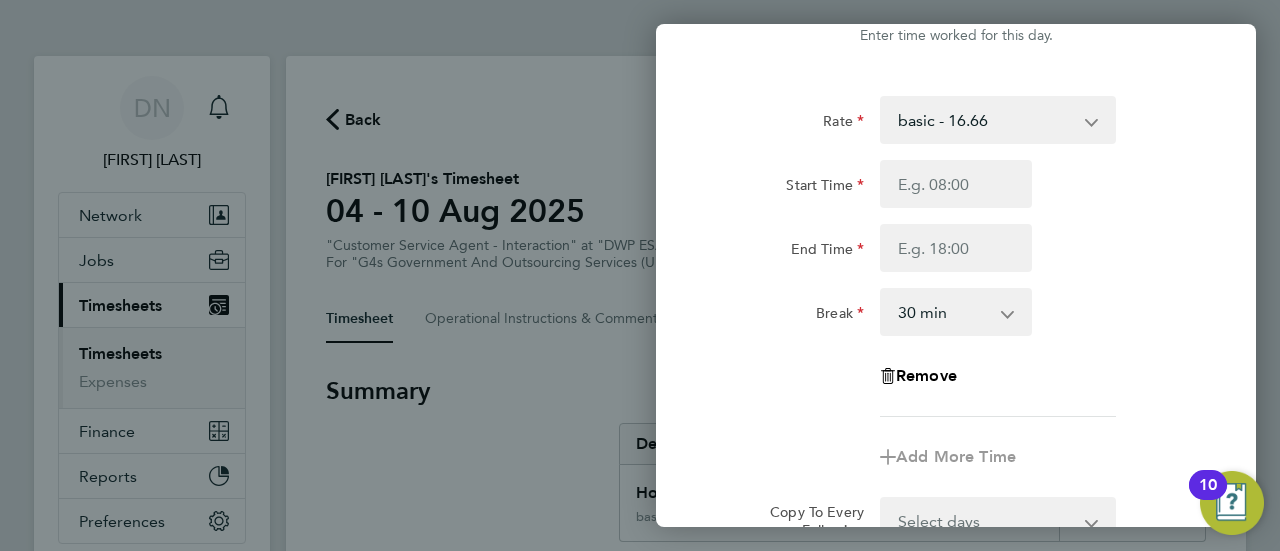 scroll, scrollTop: 0, scrollLeft: 0, axis: both 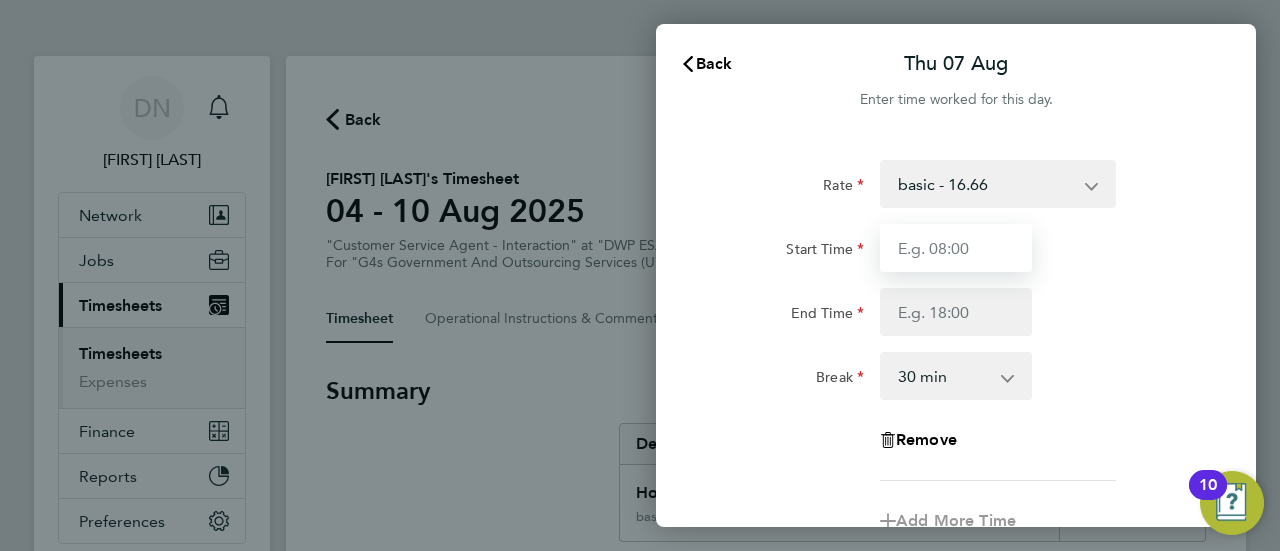 click on "Start Time" at bounding box center (956, 248) 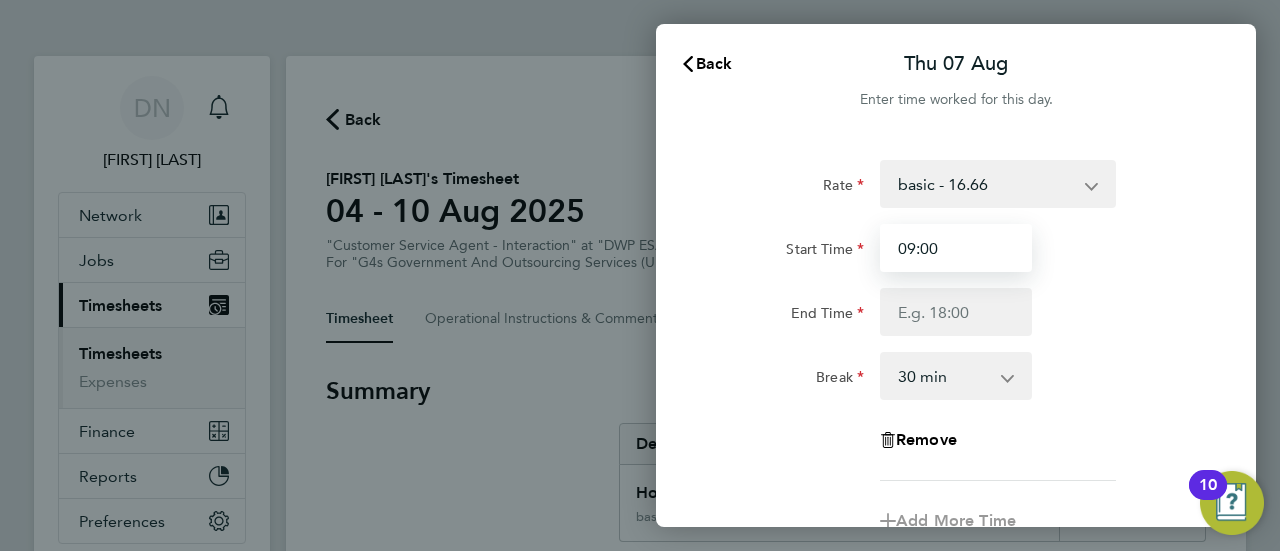 click on "09:00" at bounding box center [956, 248] 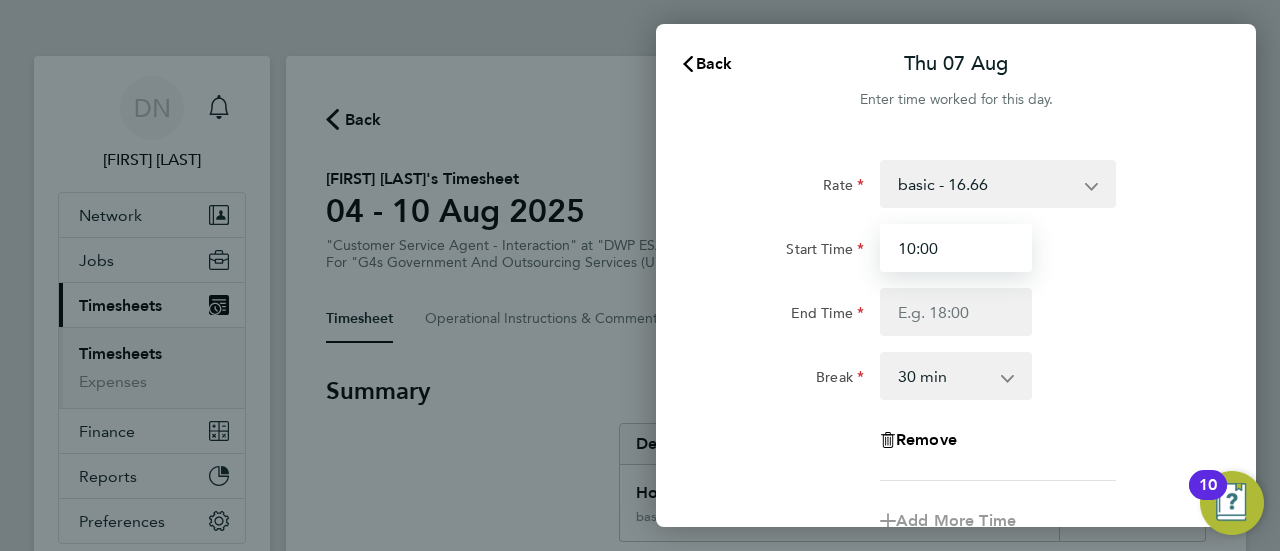 type on "10:00" 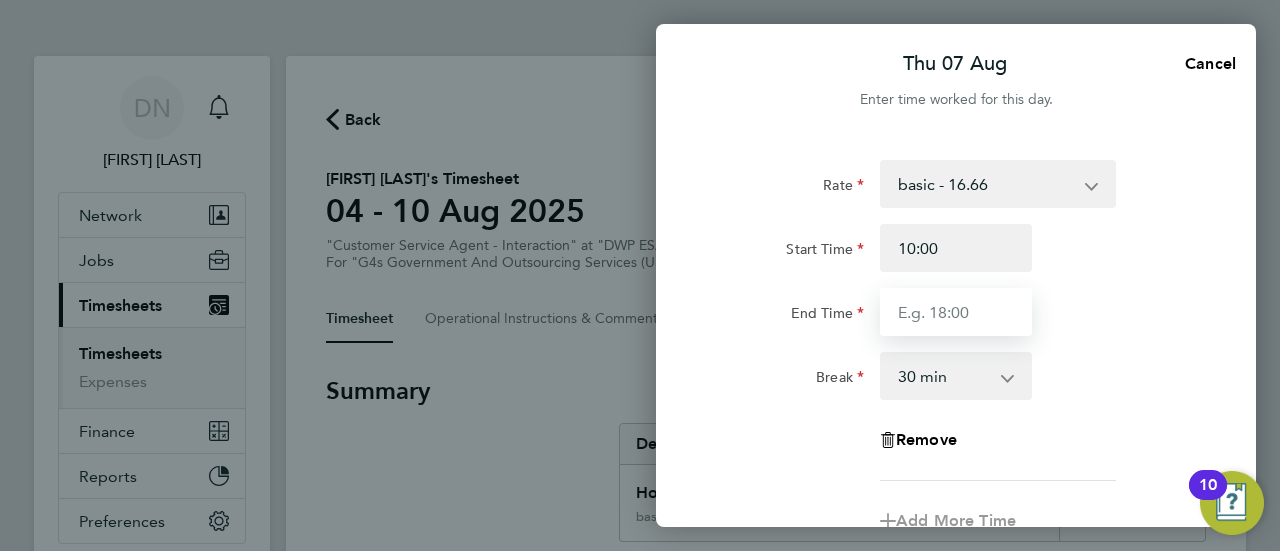 click on "End Time" at bounding box center (956, 312) 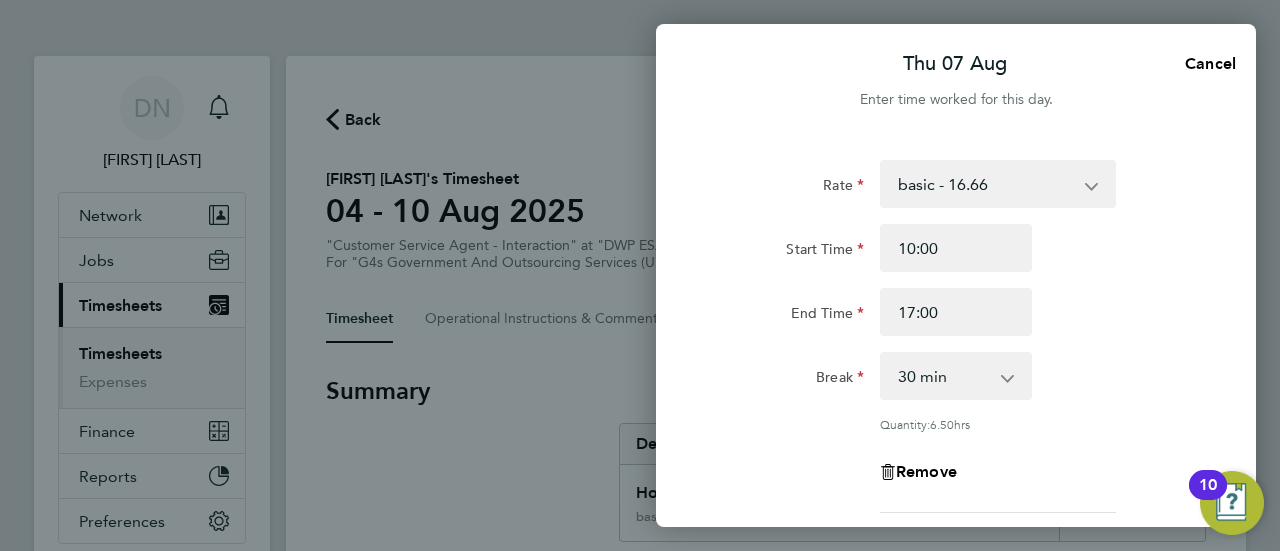 click on "Break  0 min   15 min   30 min   45 min   60 min   75 min   90 min" 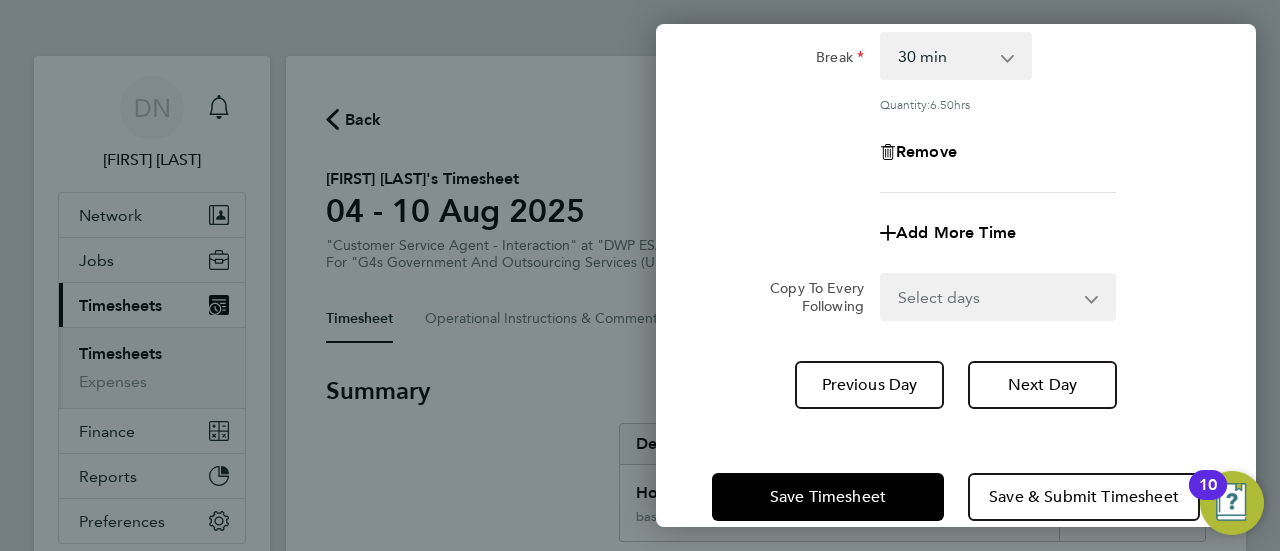 scroll, scrollTop: 280, scrollLeft: 0, axis: vertical 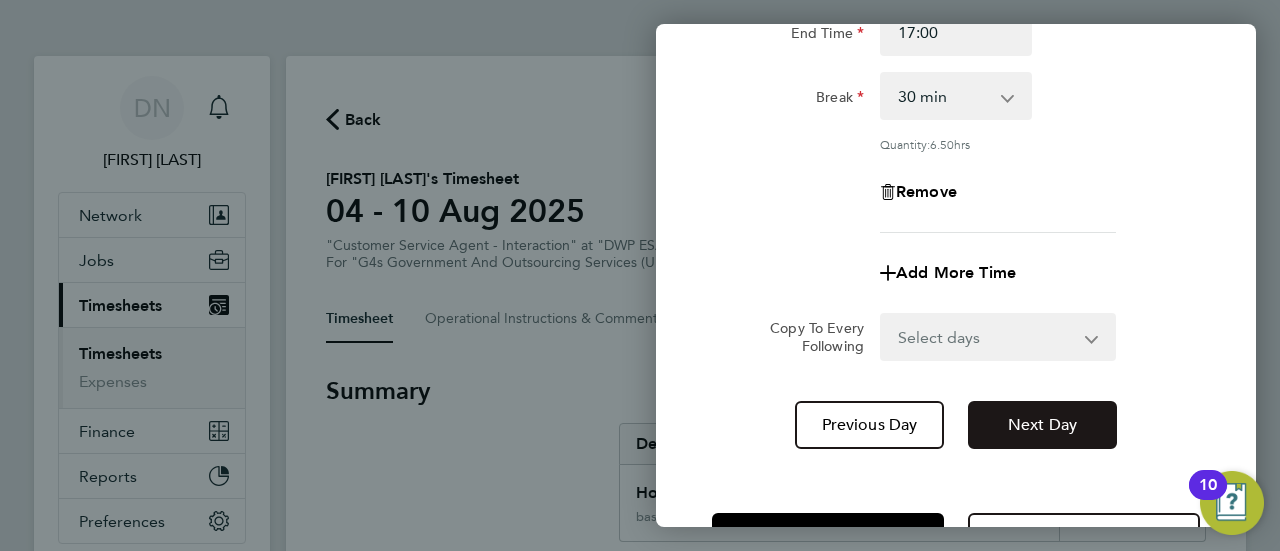 click on "Next Day" 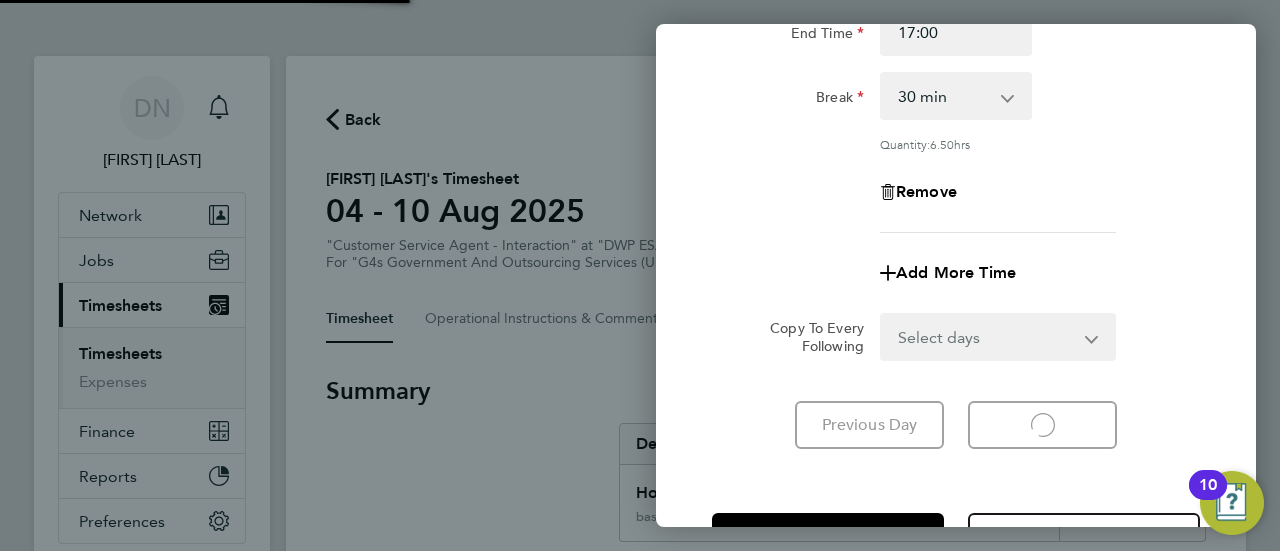 select on "30" 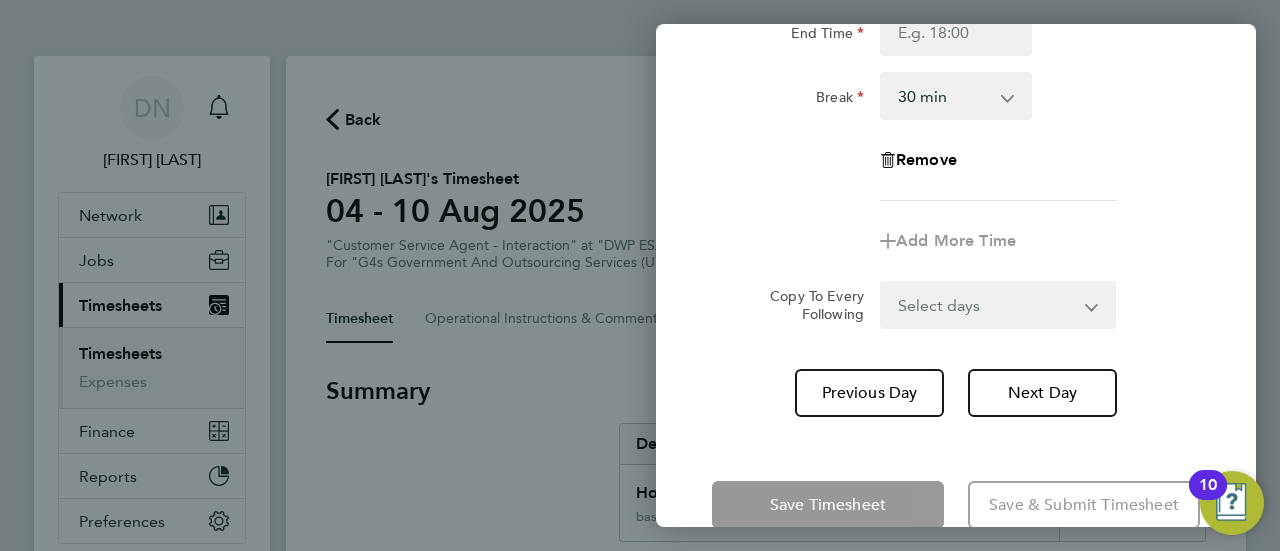 click on "Rate  basic - 16.66   System Issue Not Paid   x2 - 32.79   Bank Holiday   Annual Leave   Sick   x1.5 - 24.73   System Issue Paid - 16.66
Start Time End Time Break  0 min   15 min   30 min   45 min   60 min   75 min   90 min
Remove
Add More Time  Copy To Every Following  Select days   Day   Weekend (Sat-Sun)   Saturday   Sunday" 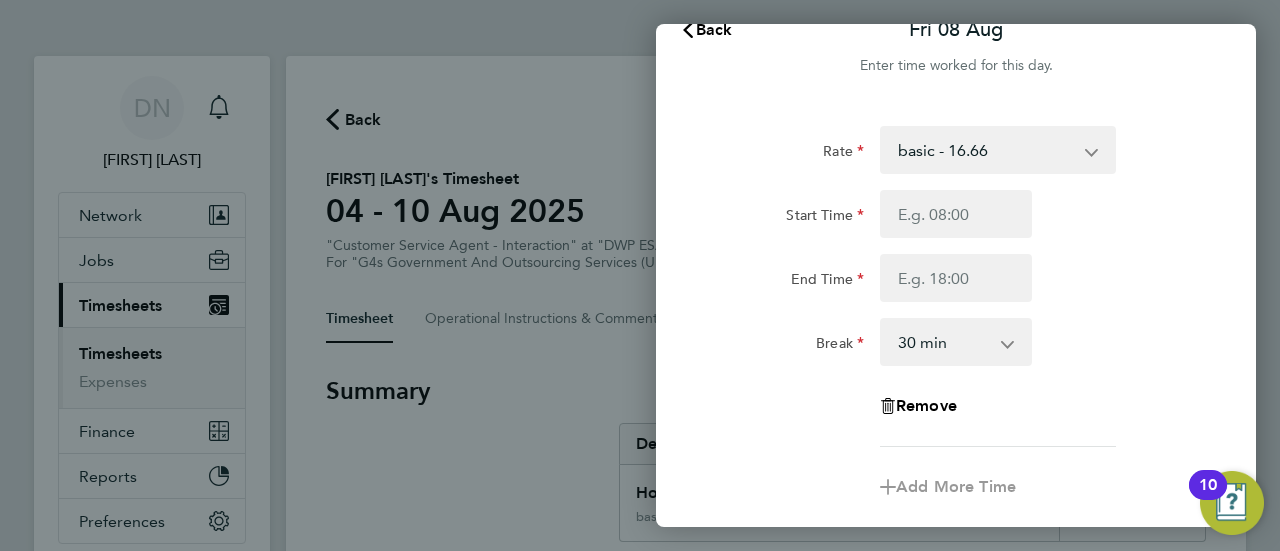 scroll, scrollTop: 0, scrollLeft: 0, axis: both 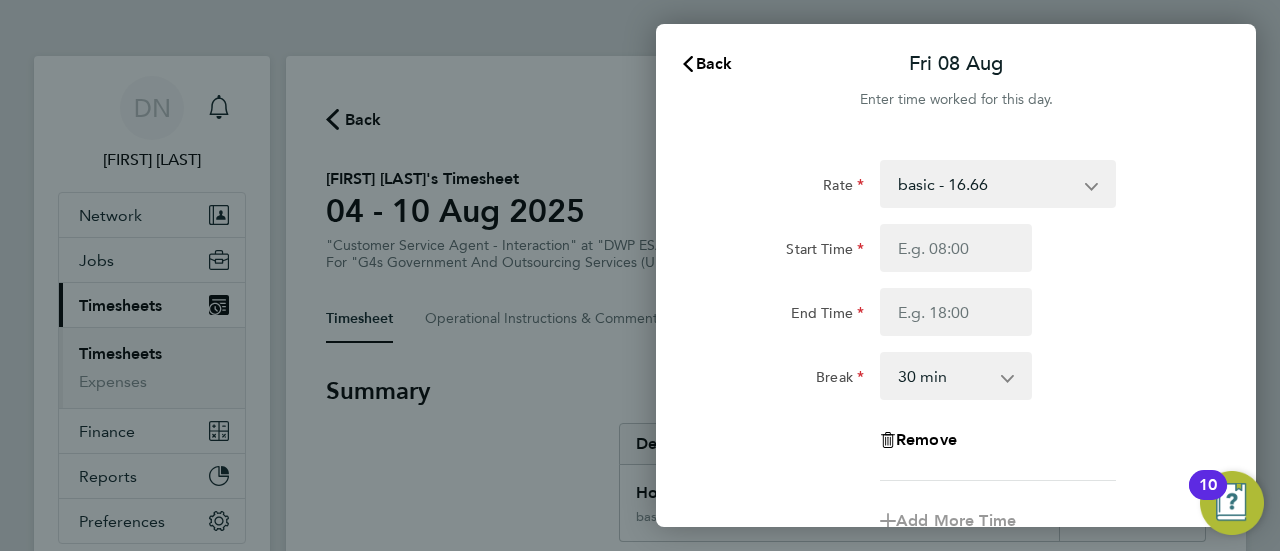 click on "Start Time End Time" 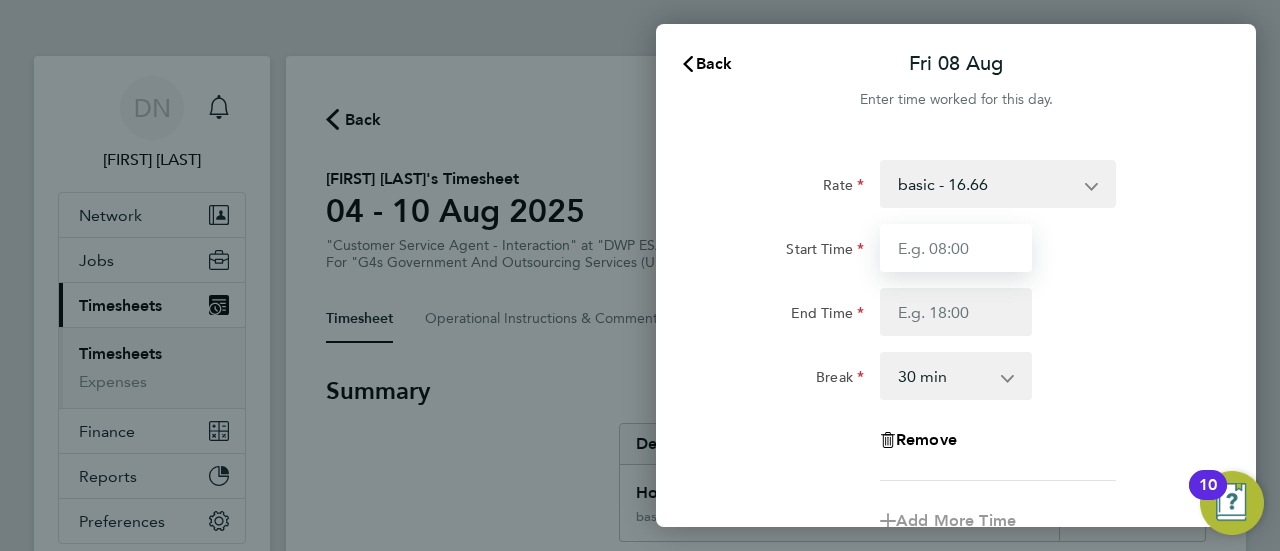click on "Start Time" at bounding box center [956, 248] 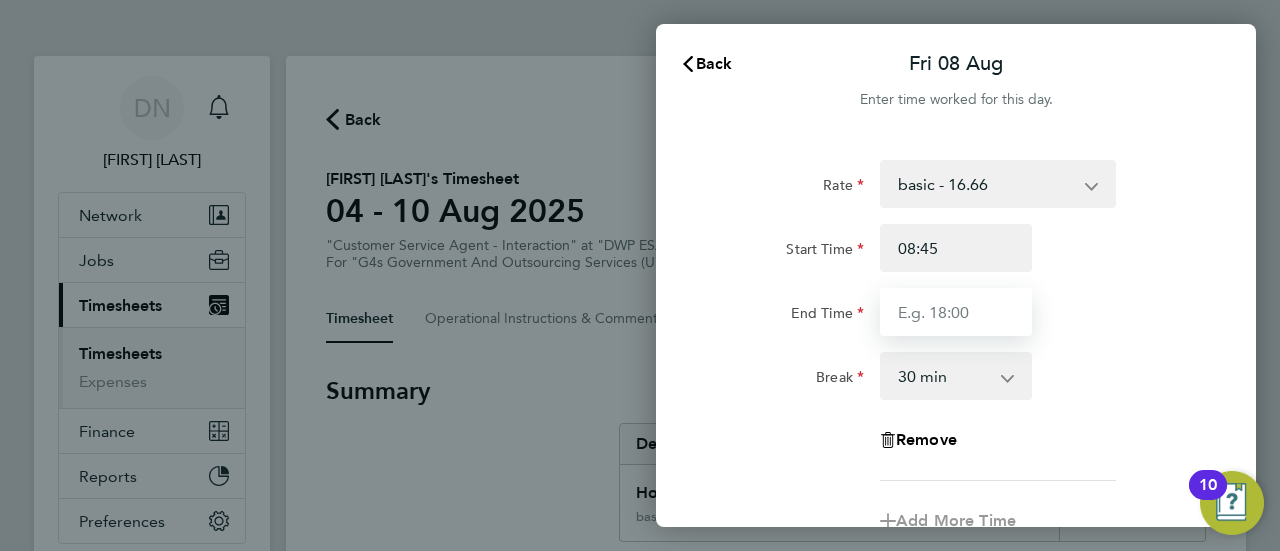 click on "End Time" at bounding box center (956, 312) 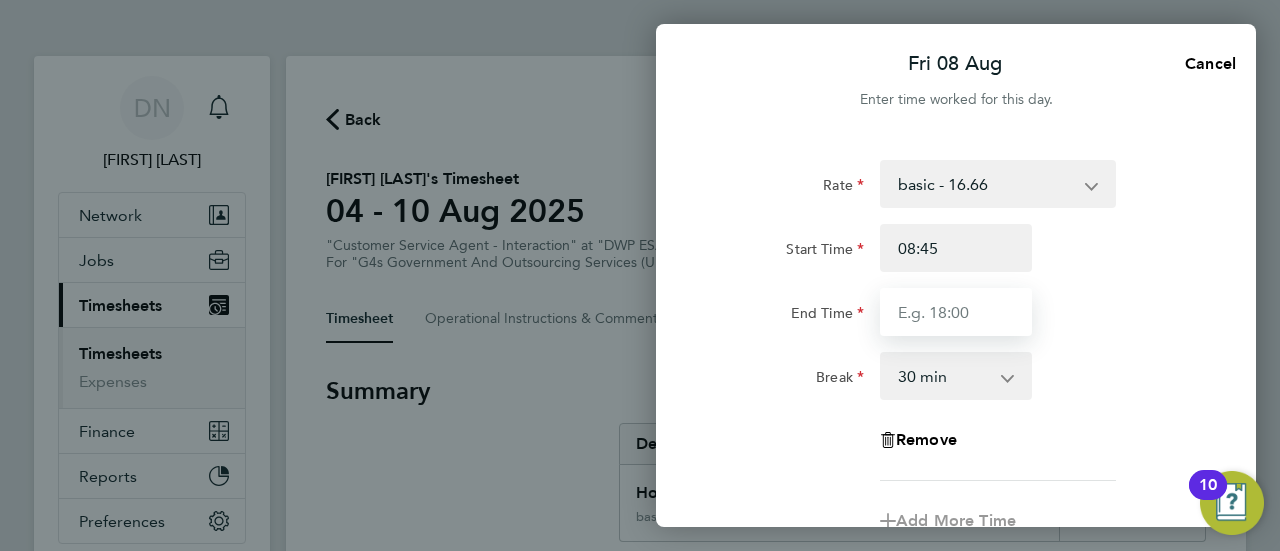 type on "16:30" 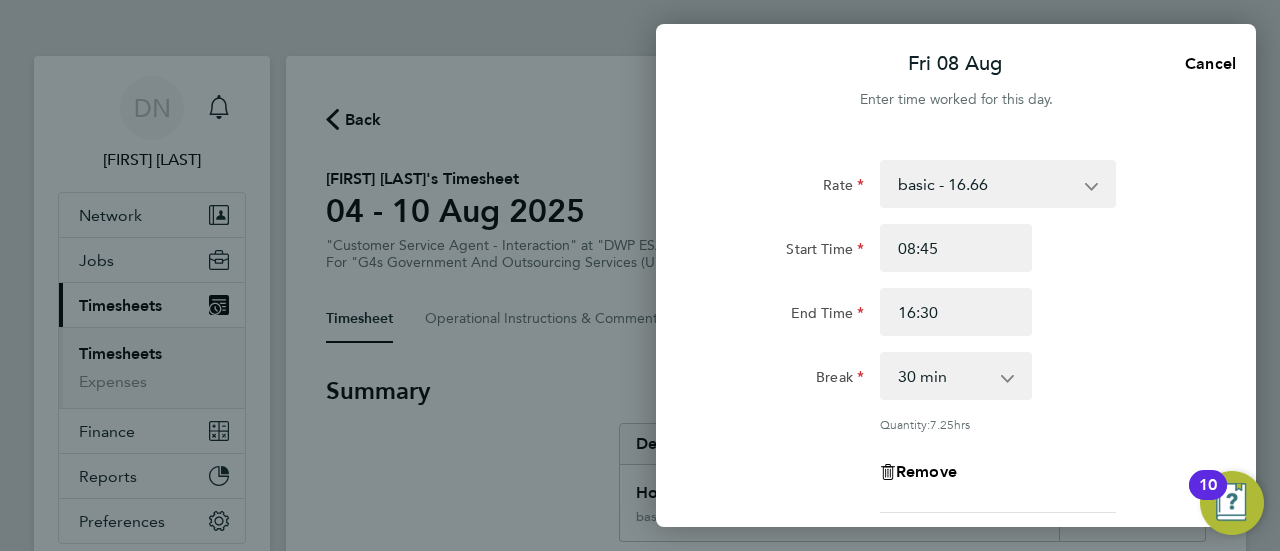 click on "Rate  basic - 16.66   System Issue Not Paid   x2 - 32.79   Bank Holiday   Annual Leave   Sick   x1.5 - 24.73   System Issue Paid - 16.66
Start Time 08:45 End Time 16:30 Break  0 min   15 min   30 min   45 min   60 min   75 min   90 min
Quantity:  7.25  hrs
Remove
Add More Time  Copy To Every Following  Select days   Day   Weekend (Sat-Sun)   Saturday   Sunday
Previous Day   Next Day" 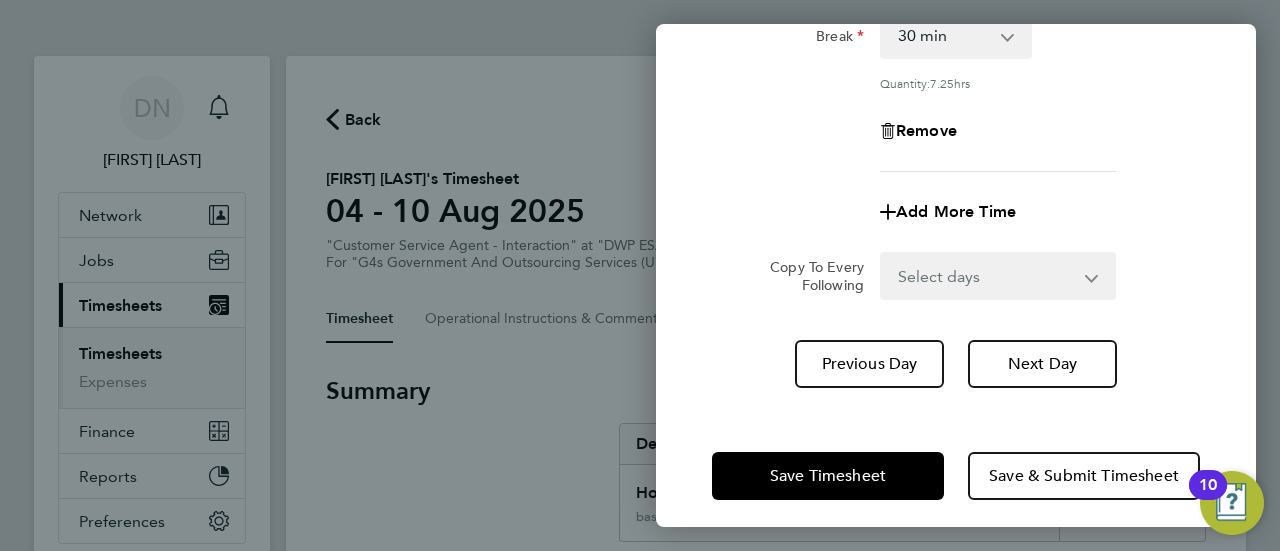 scroll, scrollTop: 352, scrollLeft: 0, axis: vertical 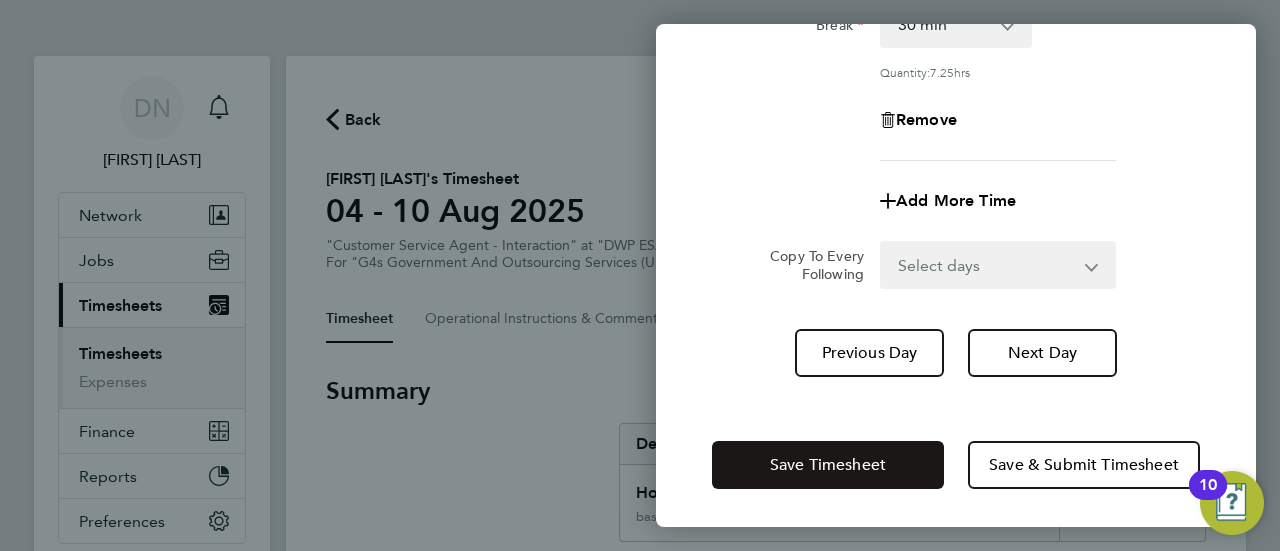 click on "Save Timesheet" 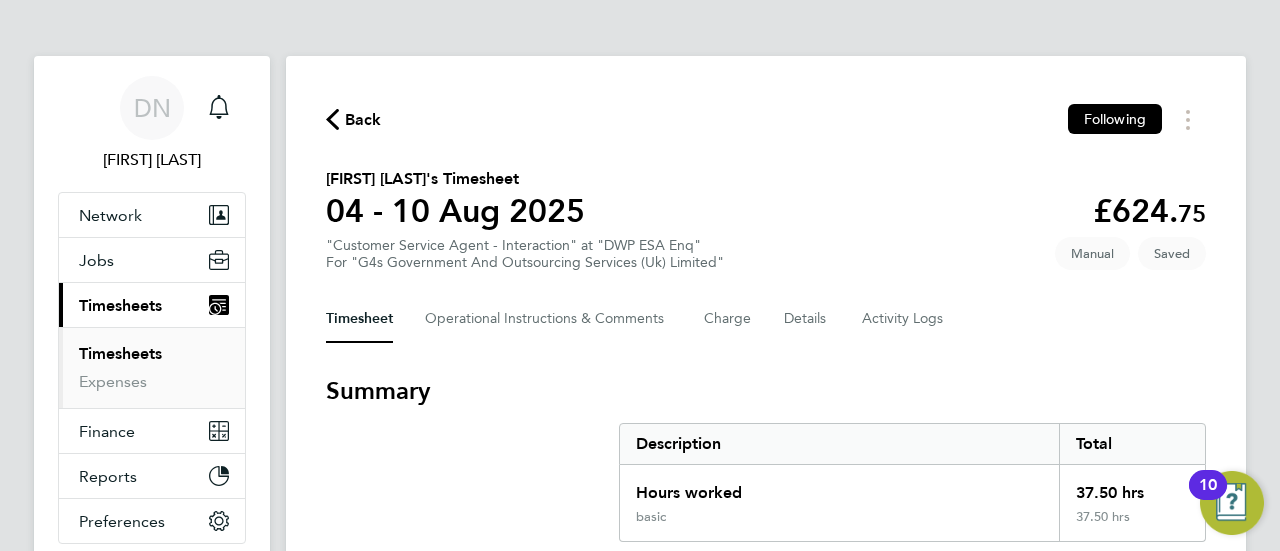 click on "Back" 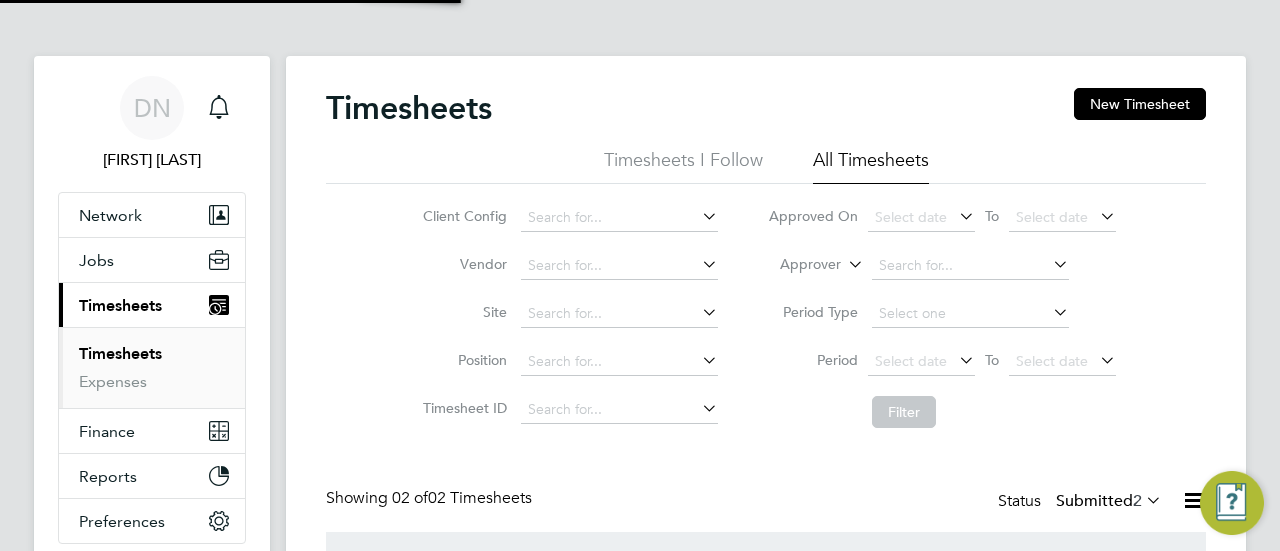 scroll, scrollTop: 10, scrollLeft: 10, axis: both 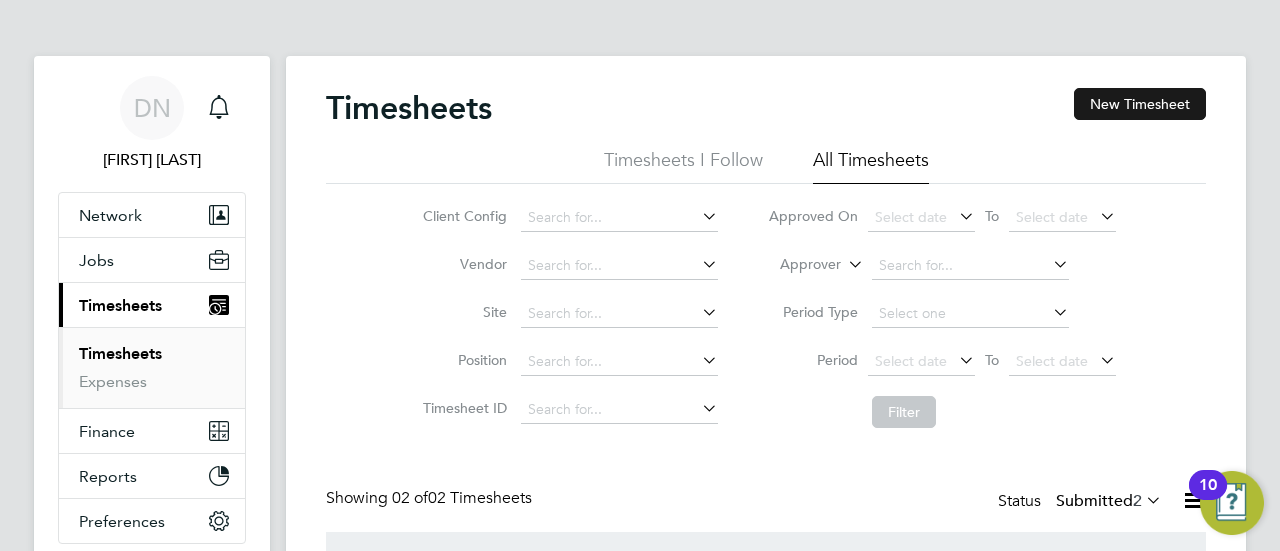 click on "New Timesheet" 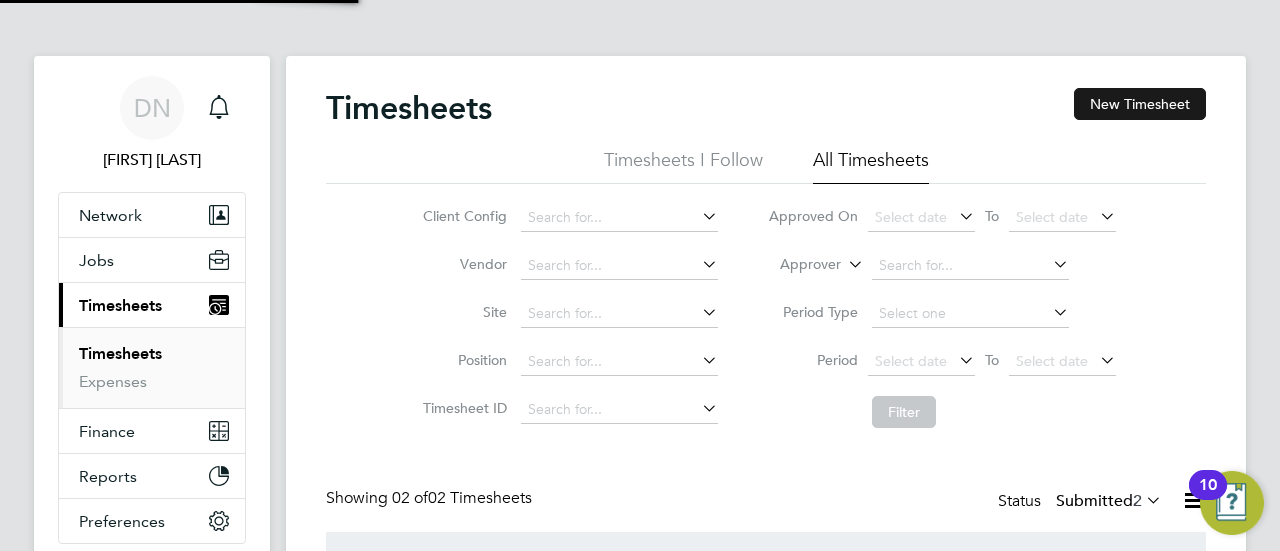 scroll, scrollTop: 10, scrollLeft: 9, axis: both 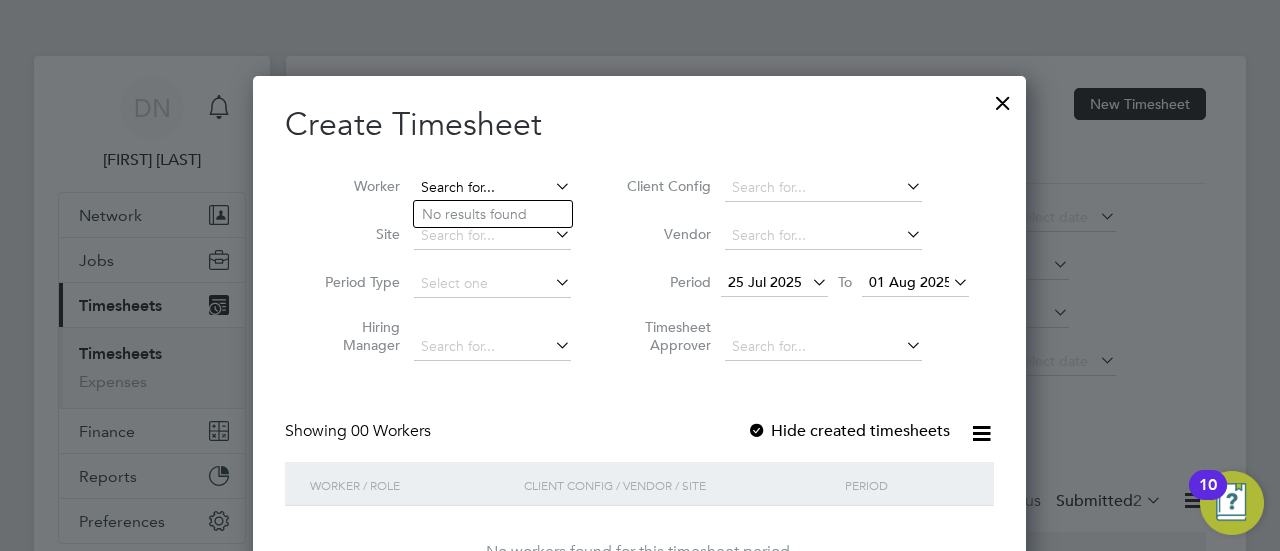 click at bounding box center (492, 188) 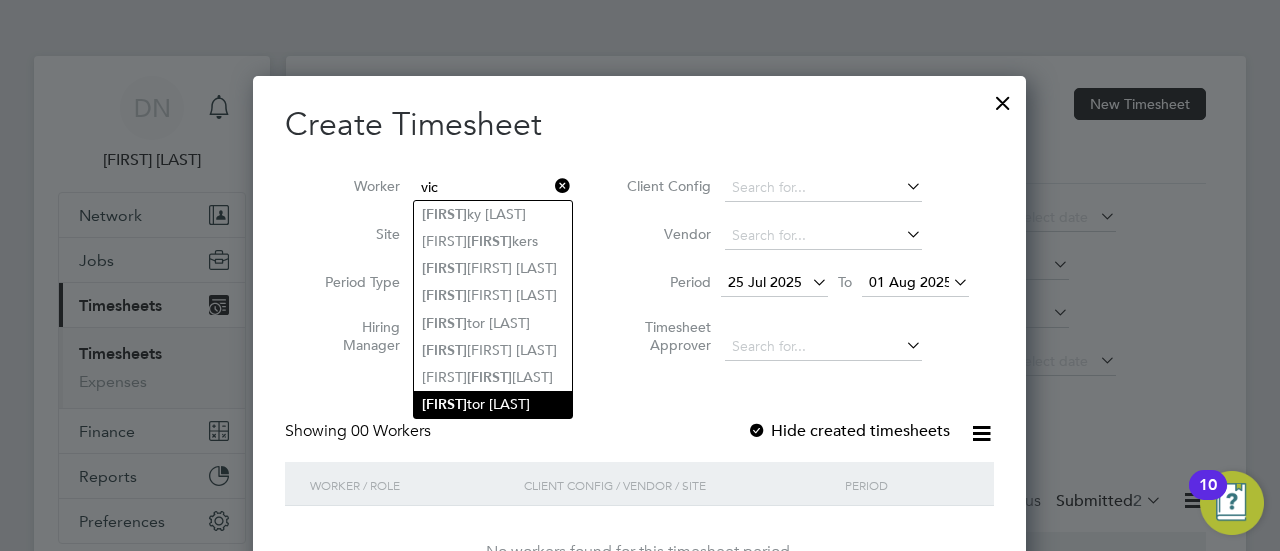 type on "vic" 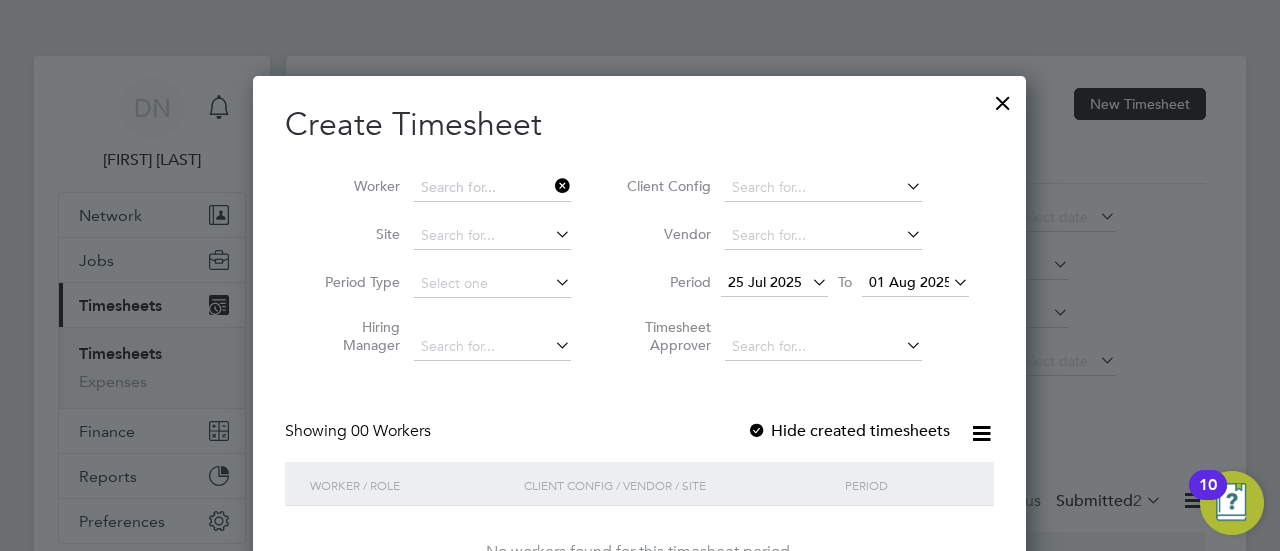 click on "Timesheets New Timesheet Timesheets I Follow All Timesheets Client Config   Vendor   Site   Position   Timesheet ID   Approved On
Select date
To
Select date
Approver     Period Type   Period
Select date
To
Select date
Filter Showing   02 of  02 Timesheets Status  Submitted  2  WORKER  / ROLE WORKER  / PERIOD PERIOD  / TYPE SITE  / VENDOR TOTAL   TOTAL  / STATUS STATUS APPROVER [FIRST] [LAST] Customer Service Agent - Interaction   4 - 10 Aug 2025 4 - 10 Aug 2025 Manual DWP ESA Enq Interaction Recruitment… £124.95 Submitted Submitted Samantha Orchard [FIRST] [LAST] Customer Service Agent - Interaction   4 - 10 Aug 2025 4 - 10 Aug 2025 Manual DWP ESA Enq Interaction Recruitment… £0.00 Submitted Submitted Samantha Orchard Show   more Ann ette Beedham Ann e Burgess Ann ette Trotter Jordan  Ann ables Ann e Riley Esther  Ann an Kevin Apreh Ann ette Taylor Ann alise Chalmers-Malone No results found Abh ijith Vipinachandran Abh inand Thiruthiyil [FIRST]   Po tts [FIRST]" 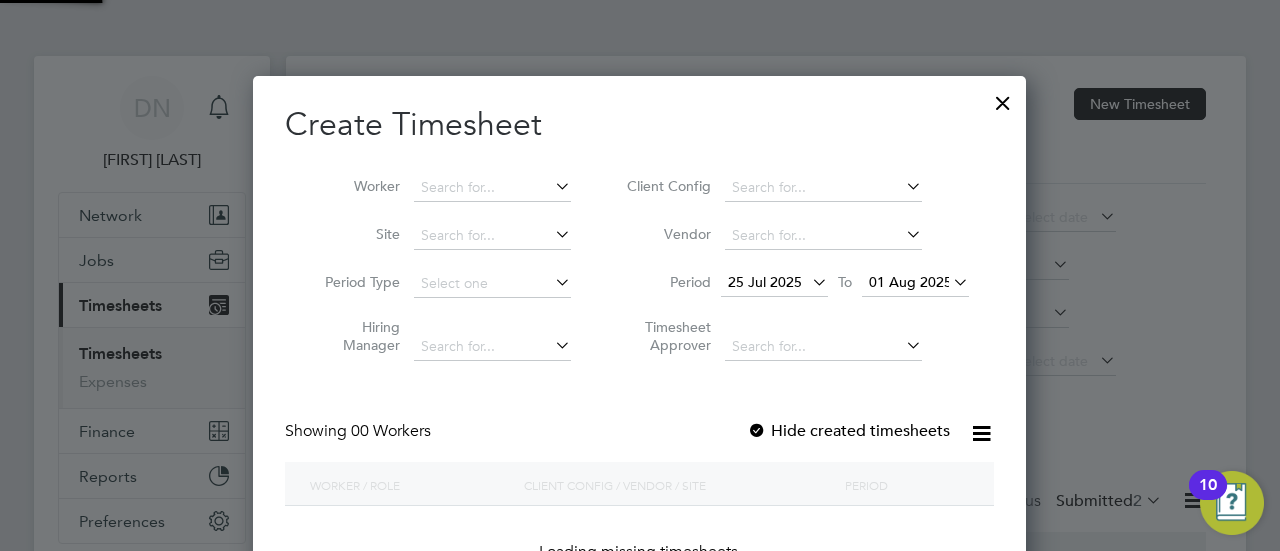 scroll, scrollTop: 10, scrollLeft: 9, axis: both 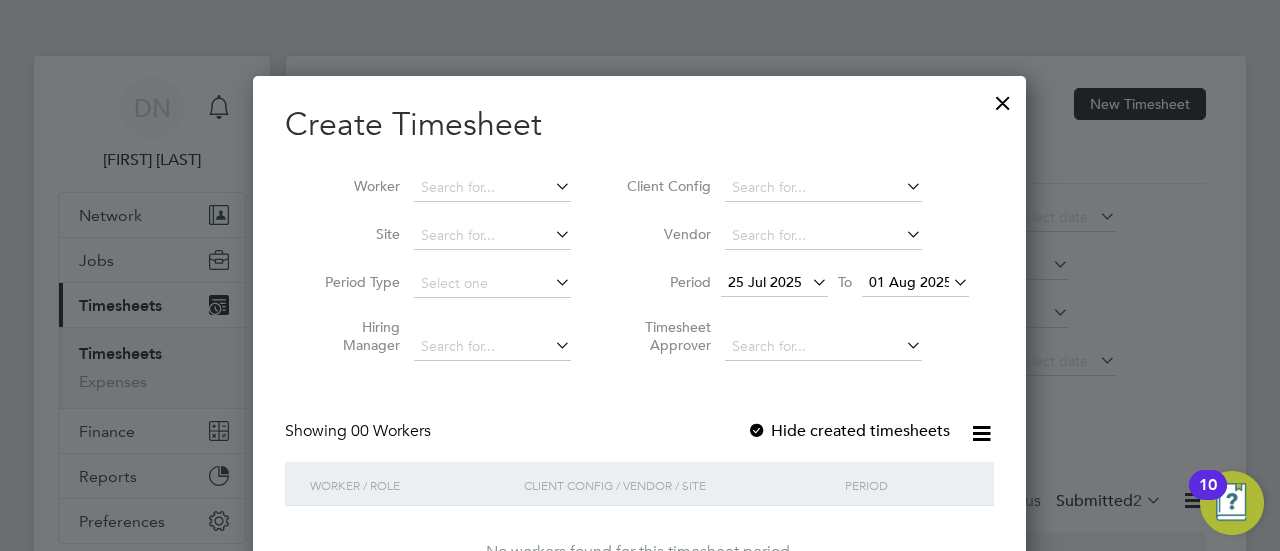 click on "25 Jul 2025" at bounding box center (774, 283) 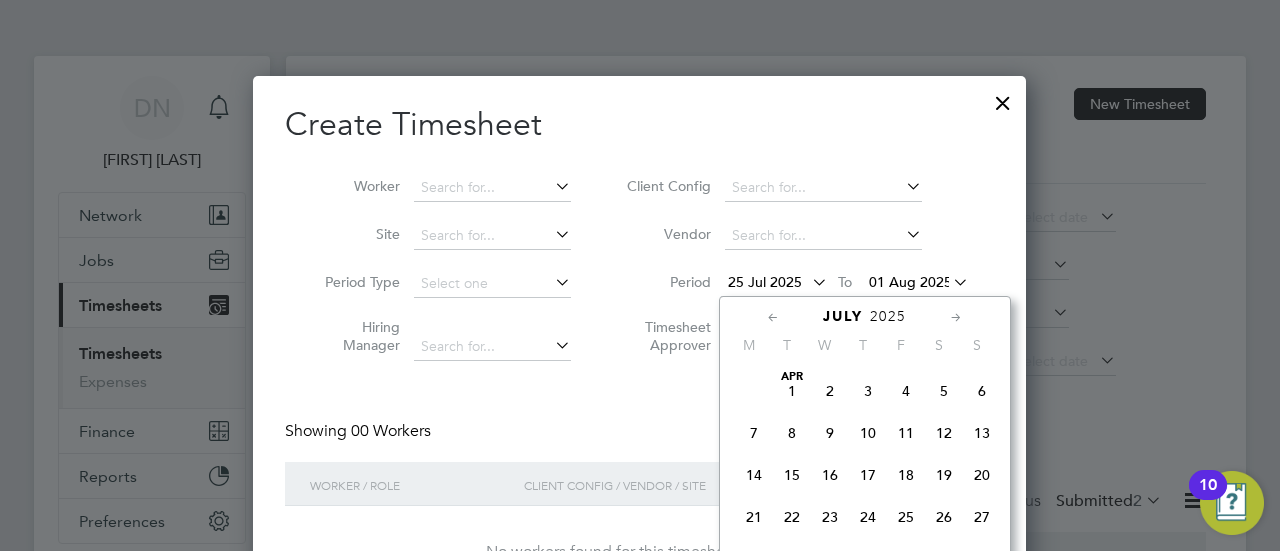 scroll, scrollTop: 729, scrollLeft: 0, axis: vertical 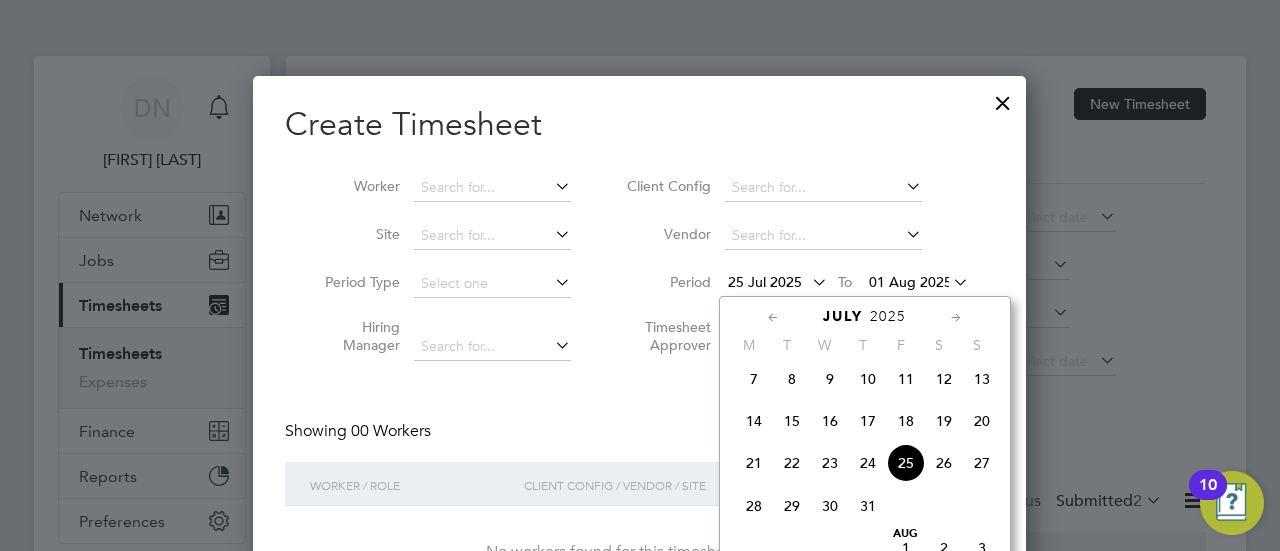 click 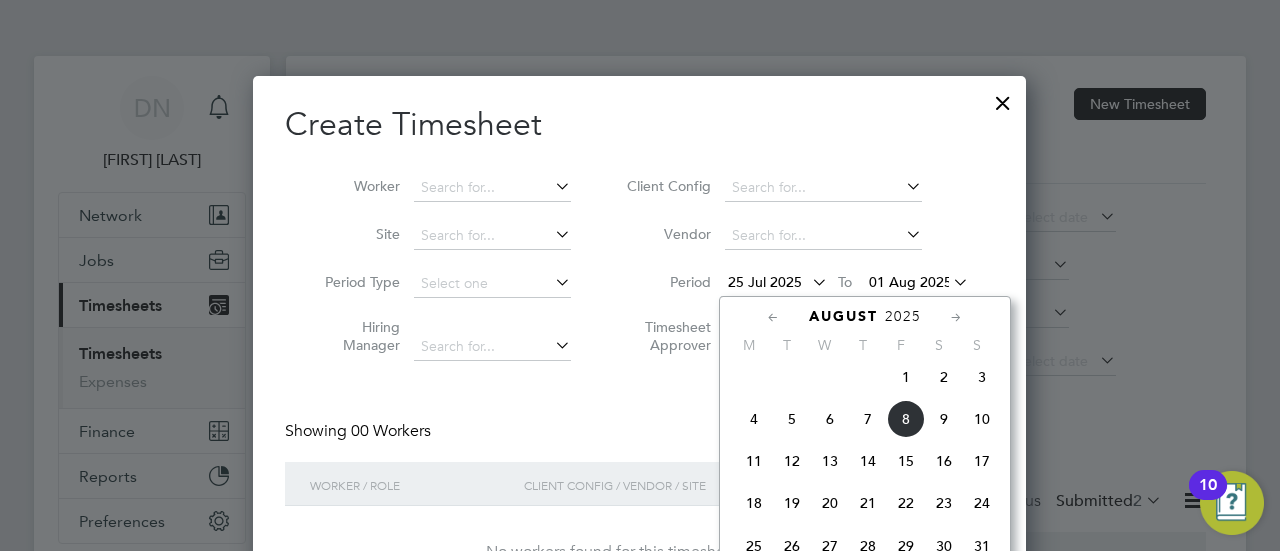 click on "4" 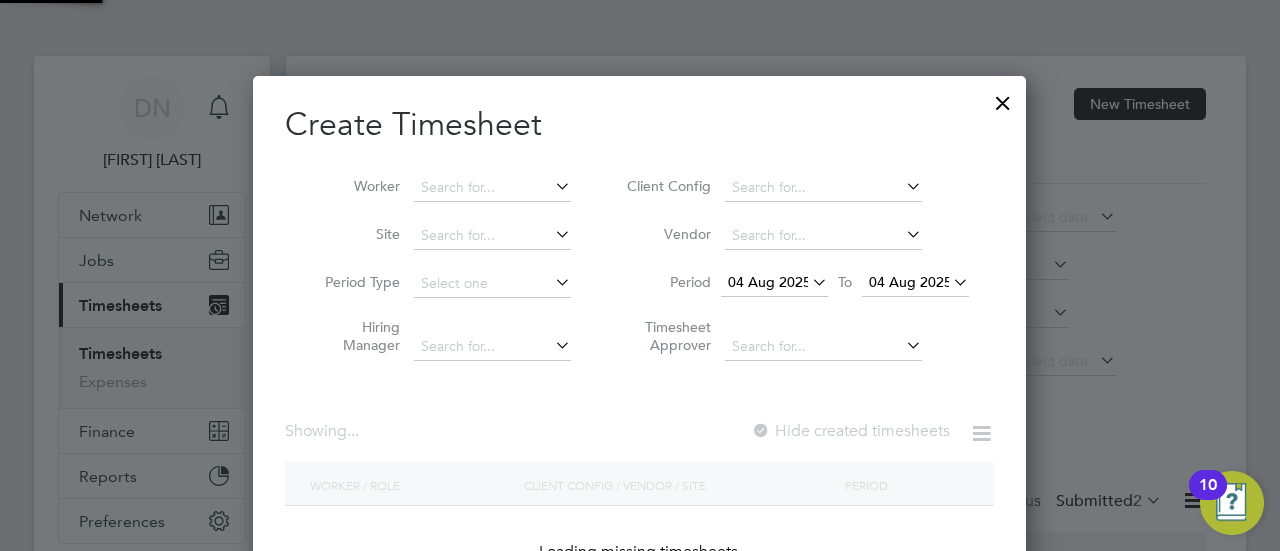 scroll, scrollTop: 10, scrollLeft: 9, axis: both 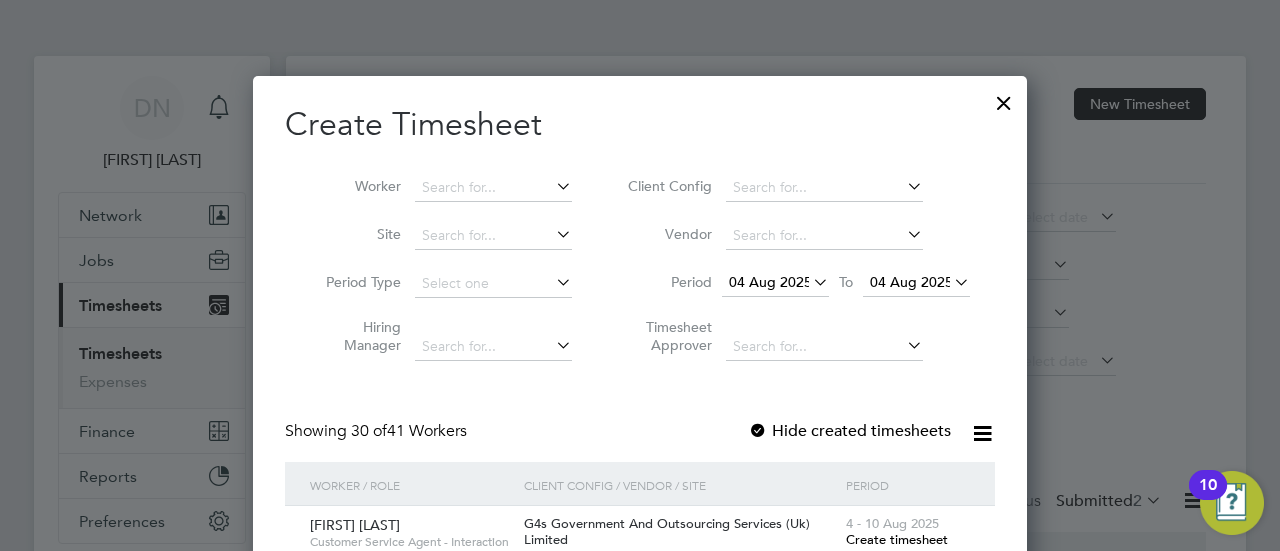 click on "04 Aug 2025" at bounding box center [911, 282] 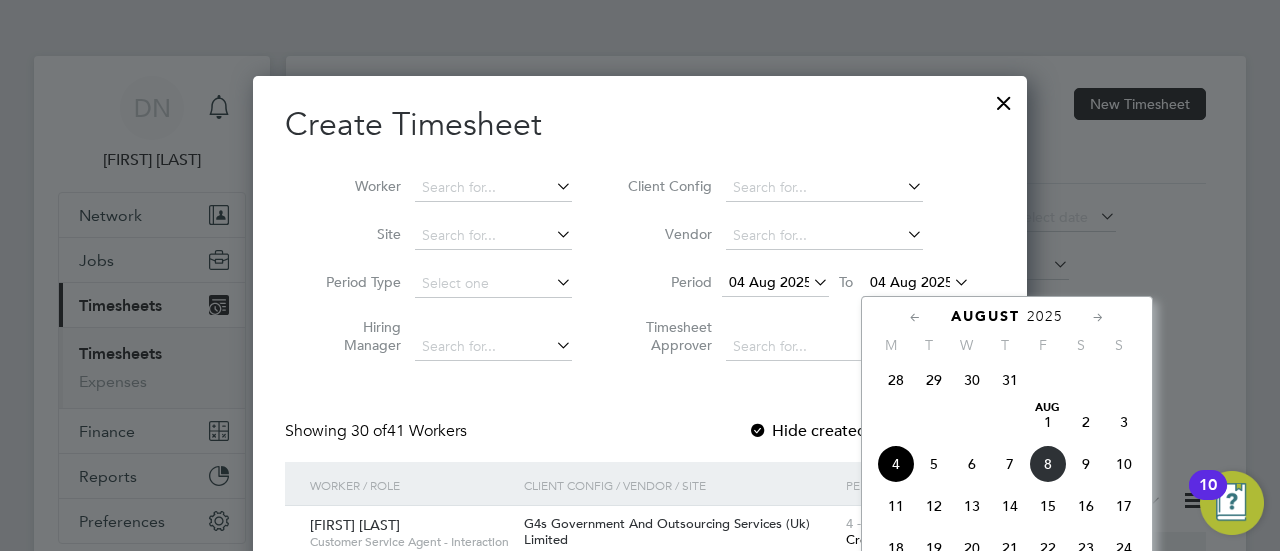 click on "8" 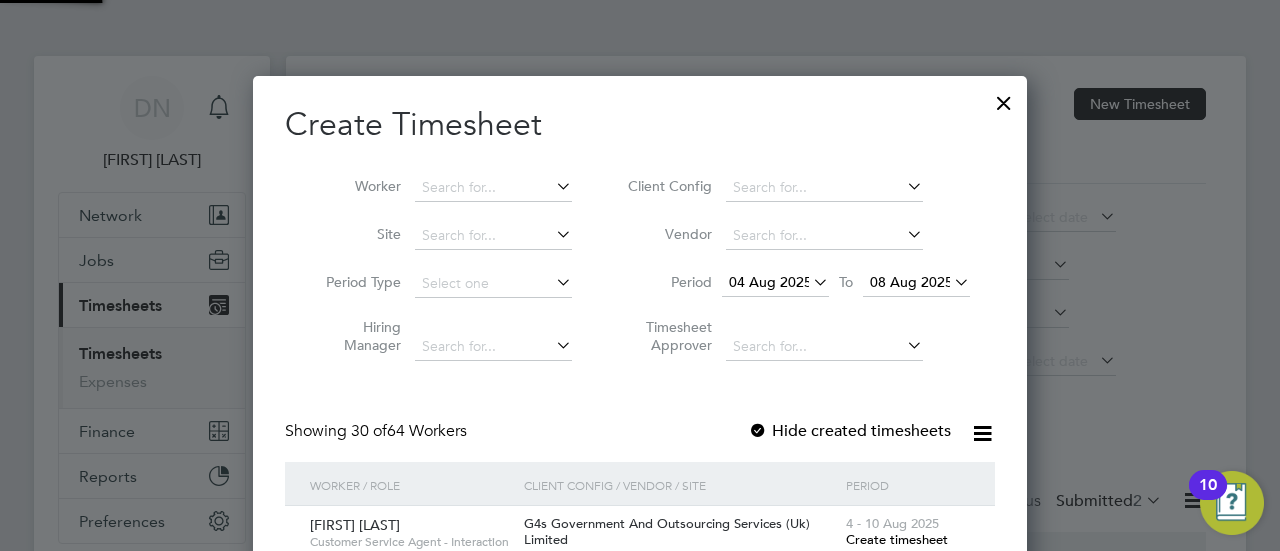 scroll, scrollTop: 10, scrollLeft: 10, axis: both 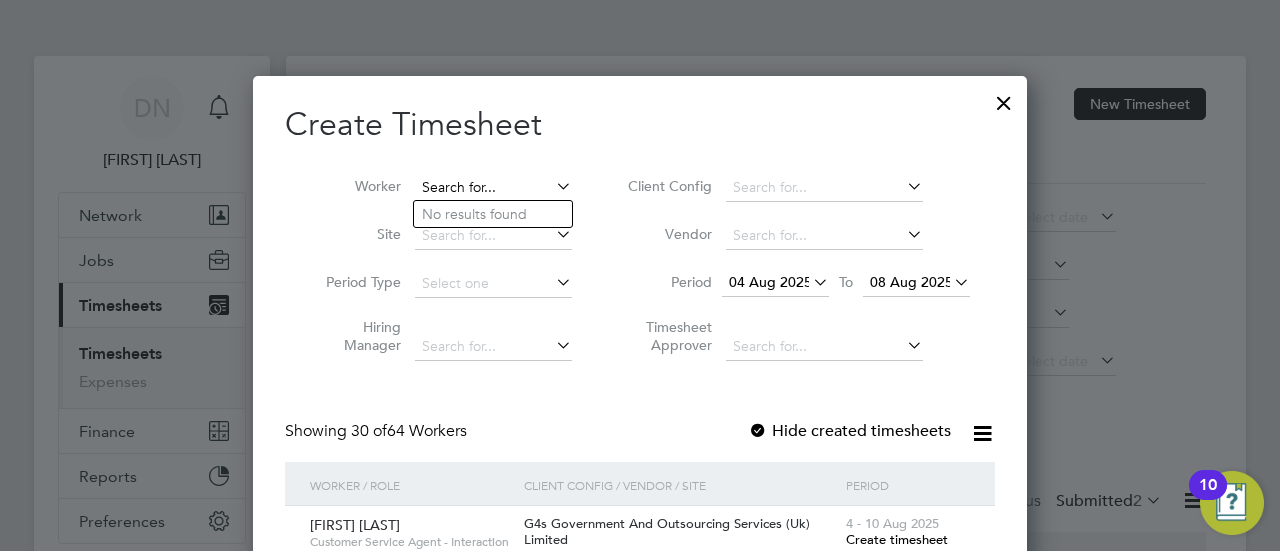 click at bounding box center (493, 188) 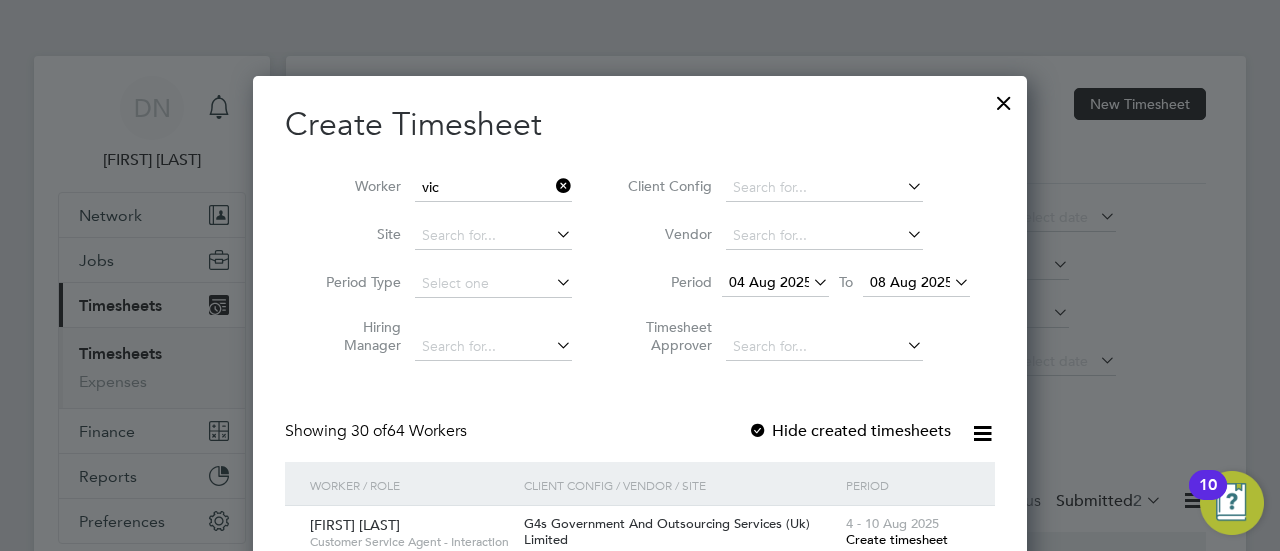 click on "[FIRST] [LAST]" 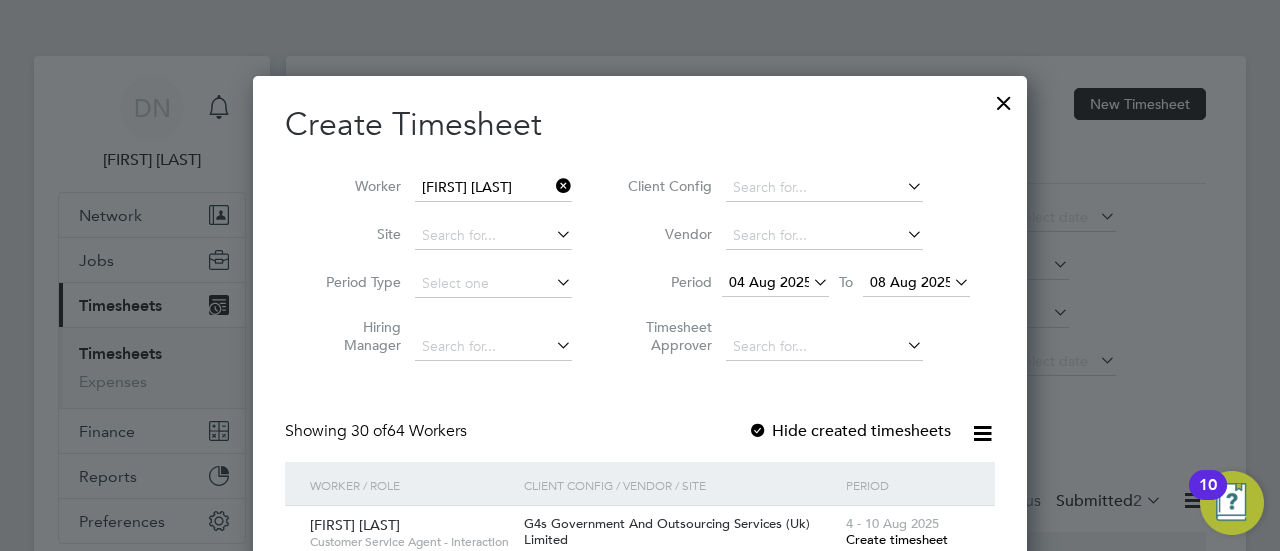 scroll, scrollTop: 10, scrollLeft: 9, axis: both 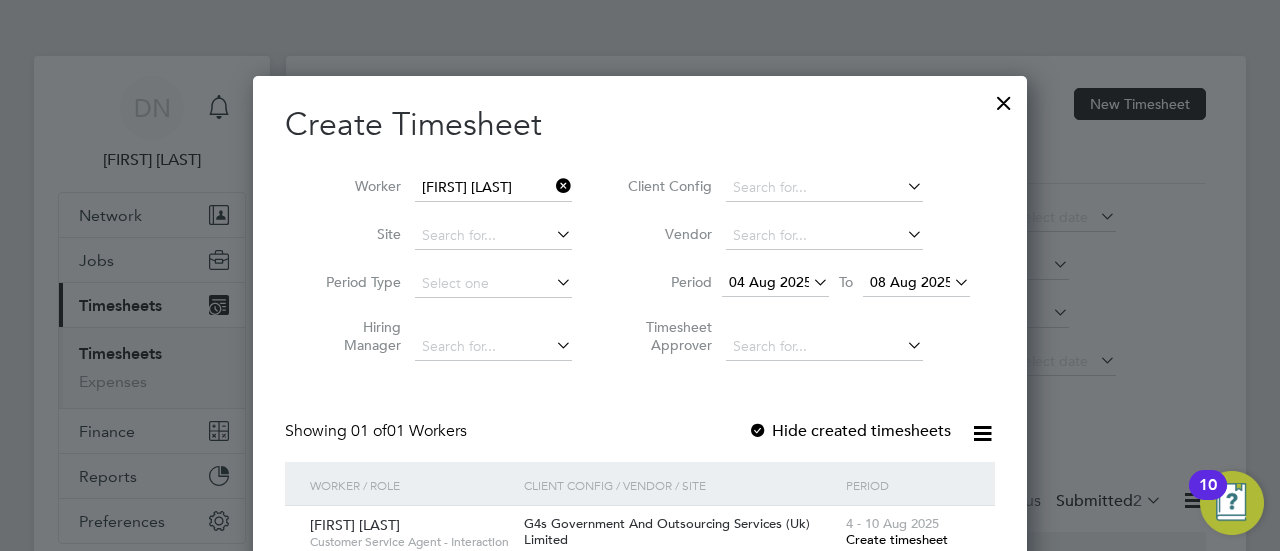 click on "Create timesheet" at bounding box center [897, 539] 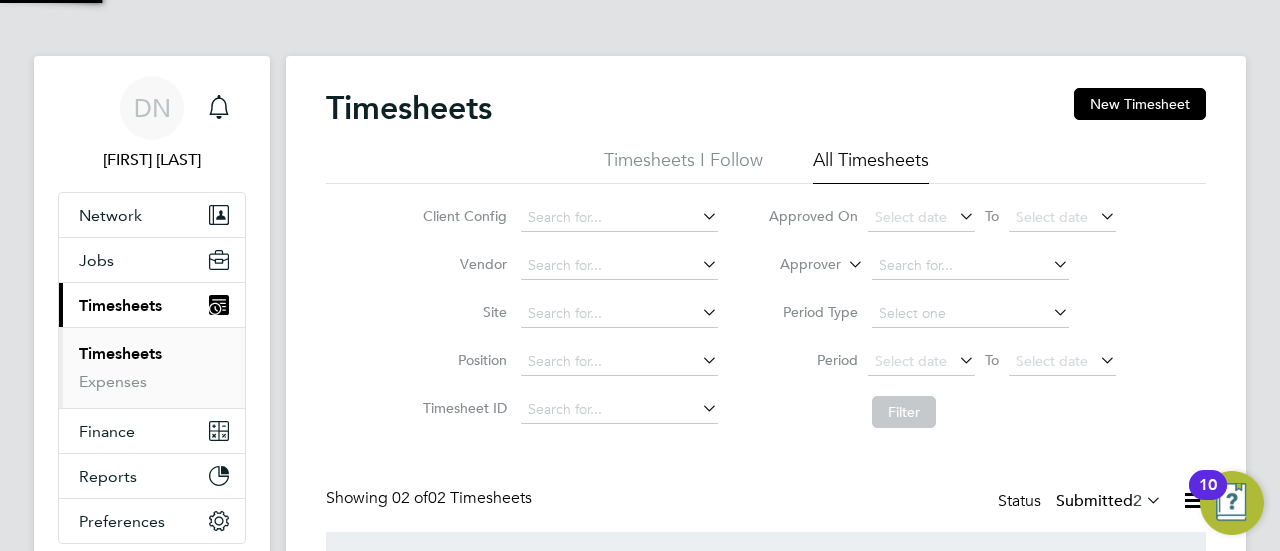 scroll, scrollTop: 10, scrollLeft: 10, axis: both 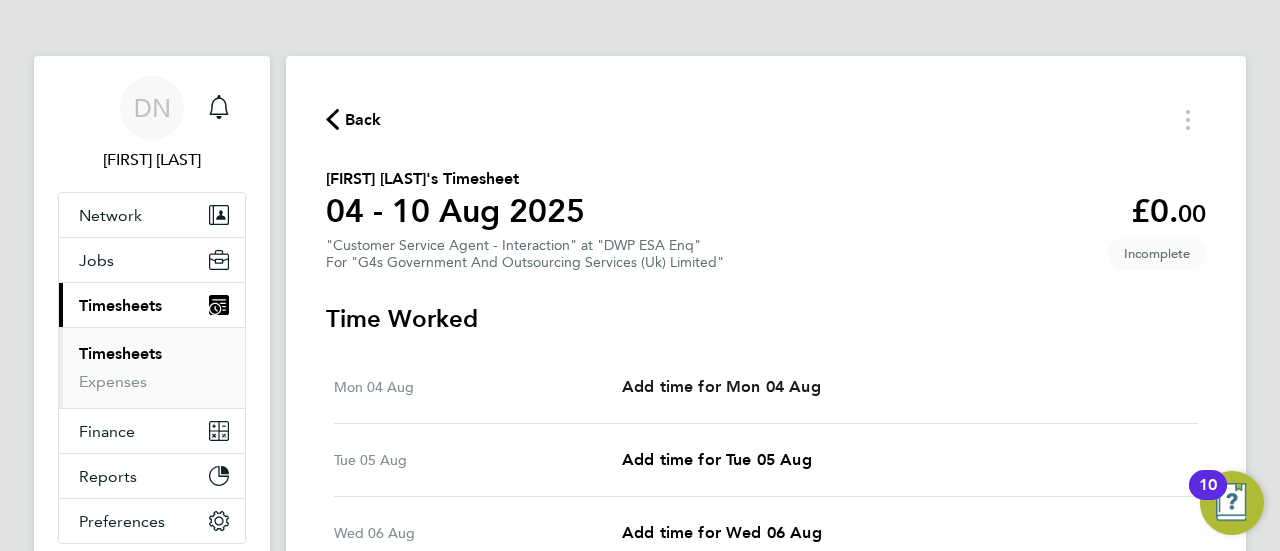 click on "Add time for Mon 04 Aug" at bounding box center [721, 386] 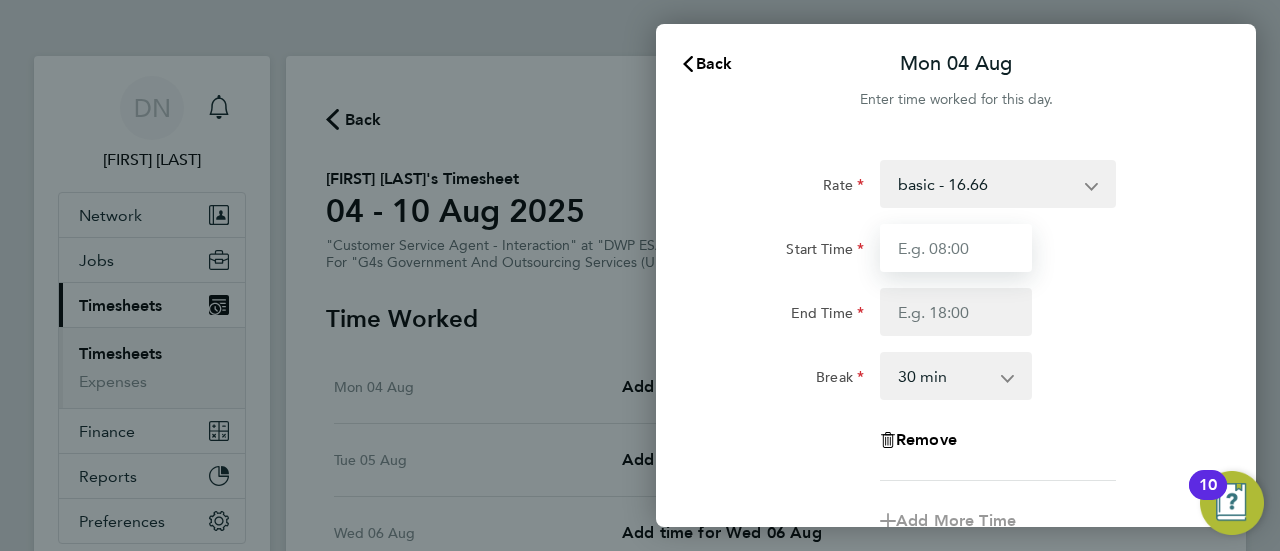 click on "Start Time" at bounding box center (956, 248) 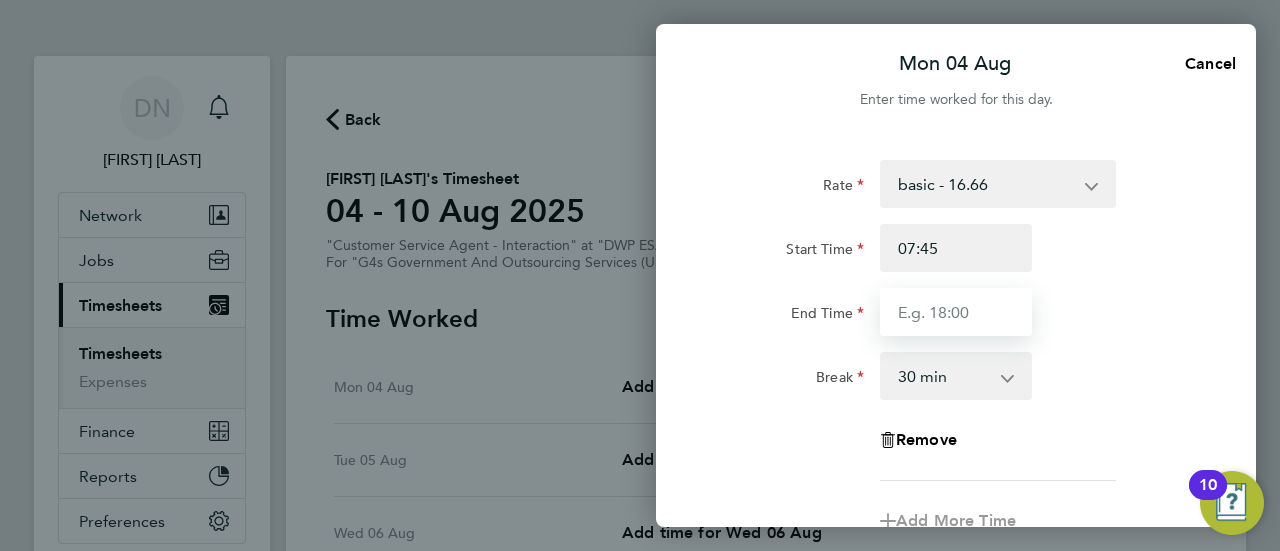 click on "End Time" at bounding box center [956, 312] 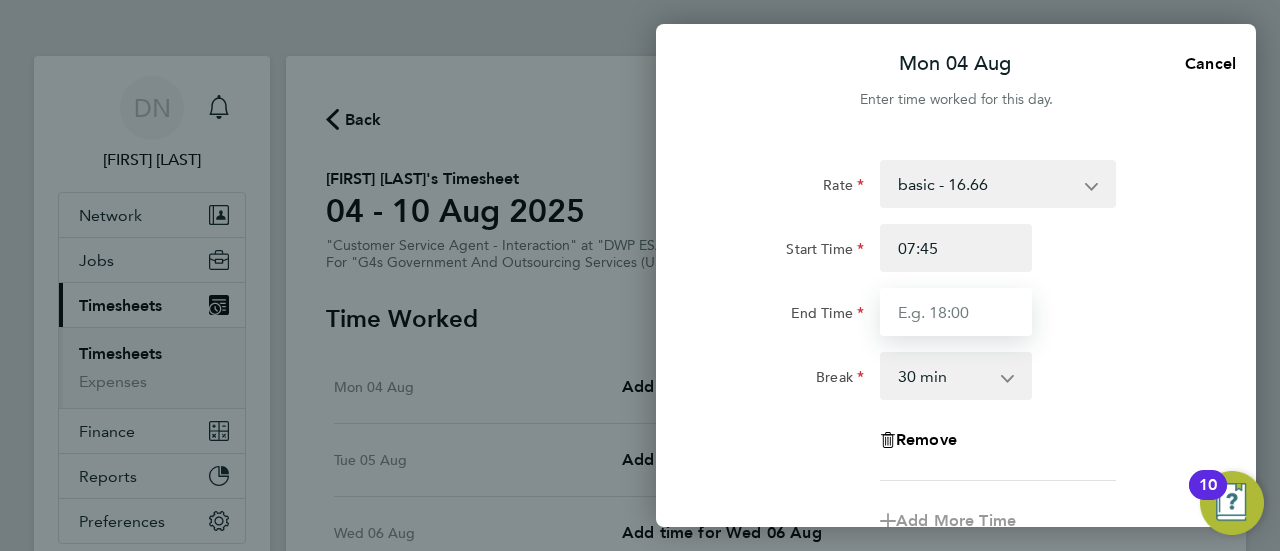 type on "16:30" 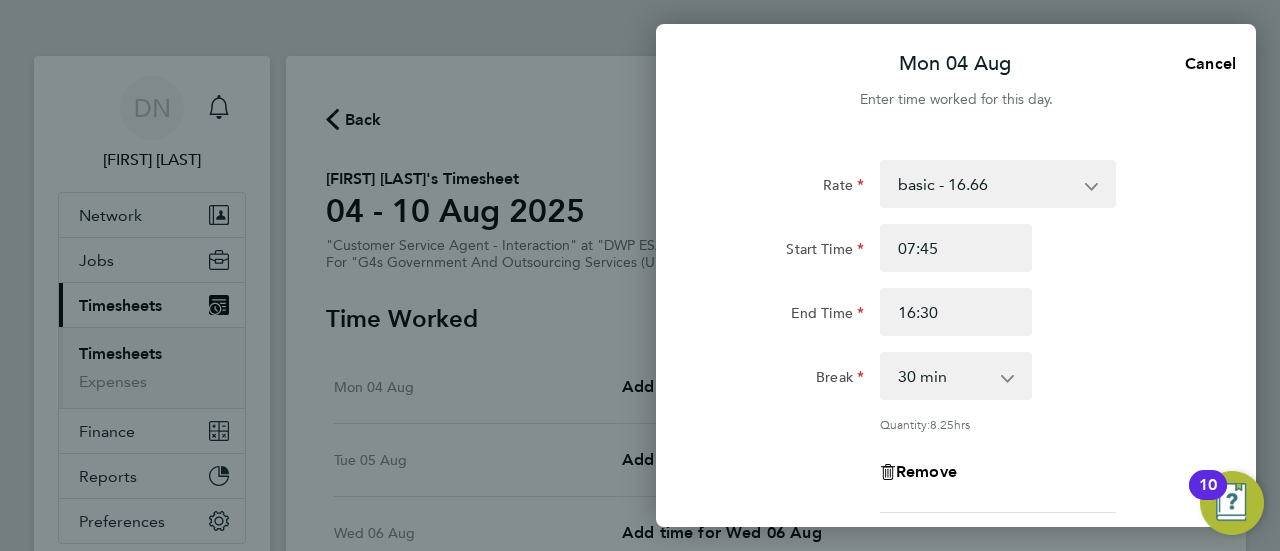 click on "Rate  basic - 16.66   System Issue Not Paid   Annual Leave   Sick   x1.5 - 24.73   x2 - 32.79   System Issue Paid - 16.66   Bank Holiday
Start Time 07:45 End Time 16:30 Break  0 min   15 min   30 min   45 min   60 min   75 min   90 min
Quantity:  8.25  hrs
Remove" 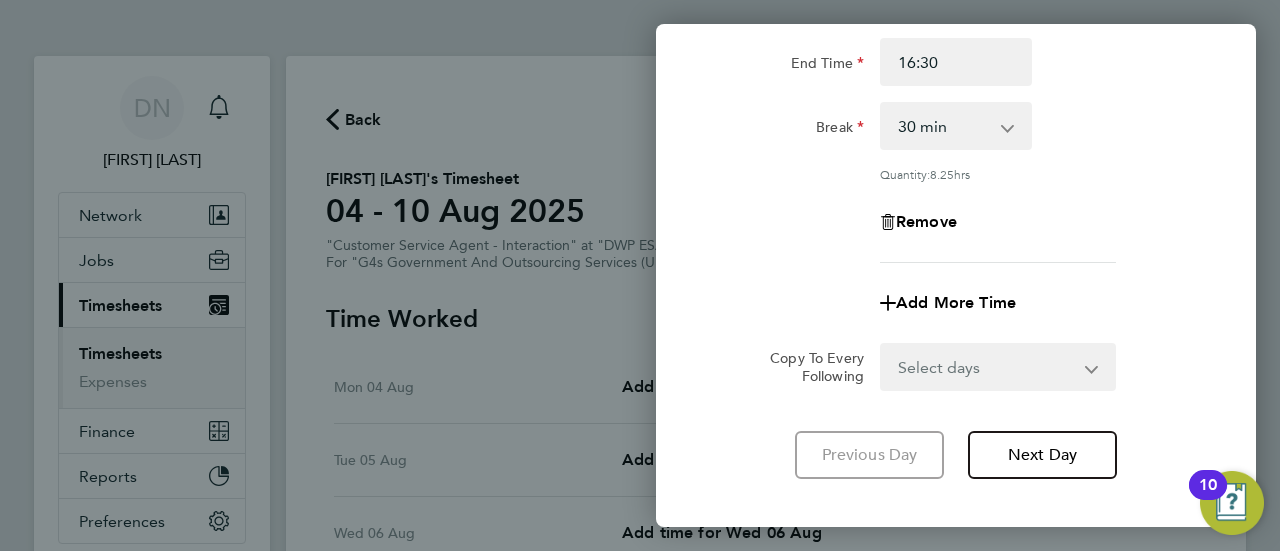 scroll, scrollTop: 280, scrollLeft: 0, axis: vertical 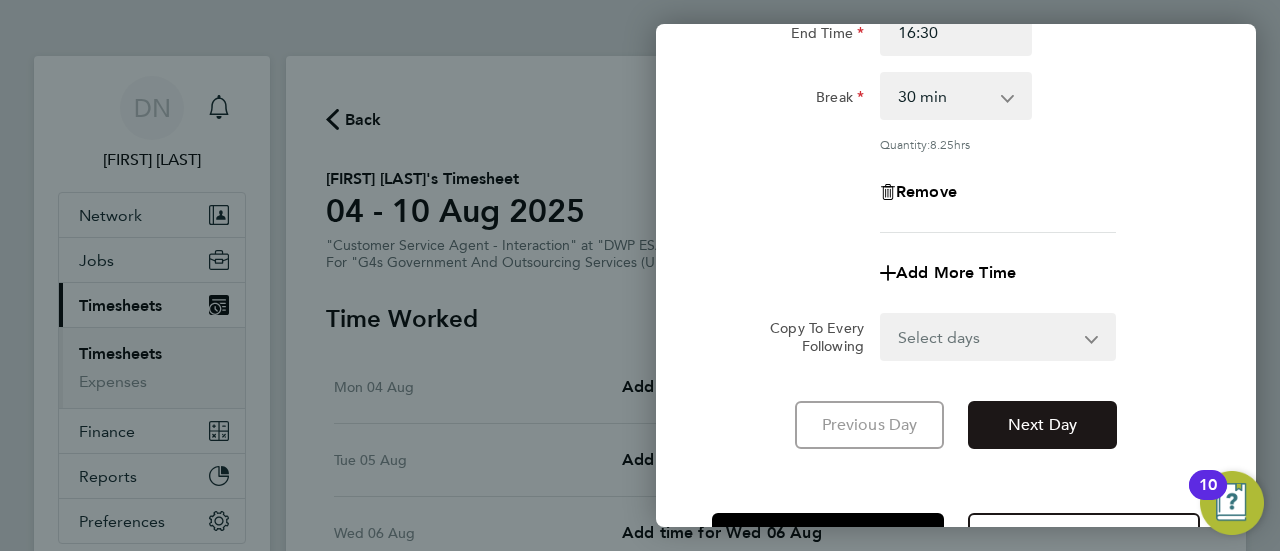 click on "Next Day" 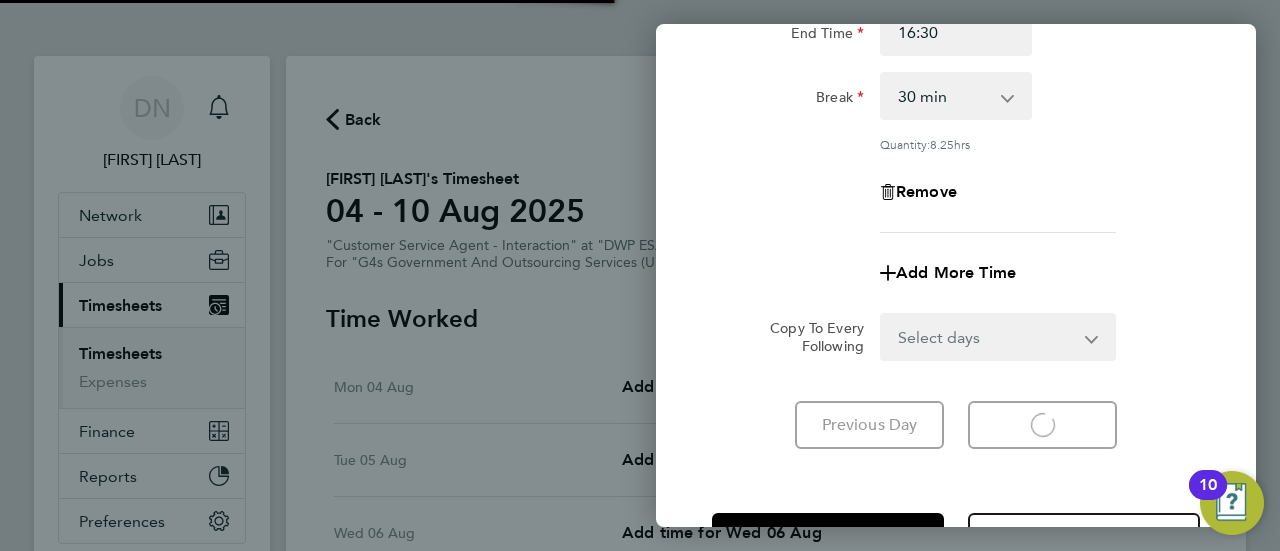 click on "Quantity:  8.25  hrs" 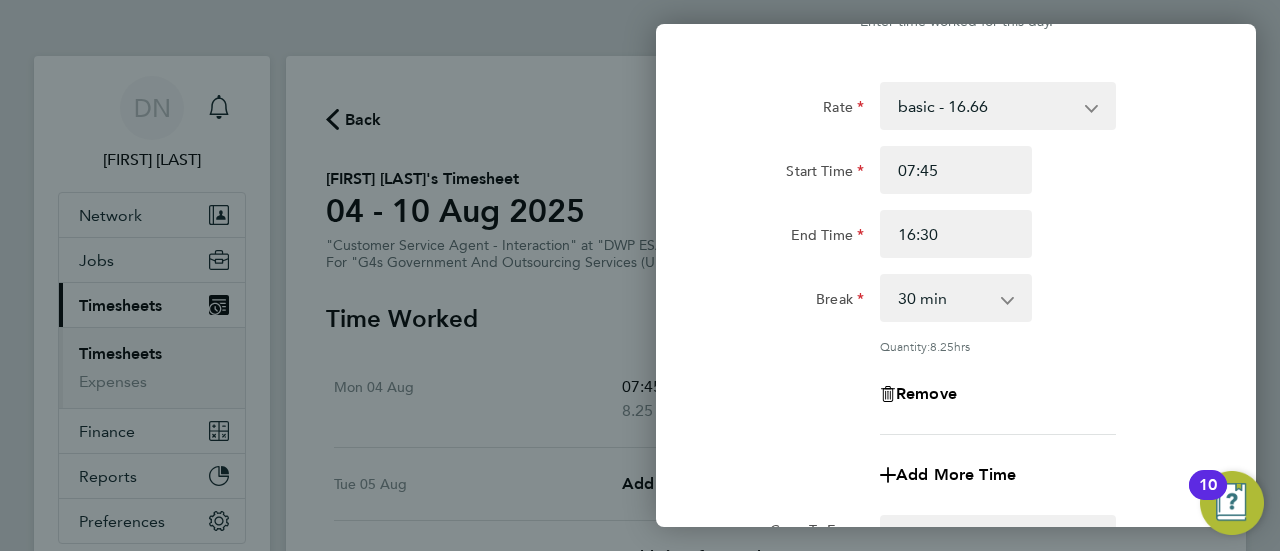 scroll, scrollTop: 0, scrollLeft: 0, axis: both 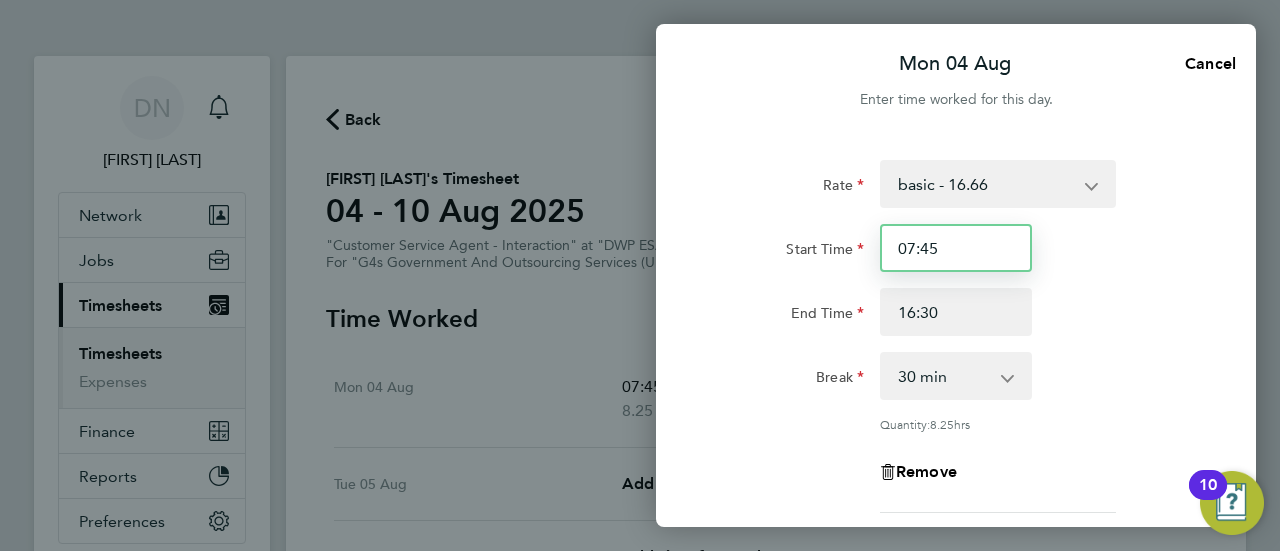 click on "07:45" at bounding box center [956, 248] 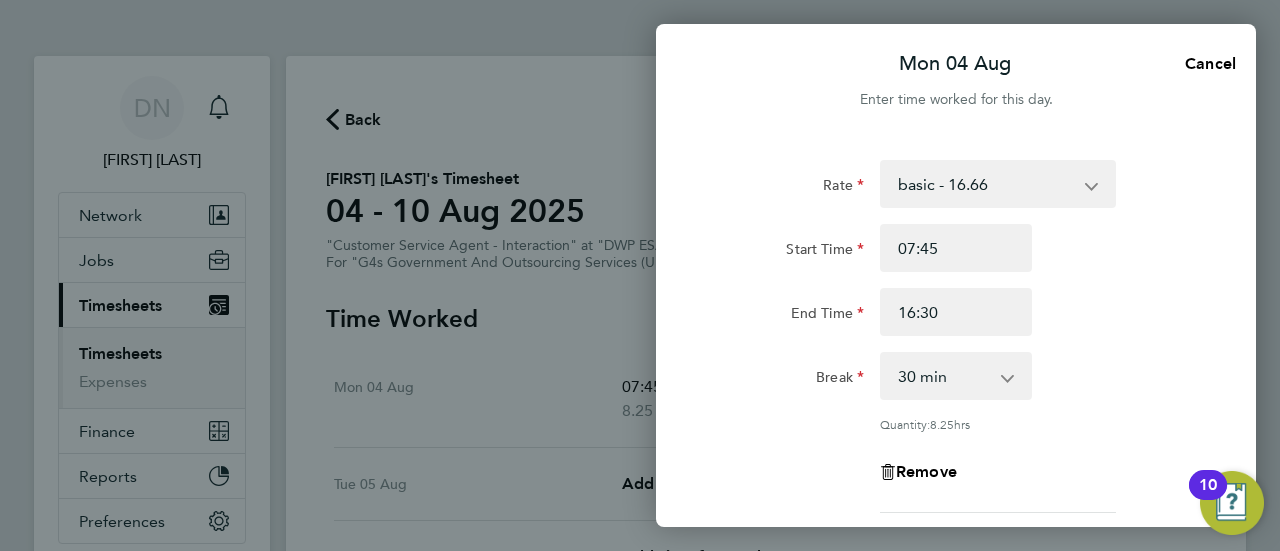 select on "30" 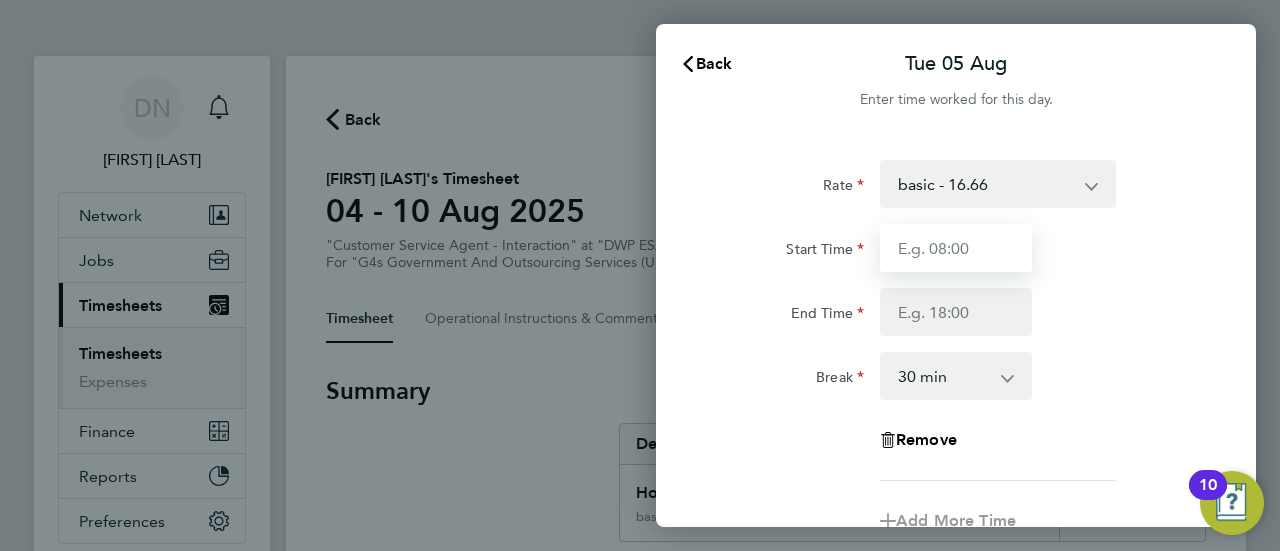 click on "Start Time" at bounding box center (956, 248) 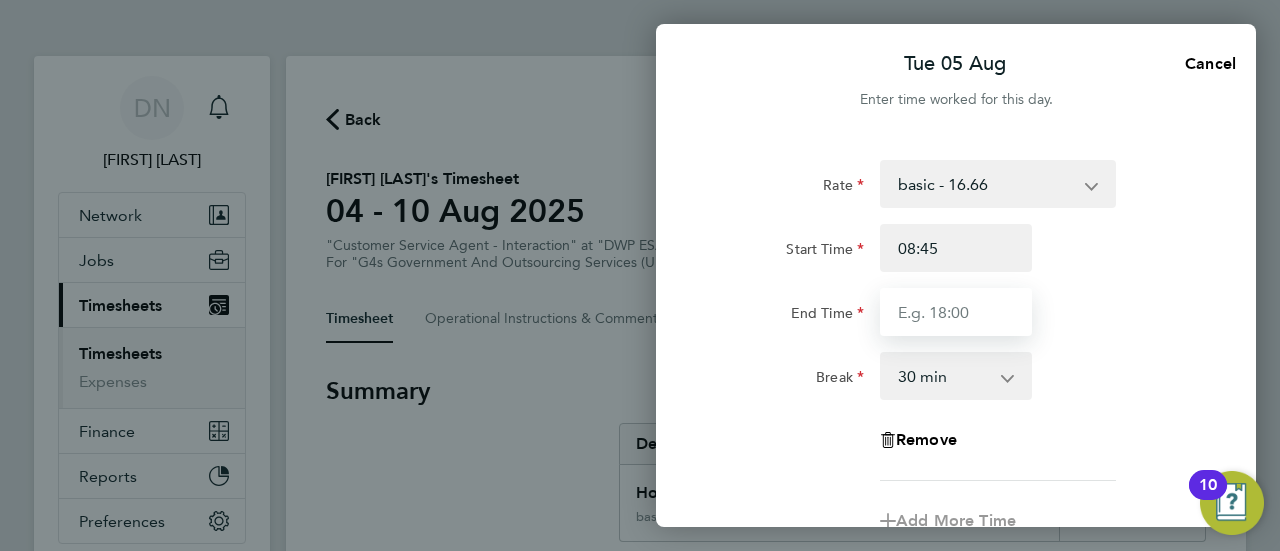 click on "End Time" at bounding box center (956, 312) 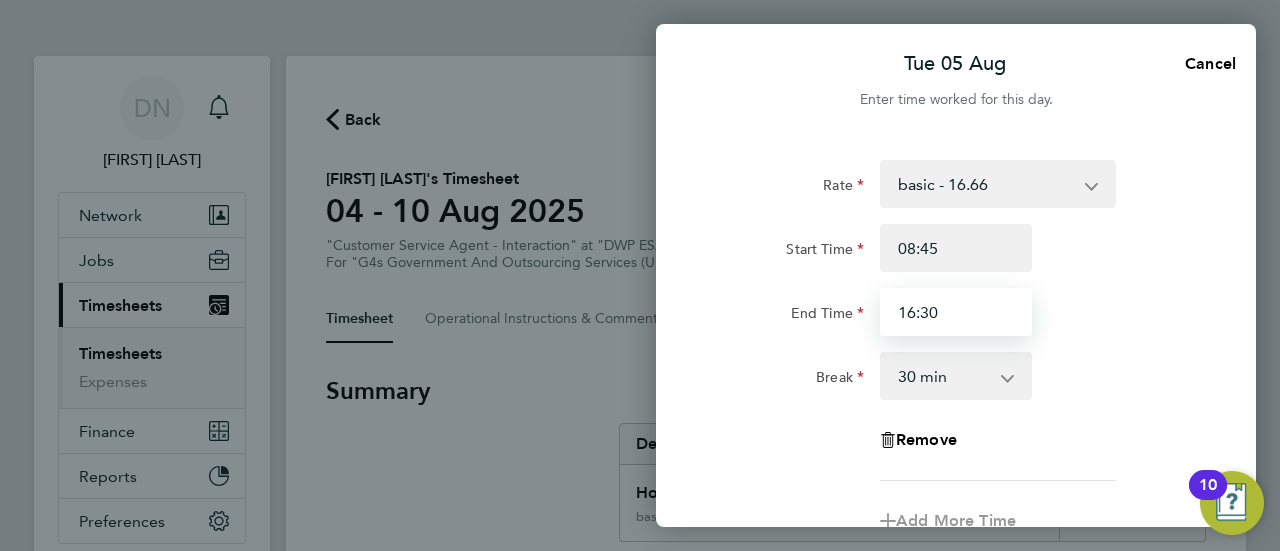 click on "16:30" at bounding box center [956, 312] 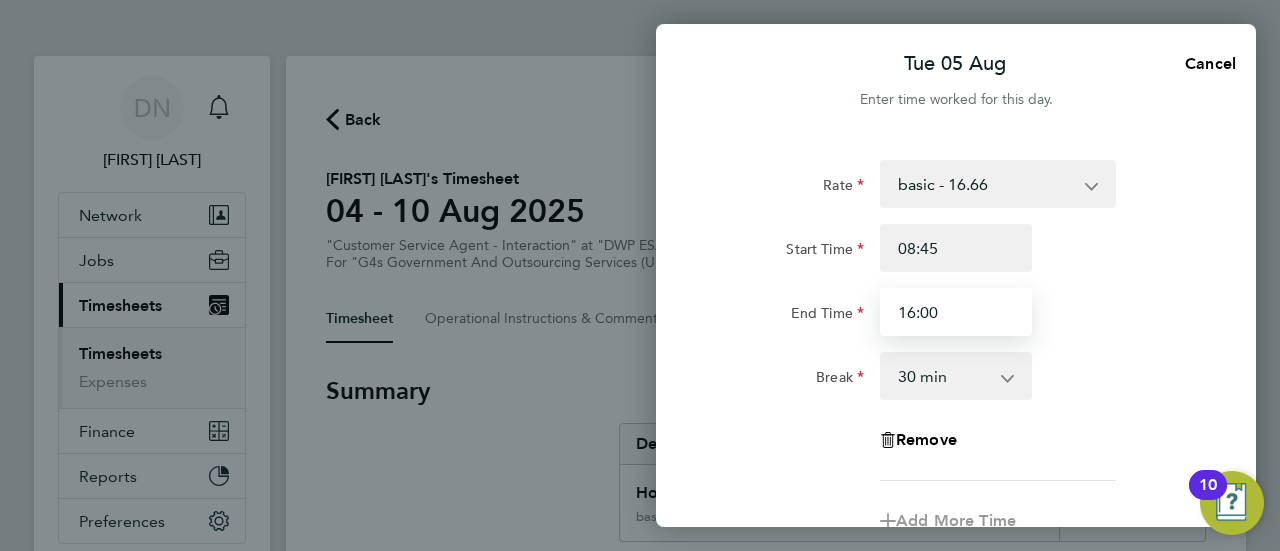 type on "16:00" 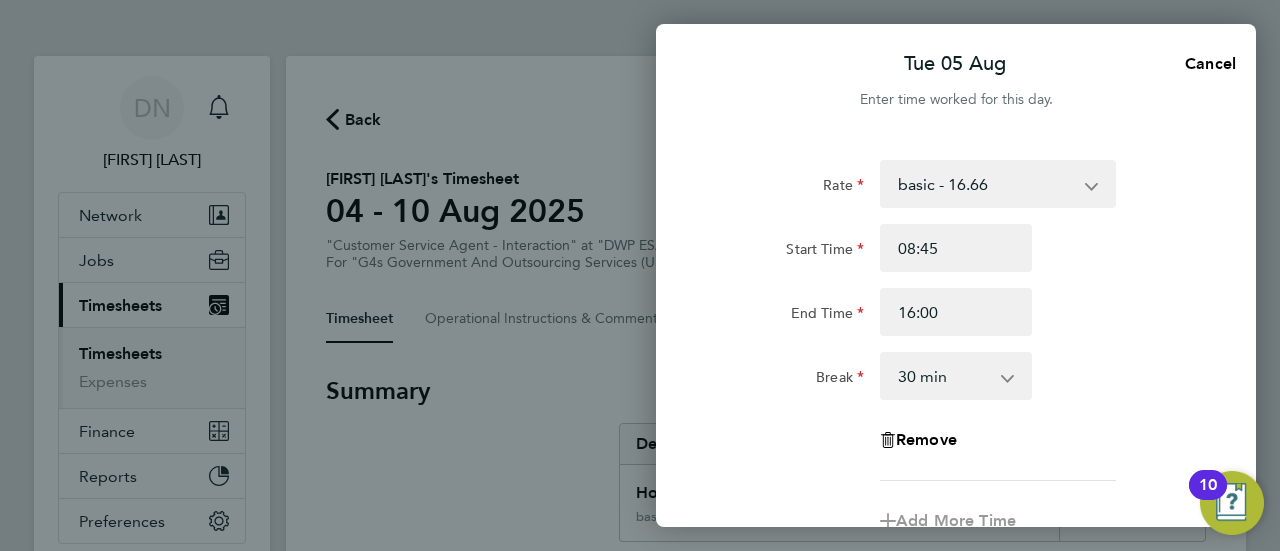 click on "Rate  basic - 16.66   System Issue Not Paid   Annual Leave   Sick   x1.5 - 24.73   x2 - 32.79   System Issue Paid - 16.66   Bank Holiday
Start Time 08:45 End Time 16:00 Break  0 min   15 min   30 min   45 min   60 min   75 min   90 min
Remove" 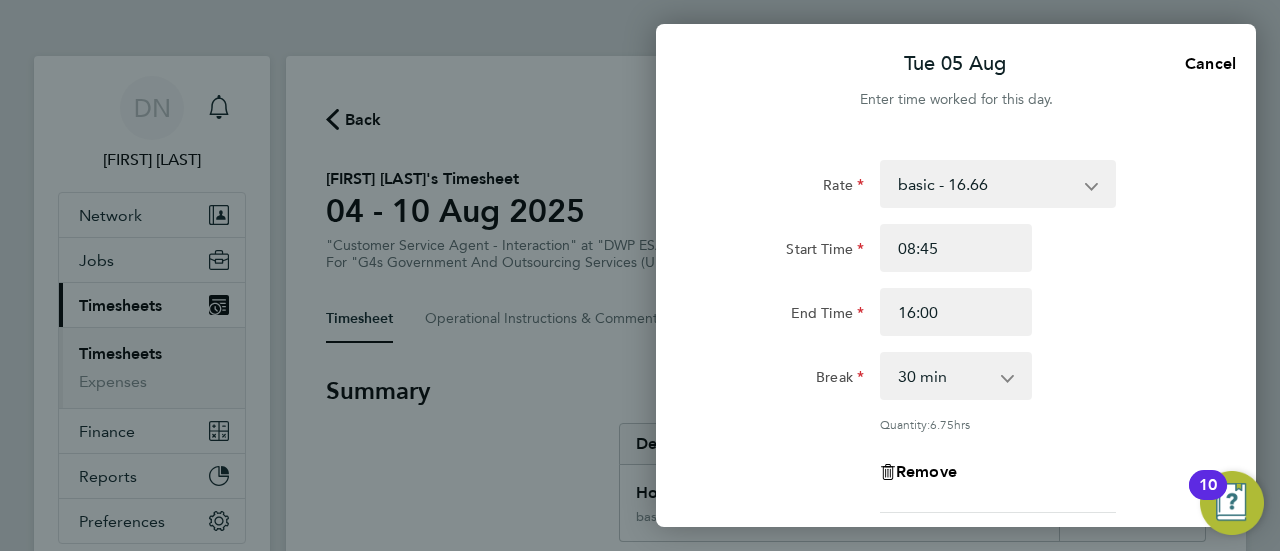 click on "Break  0 min   15 min   30 min   45 min   60 min   75 min   90 min" 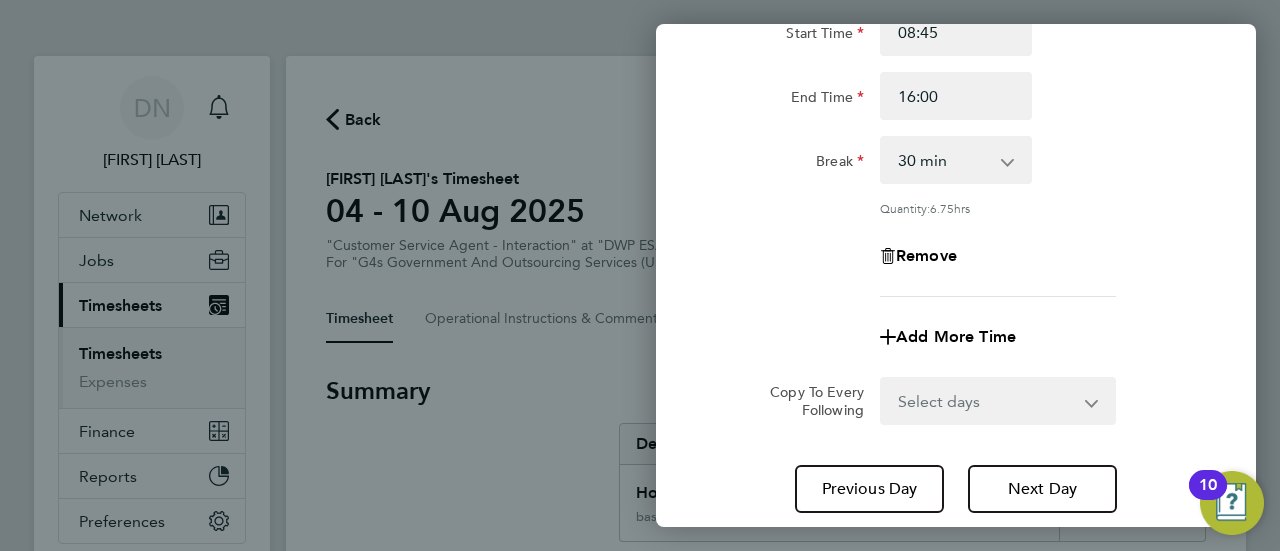 scroll, scrollTop: 320, scrollLeft: 0, axis: vertical 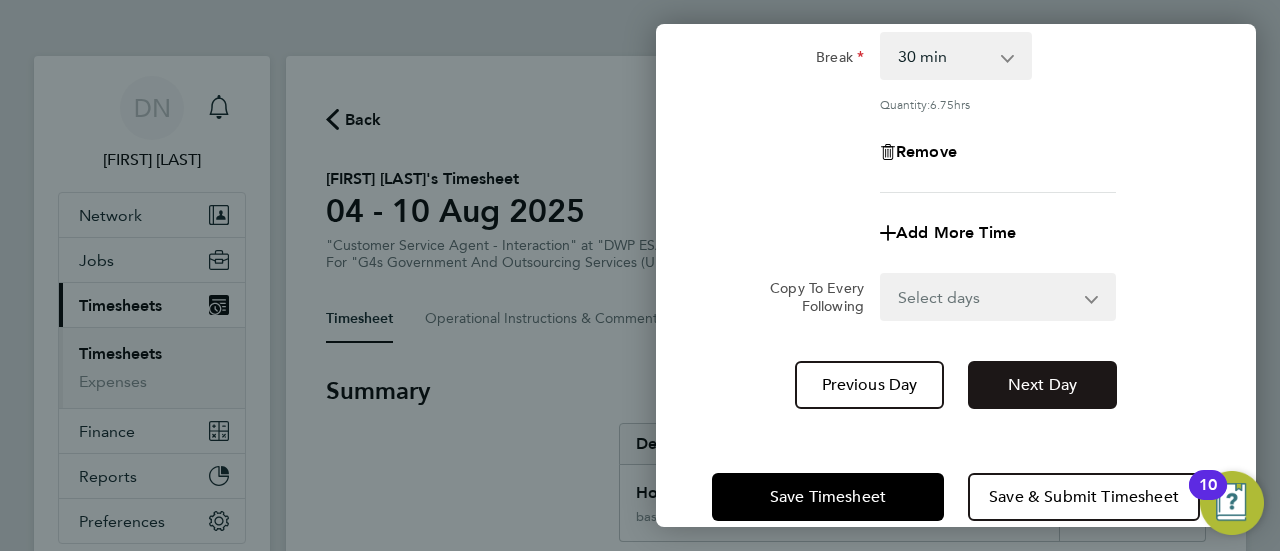 click on "Next Day" 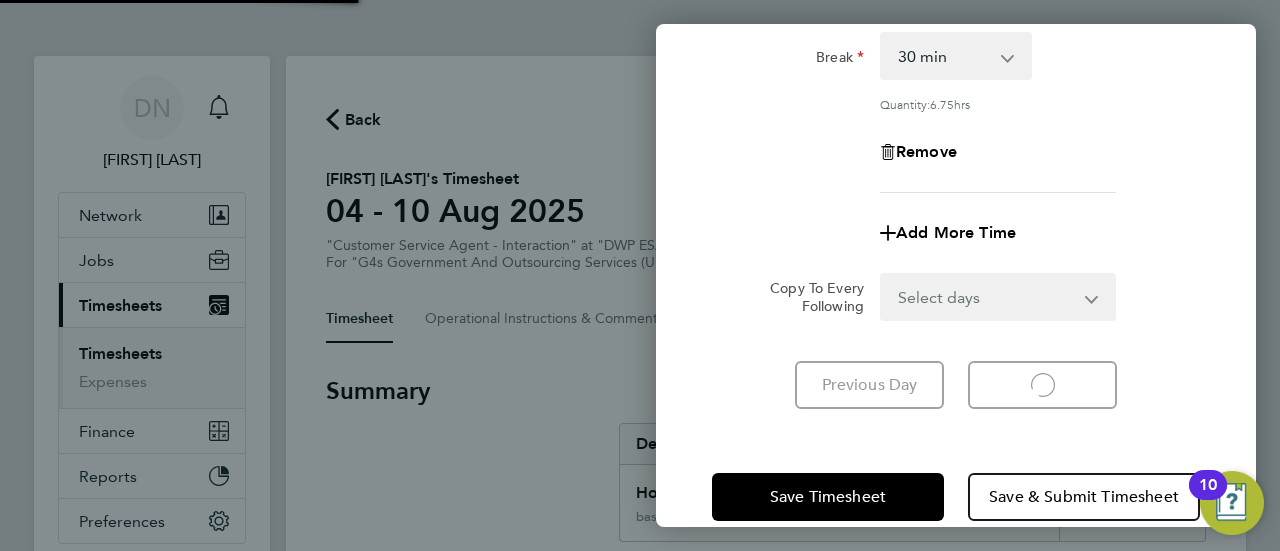 select on "30" 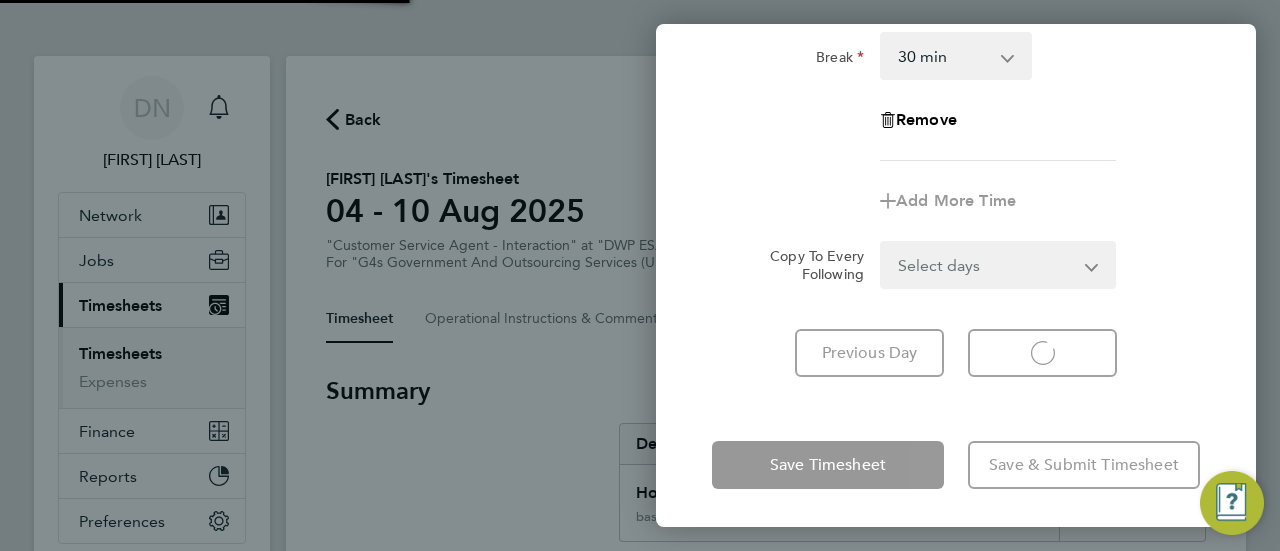 select on "30" 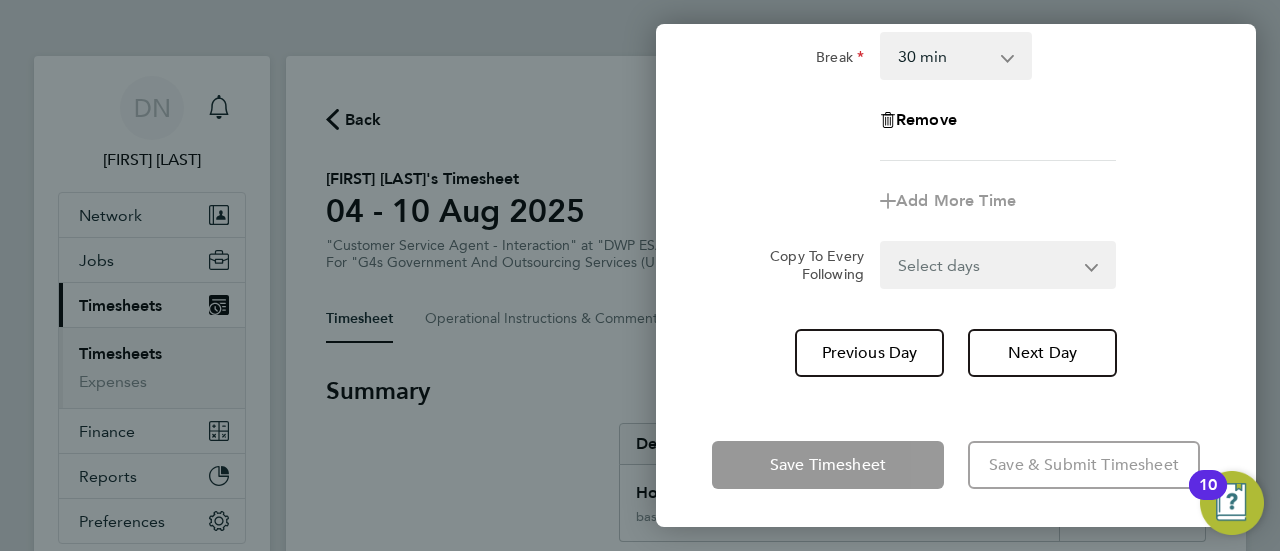 click on "Remove" 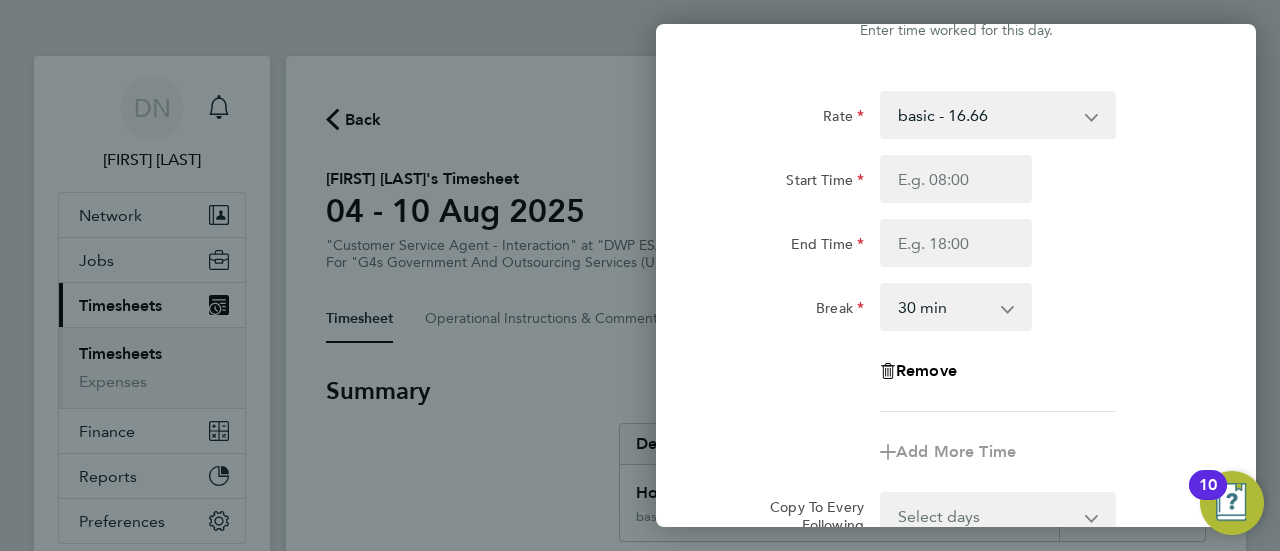 scroll, scrollTop: 0, scrollLeft: 0, axis: both 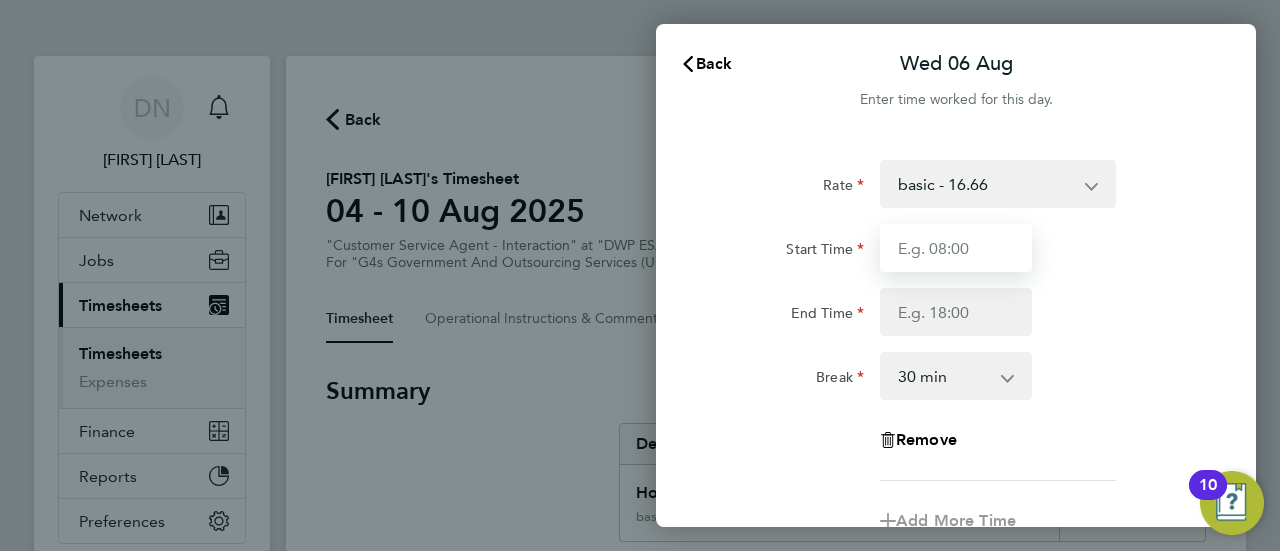 click on "Start Time" at bounding box center [956, 248] 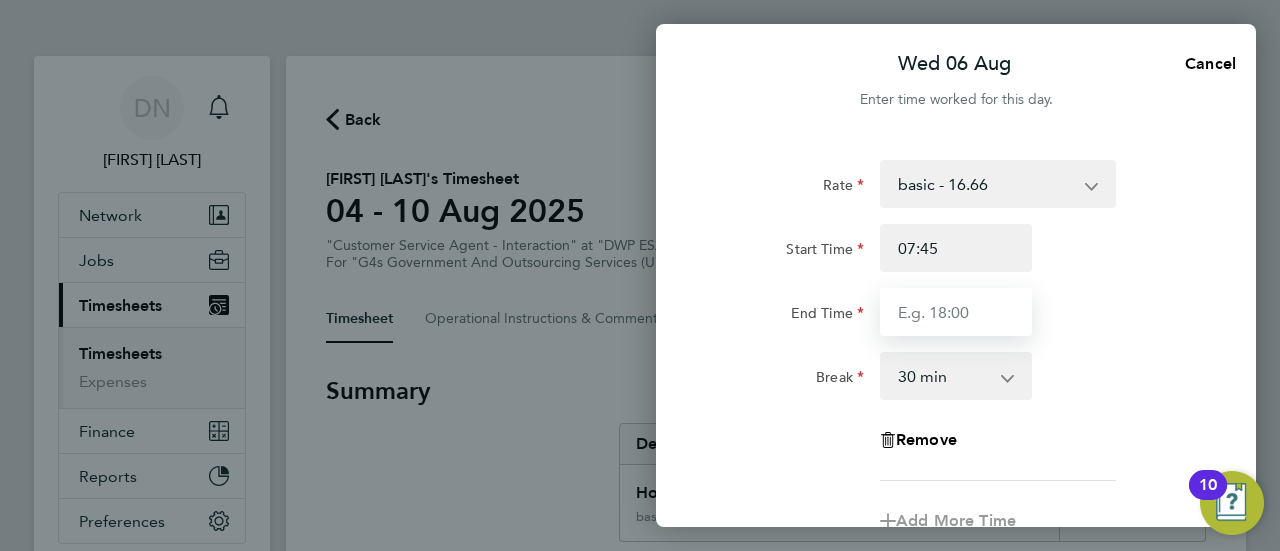 click on "End Time" at bounding box center (956, 312) 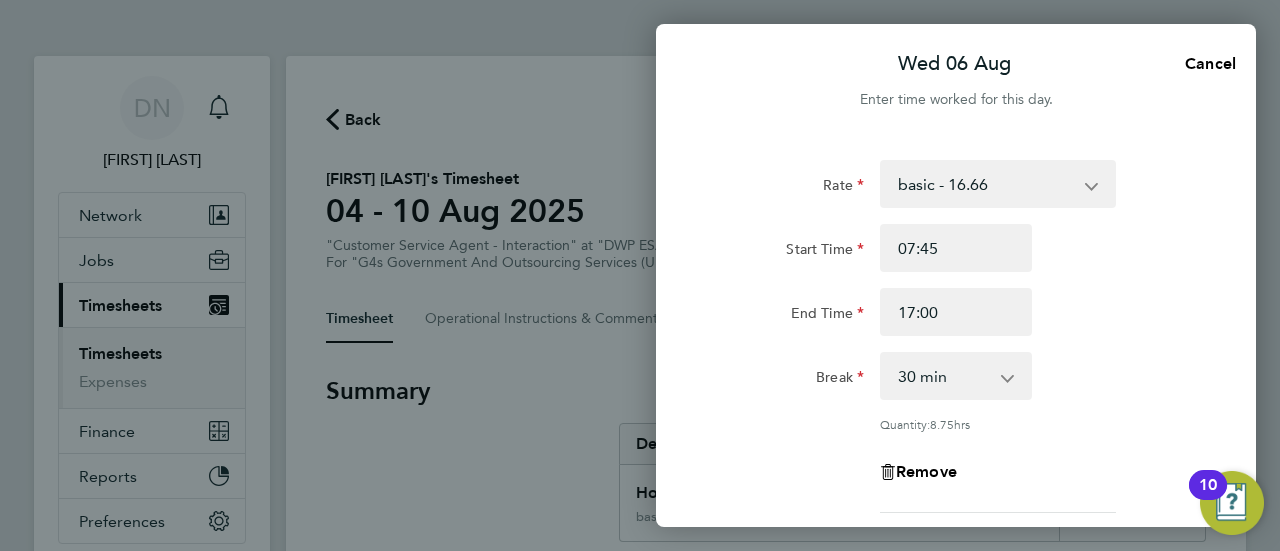 click on "Break  0 min   15 min   30 min   45 min   60 min   75 min   90 min" 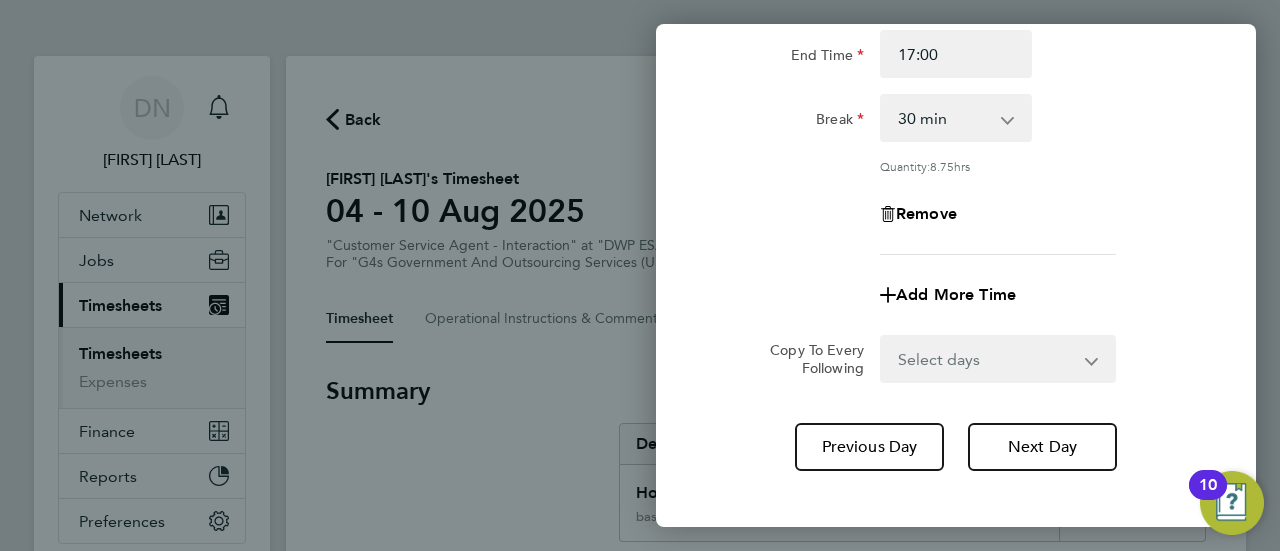 scroll, scrollTop: 320, scrollLeft: 0, axis: vertical 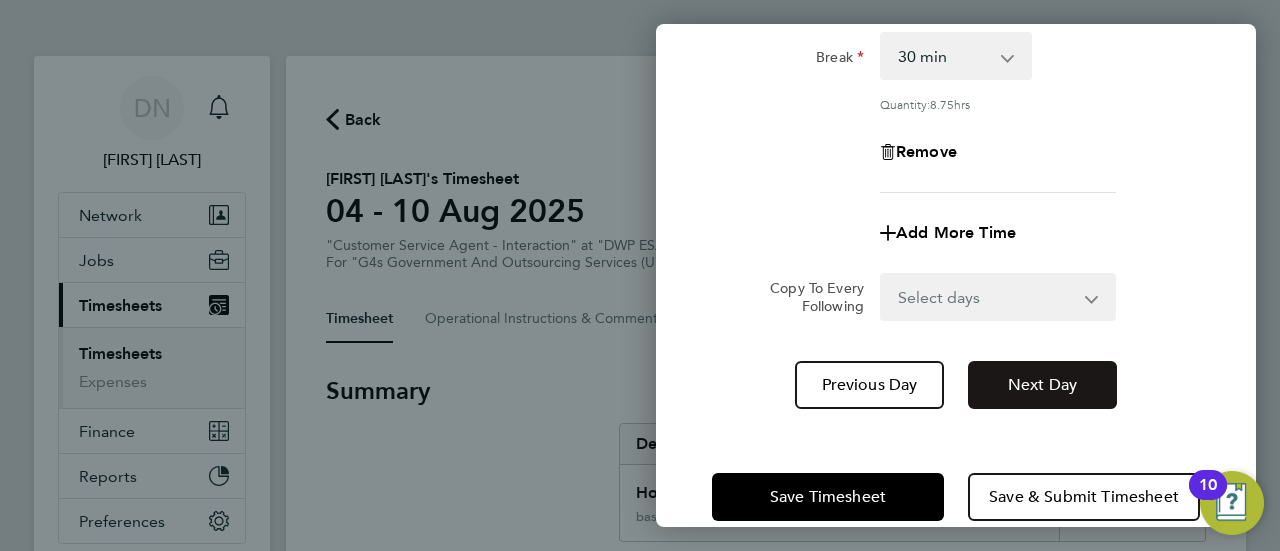 click on "Next Day" 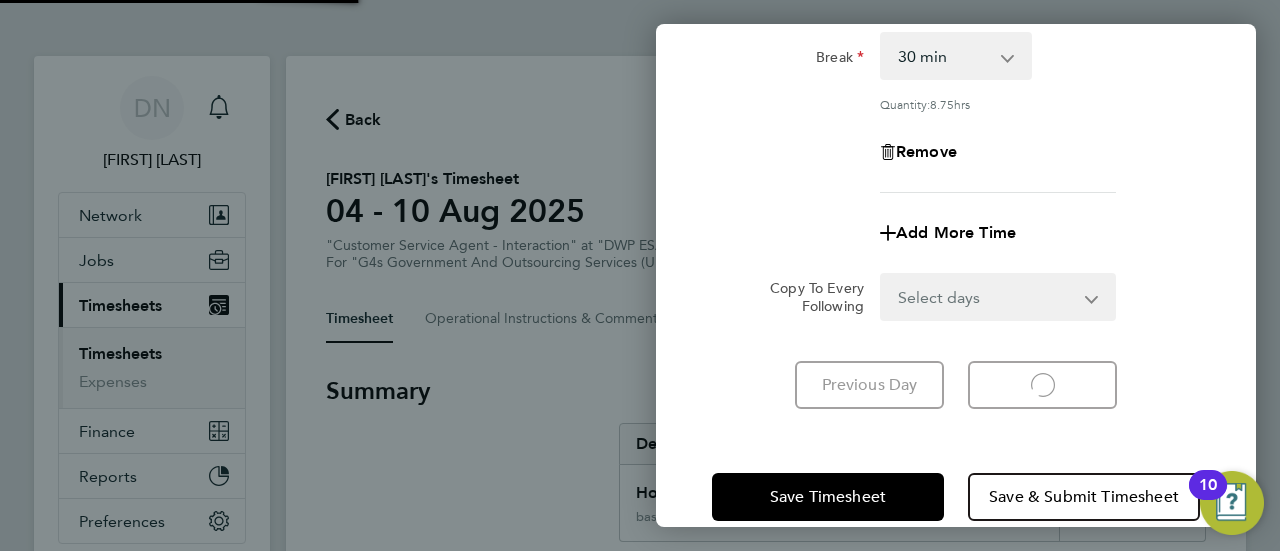 select on "30" 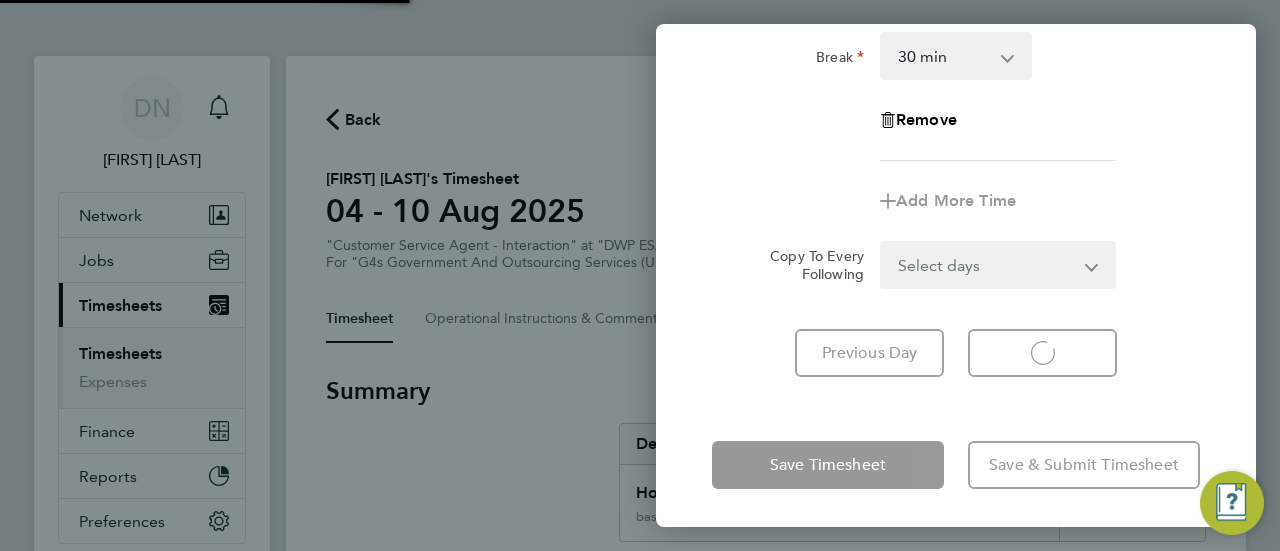 select on "30" 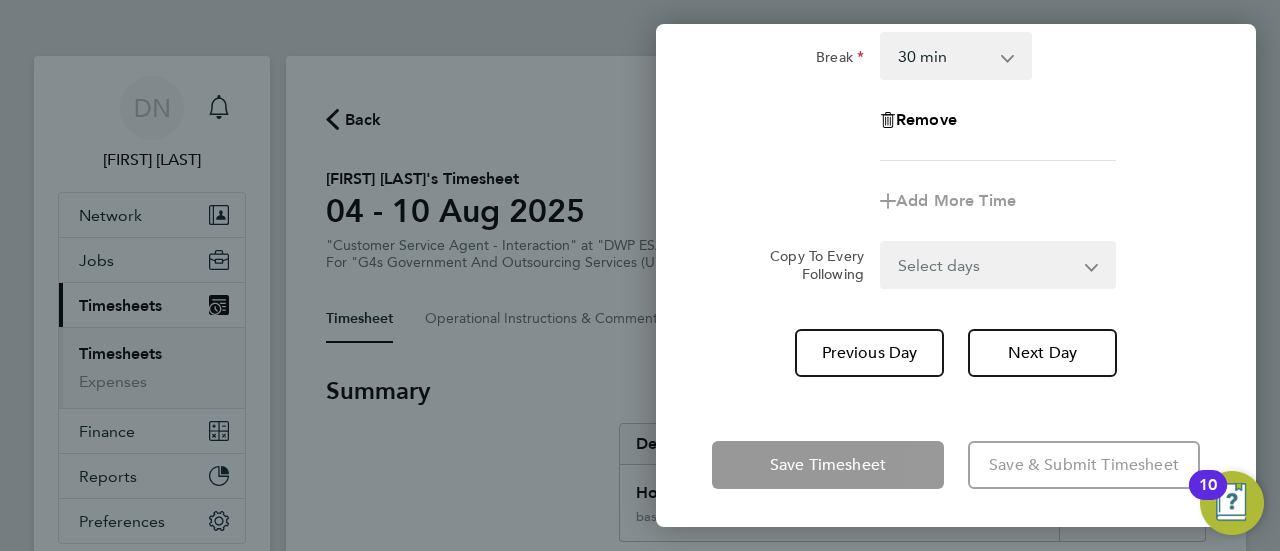 click on "Copy To Every Following  Select days   Day   Weekend (Sat-Sun)   Friday   Saturday   Sunday" 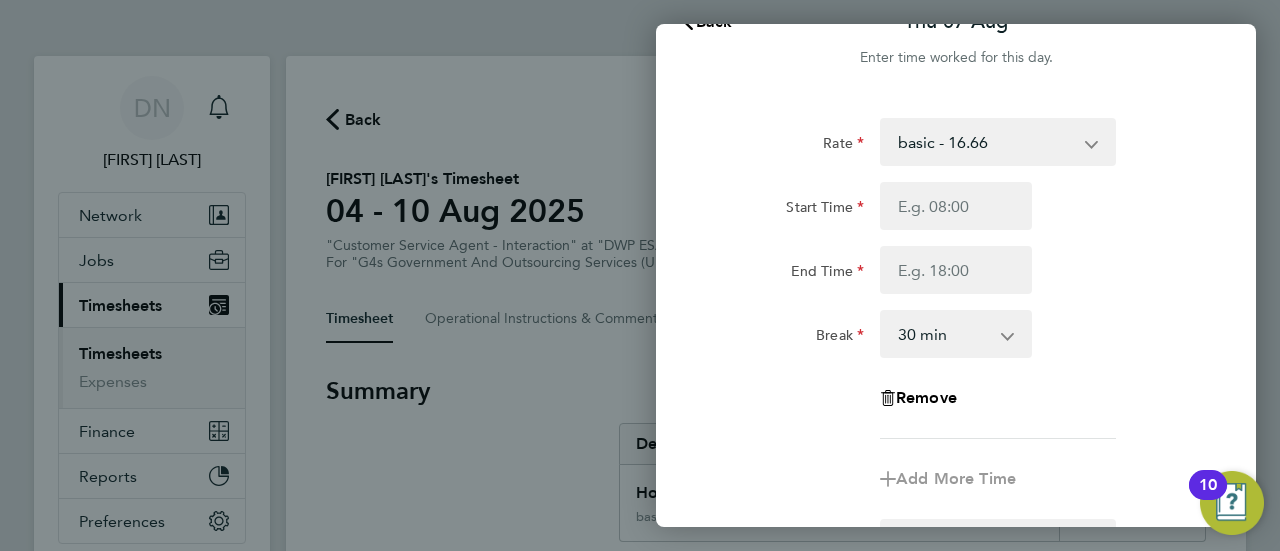scroll, scrollTop: 40, scrollLeft: 0, axis: vertical 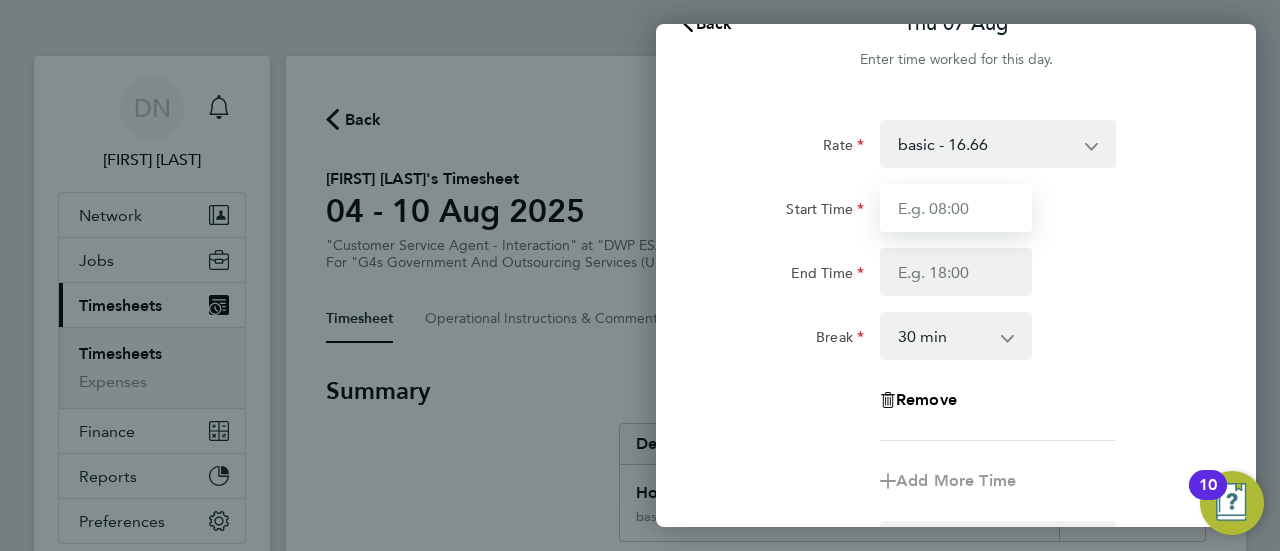 click on "Start Time" at bounding box center (956, 208) 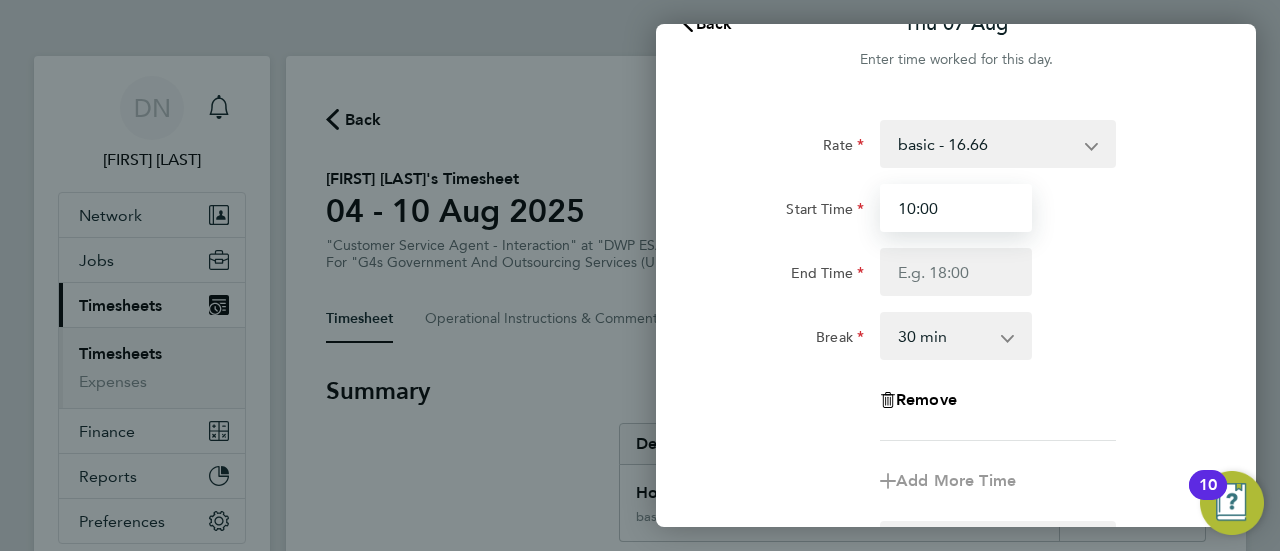type on "10:00" 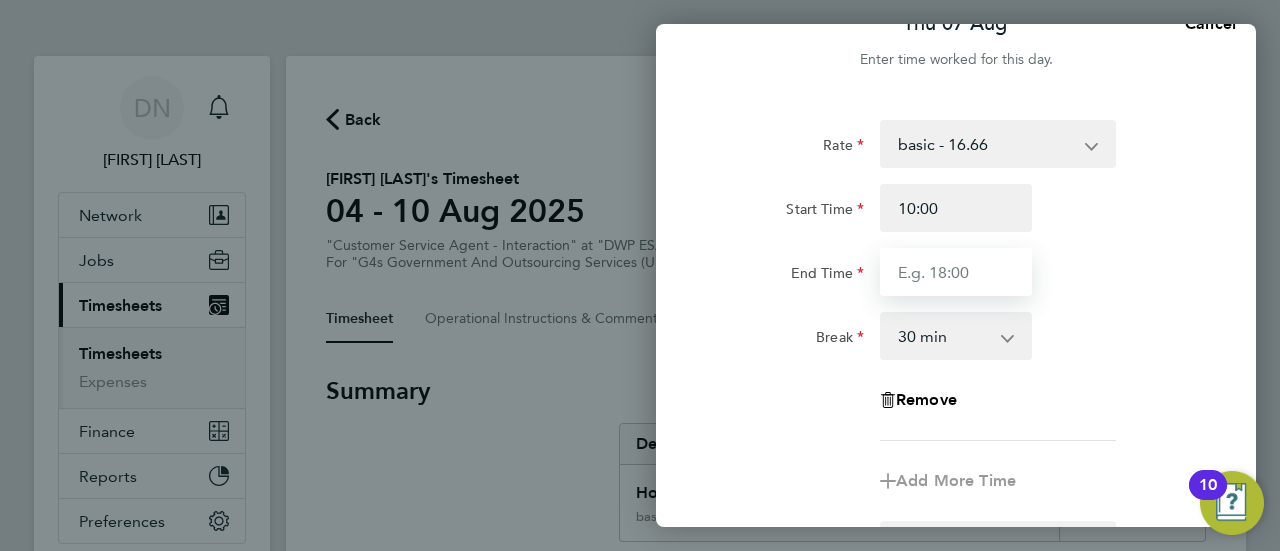 click on "End Time" at bounding box center [956, 272] 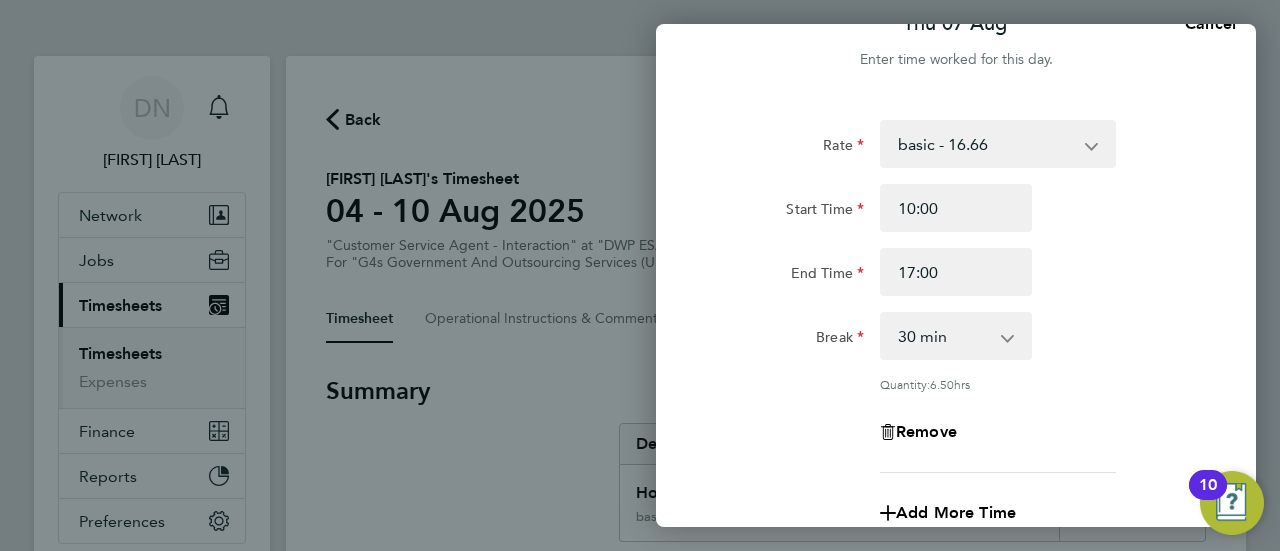 click on "Rate  basic - 16.66   System Issue Not Paid   Annual Leave   Sick   x1.5 - 24.73   x2 - 32.79   System Issue Paid - 16.66   Bank Holiday
Start Time 10:00 End Time 17:00 Break  0 min   15 min   30 min   45 min   60 min   75 min   90 min
Quantity:  6.50  hrs
Remove" 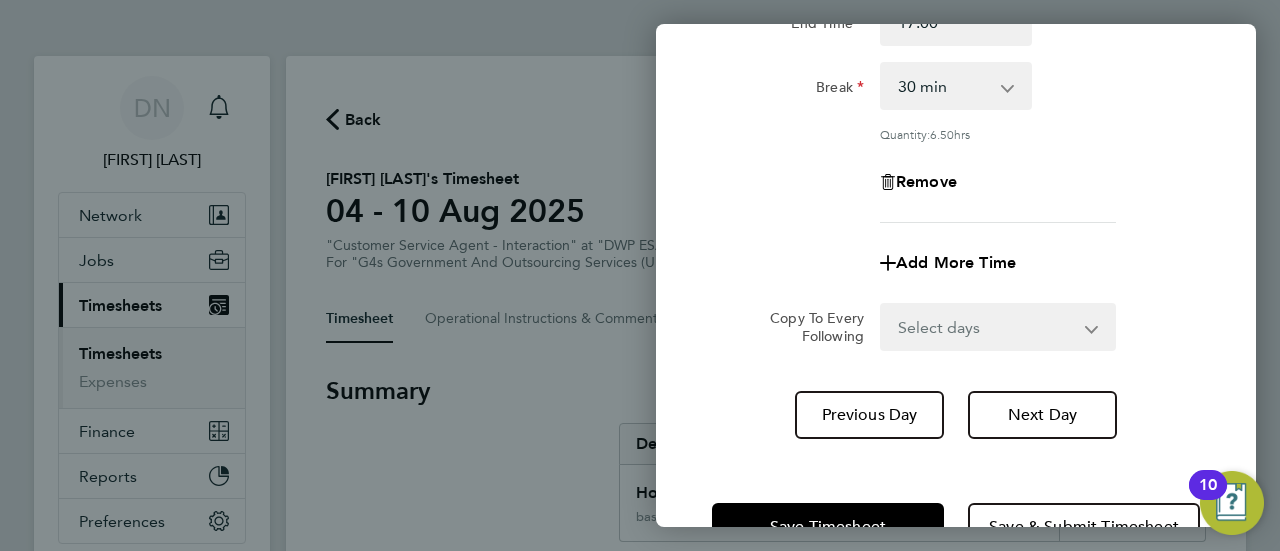 scroll, scrollTop: 352, scrollLeft: 0, axis: vertical 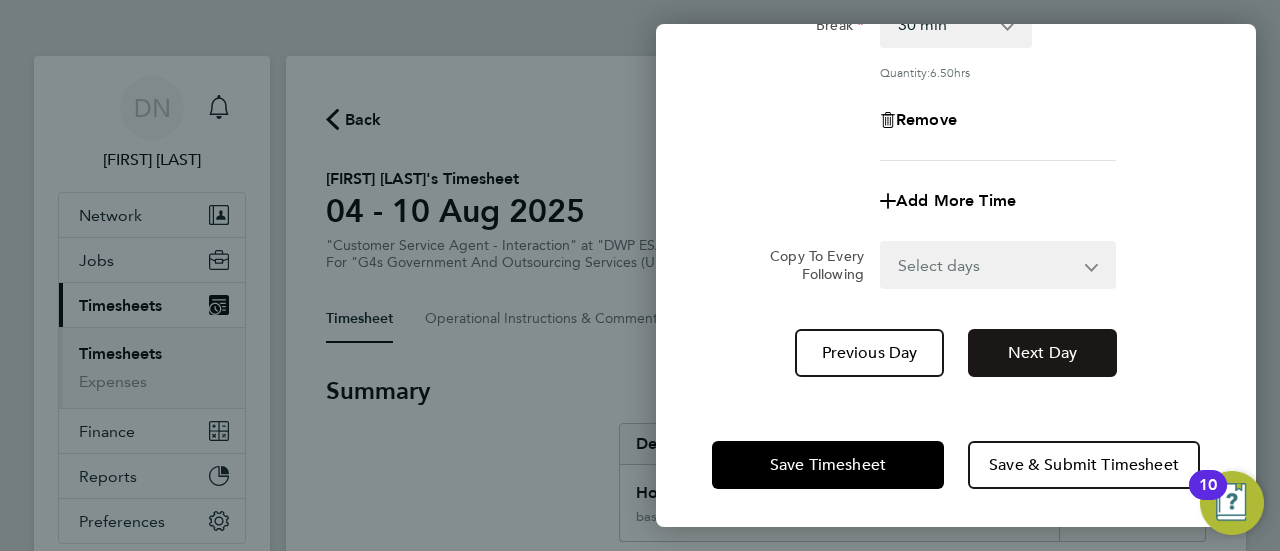 click on "Next Day" 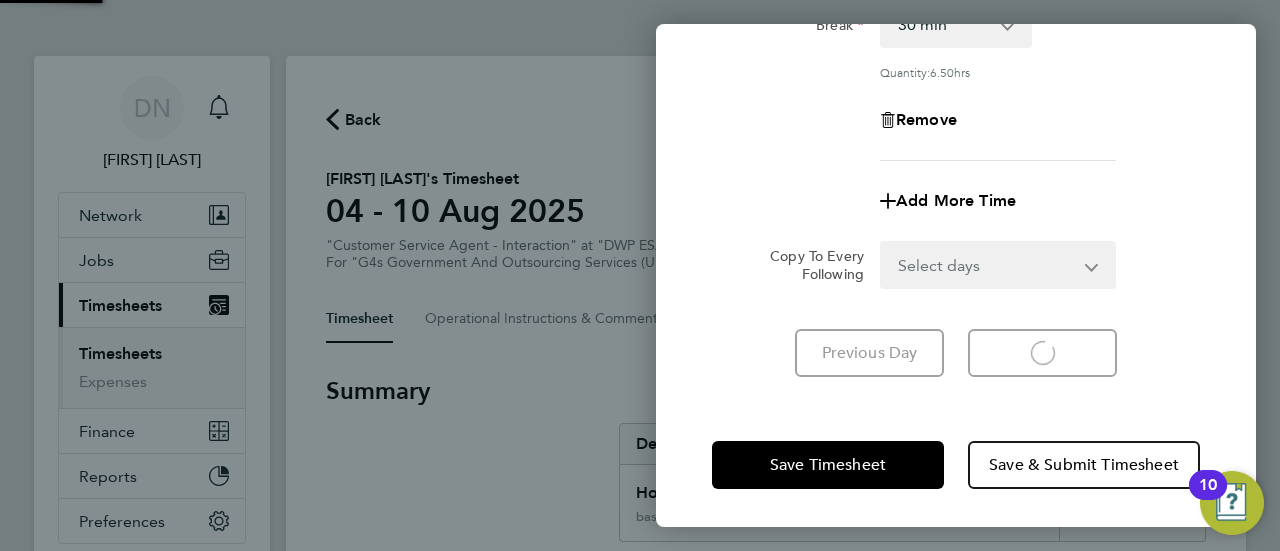 click on "Next Day
Loading" 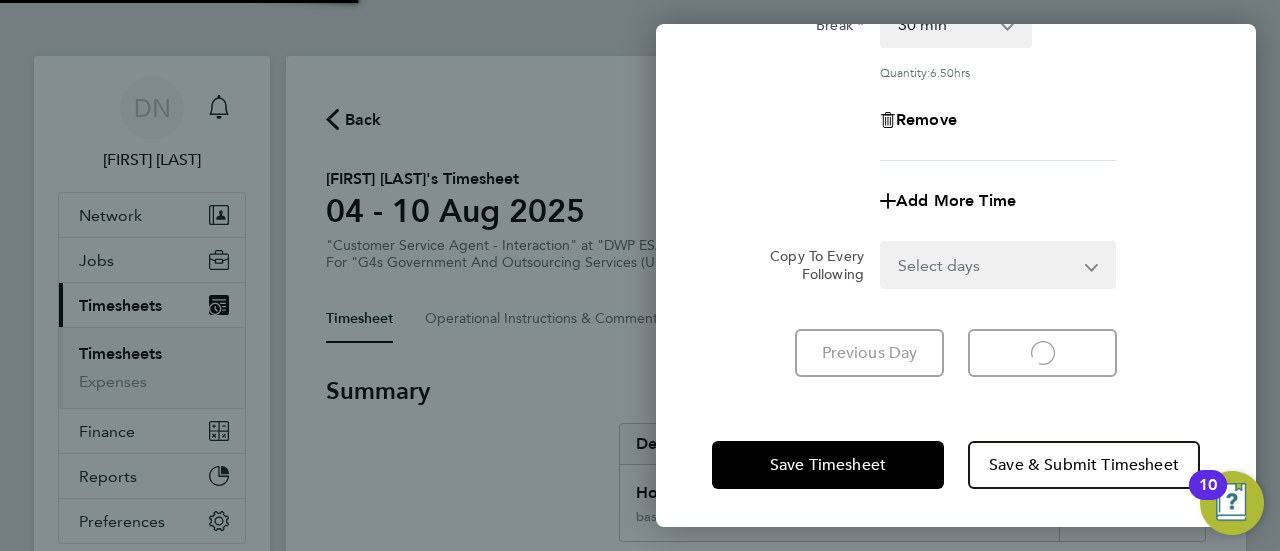 scroll, scrollTop: 321, scrollLeft: 0, axis: vertical 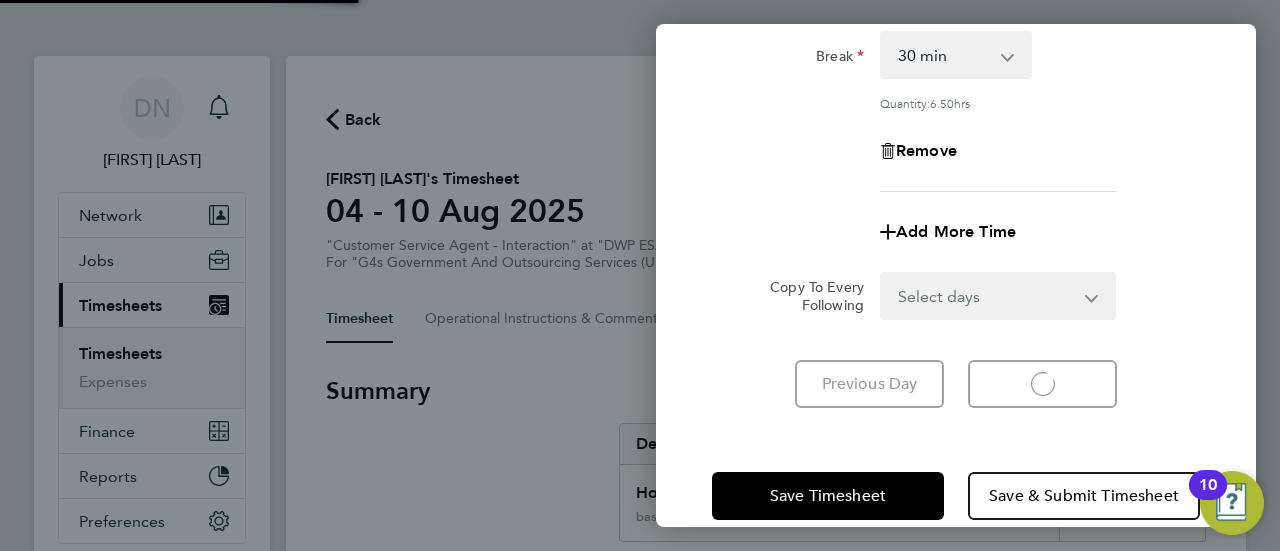 select on "30" 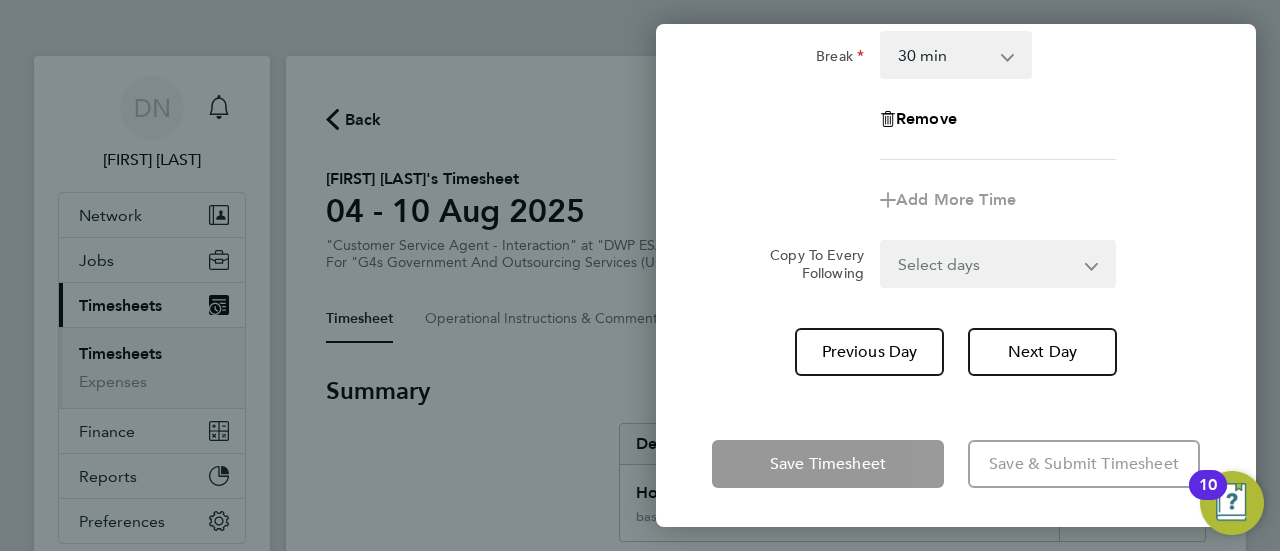click on "Copy To Every Following  Select days   Day   Weekend (Sat-Sun)   Saturday   Sunday" 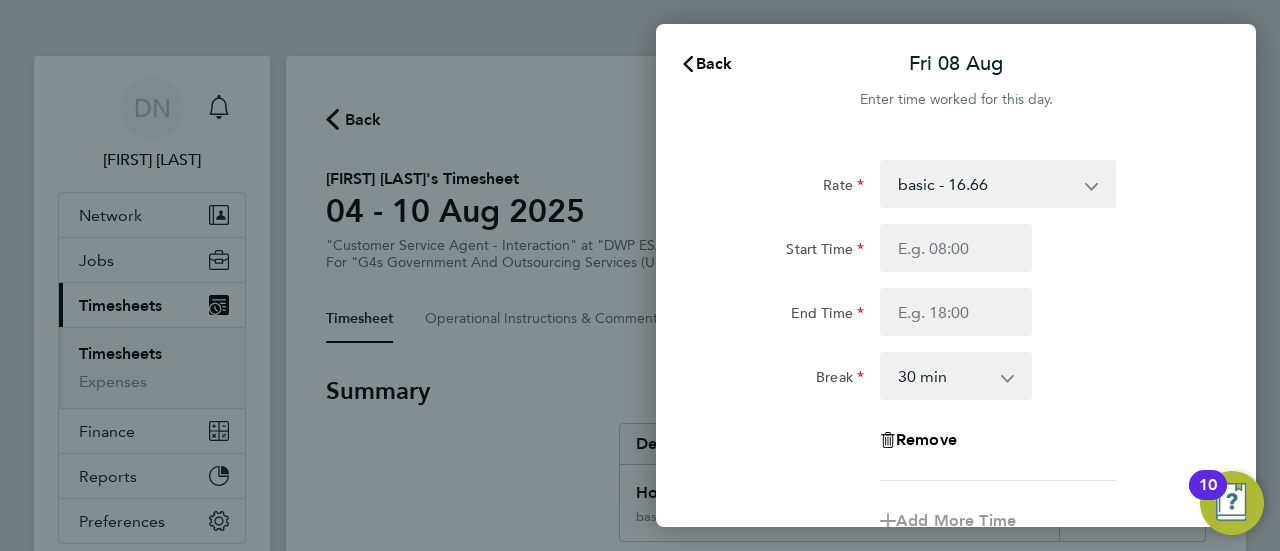 scroll, scrollTop: 0, scrollLeft: 0, axis: both 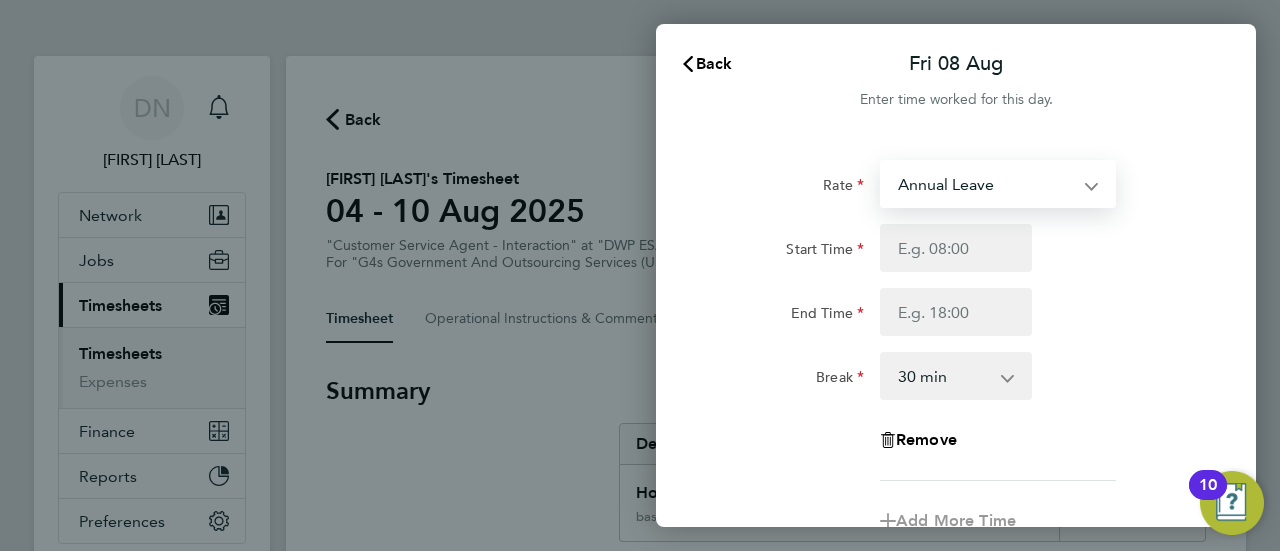 select on "30" 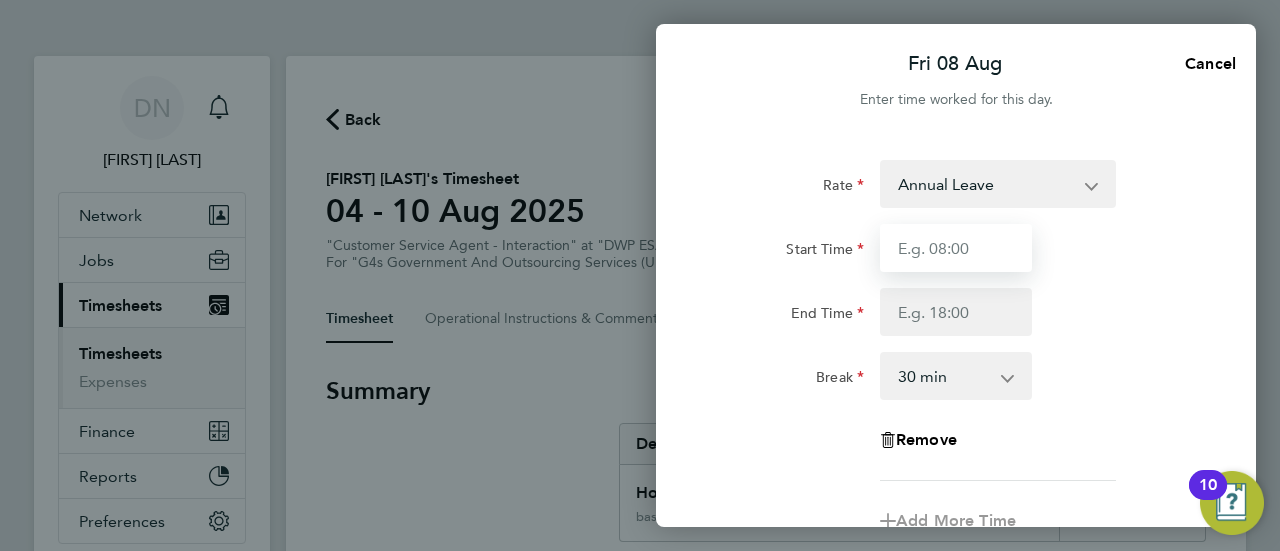 click on "Start Time" at bounding box center [956, 248] 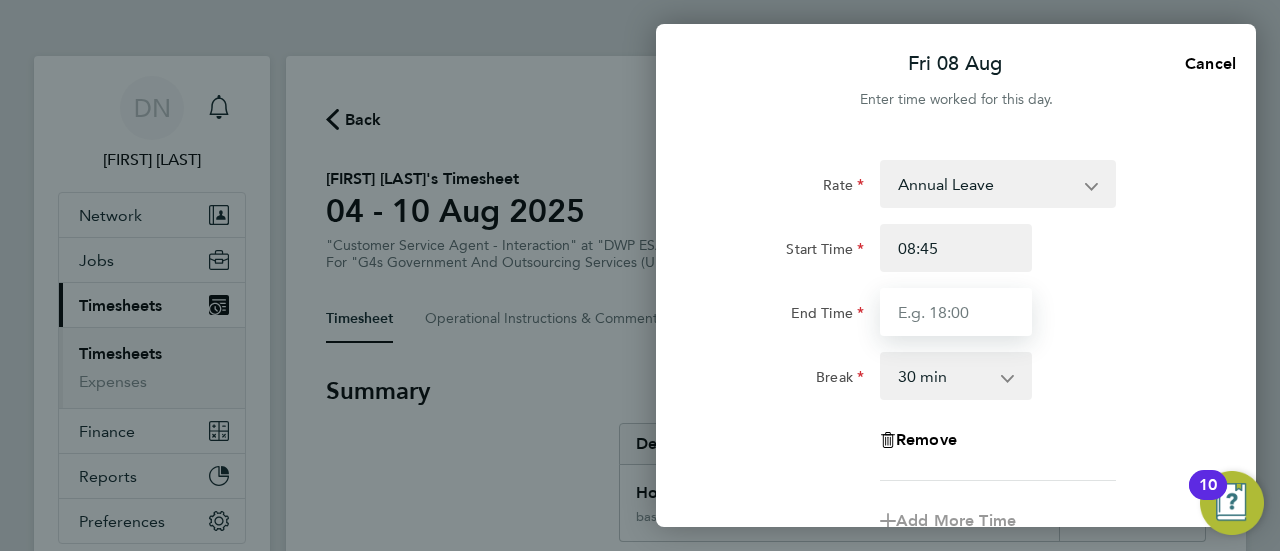 click on "End Time" at bounding box center (956, 312) 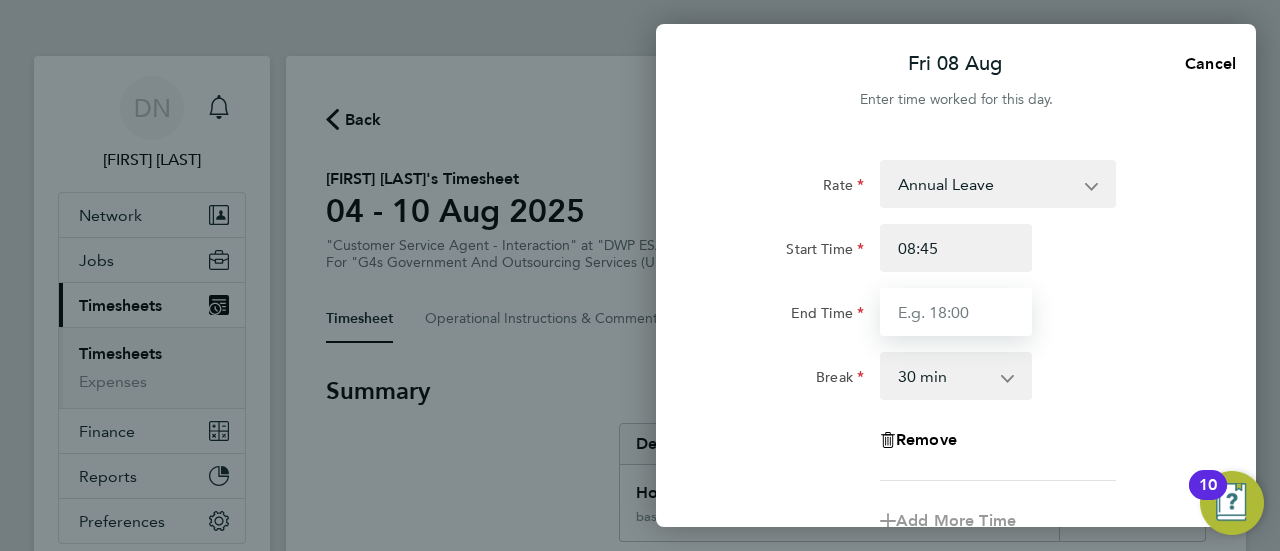 type on "16:30" 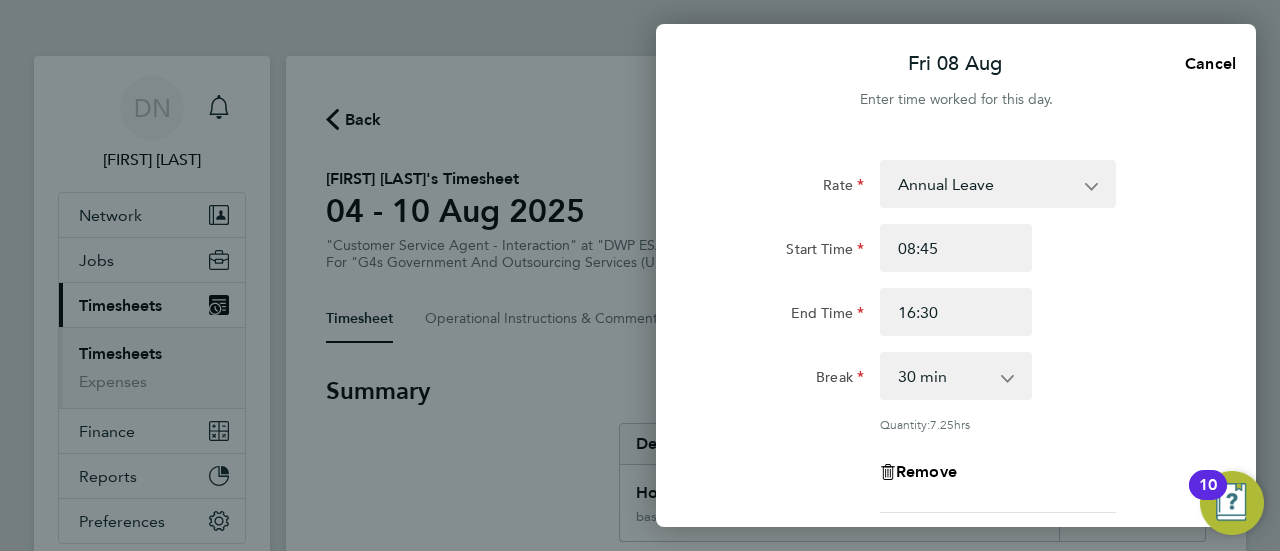 click on "Break  0 min   15 min   30 min   45 min   60 min   75 min   90 min" 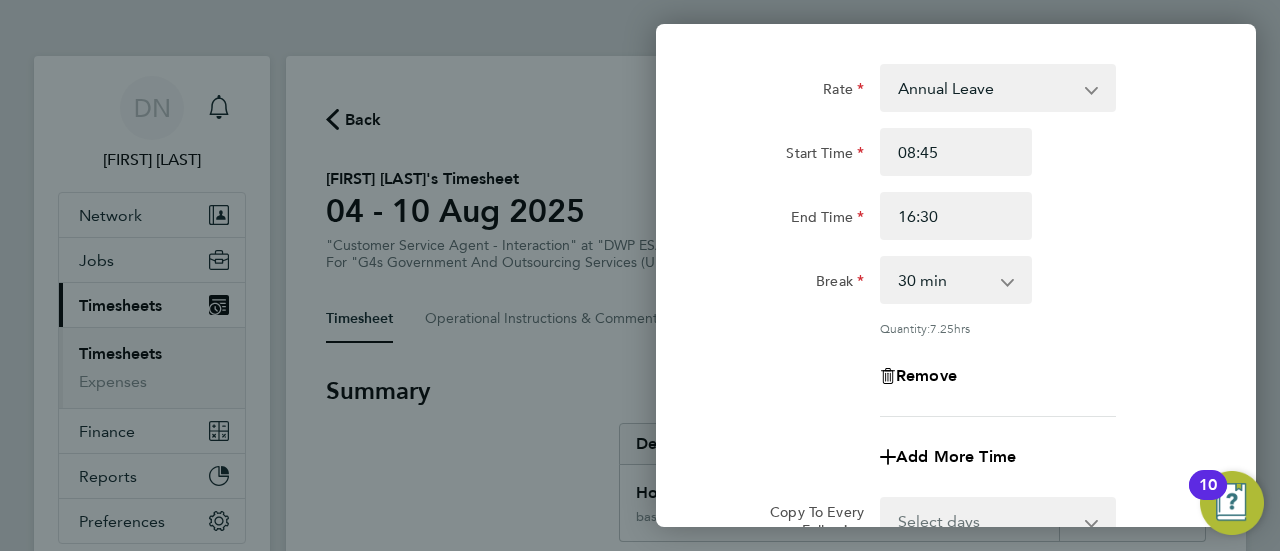 scroll, scrollTop: 352, scrollLeft: 0, axis: vertical 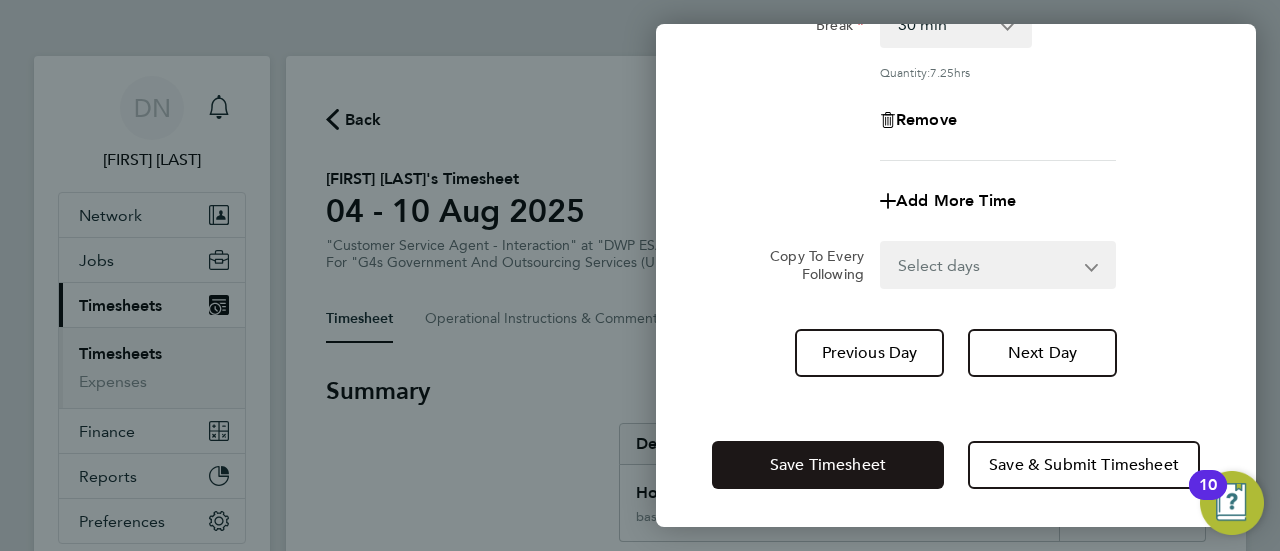 click on "Save Timesheet" 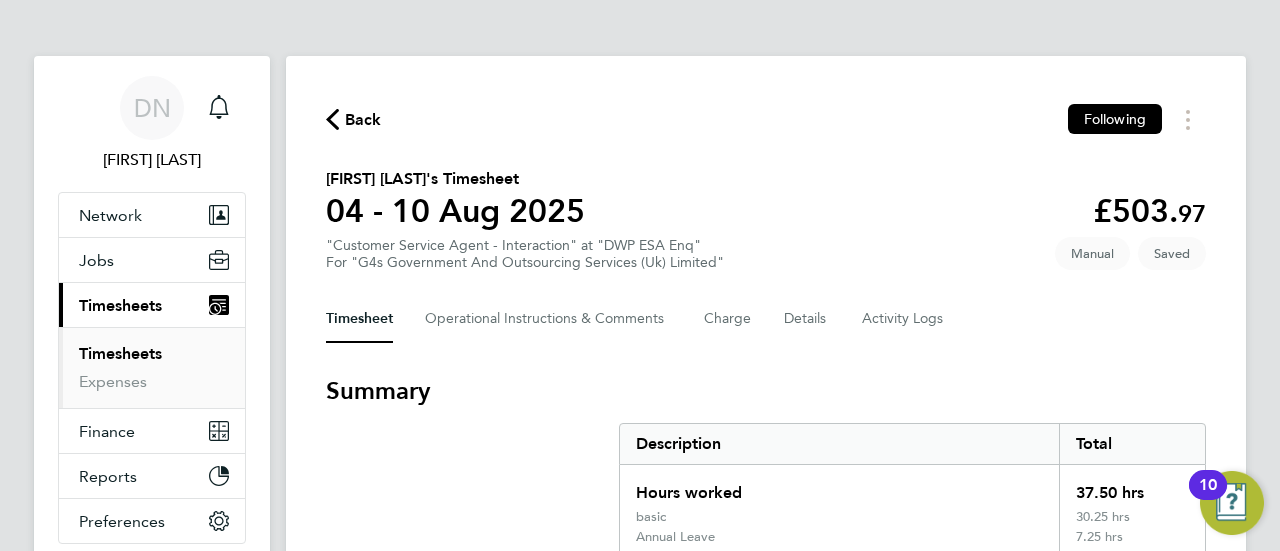 drag, startPoint x: 1231, startPoint y: 341, endPoint x: 1243, endPoint y: 351, distance: 15.6205 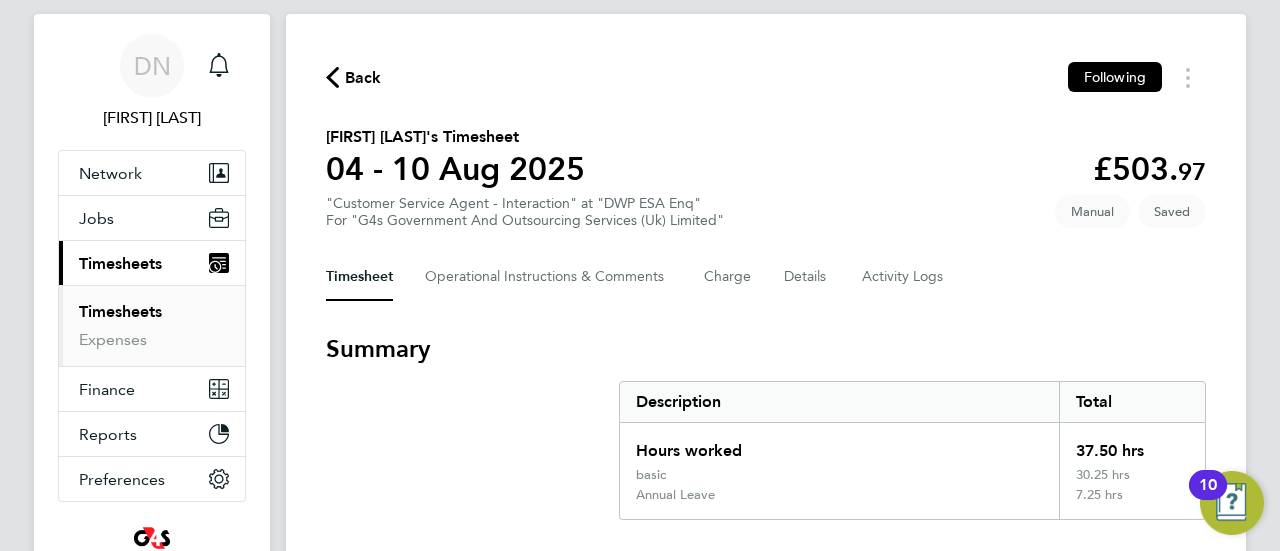scroll, scrollTop: 30, scrollLeft: 0, axis: vertical 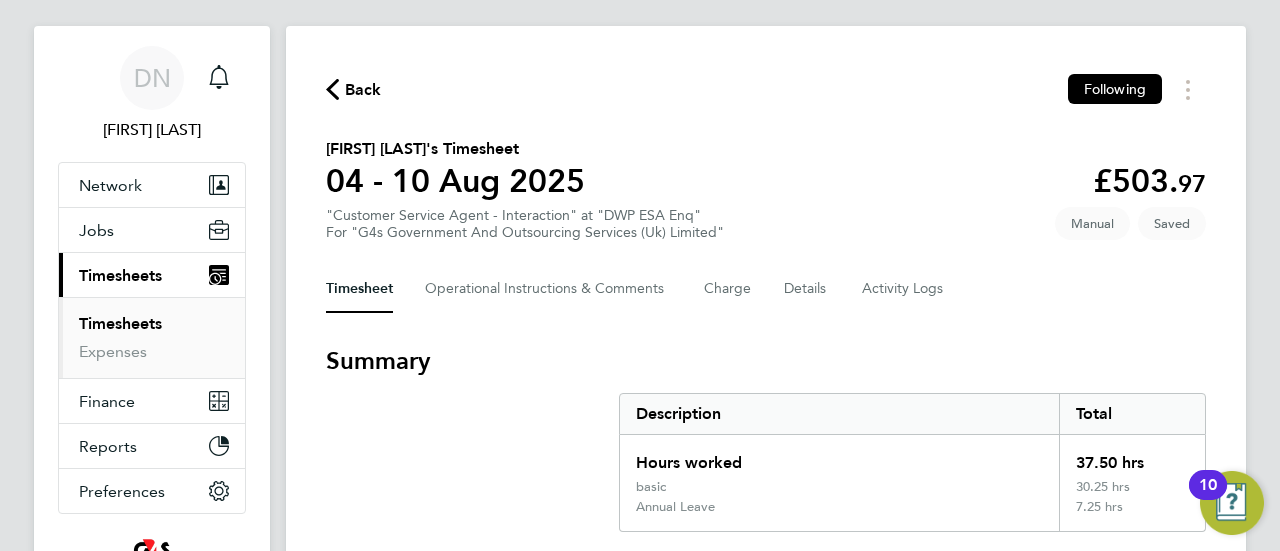 click on "Back" 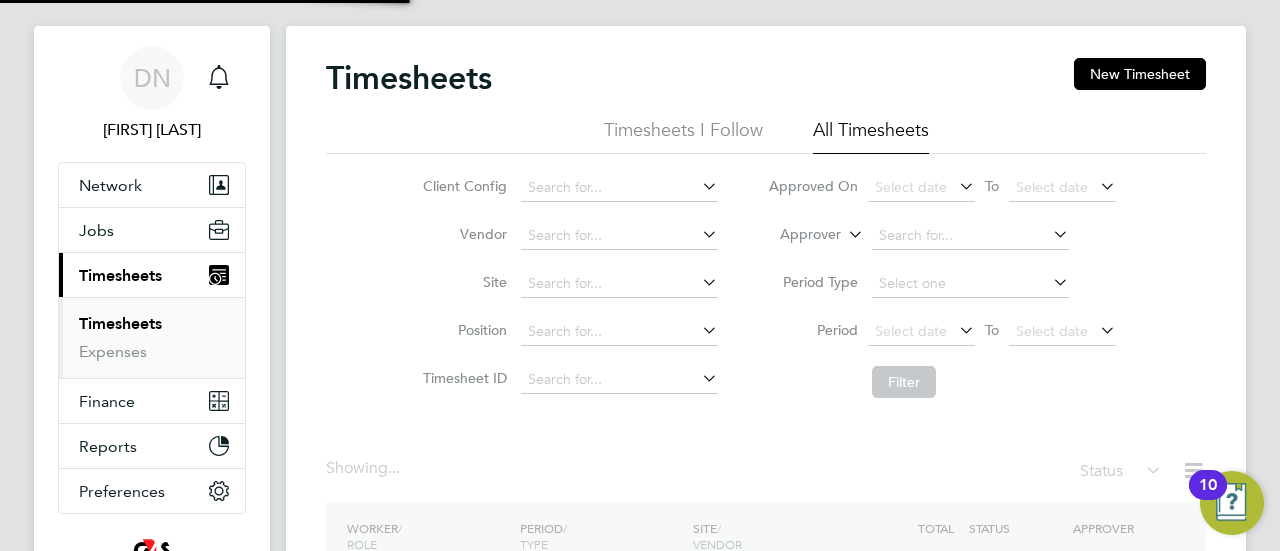 scroll, scrollTop: 0, scrollLeft: 0, axis: both 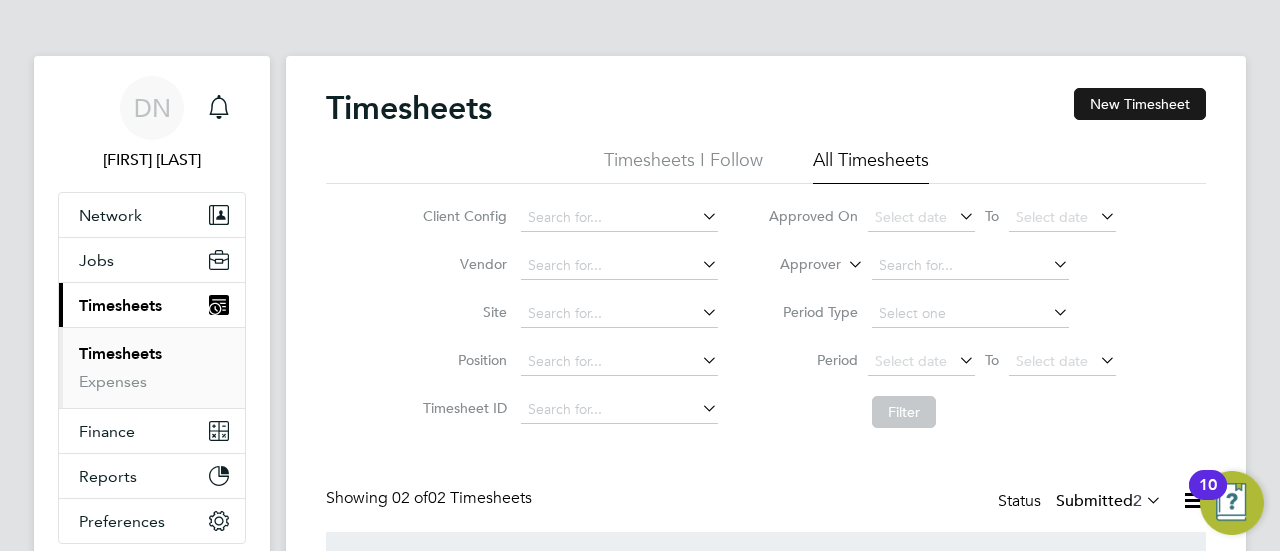 click on "New Timesheet" 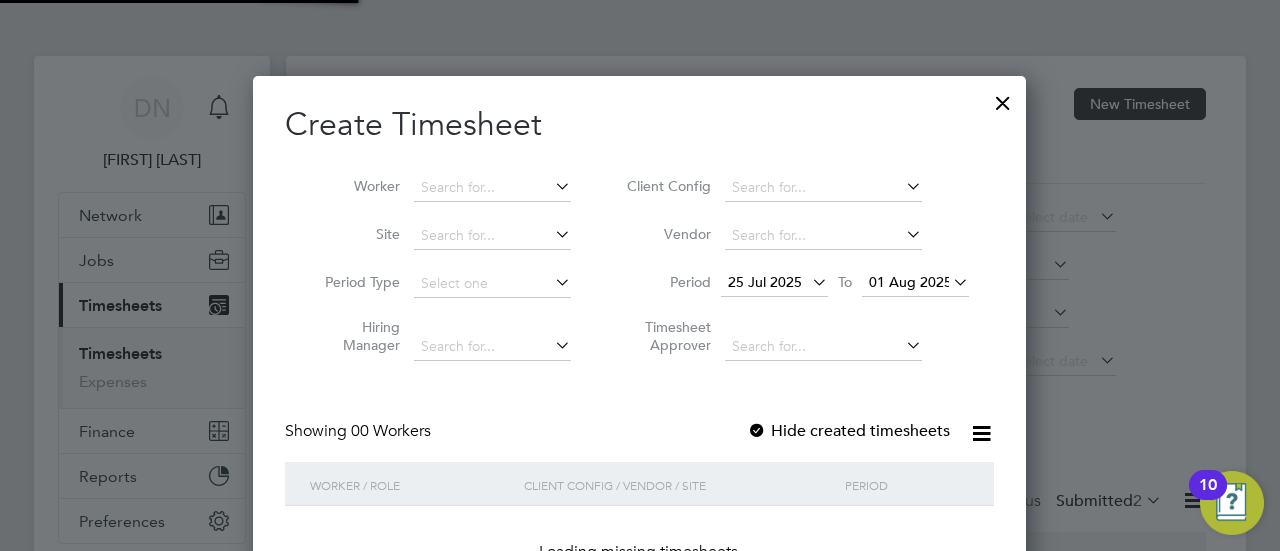 scroll, scrollTop: 563, scrollLeft: 774, axis: both 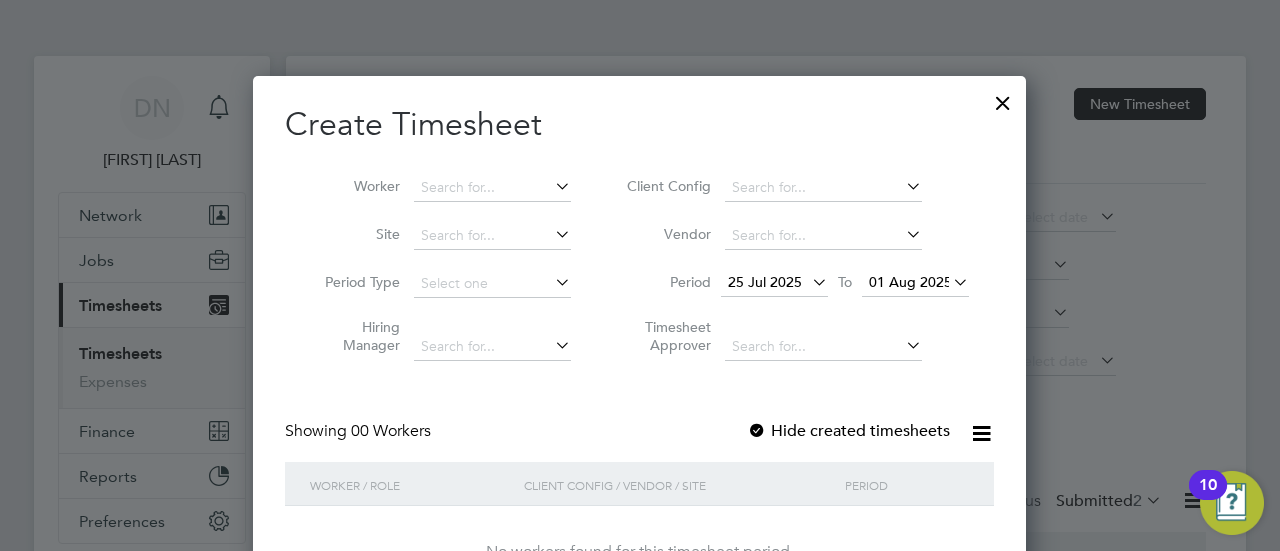 click on "Site" at bounding box center (440, 236) 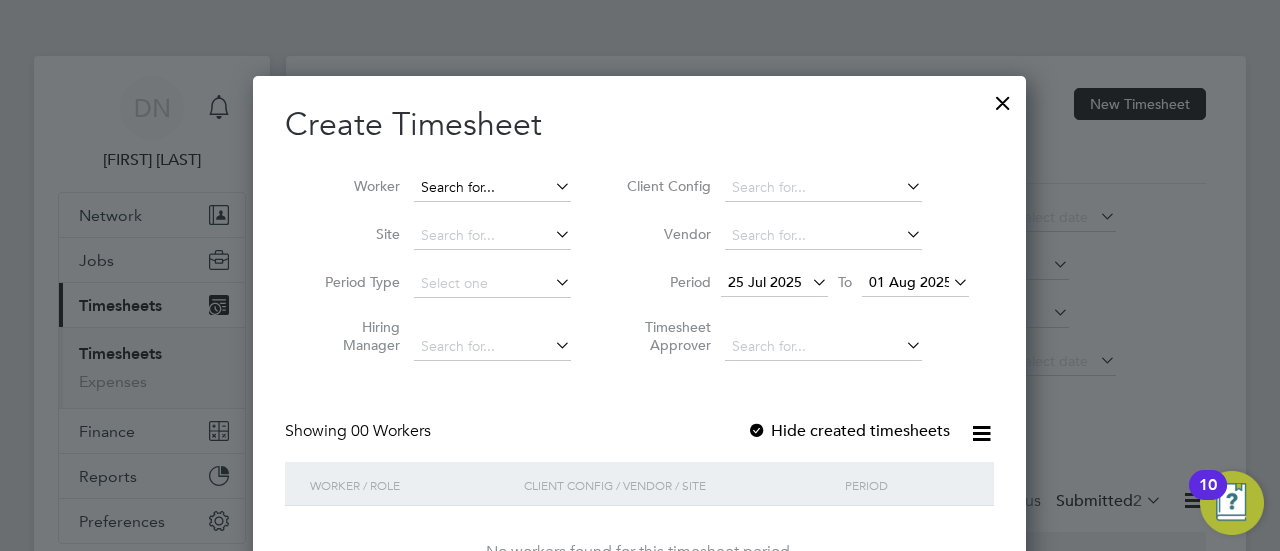 click at bounding box center (492, 188) 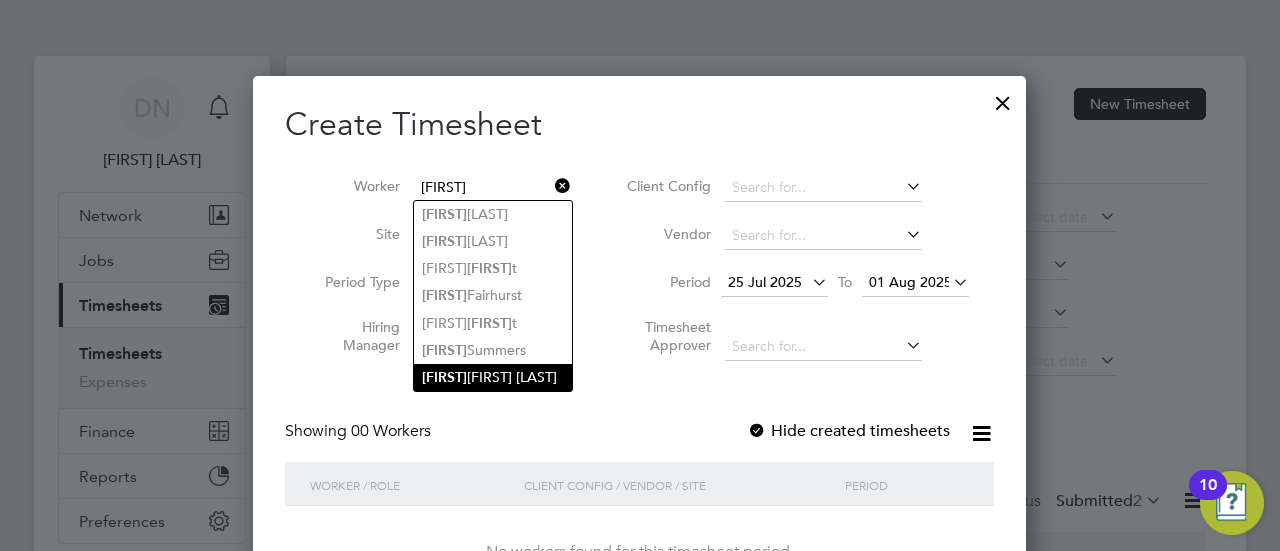 click on "[FIRST] [LAST]" 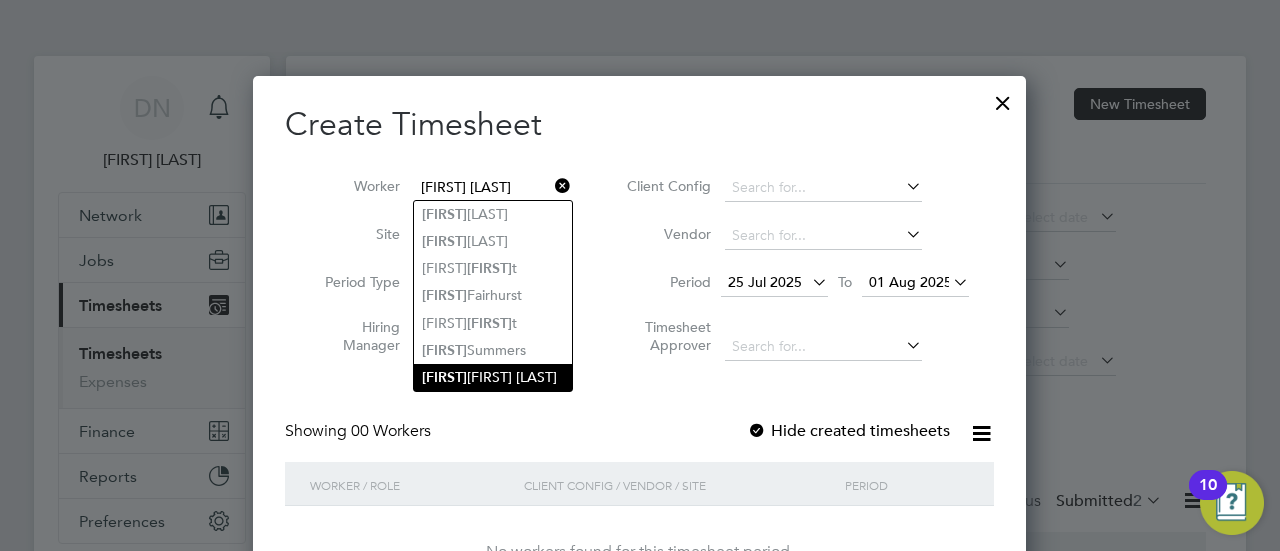 scroll, scrollTop: 10, scrollLeft: 9, axis: both 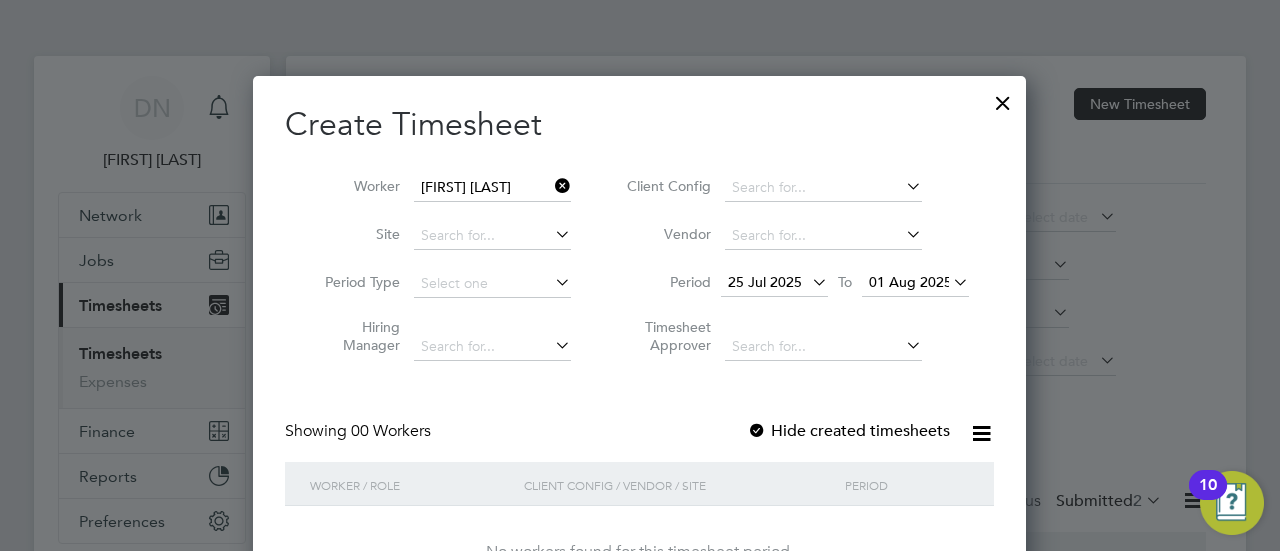 click on "25 Jul 2025" at bounding box center (765, 282) 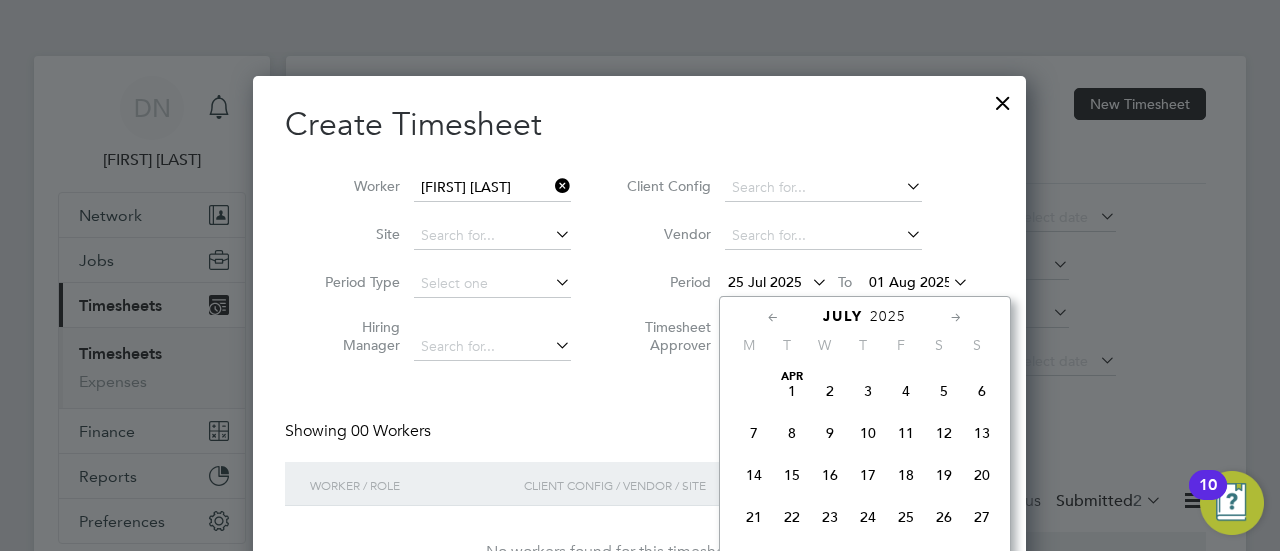 scroll, scrollTop: 729, scrollLeft: 0, axis: vertical 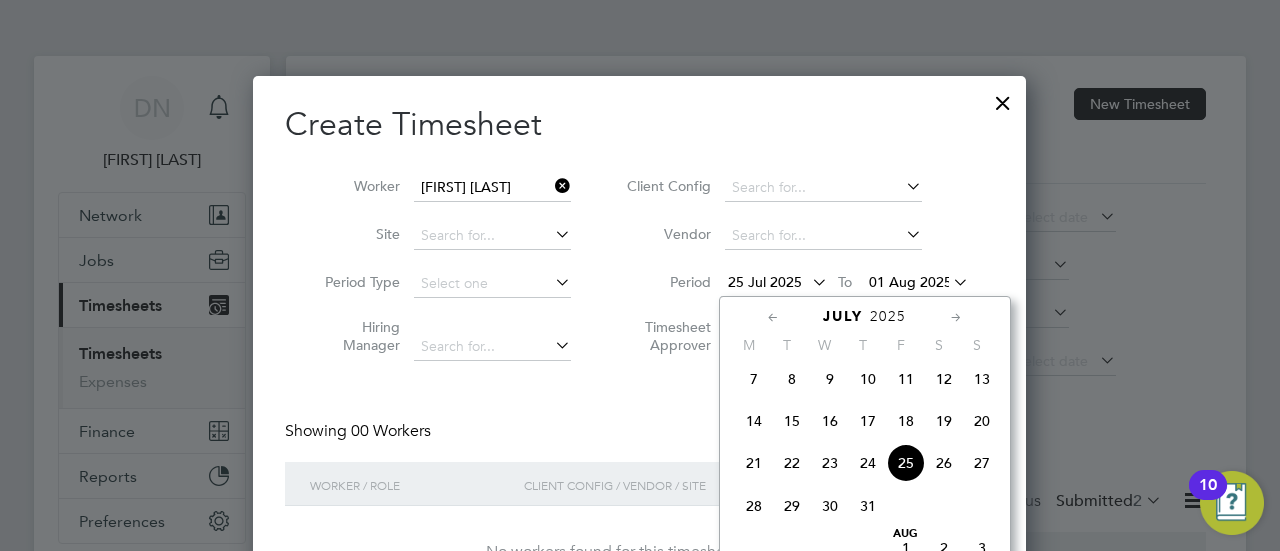 click 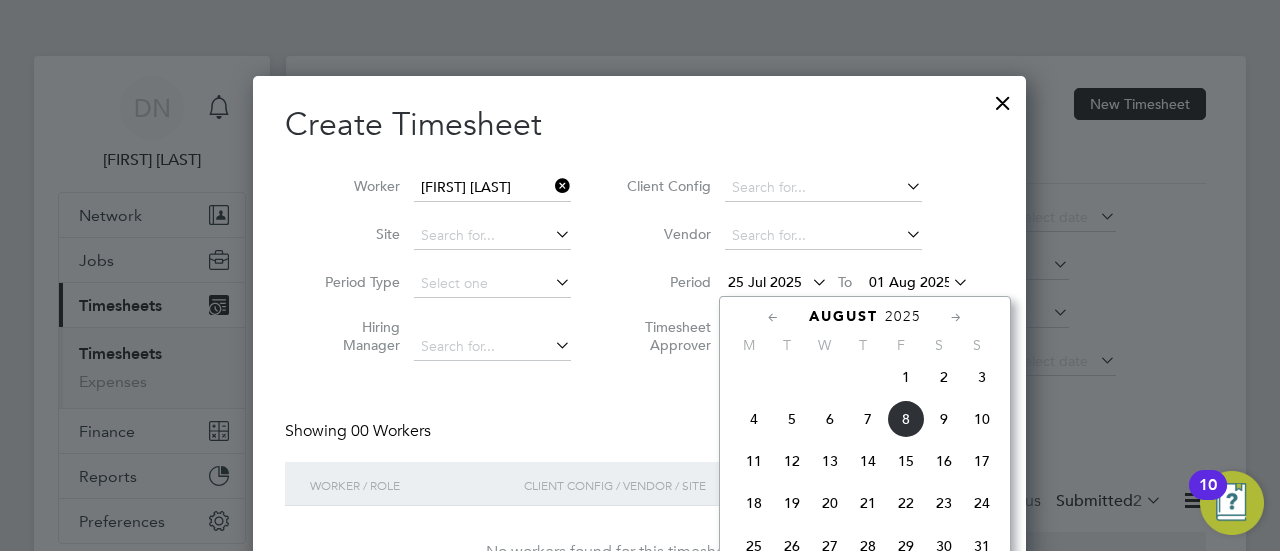 click on "4" 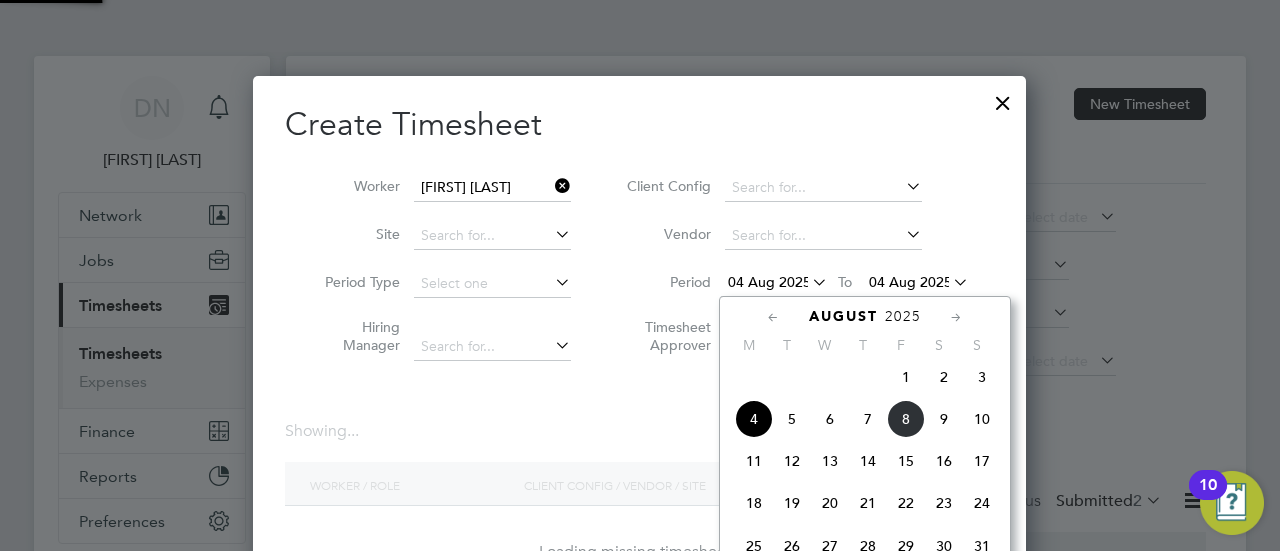 scroll, scrollTop: 10, scrollLeft: 9, axis: both 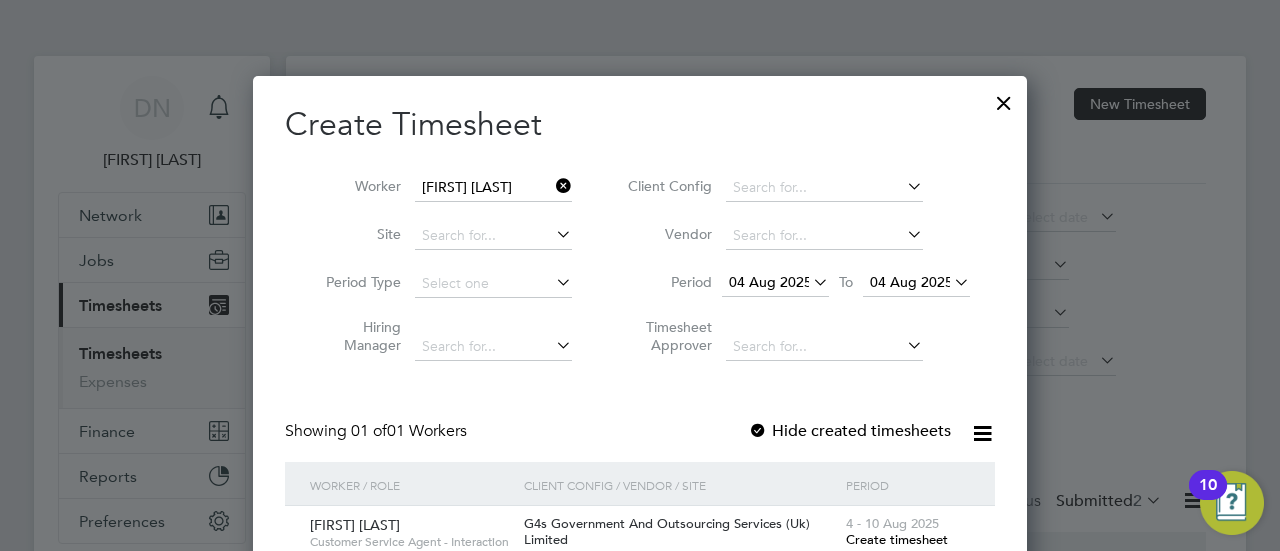 click on "Create timesheet" at bounding box center (897, 539) 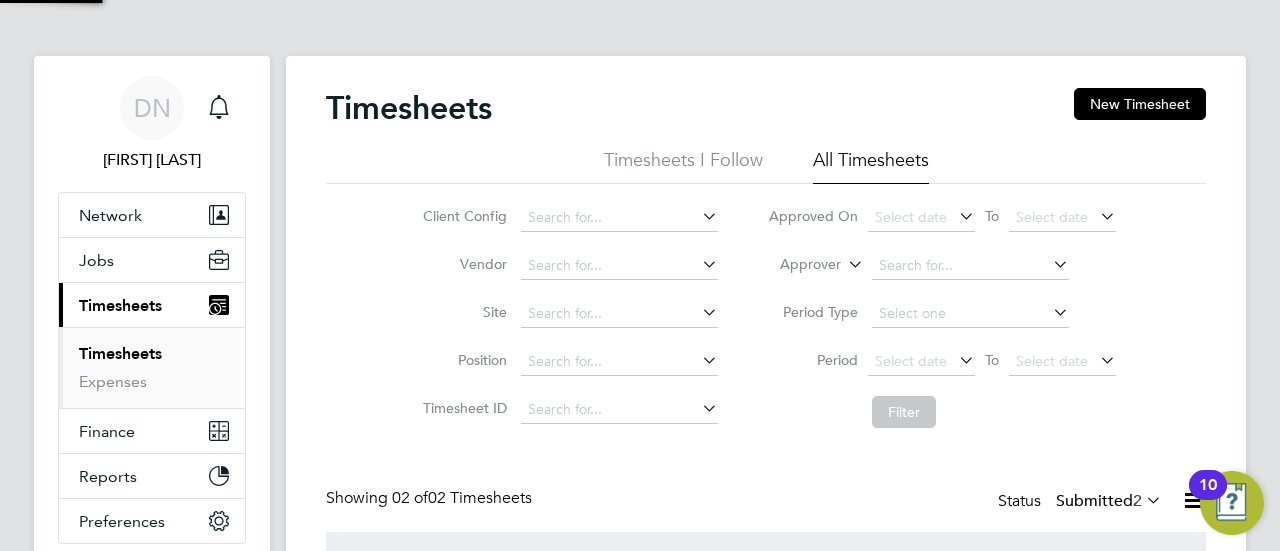 scroll, scrollTop: 10, scrollLeft: 10, axis: both 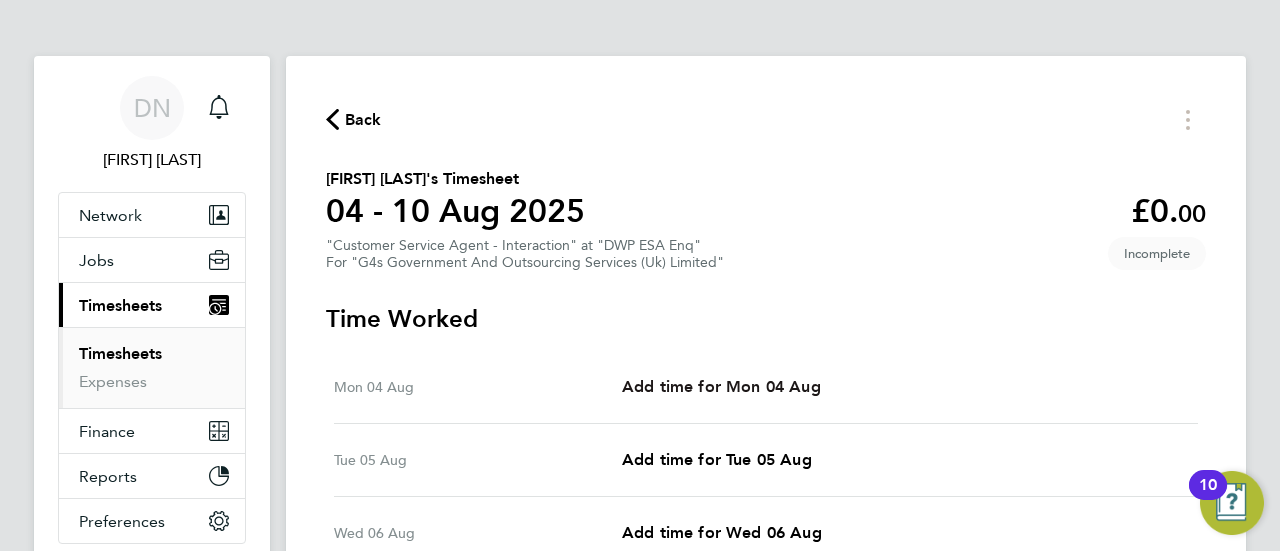 click on "Add time for Mon 04 Aug" at bounding box center [721, 386] 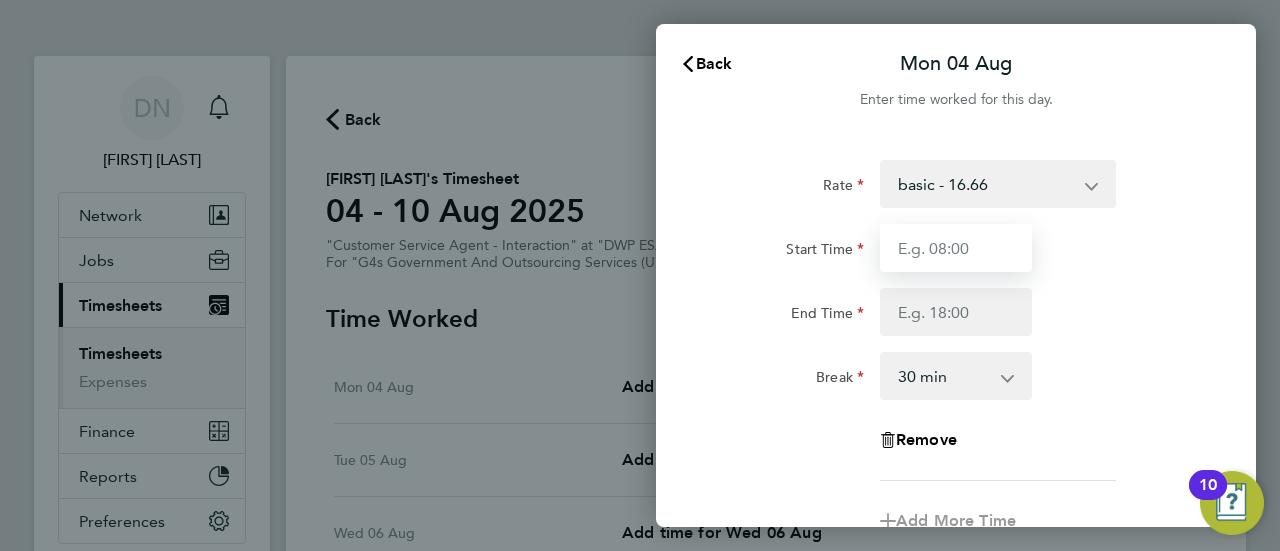 click on "Start Time" at bounding box center [956, 248] 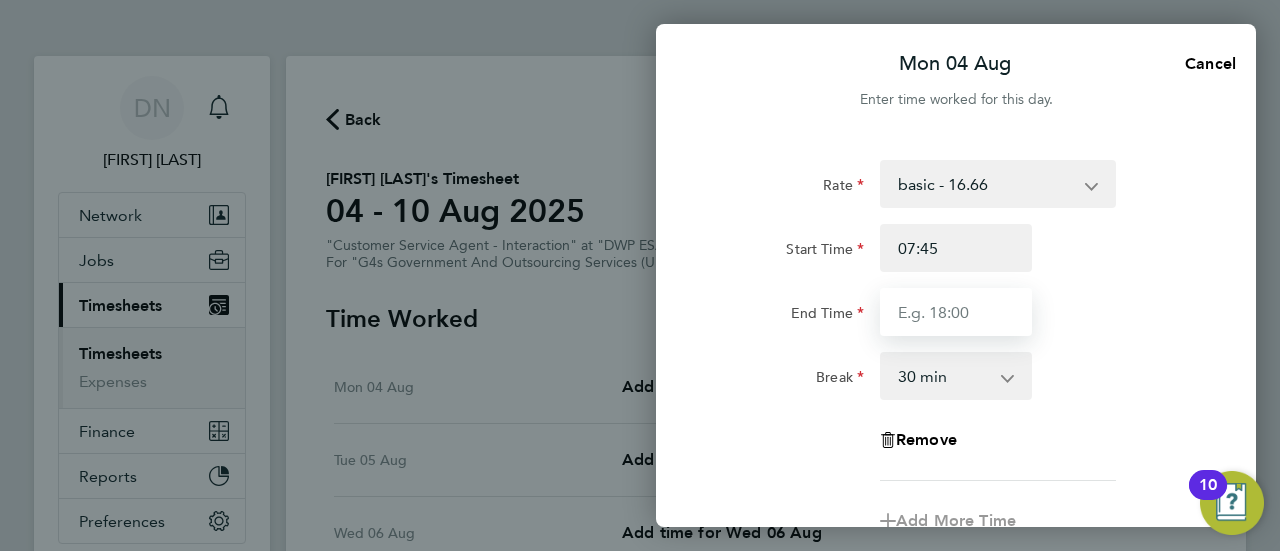 click on "End Time" at bounding box center (956, 312) 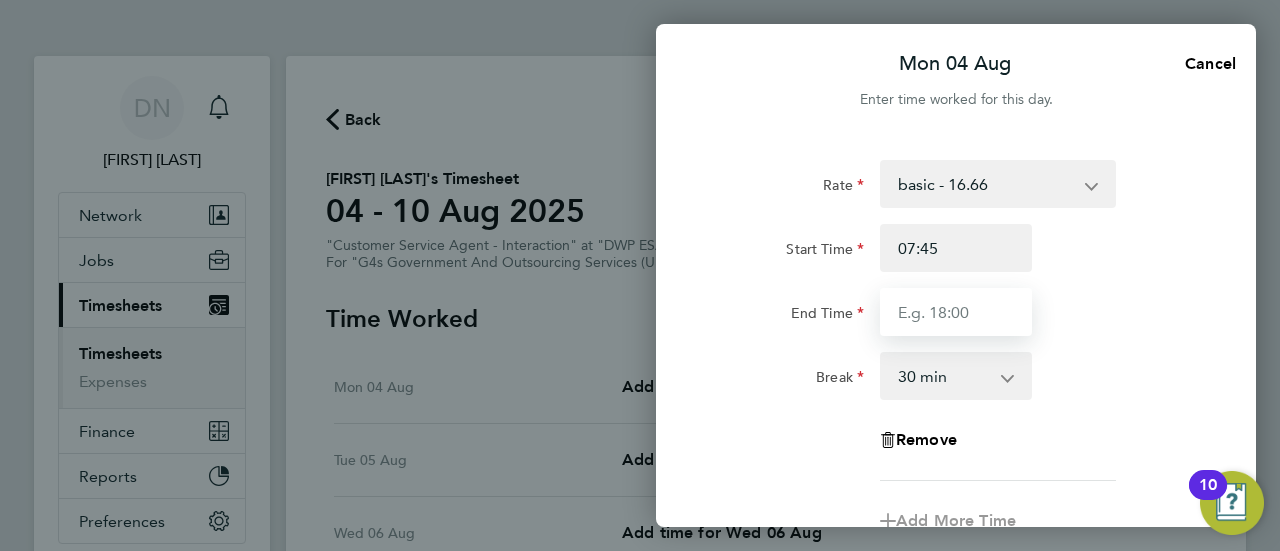 type on "16:30" 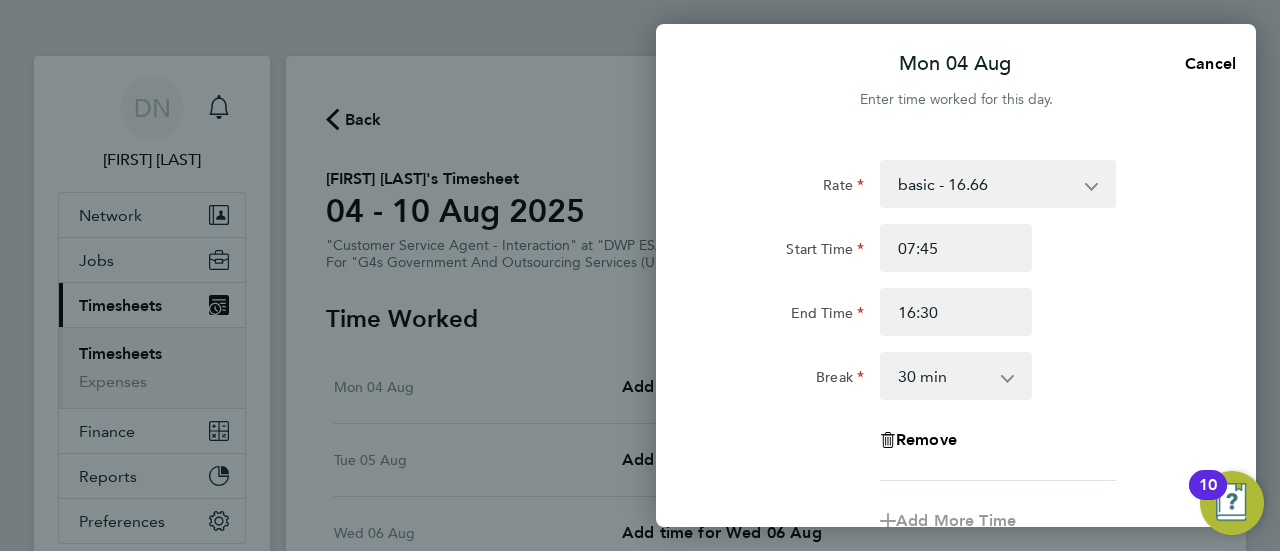 click on "Break  0 min   15 min   30 min   45 min   60 min   75 min   90 min" 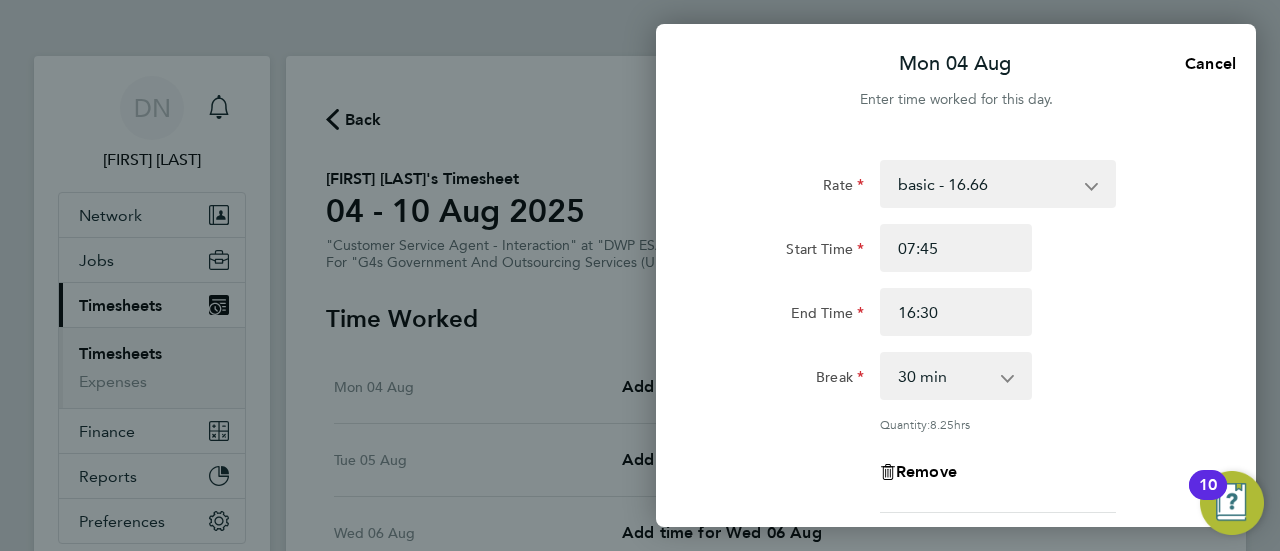click on "End Time 16:30" 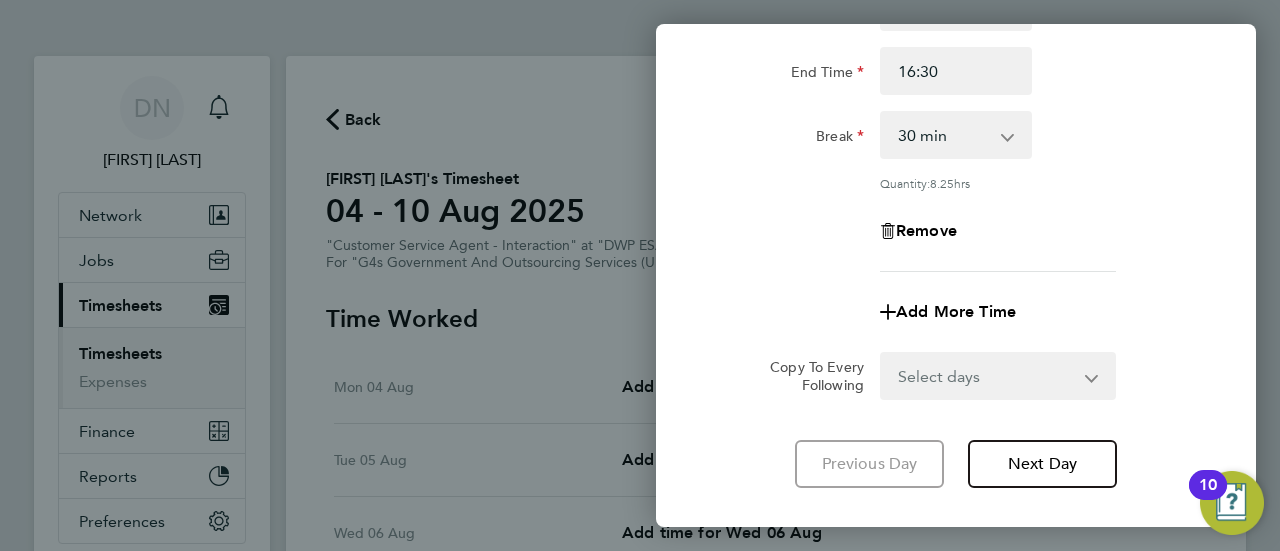 scroll, scrollTop: 320, scrollLeft: 0, axis: vertical 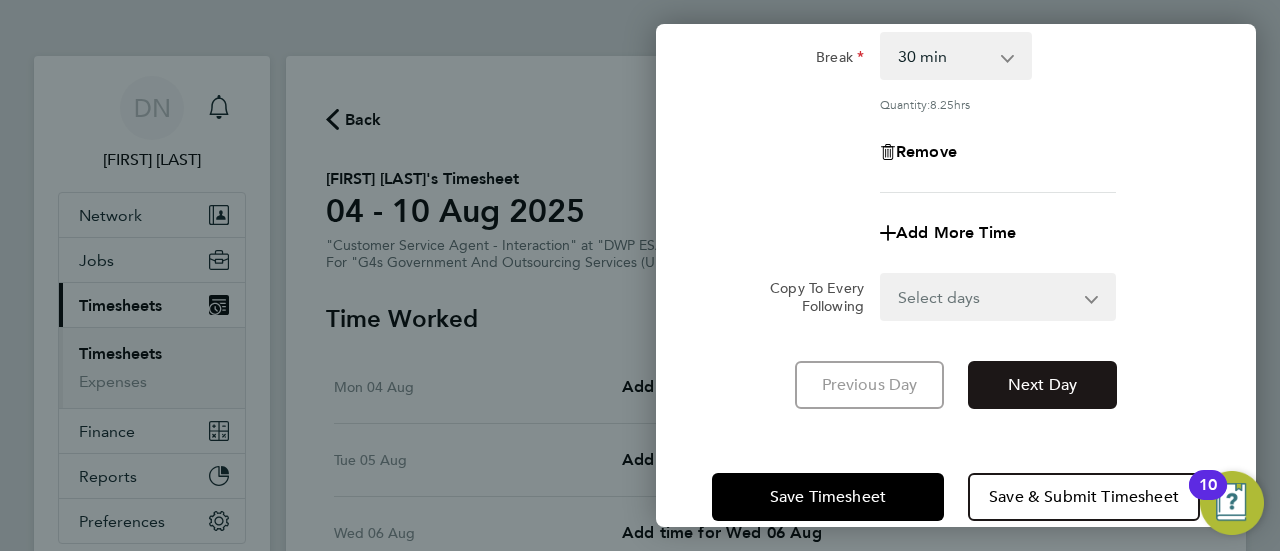 click on "Next Day" 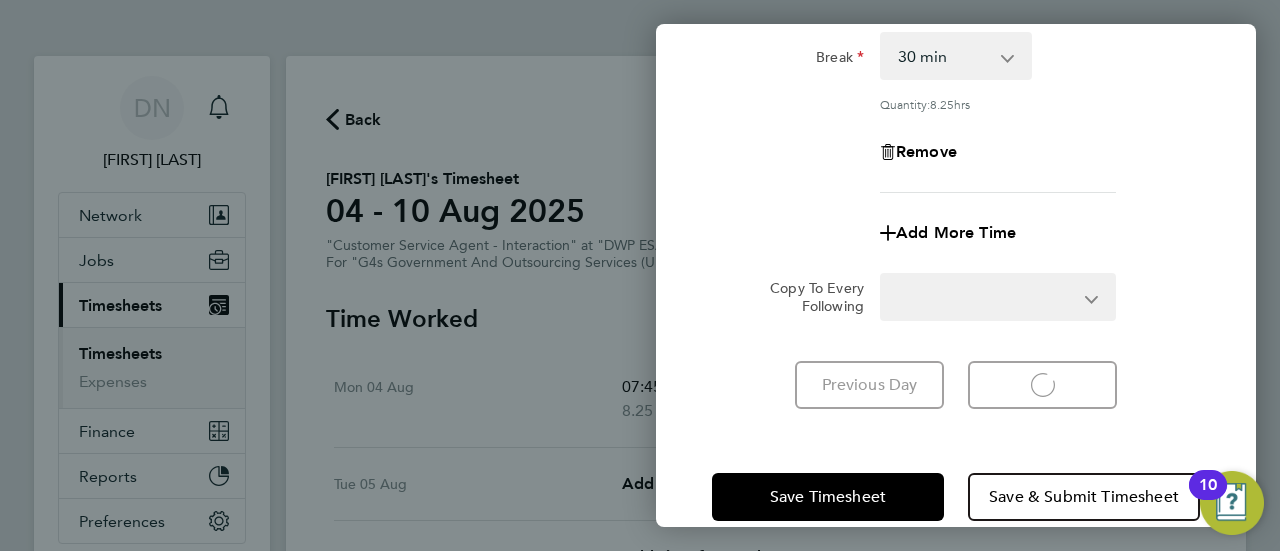 select on "30" 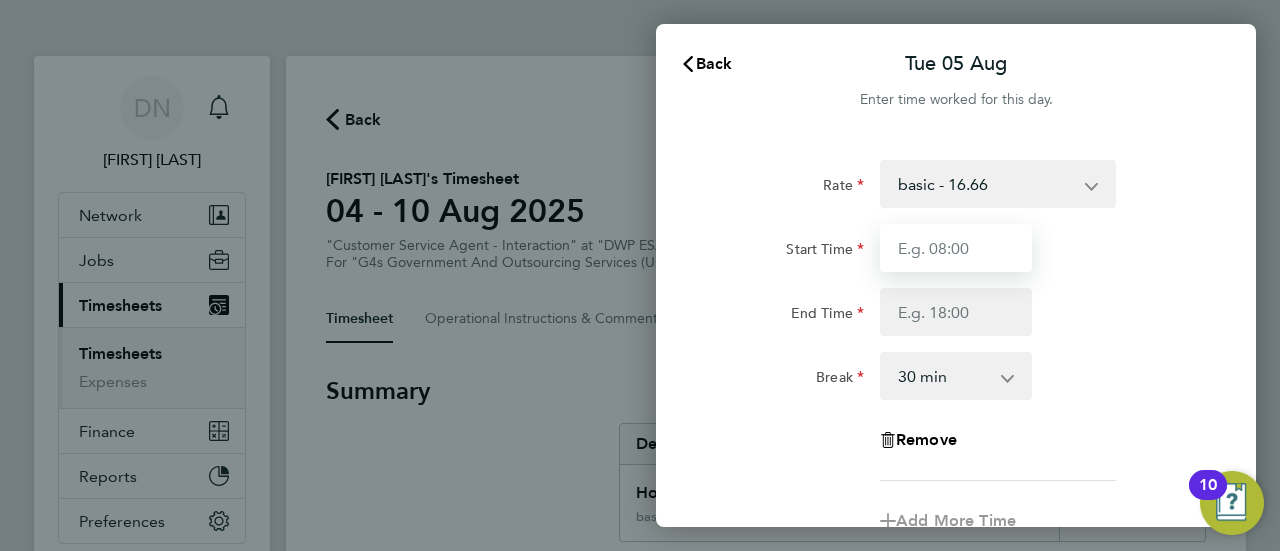 click on "Start Time" at bounding box center (956, 248) 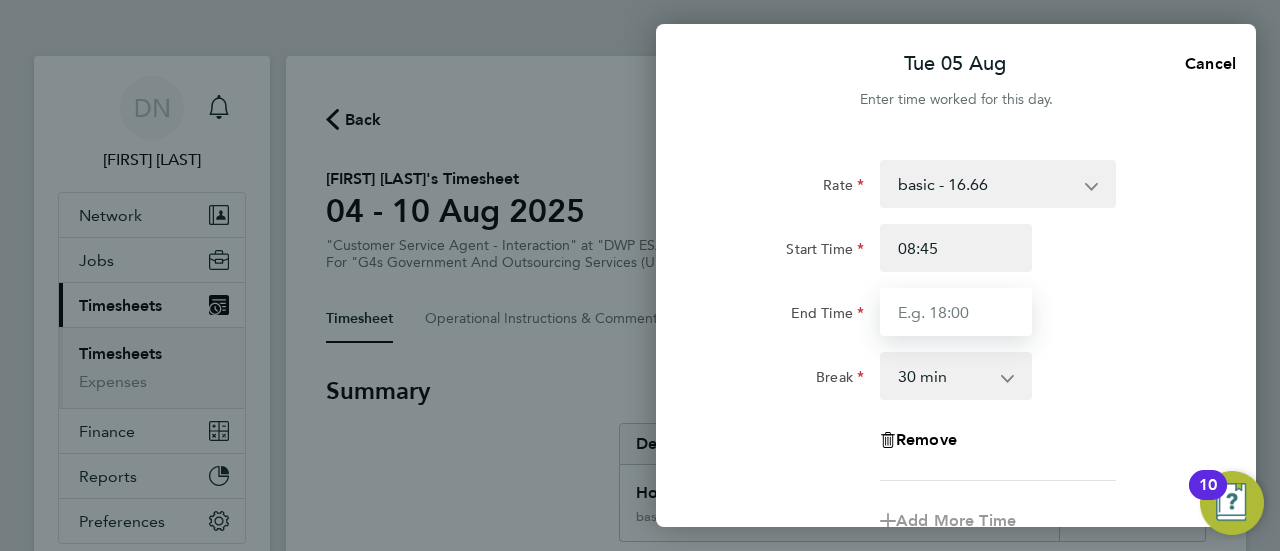 click on "End Time" at bounding box center [956, 312] 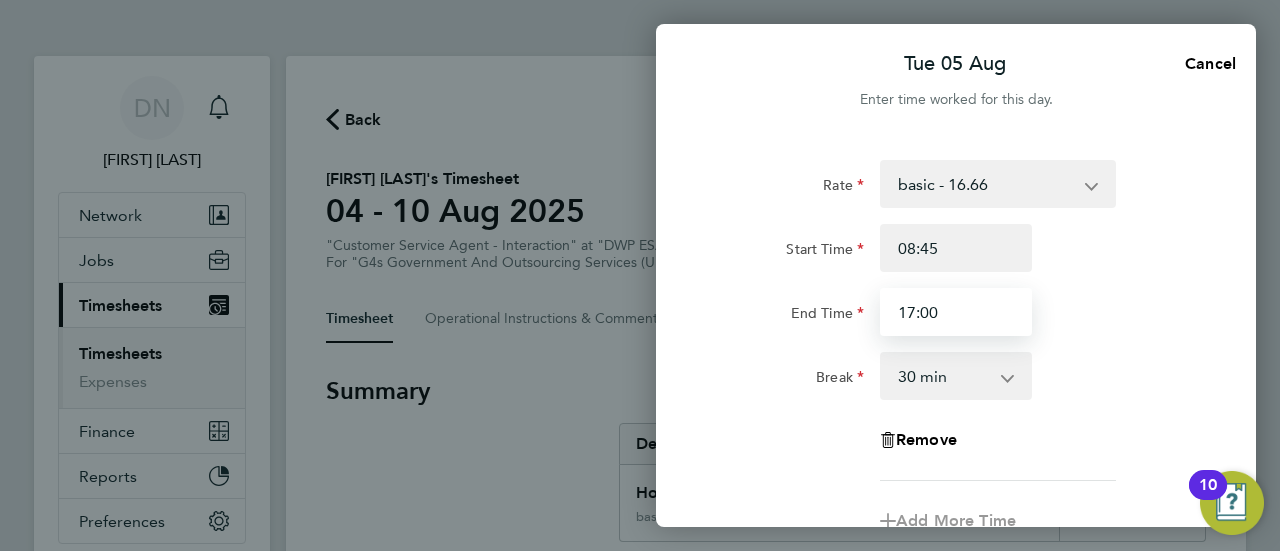 click on "17:00" at bounding box center [956, 312] 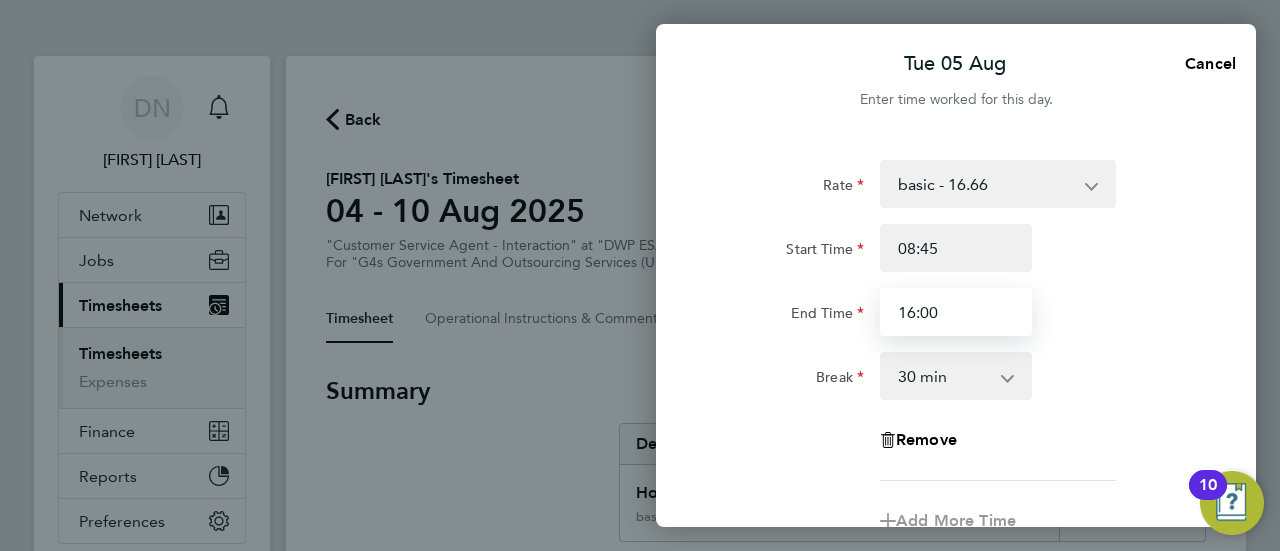type on "16:00" 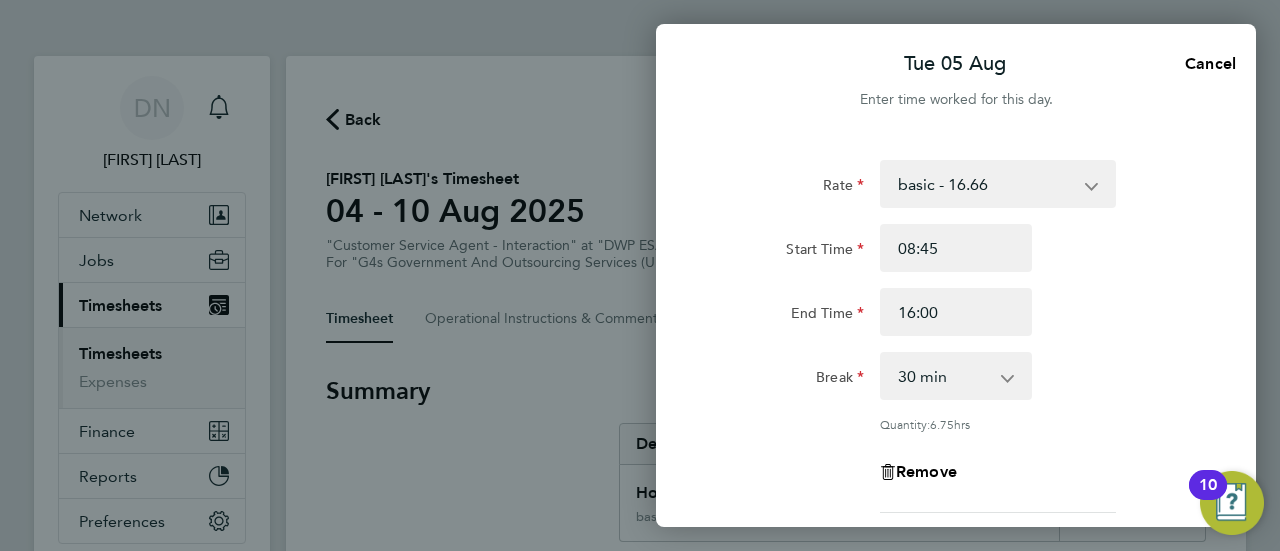 click on "Break  0 min   15 min   30 min   45 min   60 min   75 min   90 min" 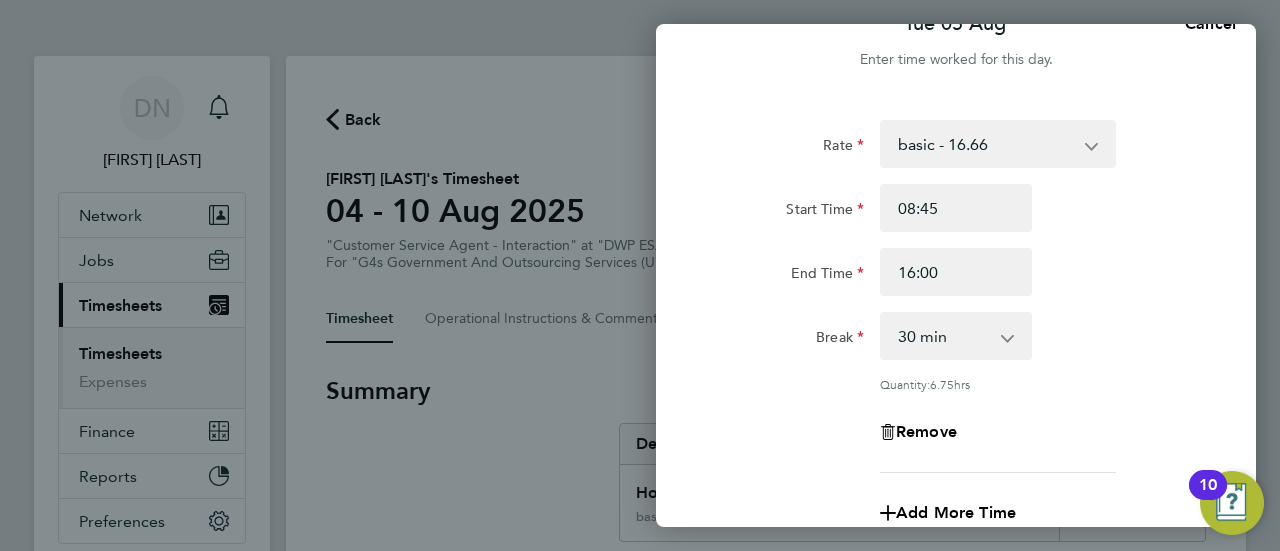 scroll, scrollTop: 200, scrollLeft: 0, axis: vertical 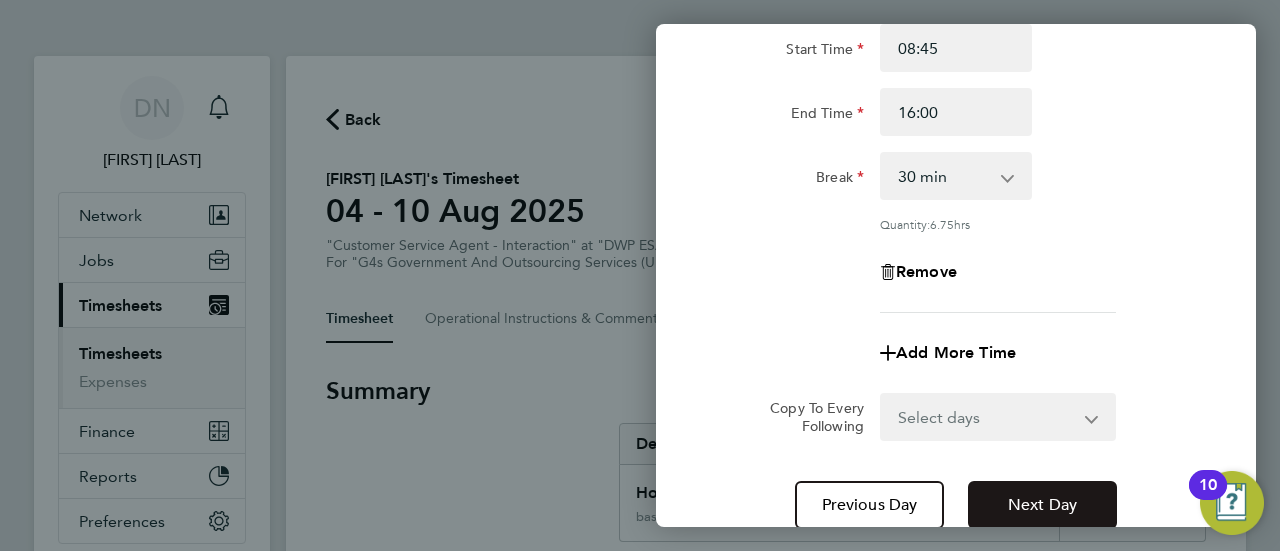 click on "Next Day" 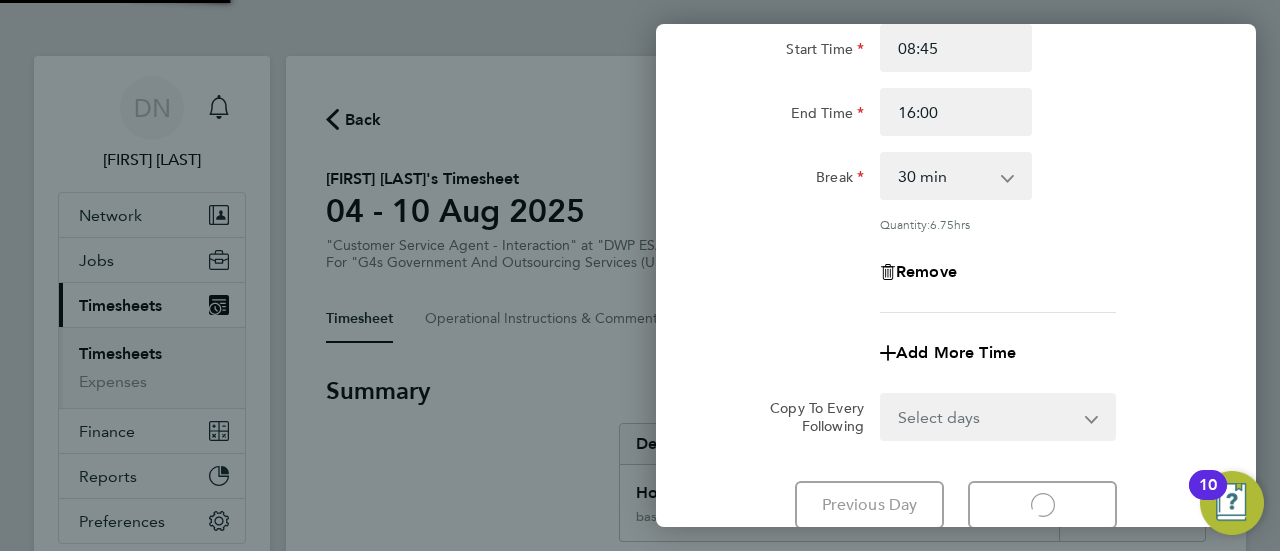 select on "30" 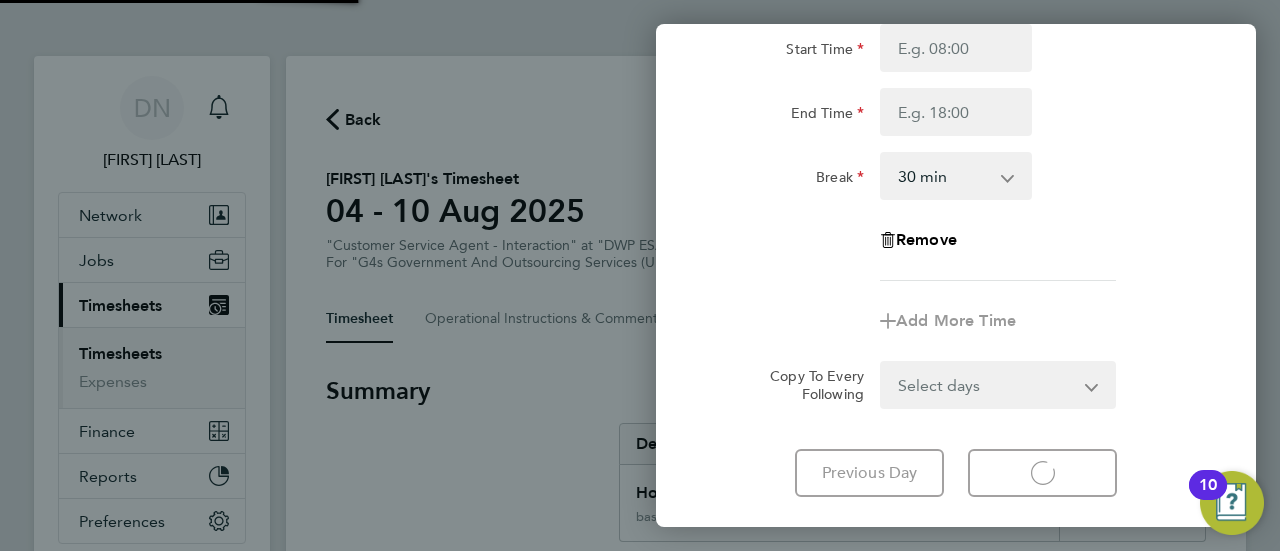 select on "30" 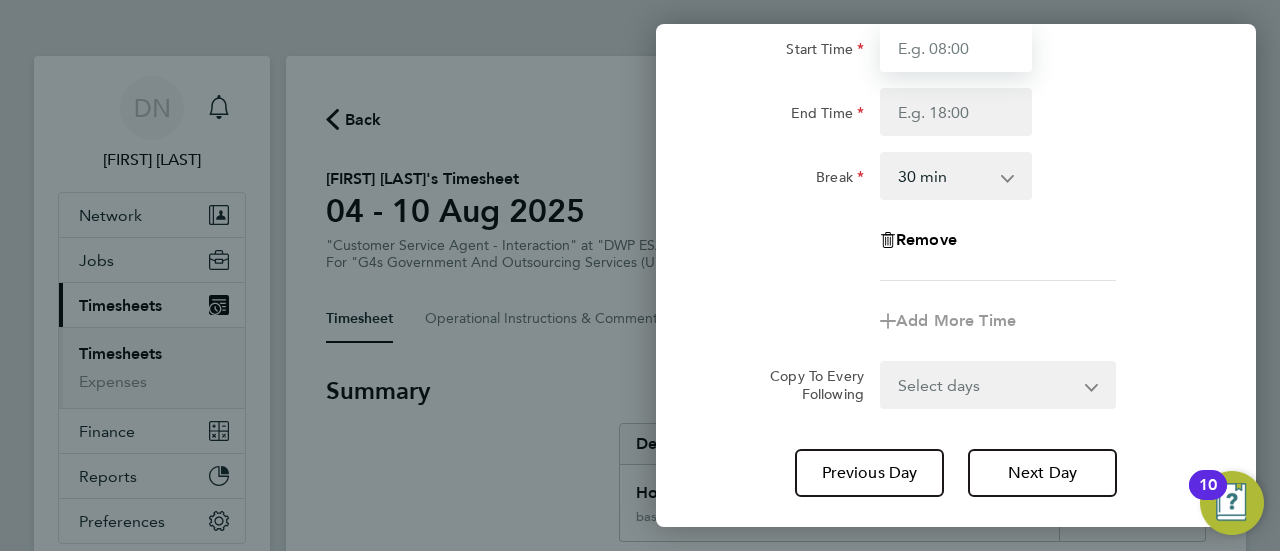 click on "Start Time" at bounding box center (956, 48) 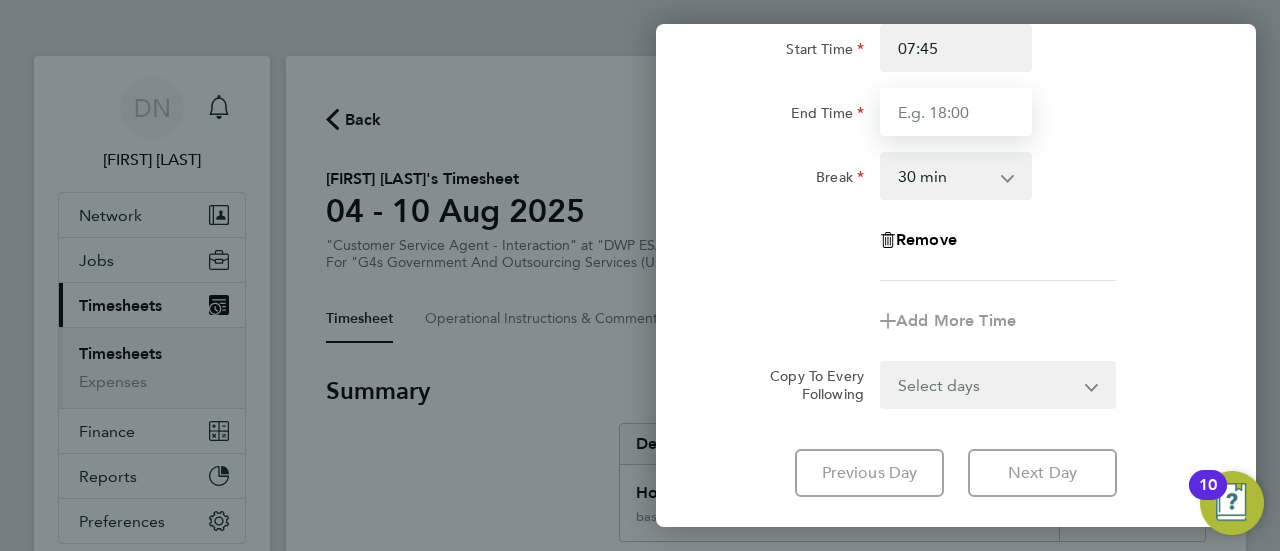 click on "End Time" at bounding box center [956, 112] 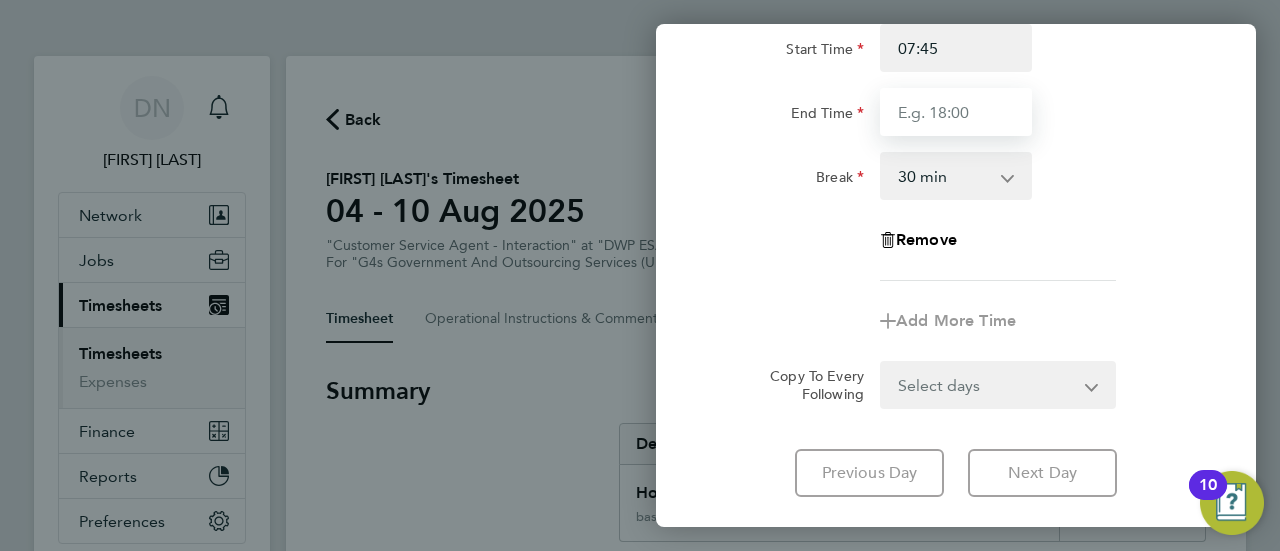 type on "17:00" 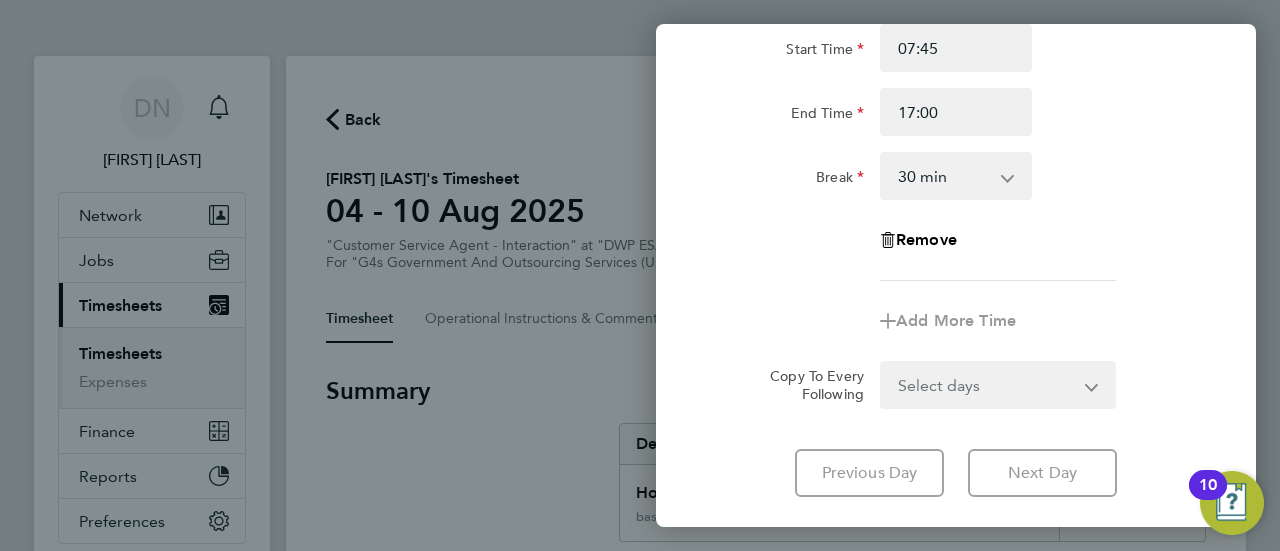 click on "Rate  basic - 16.66   System Issue Not Paid   Annual Leave   System Issue Paid - 16.66   Bank Holiday   Sick   x1.5 - 24.73   x2 - 32.79
Start Time 07:45 End Time 17:00 Break  0 min   15 min   30 min   45 min   60 min   75 min   90 min
Remove
Add More Time  Copy To Every Following  Select days   Day   Weekday (Mon-Fri)   Weekend (Sat-Sun)   Thursday   Friday   Saturday   Sunday
Previous Day   Next Day" 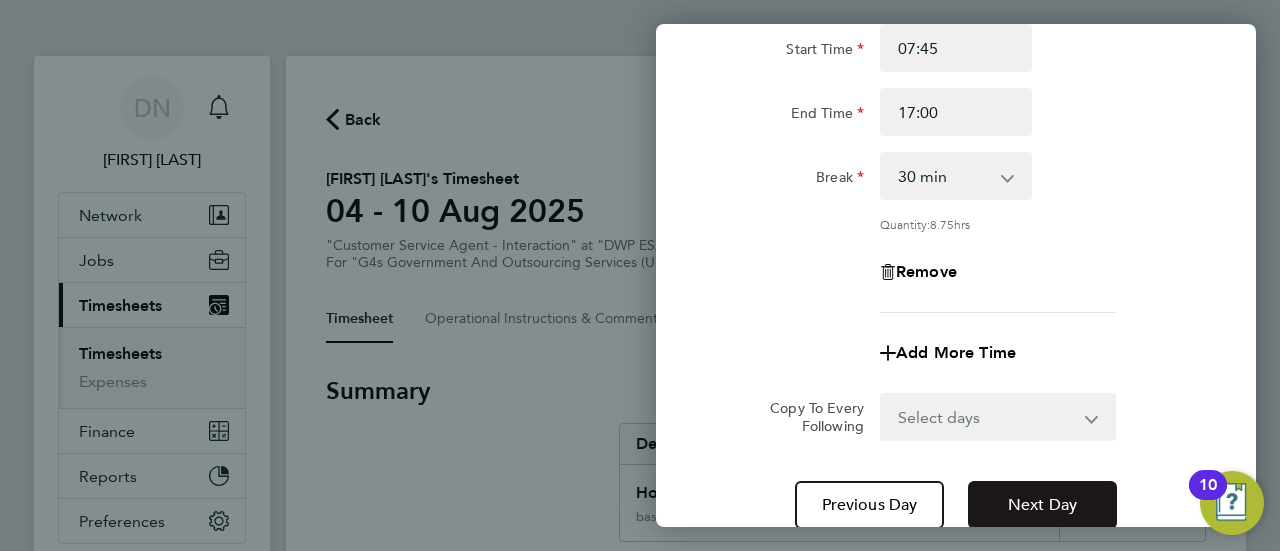 click on "Next Day" 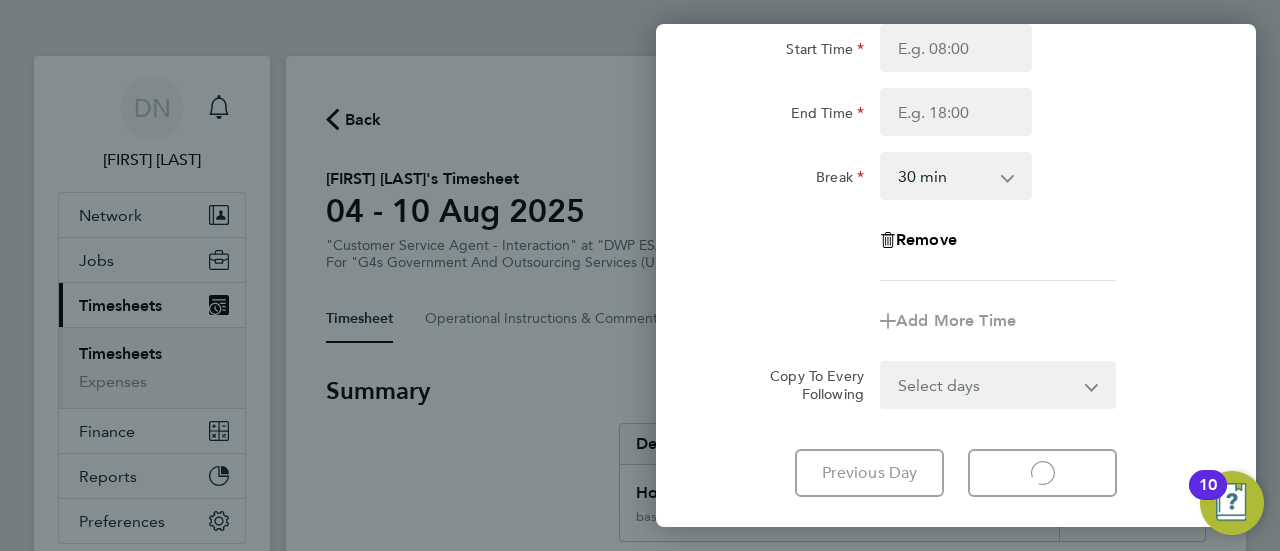select on "30" 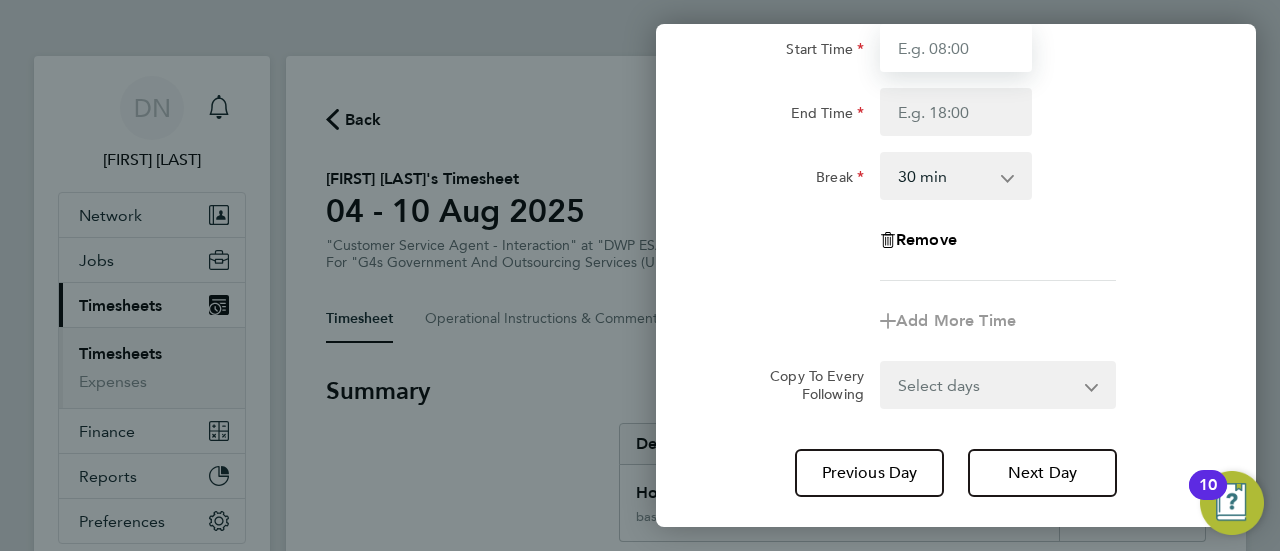click on "Start Time" at bounding box center (956, 48) 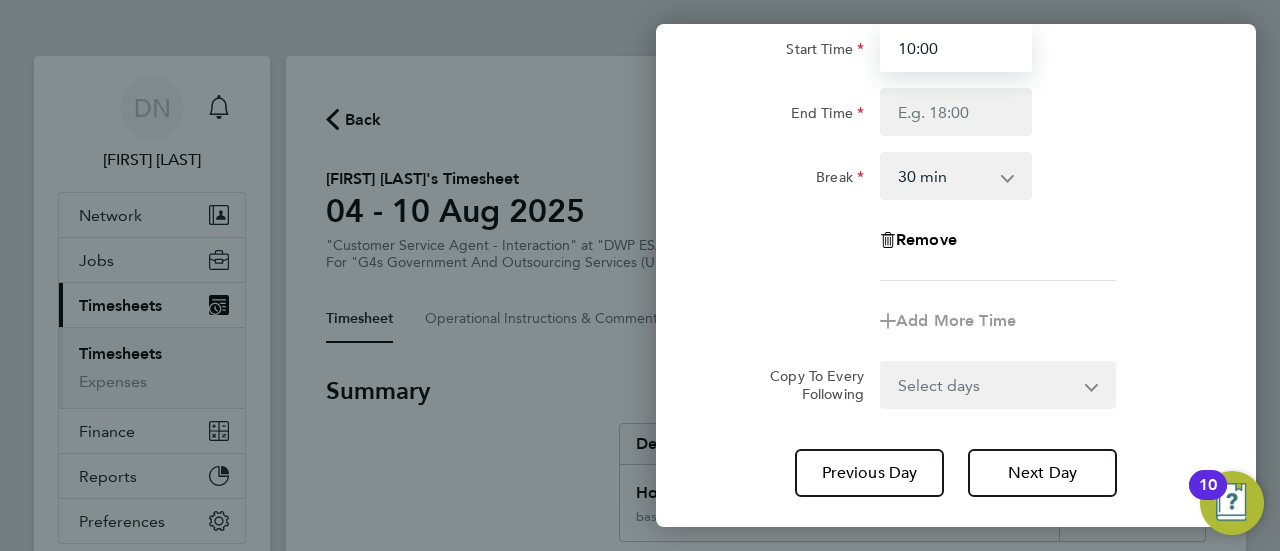 type on "10:00" 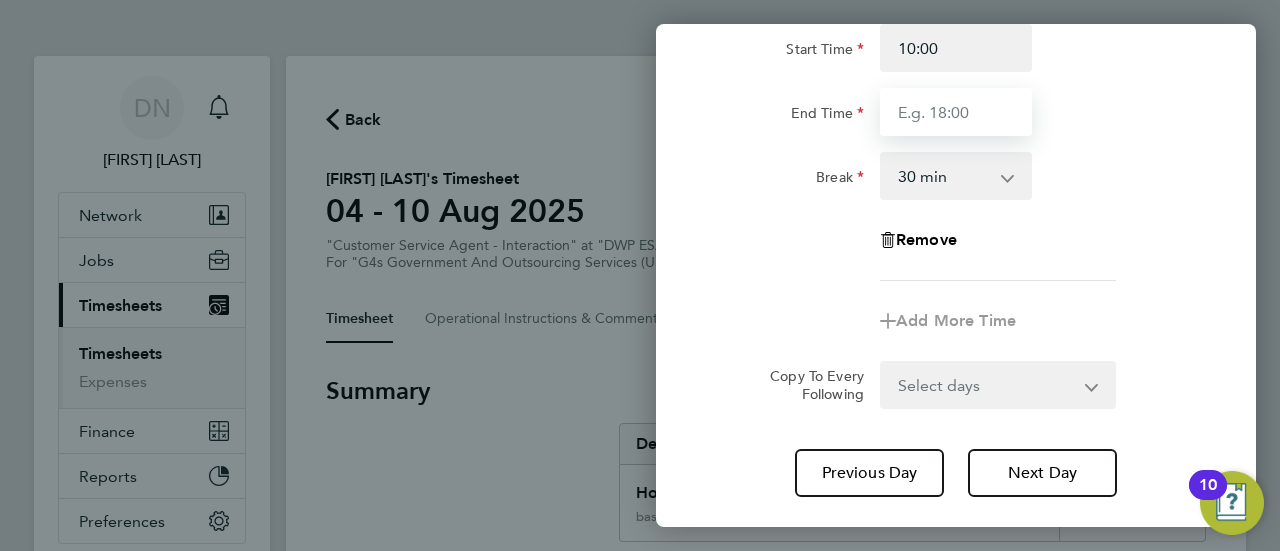 click on "End Time" at bounding box center [956, 112] 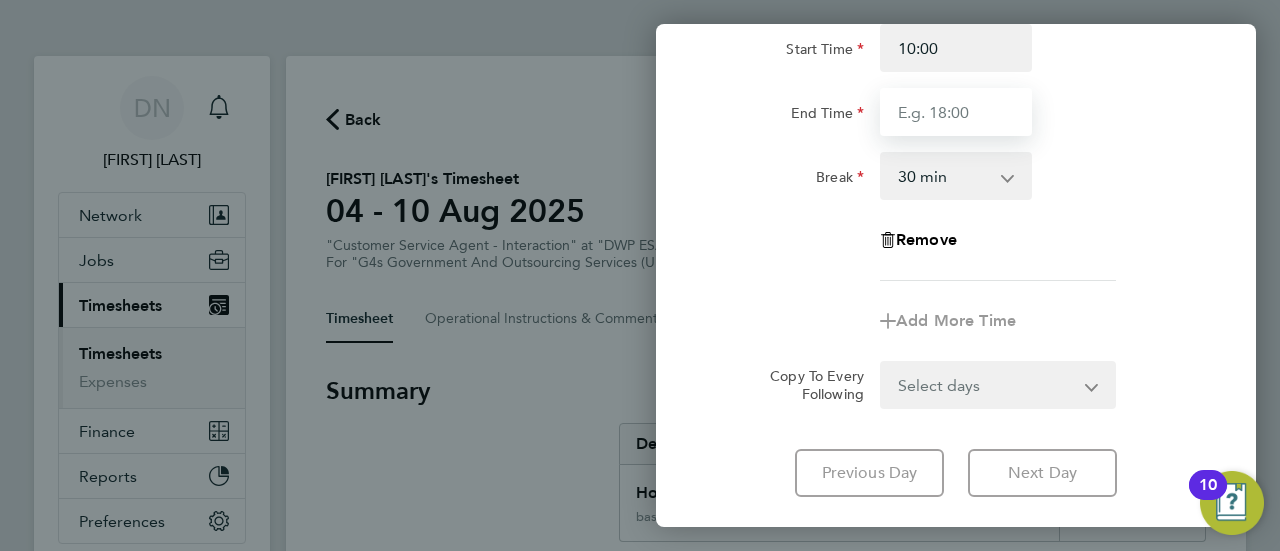 type on "17:00" 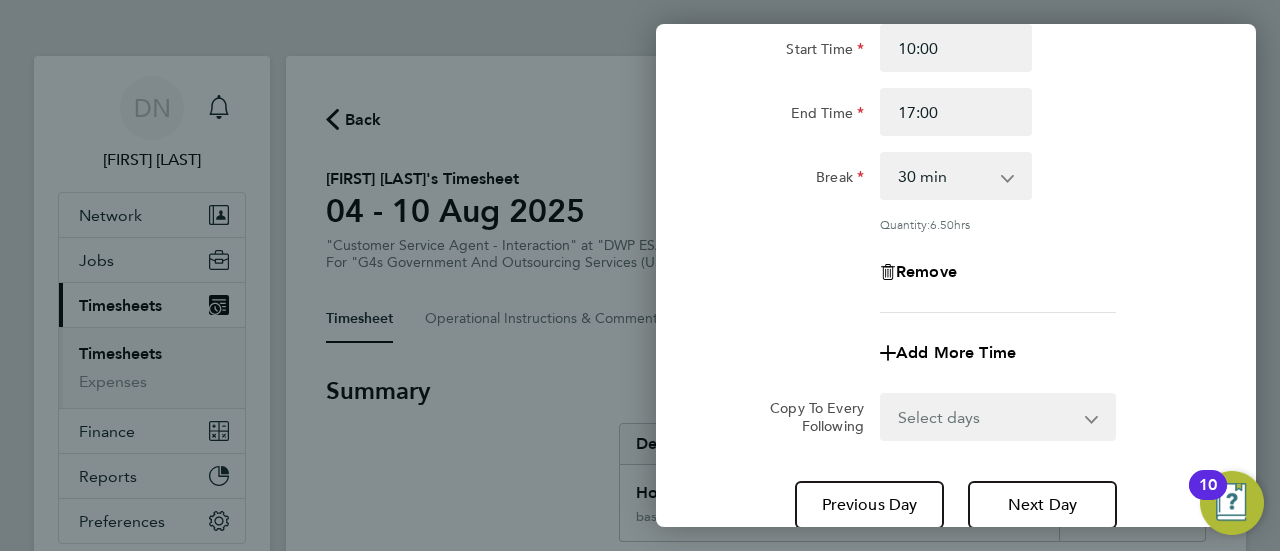 click on "Rate  basic - 16.66   System Issue Not Paid   Annual Leave   System Issue Paid - 16.66   Bank Holiday   Sick   x1.5 - 24.73   x2 - 32.79
Start Time 10:00 End Time 17:00 Break  0 min   15 min   30 min   45 min   60 min   75 min   90 min
Quantity:  6.50  hrs
Remove
Add More Time" 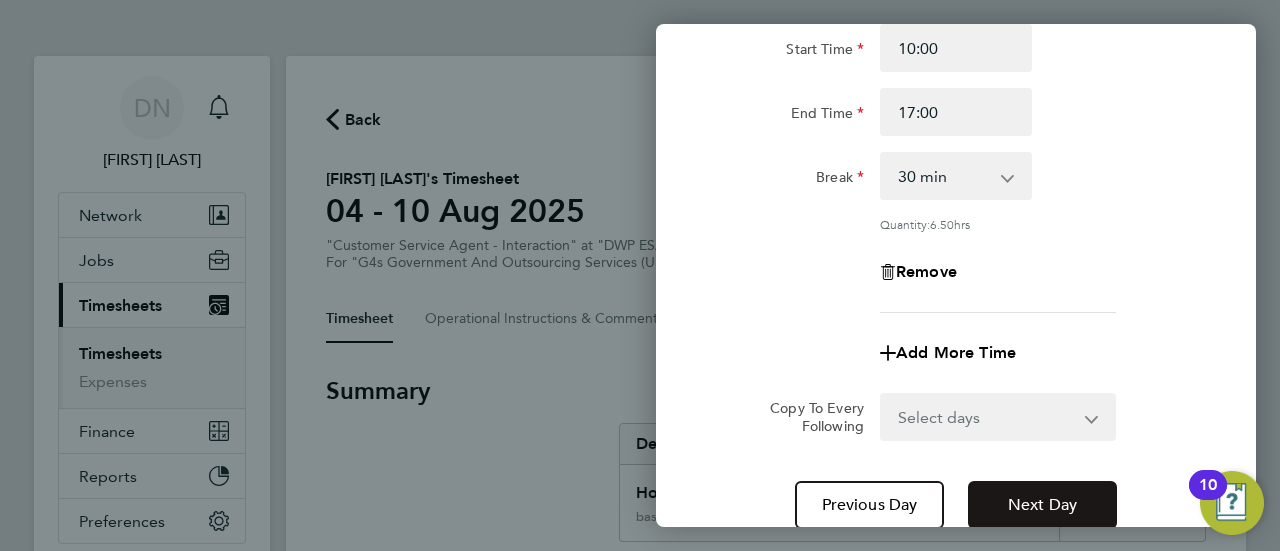 click on "Next Day" 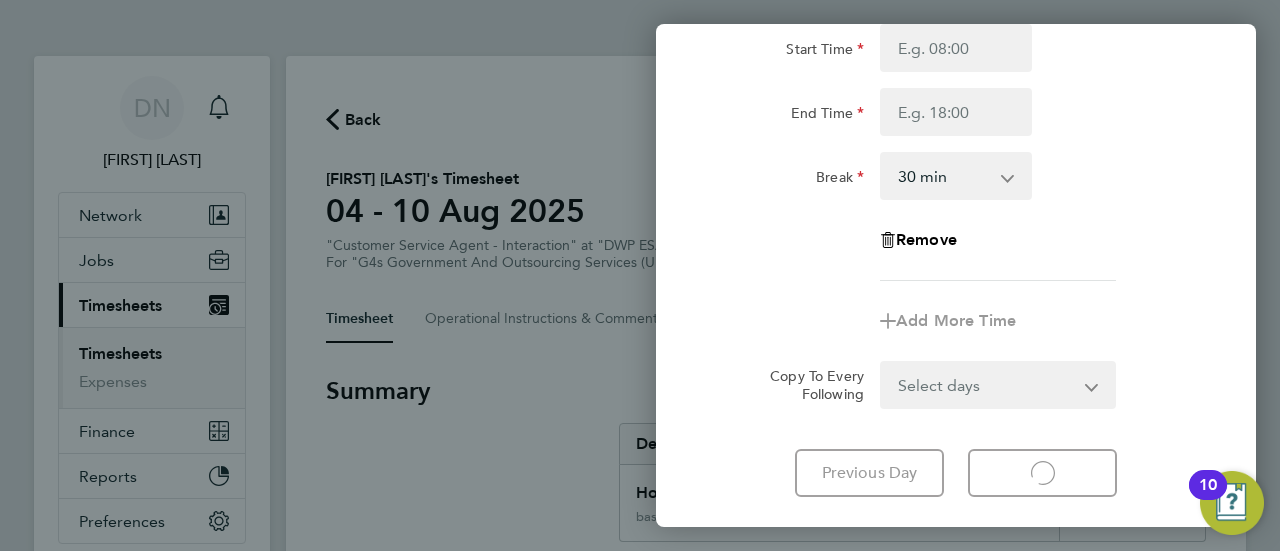 select on "30" 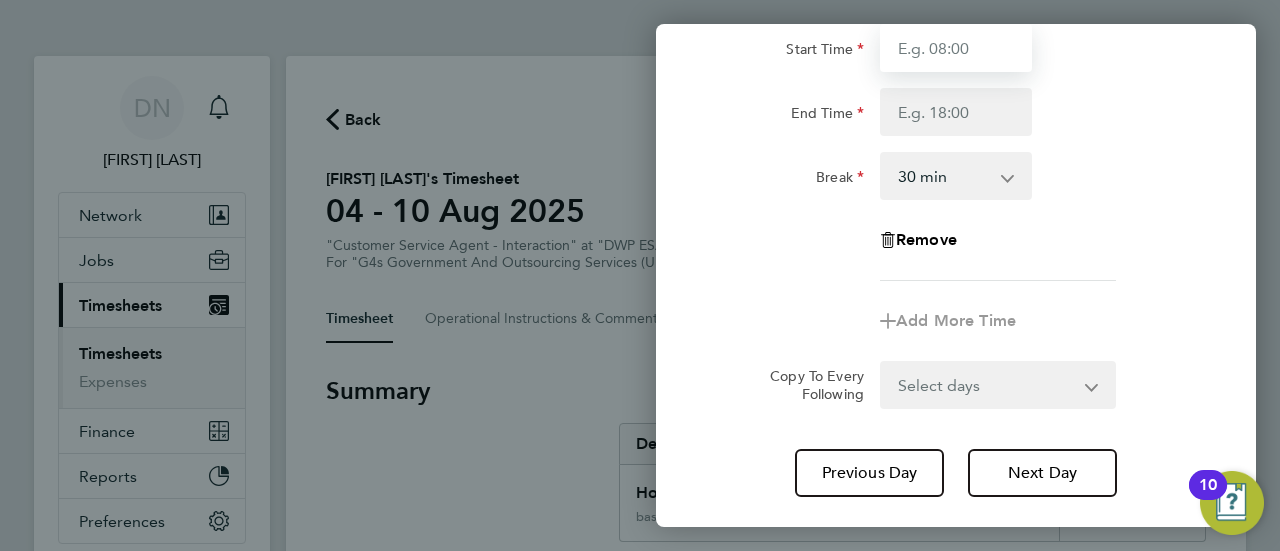 click on "Start Time" at bounding box center [956, 48] 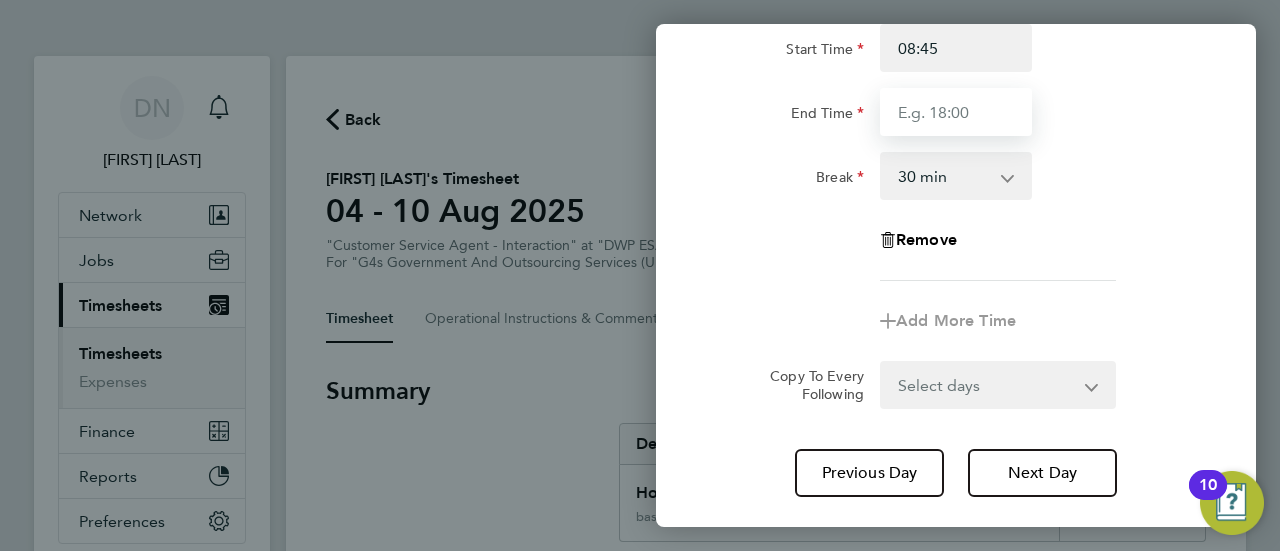 click on "End Time" at bounding box center [956, 112] 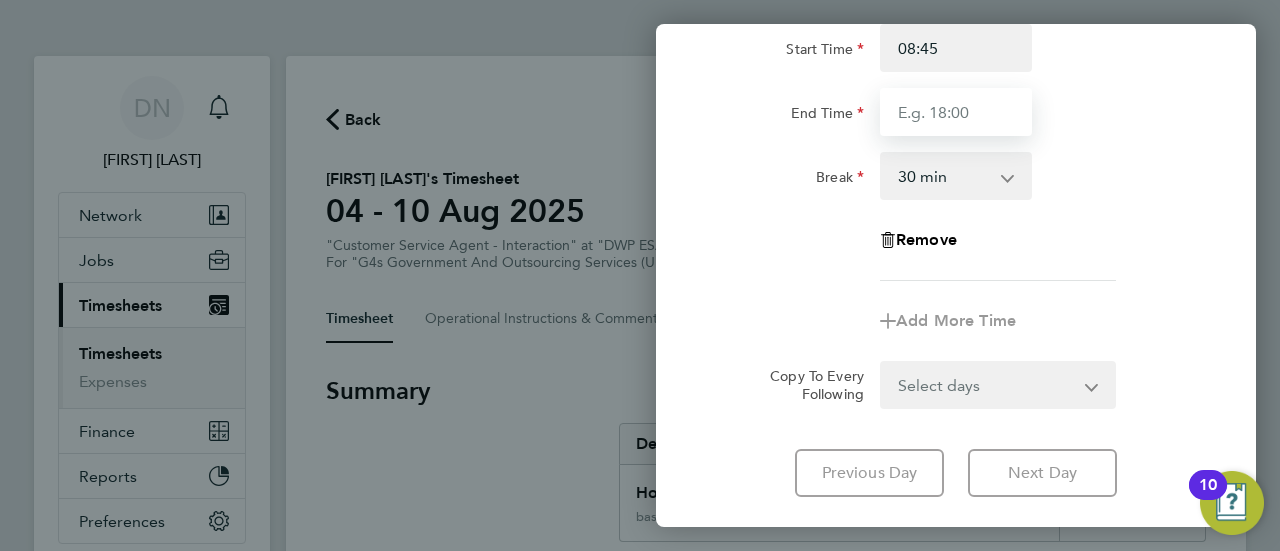 type on "16:30" 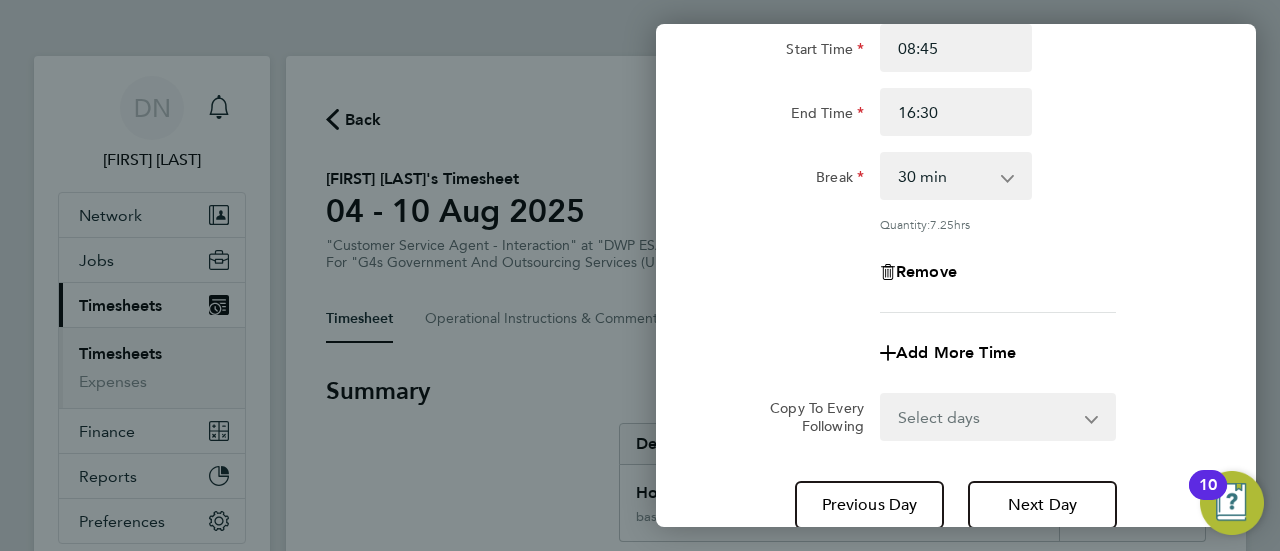 click on "Add More Time" 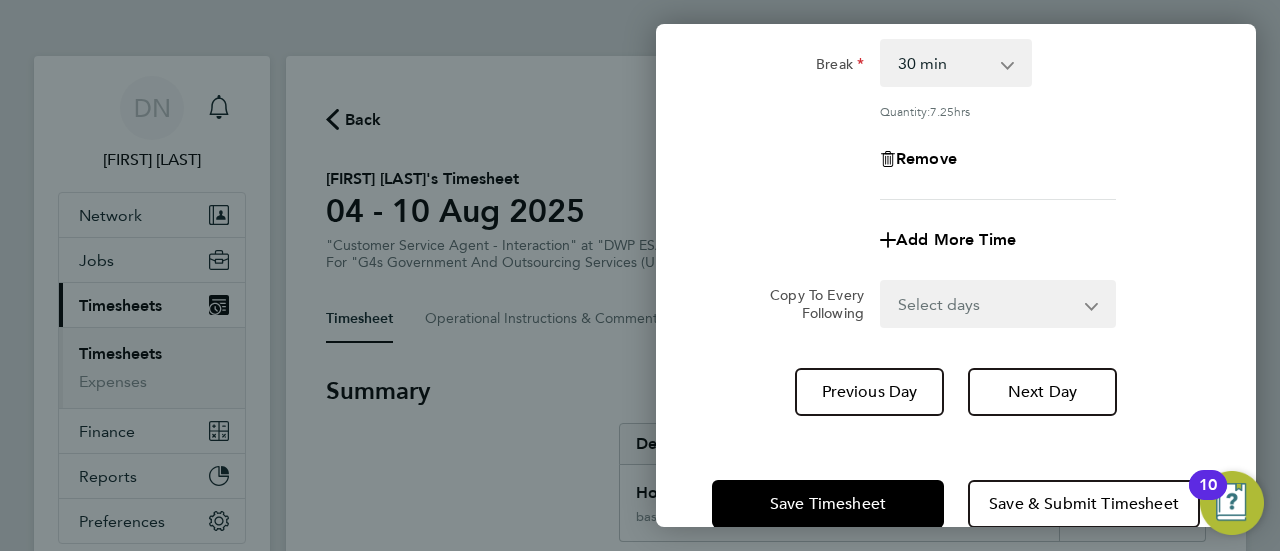 scroll, scrollTop: 352, scrollLeft: 0, axis: vertical 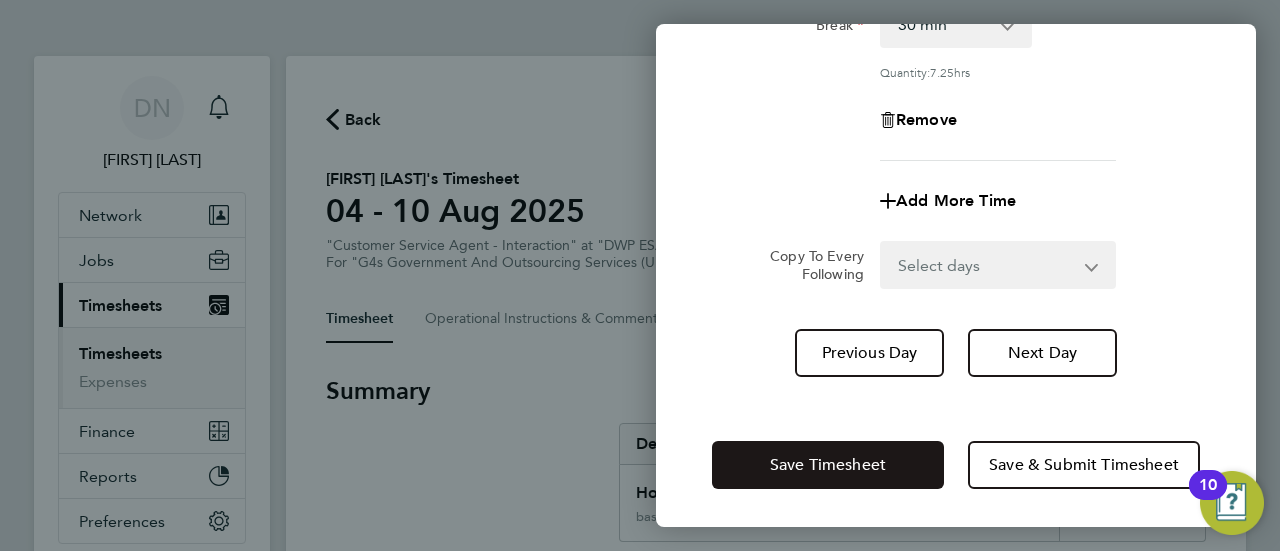 click on "Save Timesheet" 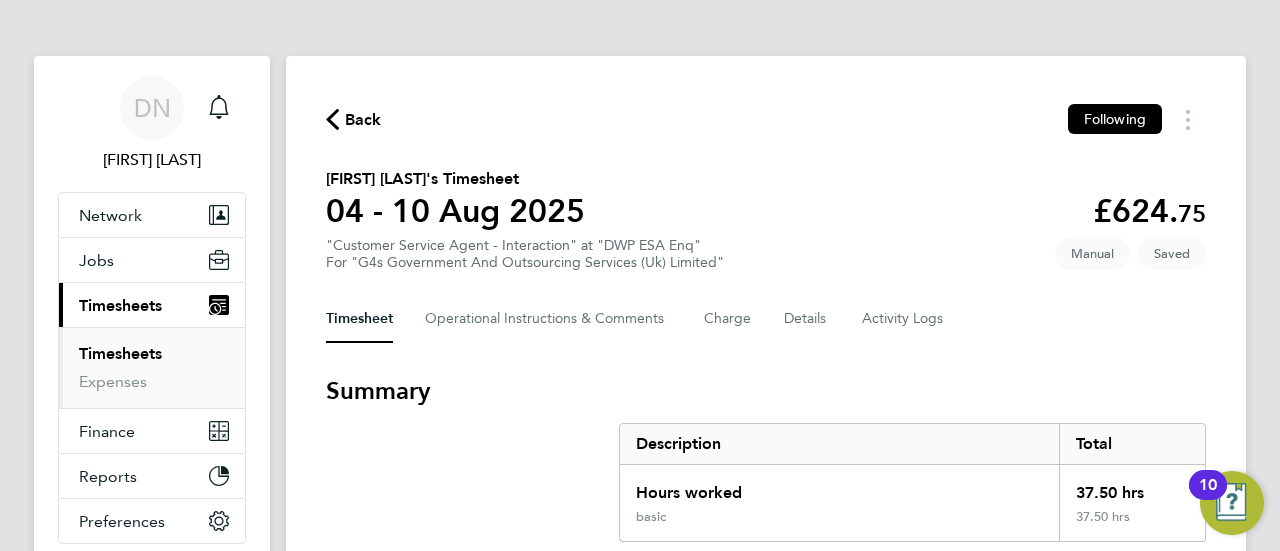 click on "[FIRST] [LAST]'s Timesheet" 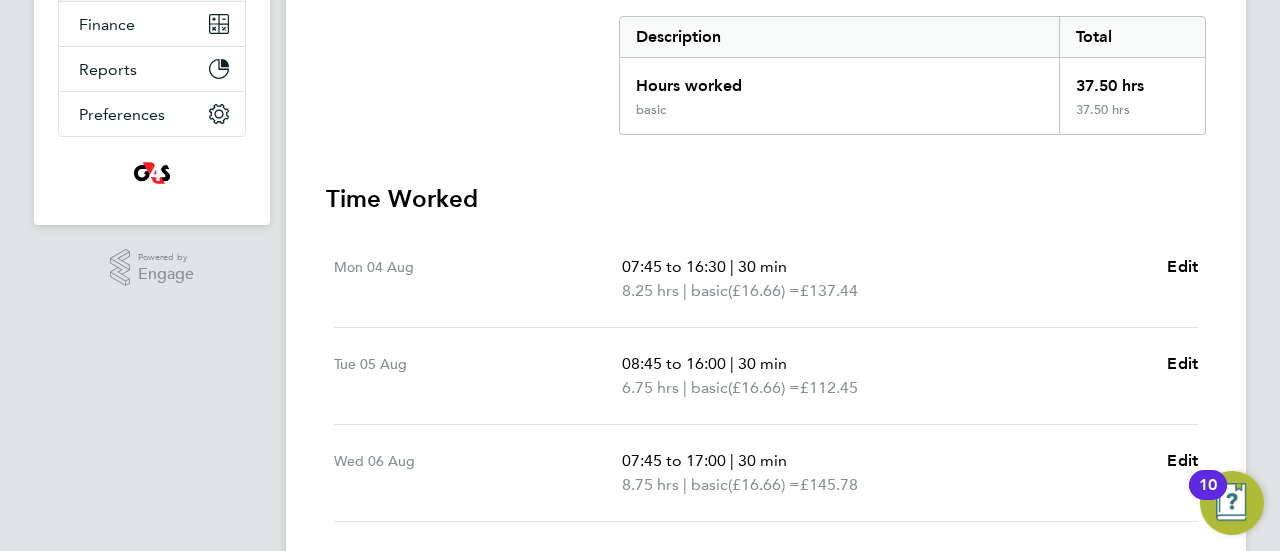 scroll, scrollTop: 480, scrollLeft: 0, axis: vertical 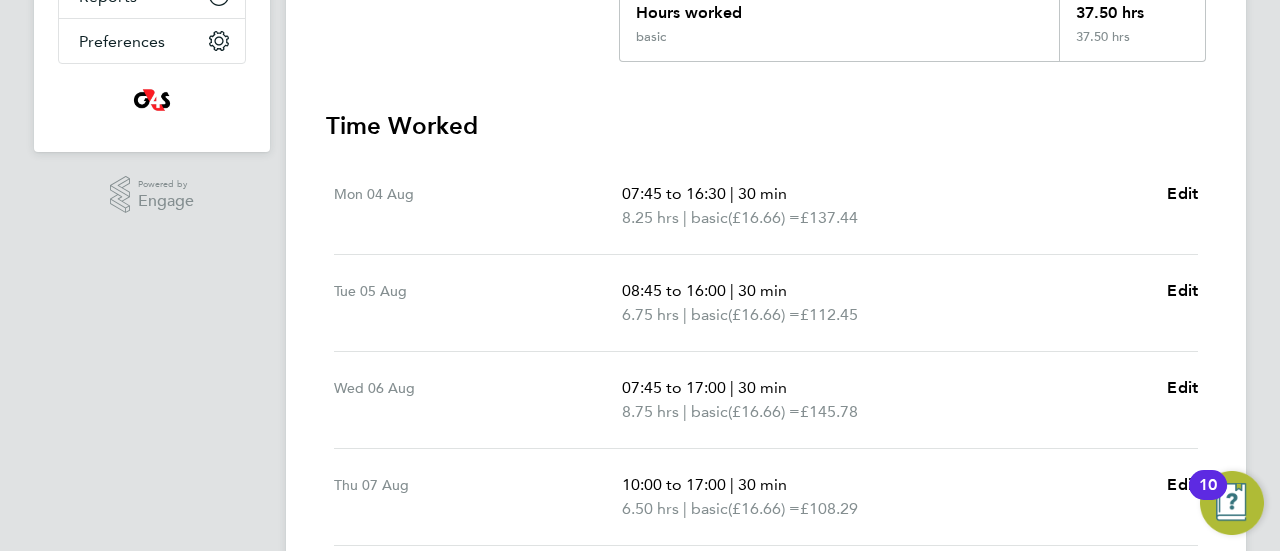 click on "8.75 hrs   |   basic   (£16.66) =   £145.78" at bounding box center [886, 412] 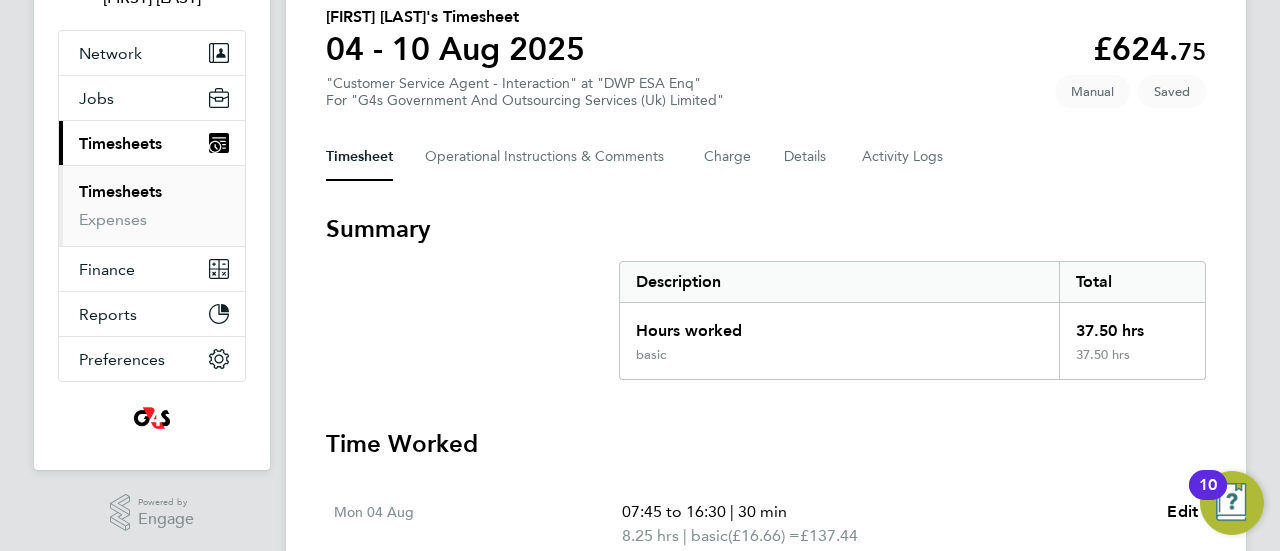 scroll, scrollTop: 90, scrollLeft: 0, axis: vertical 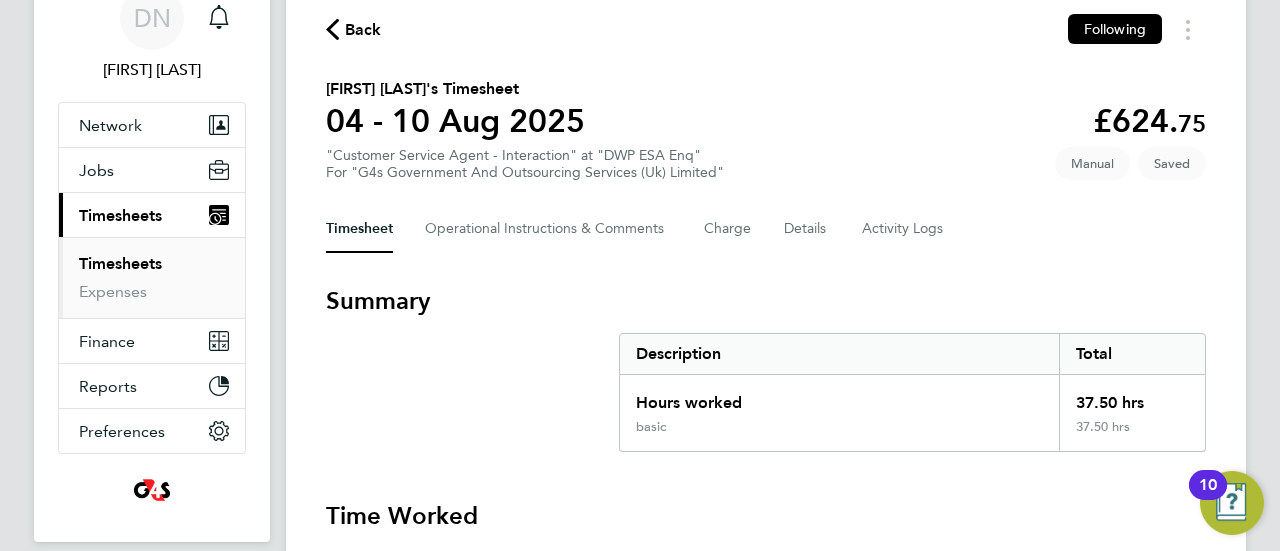 click 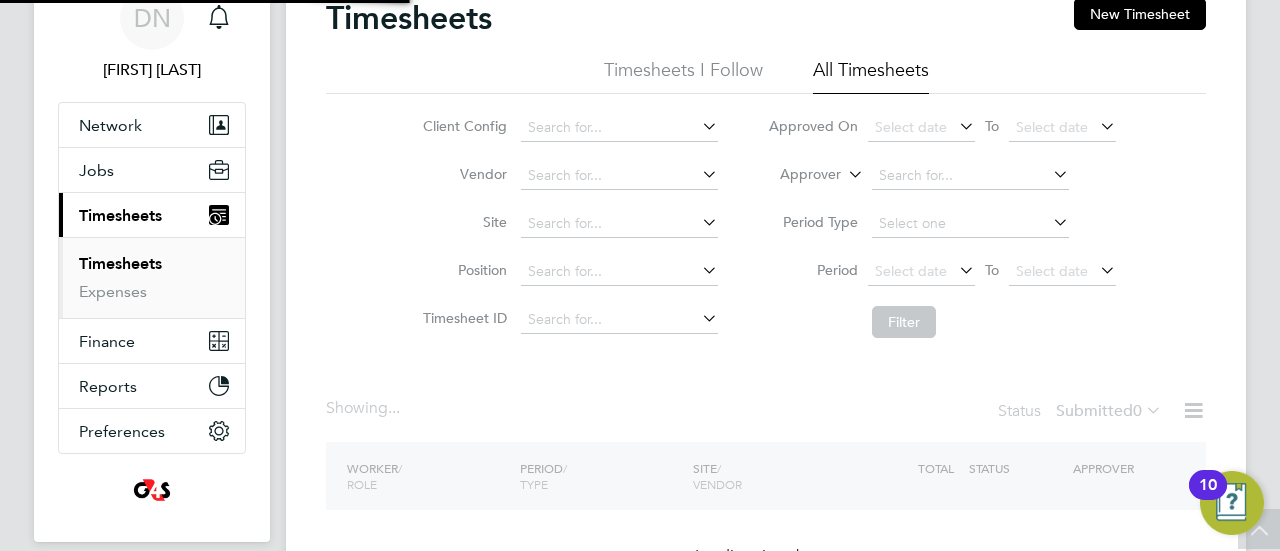 scroll, scrollTop: 0, scrollLeft: 0, axis: both 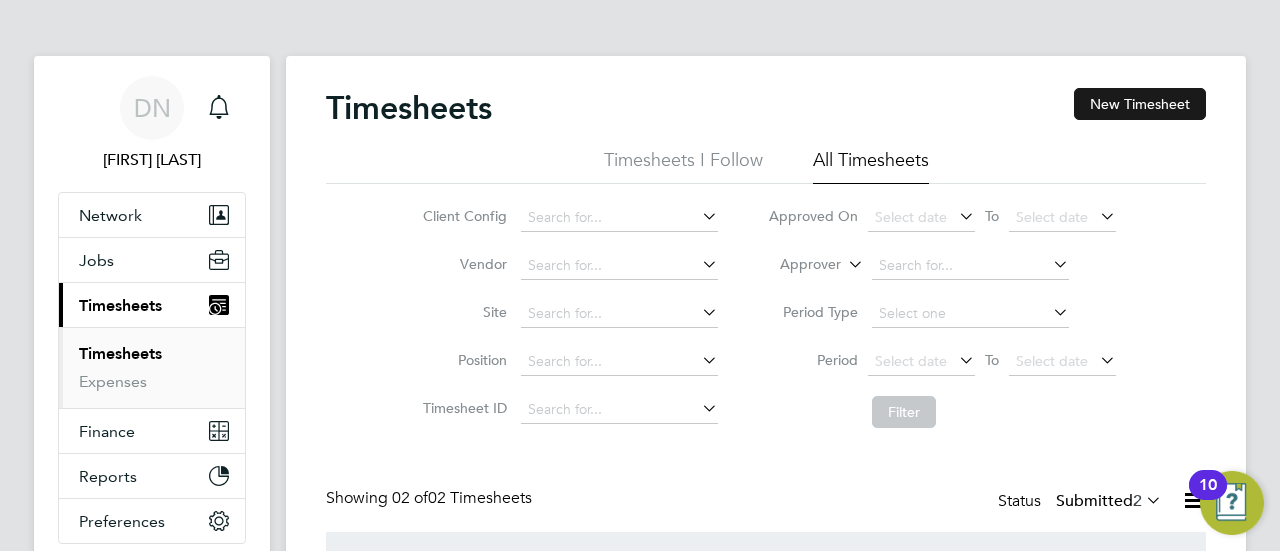 click on "New Timesheet" 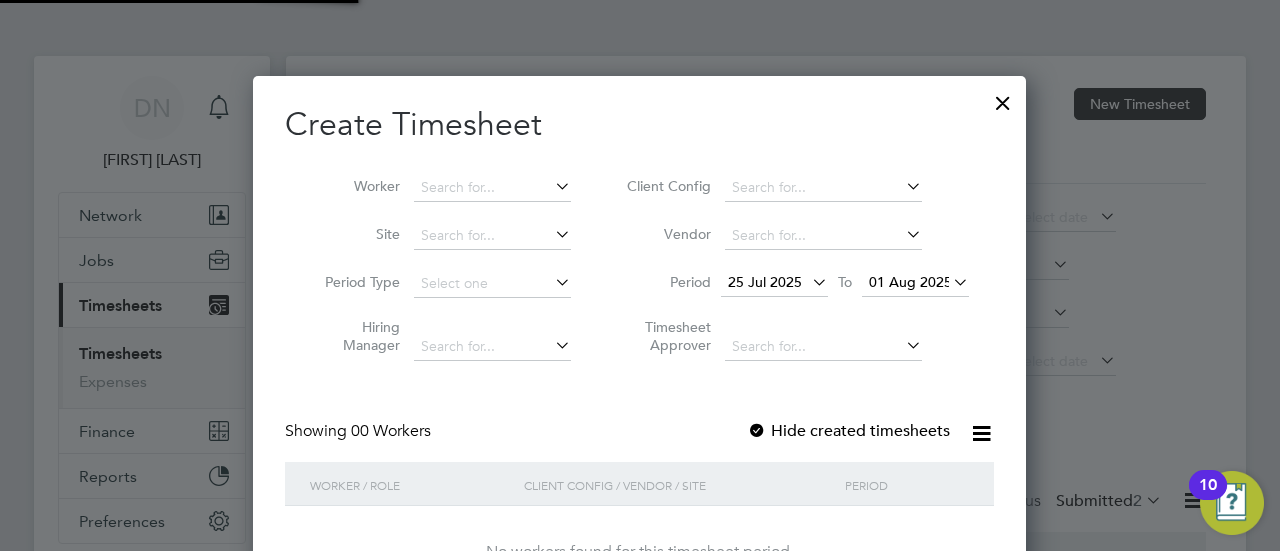 scroll, scrollTop: 10, scrollLeft: 9, axis: both 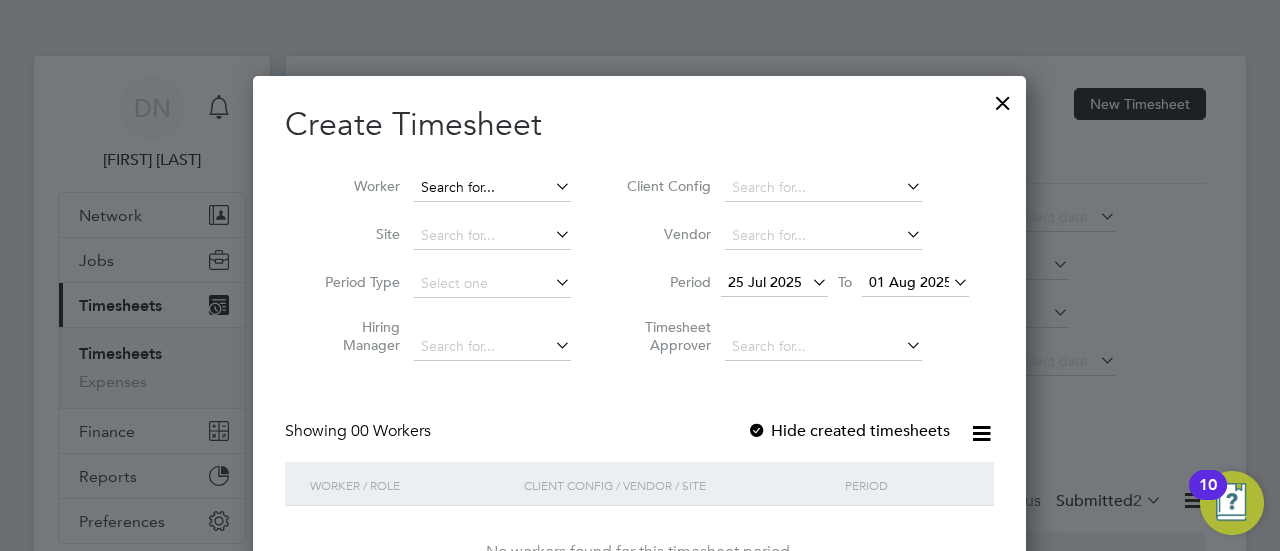 click at bounding box center (492, 188) 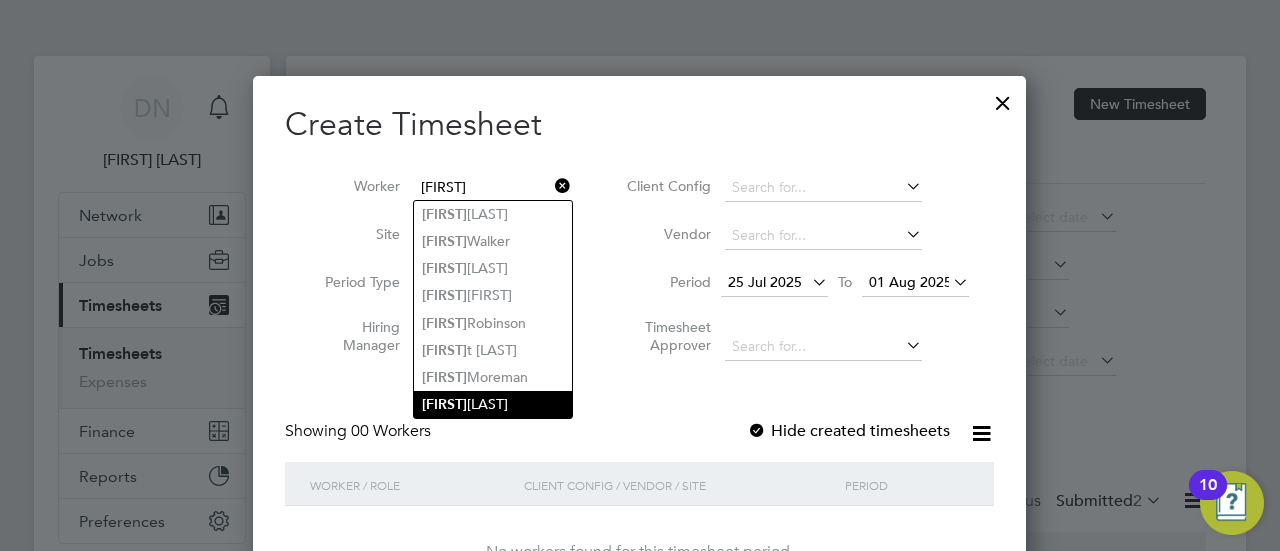 click on "[FIRST]  [LAST]" 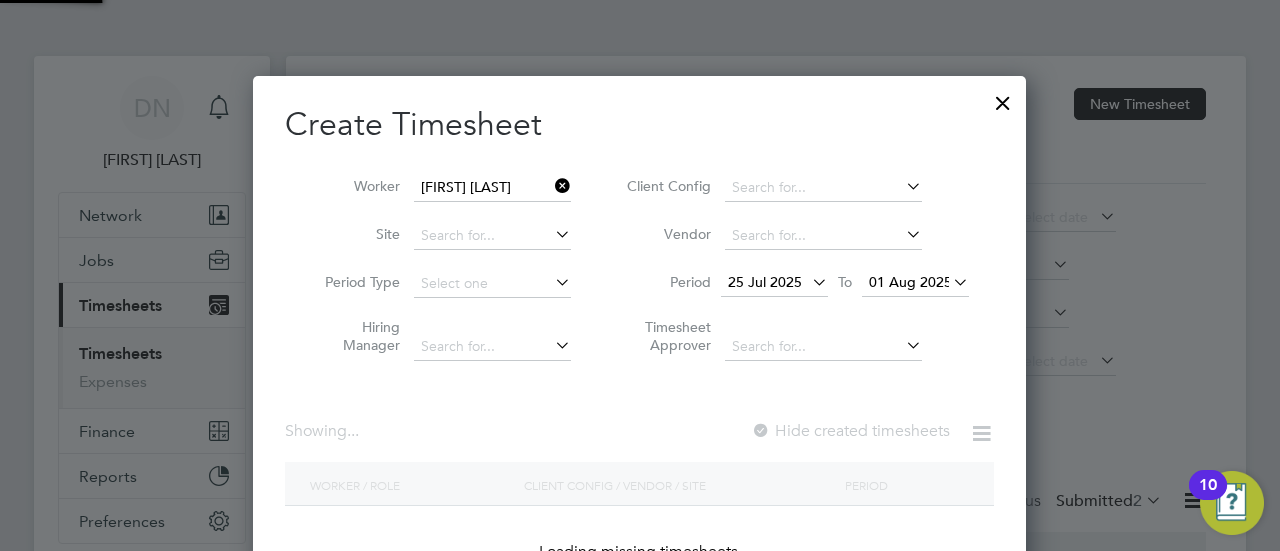 scroll, scrollTop: 10, scrollLeft: 9, axis: both 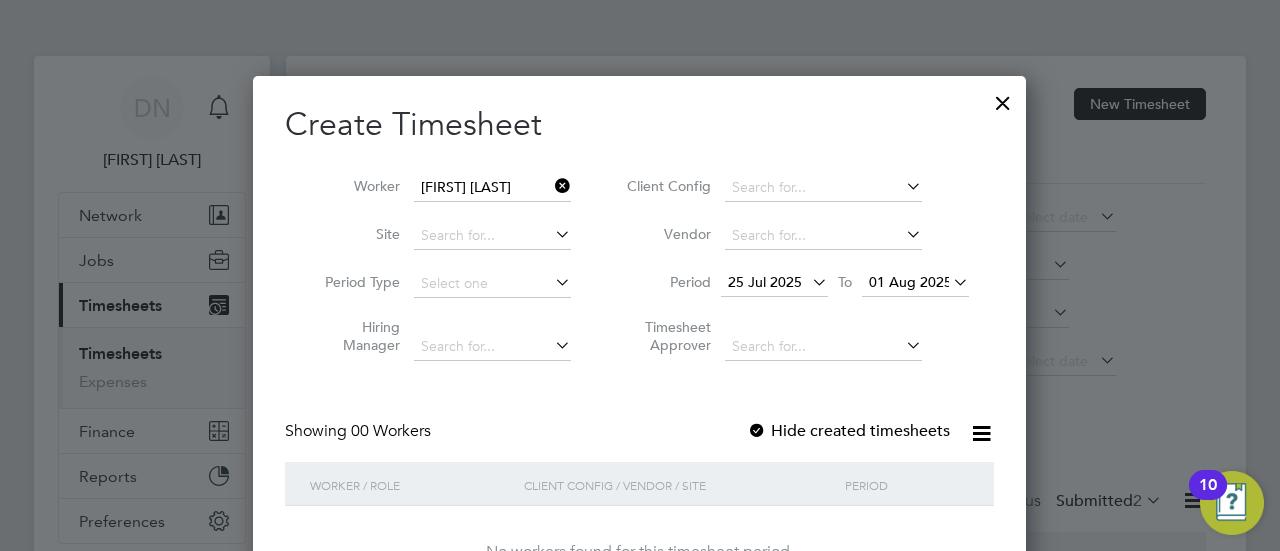 click on "25 Jul 2025" at bounding box center [774, 283] 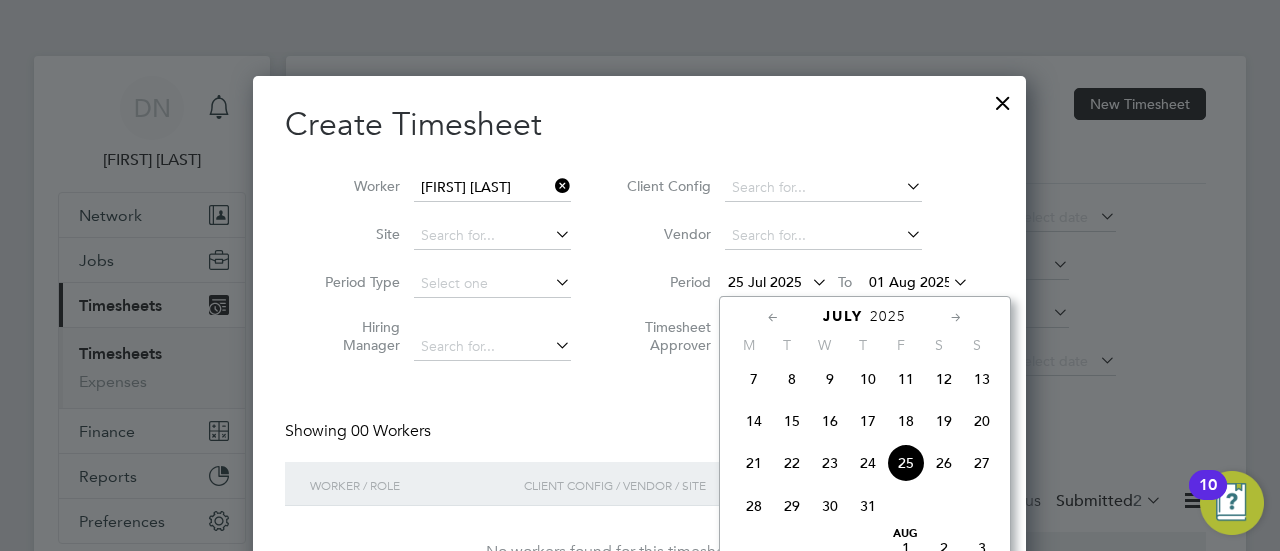 click 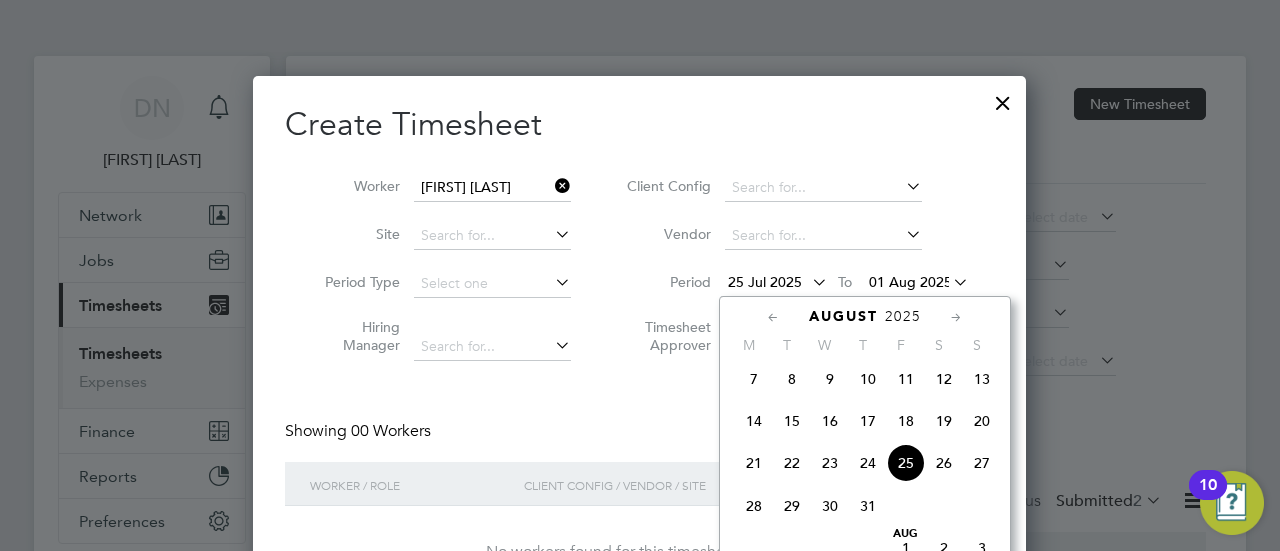 scroll, scrollTop: 900, scrollLeft: 0, axis: vertical 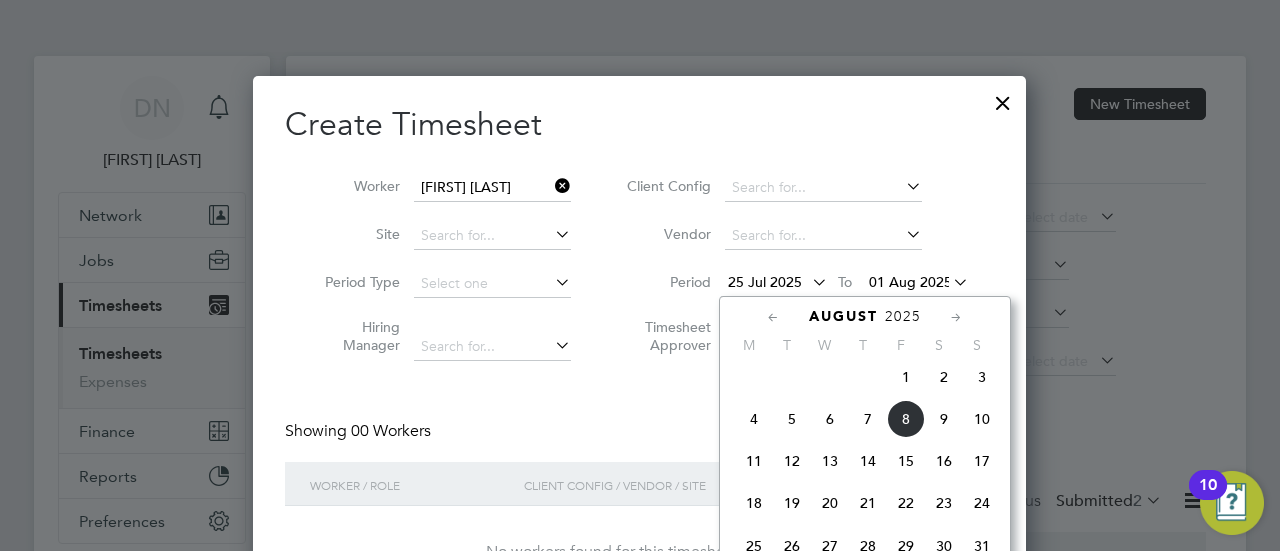 click on "4" 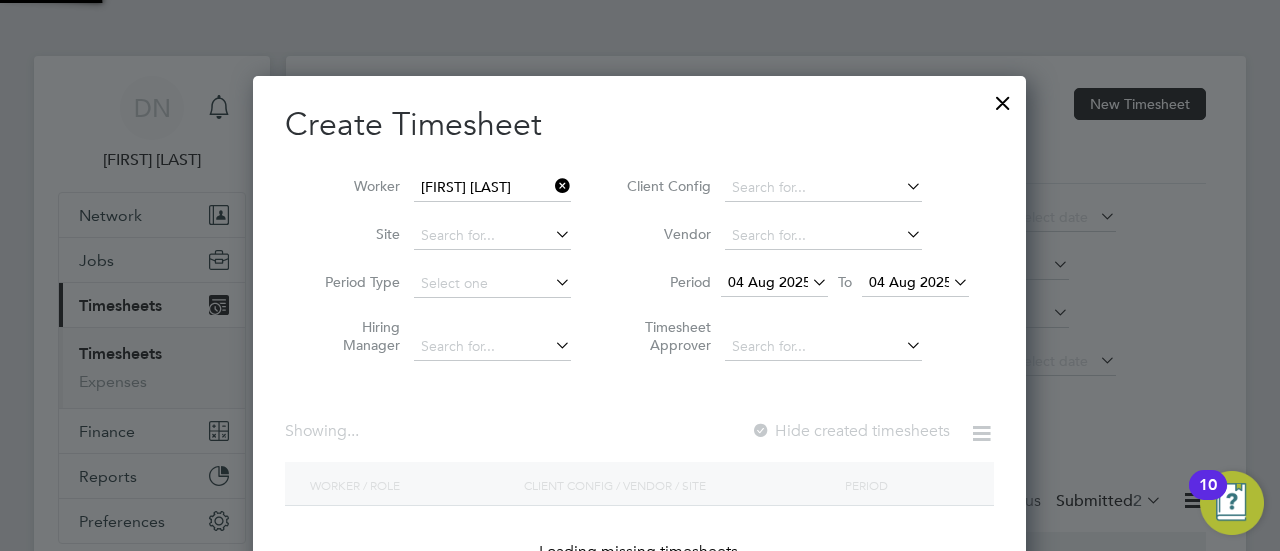 scroll, scrollTop: 10, scrollLeft: 9, axis: both 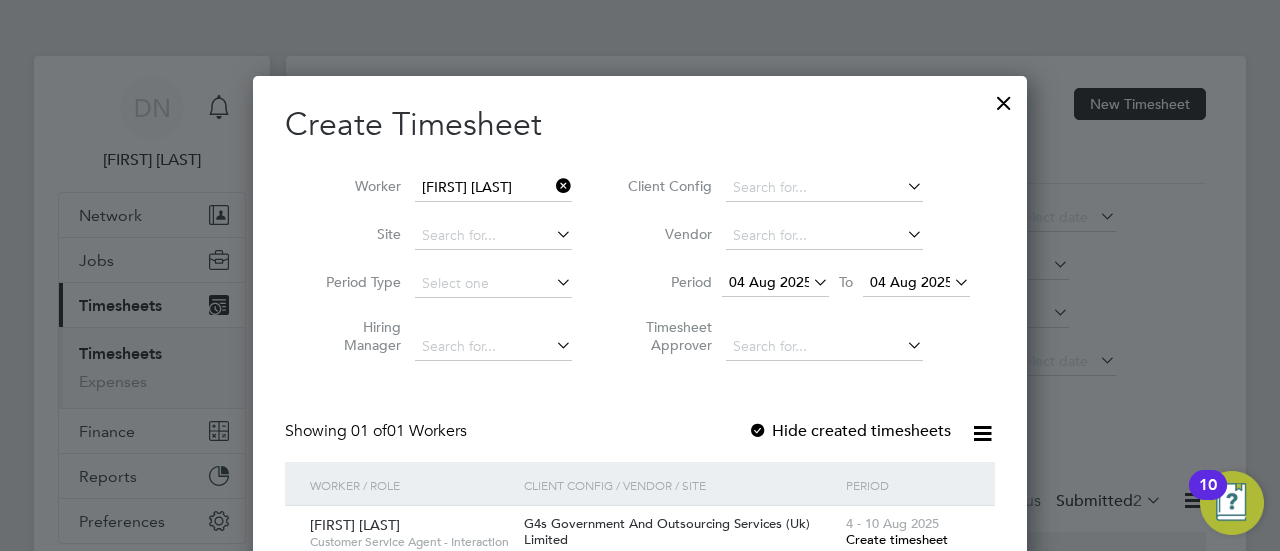 click on "04 Aug 2025" at bounding box center [911, 282] 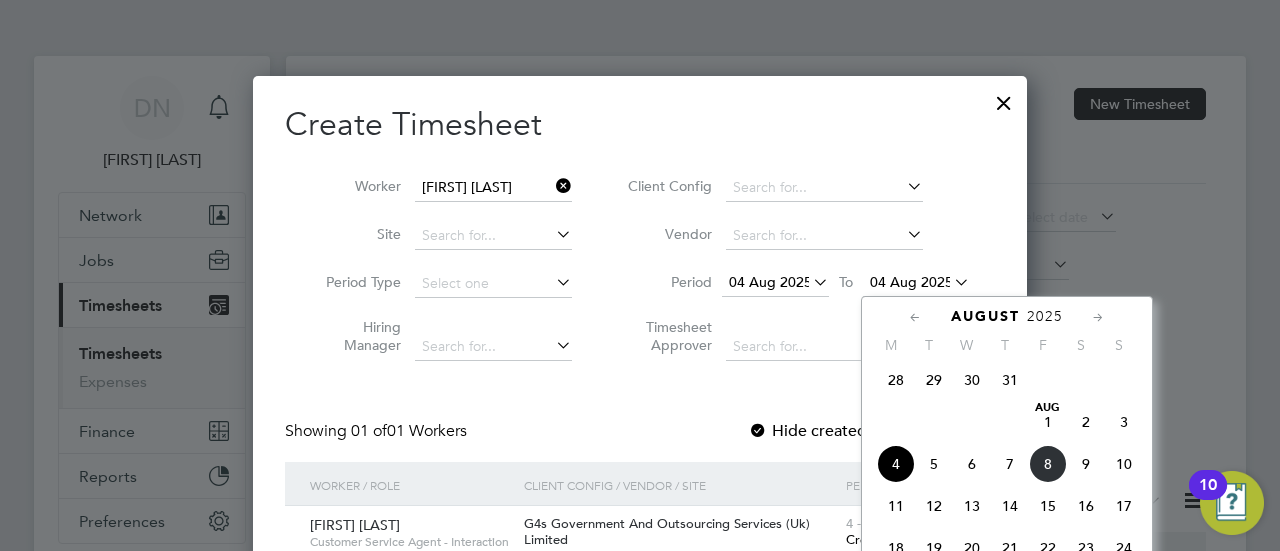 click on "10" 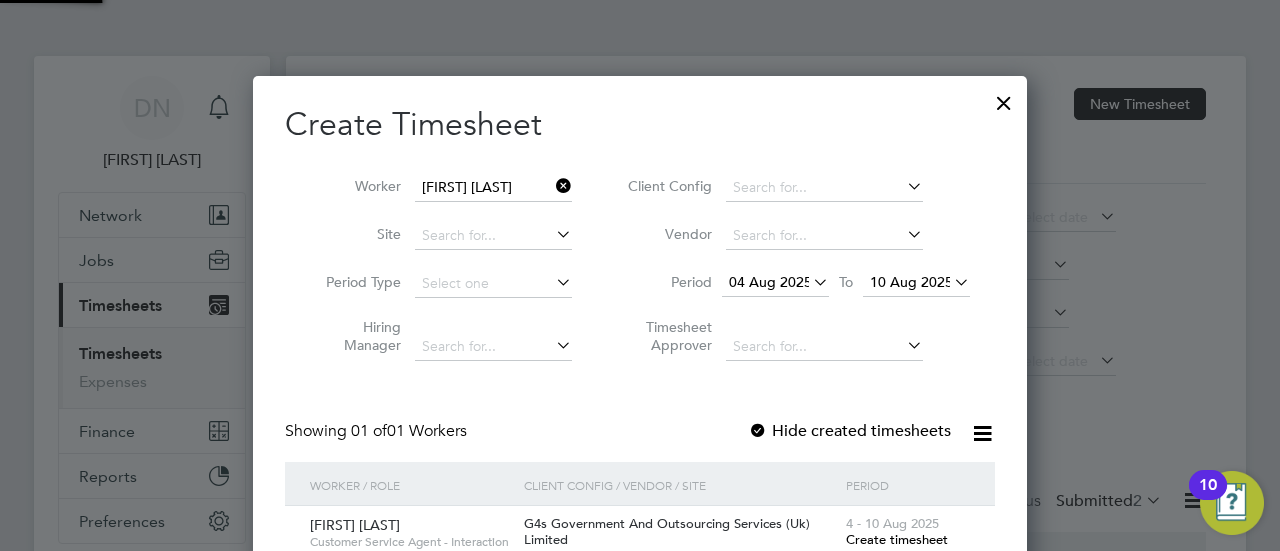 scroll, scrollTop: 10, scrollLeft: 10, axis: both 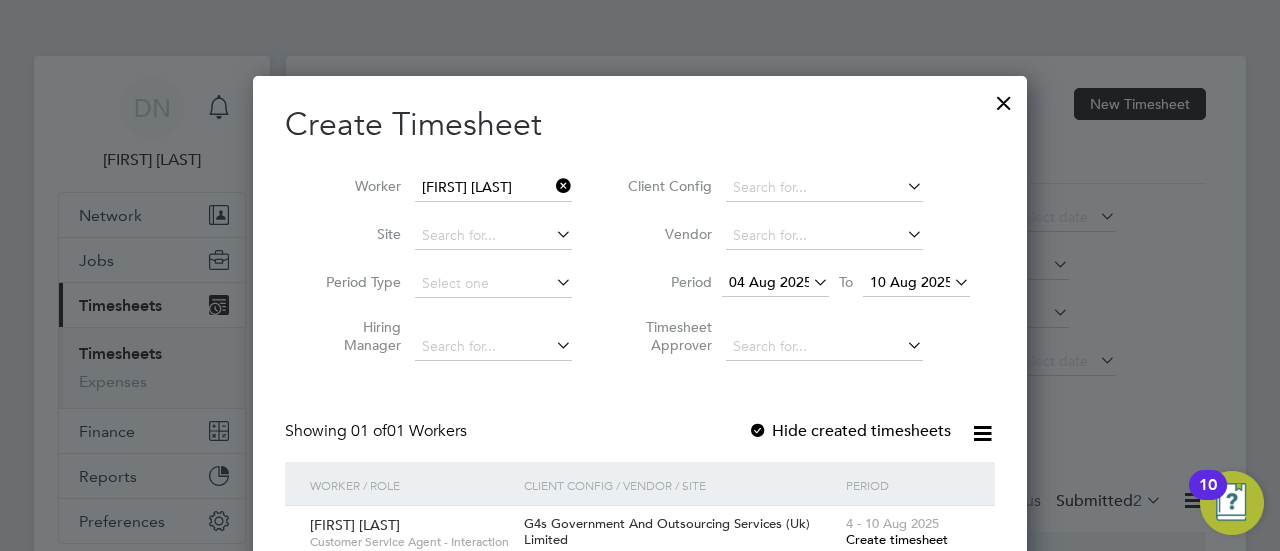 click on "Create timesheet" at bounding box center [897, 539] 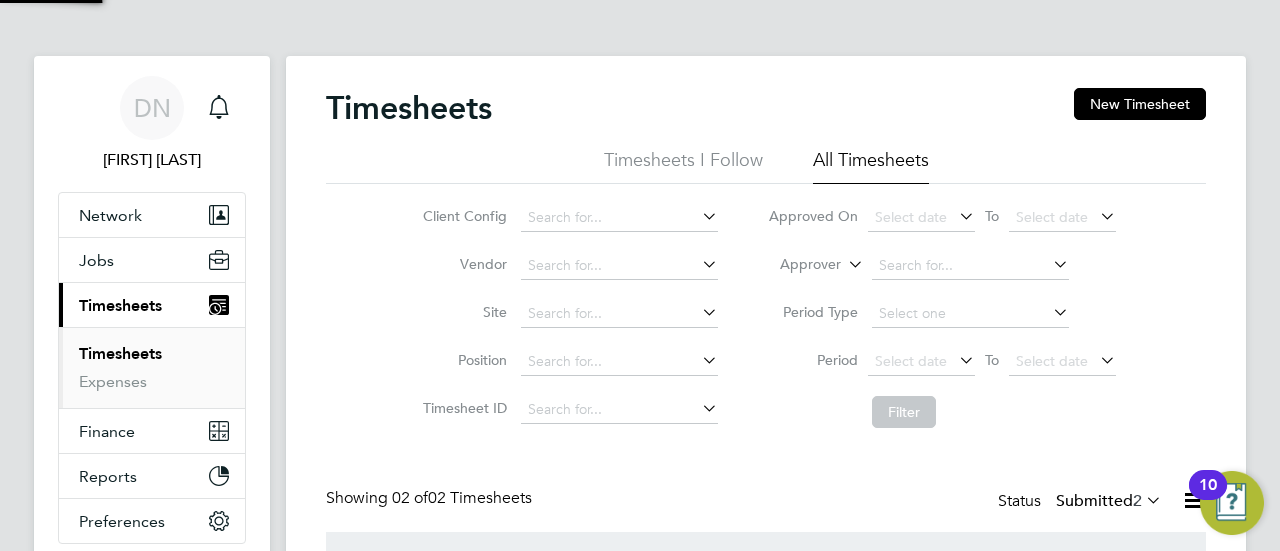 scroll, scrollTop: 10, scrollLeft: 10, axis: both 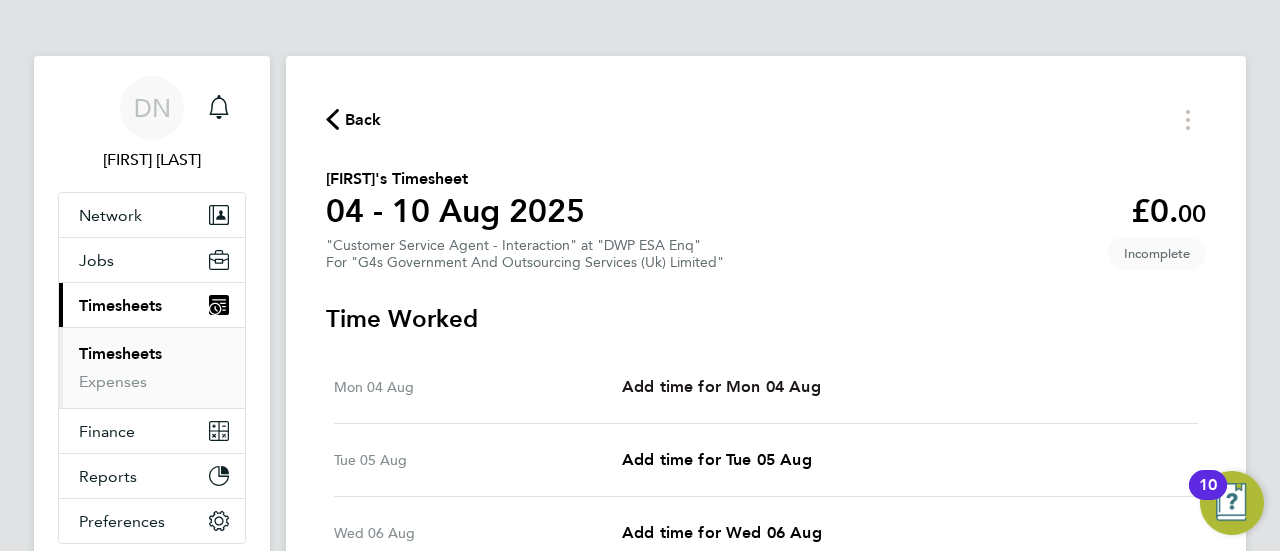 click on "Add time for Mon 04 Aug" at bounding box center [721, 386] 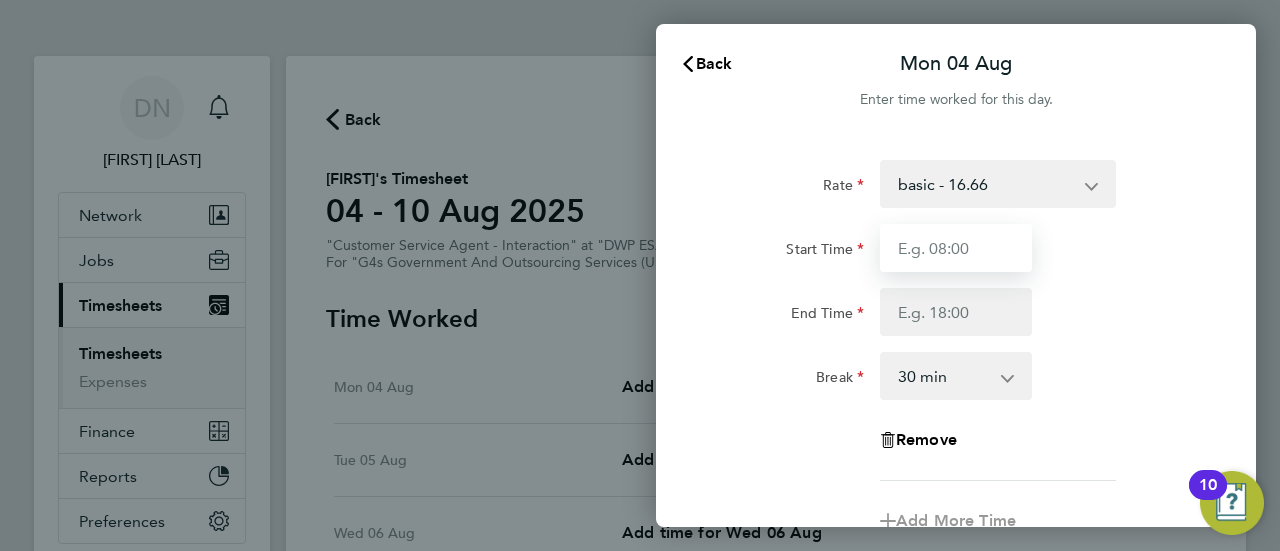 click on "Start Time" at bounding box center (956, 248) 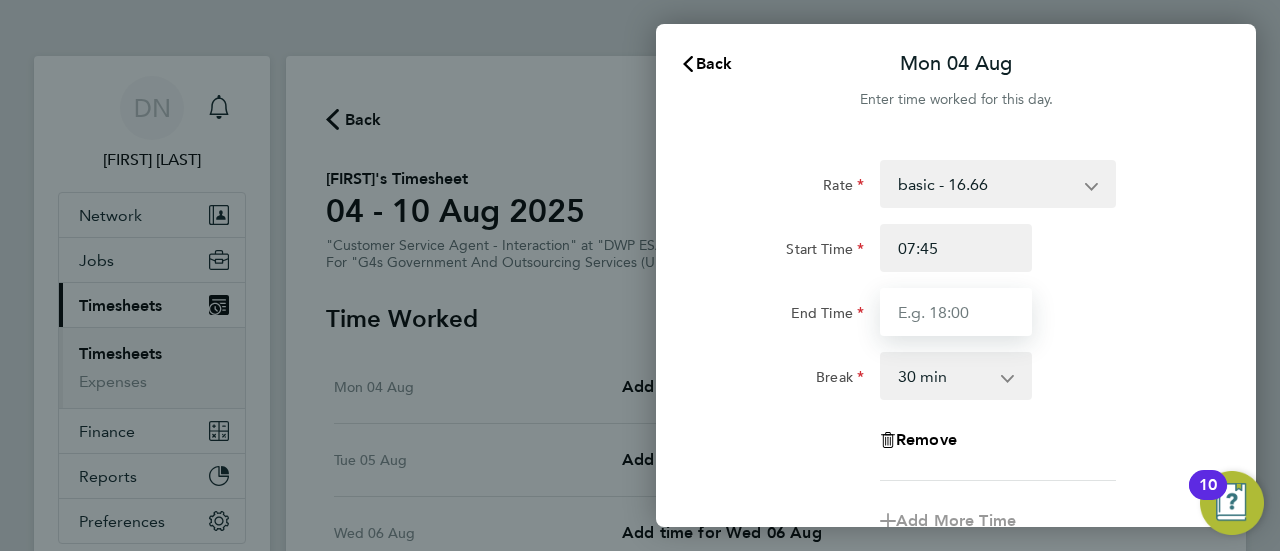 click on "End Time" at bounding box center [956, 312] 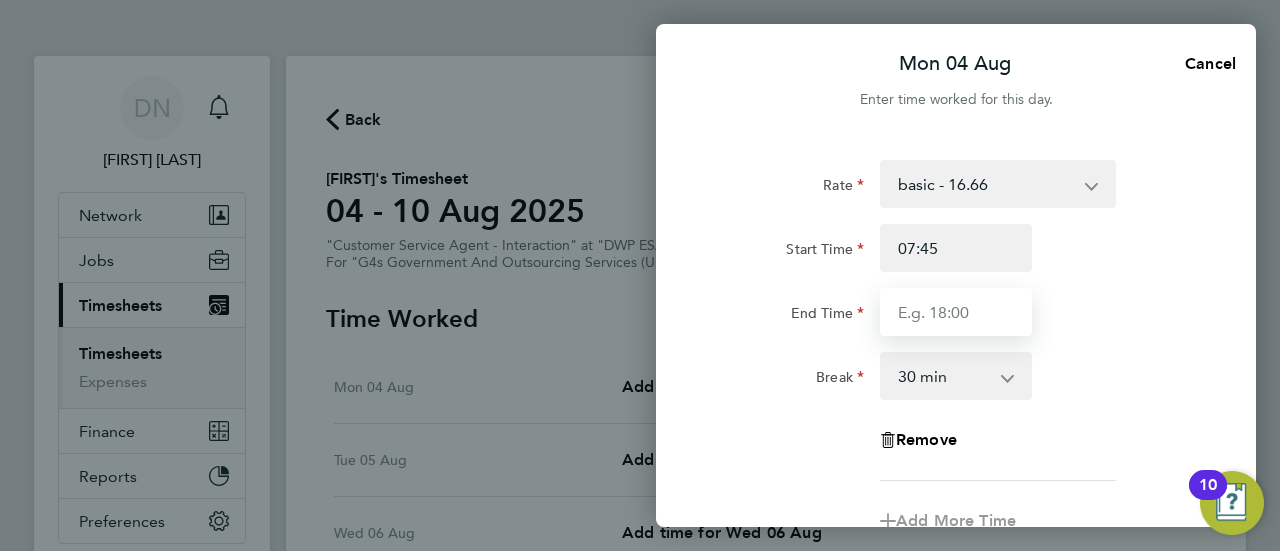 type on "16:30" 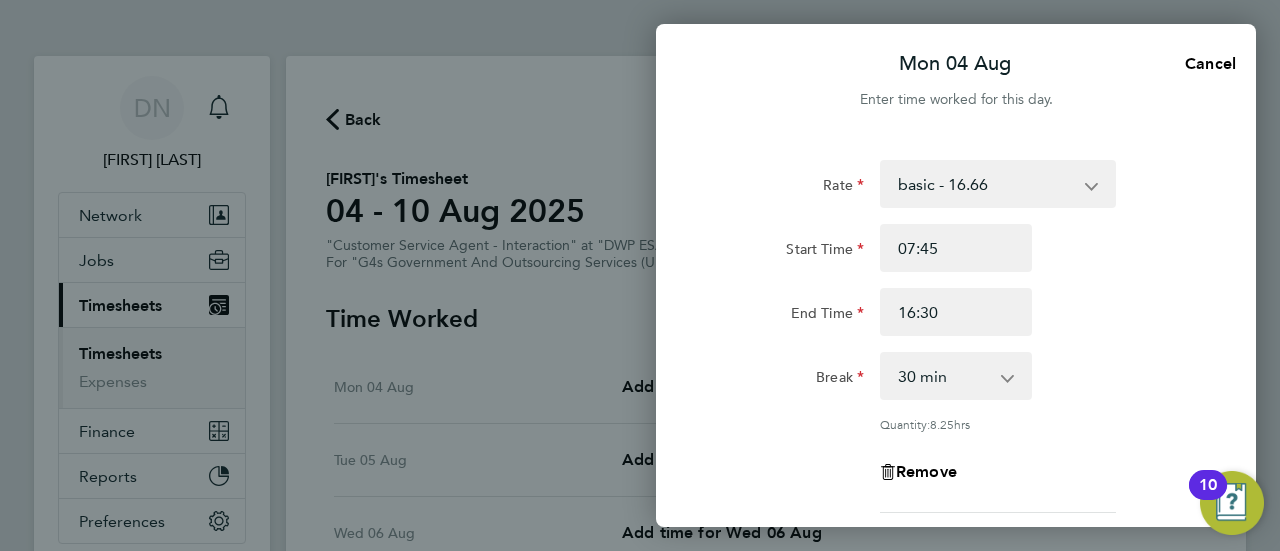 click on "Quantity:  8.25  hrs" 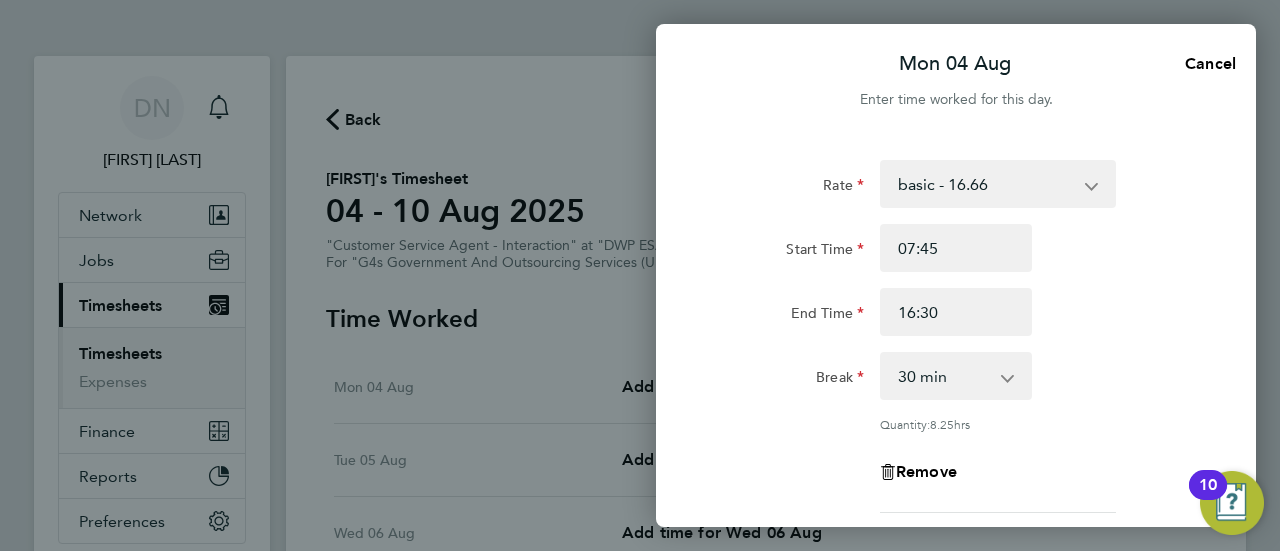 click on "End Time 16:30" 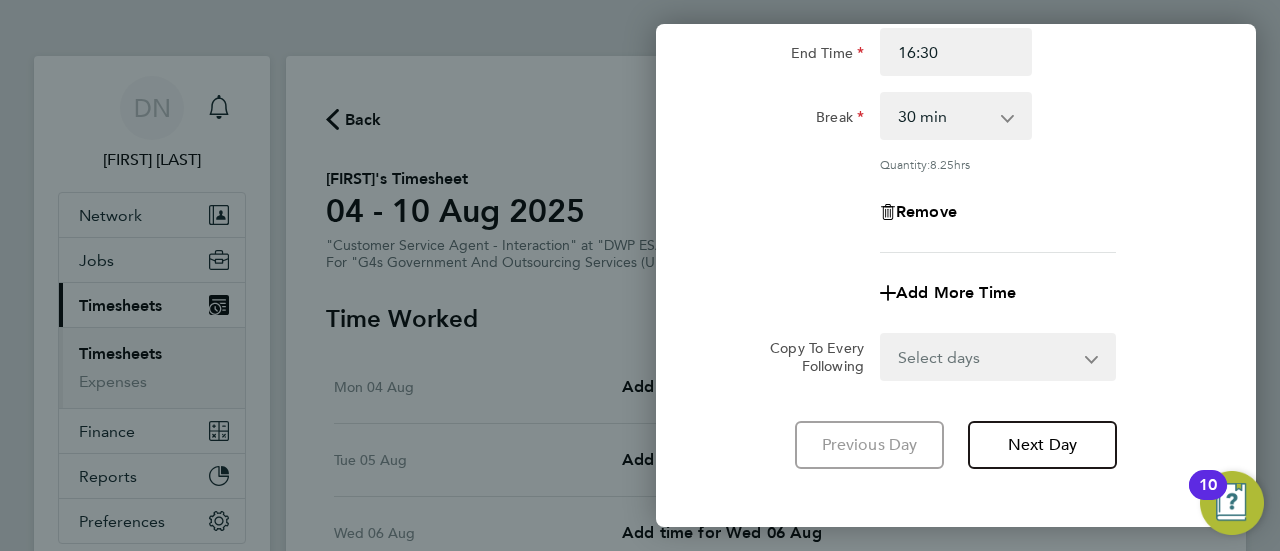 scroll, scrollTop: 352, scrollLeft: 0, axis: vertical 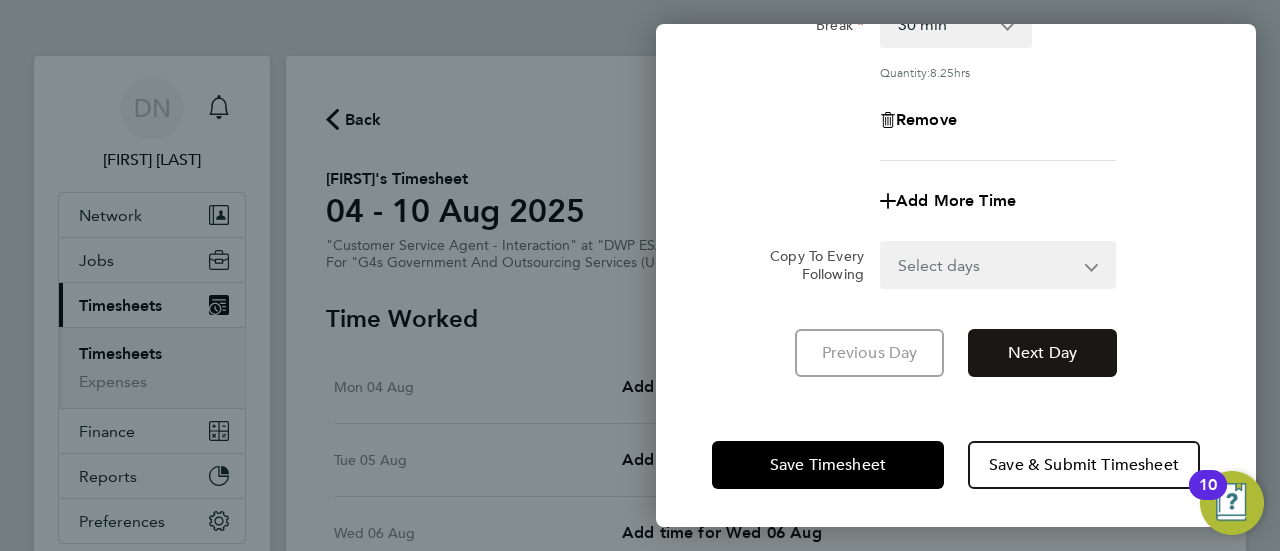 click on "Next Day" 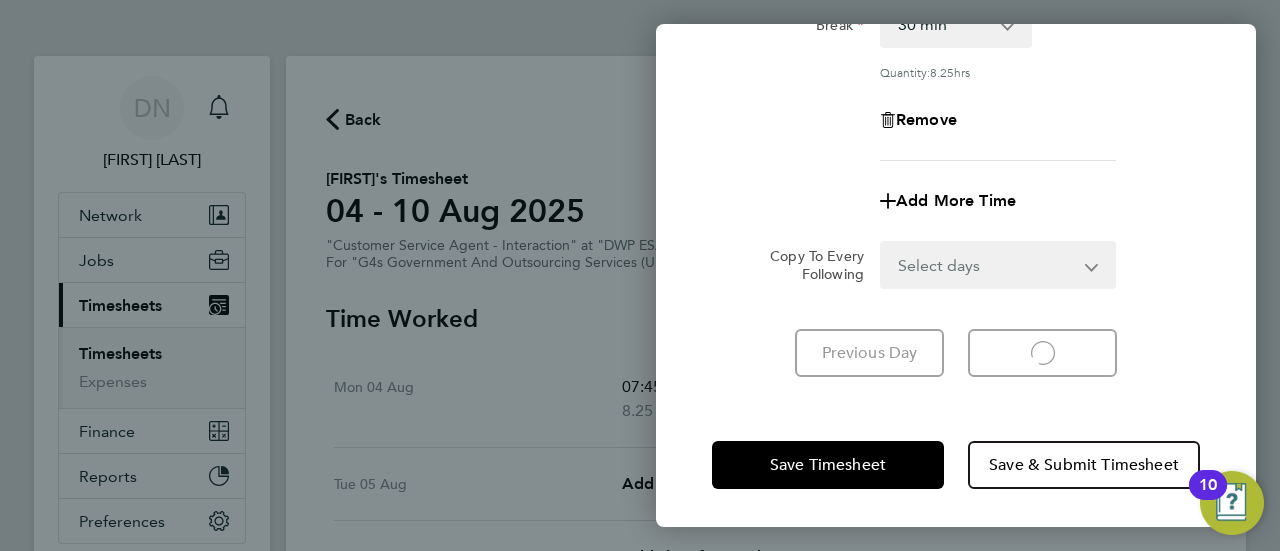 click on "Add More Time" 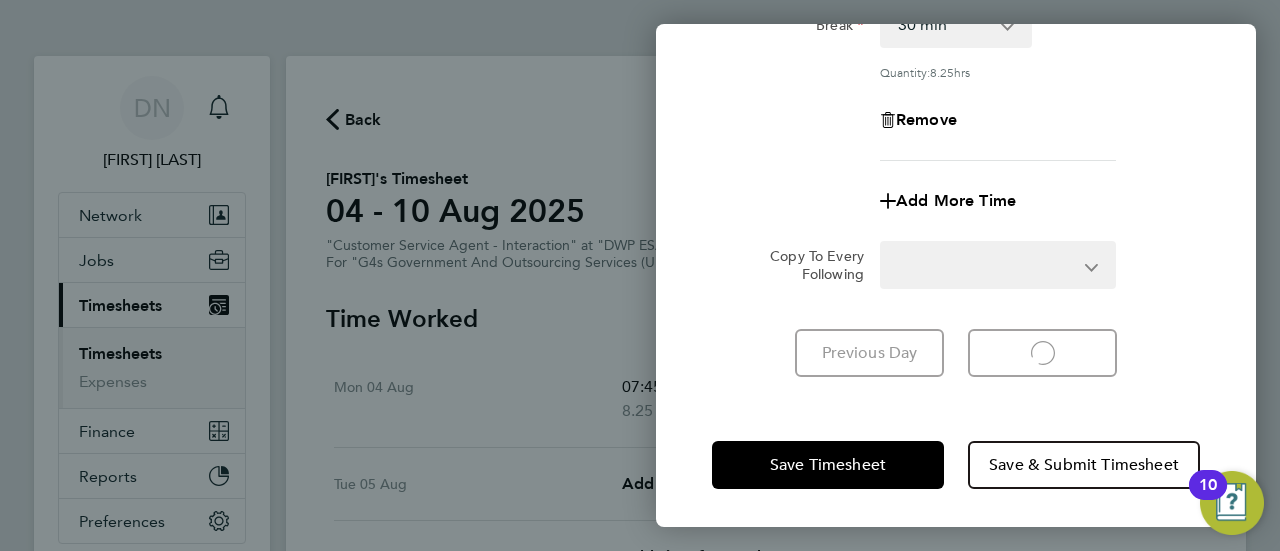 select on "30" 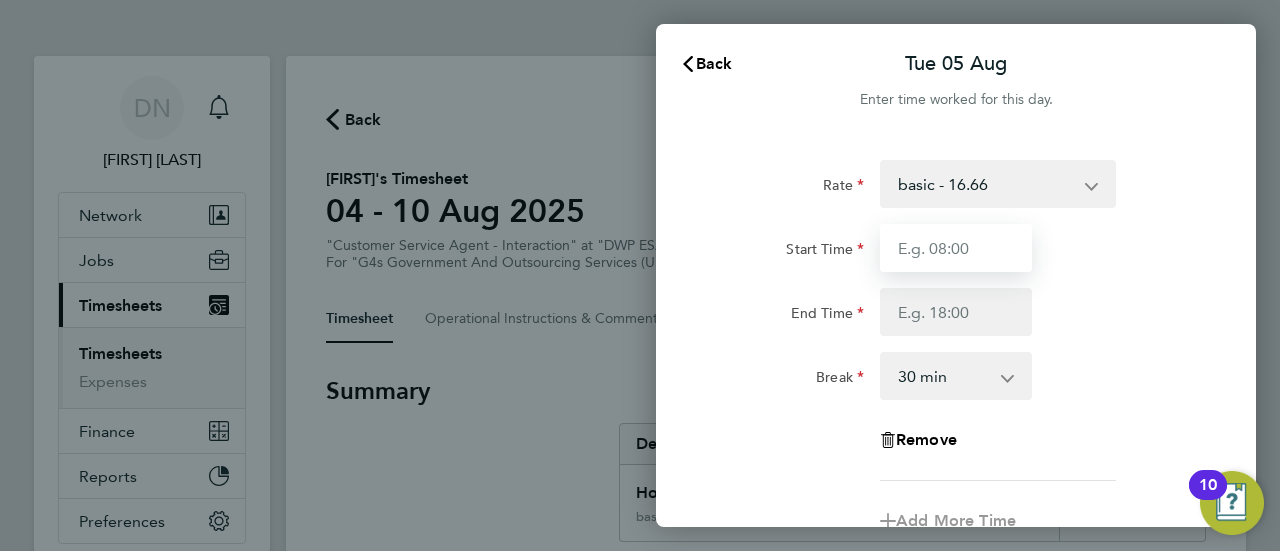 click on "Start Time" at bounding box center [956, 248] 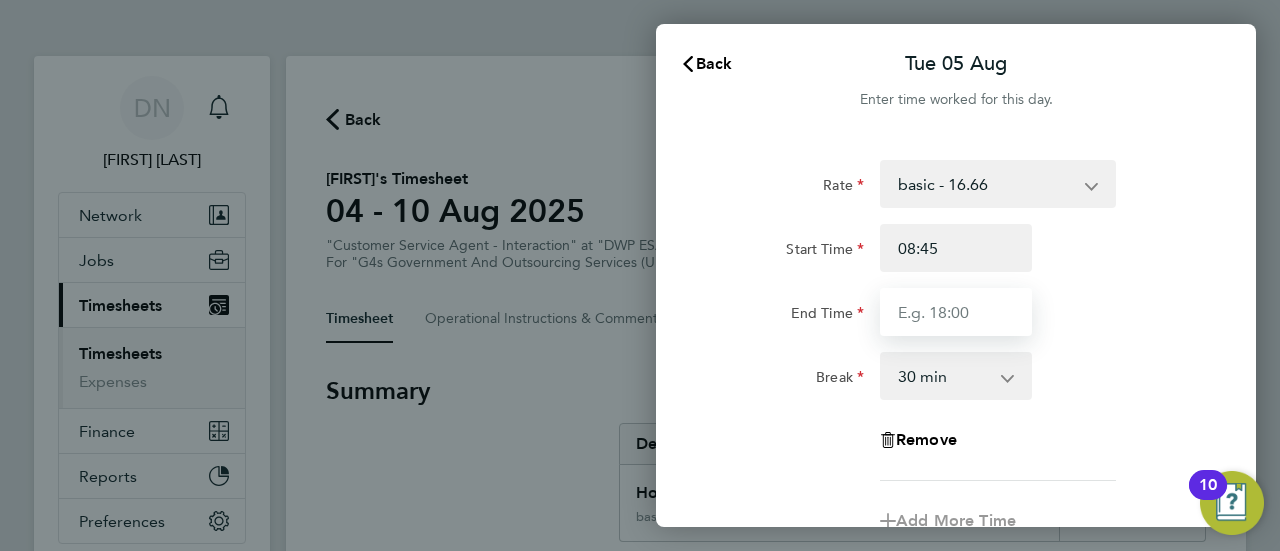click on "End Time" at bounding box center (956, 312) 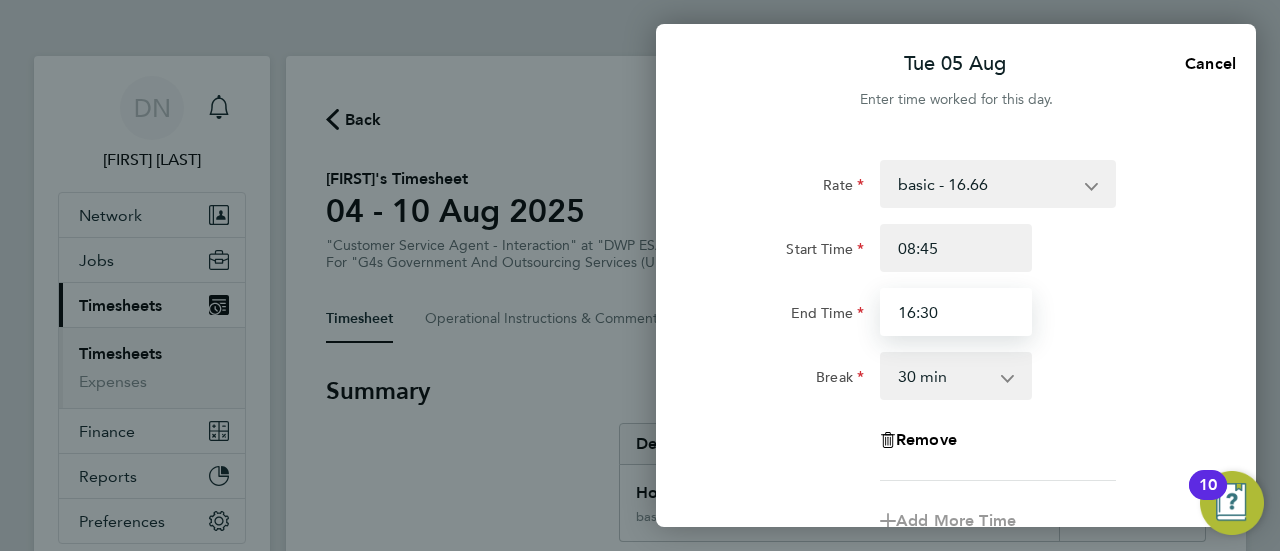 click on "16:30" at bounding box center (956, 312) 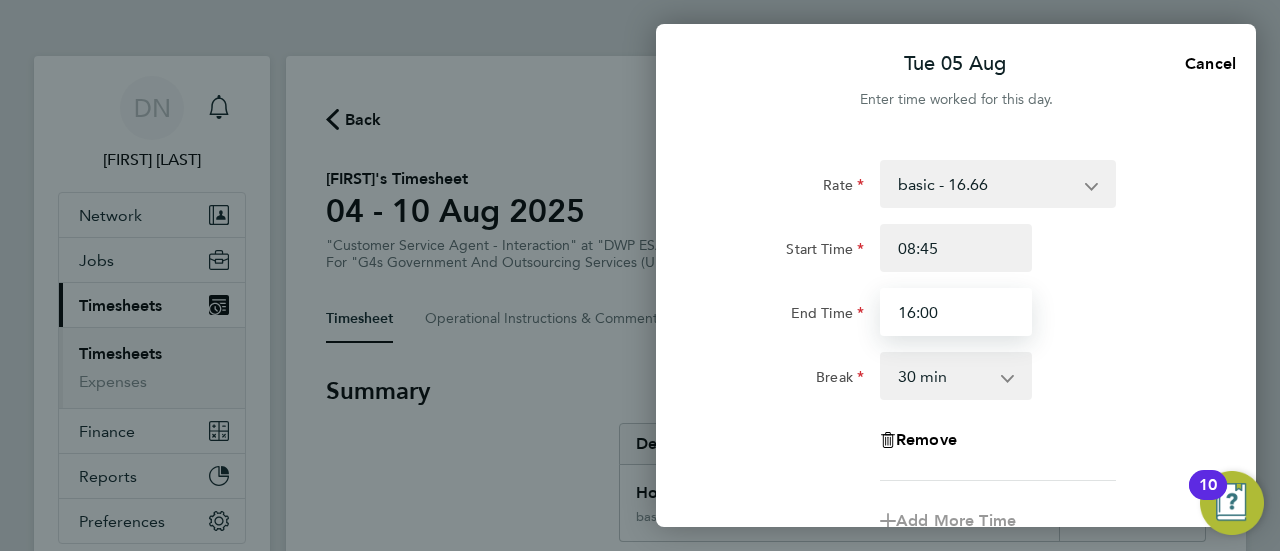 type on "16:00" 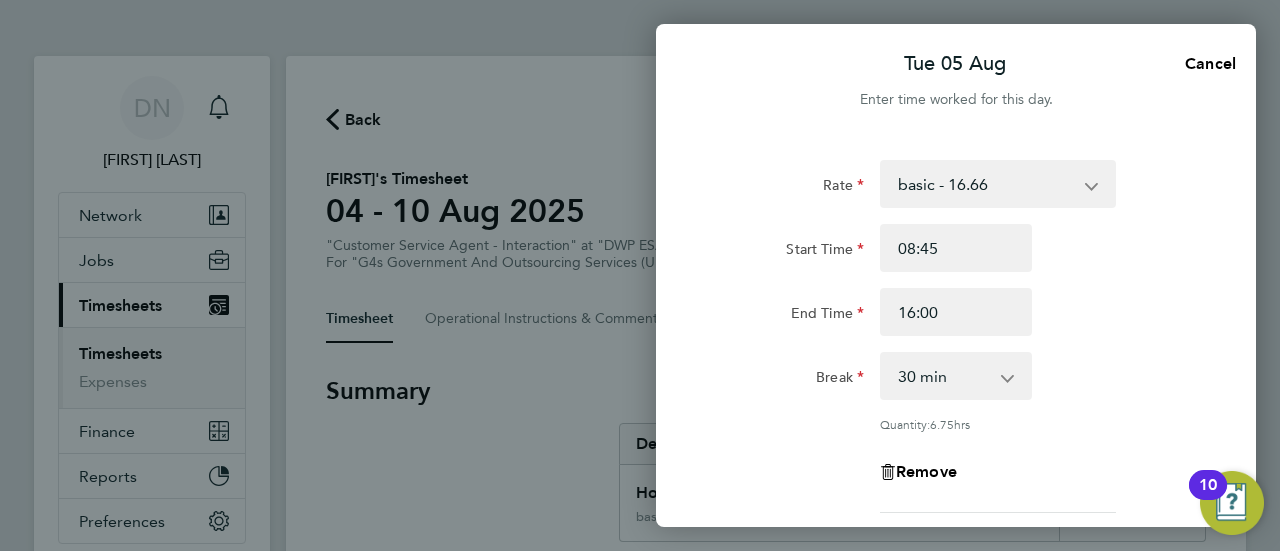 click on "End Time 16:00" 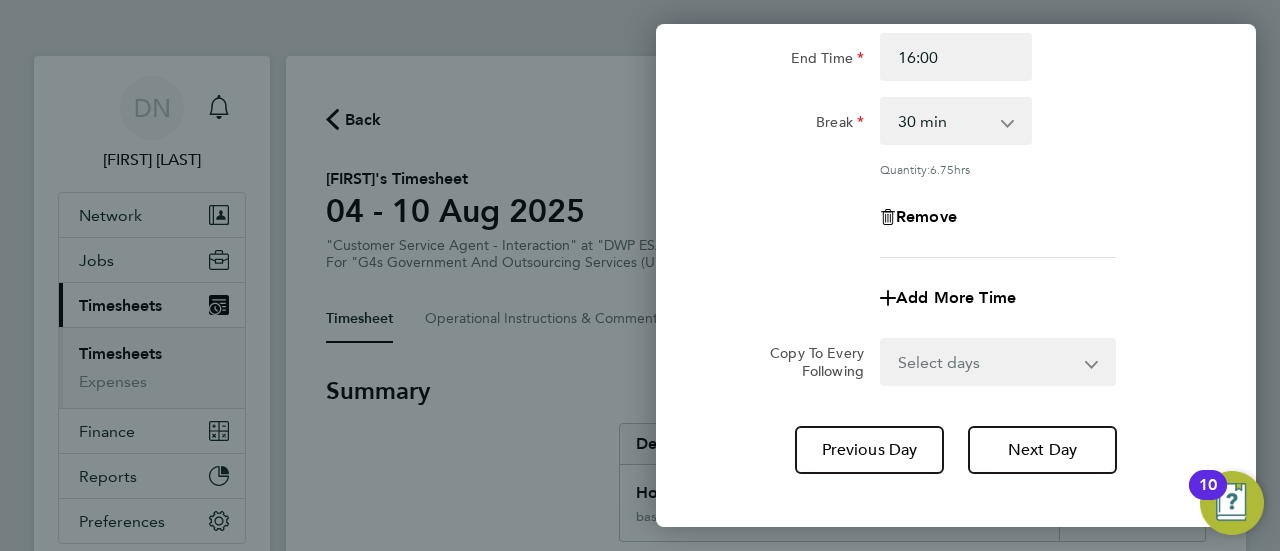 scroll, scrollTop: 352, scrollLeft: 0, axis: vertical 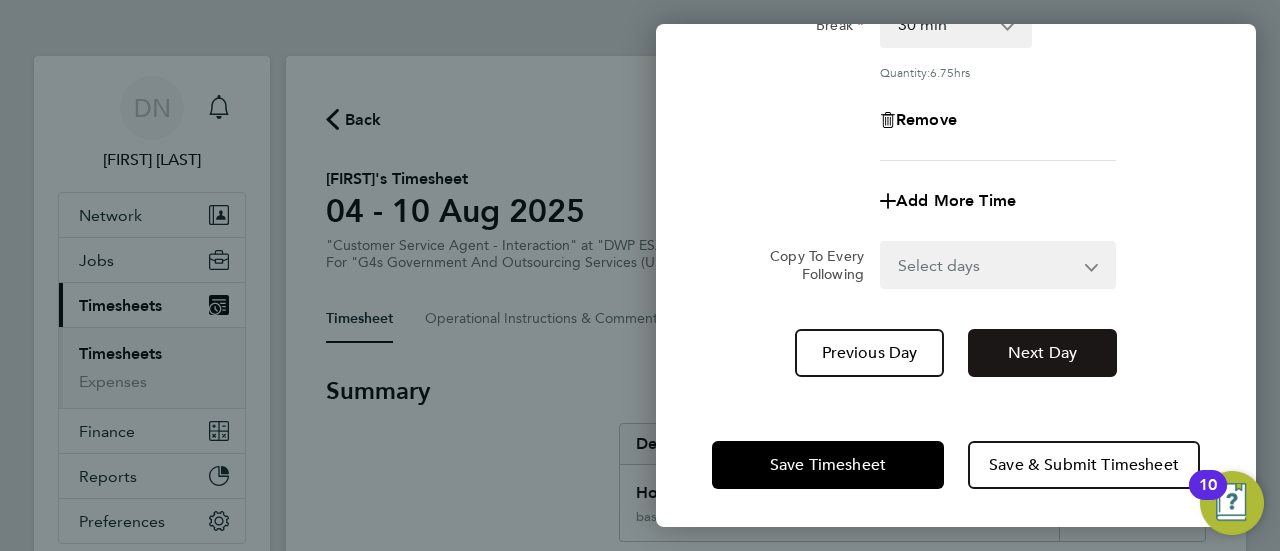 click on "Next Day" 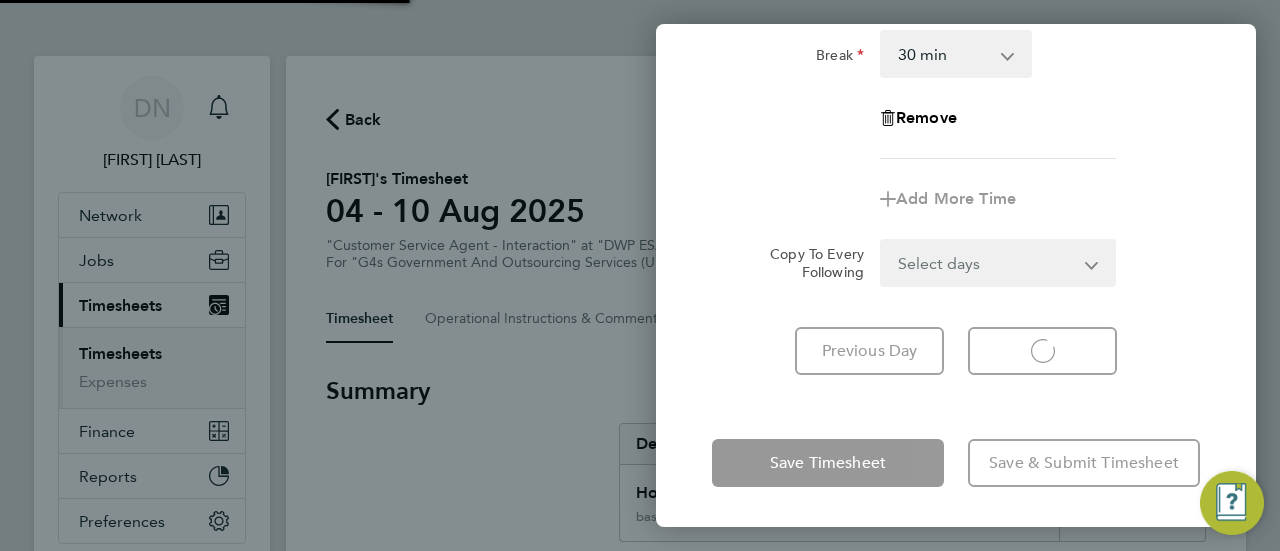 select on "30" 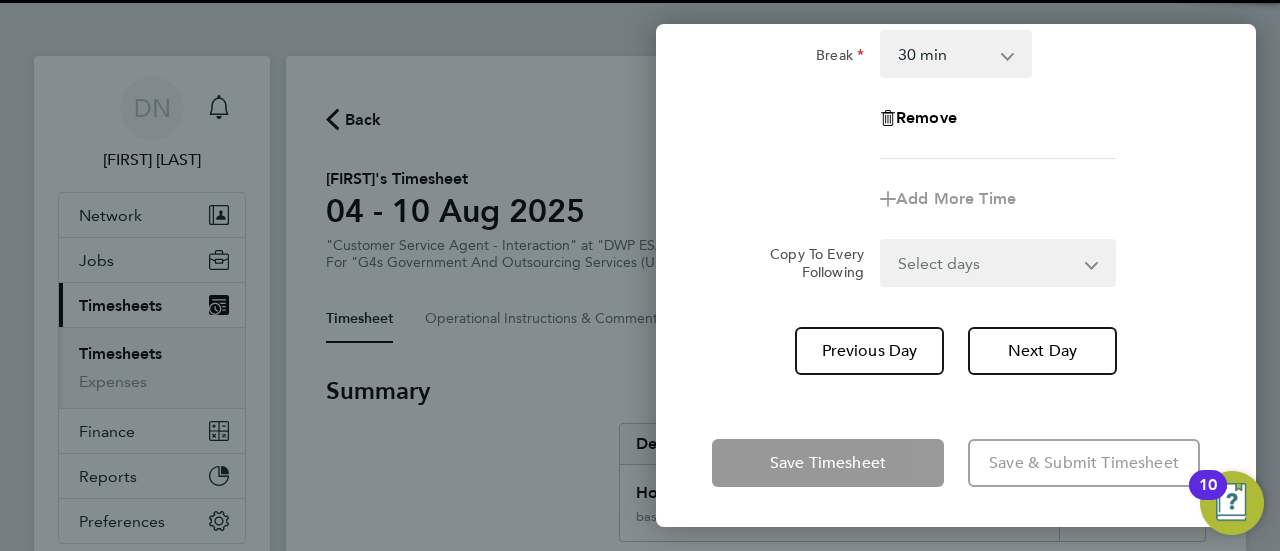 scroll, scrollTop: 321, scrollLeft: 0, axis: vertical 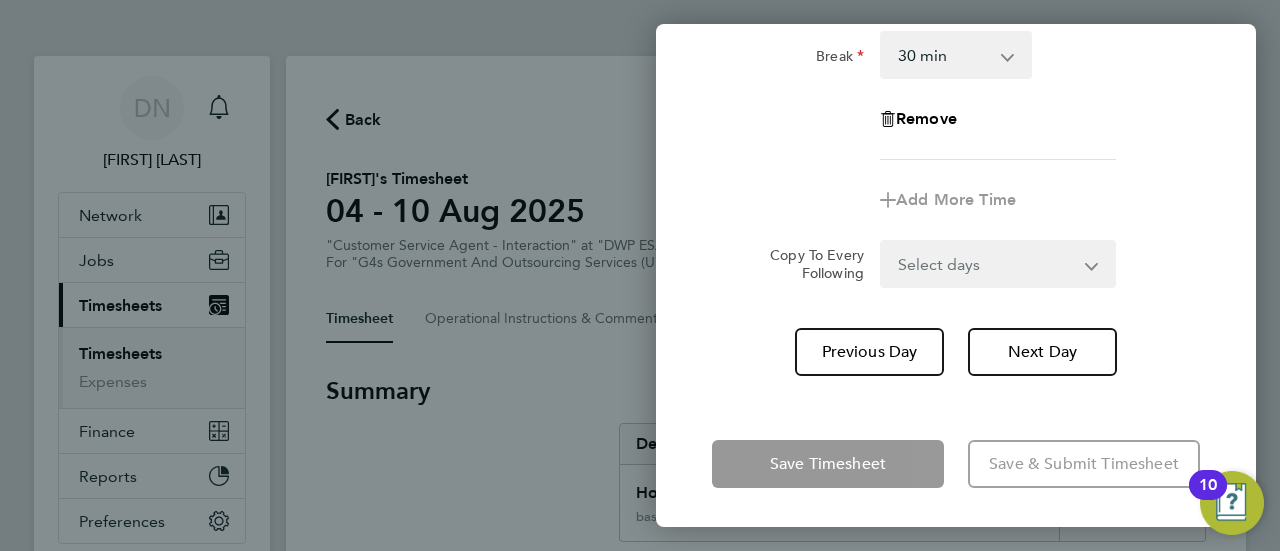 click on "Rate  basic - 16.66   System Issue Not Paid   x1.5 - 24.73   System Issue Paid - 16.66   Bank Holiday   Sick   x2 - 32.79   Annual Leave
Start Time End Time Break  0 min   15 min   30 min   45 min   60 min   75 min   90 min
Remove
Add More Time  Copy To Every Following  Select days   Day   Weekday (Mon-Fri)   Weekend (Sat-Sun)   Thursday   Friday   Saturday   Sunday
Previous Day   Next Day" 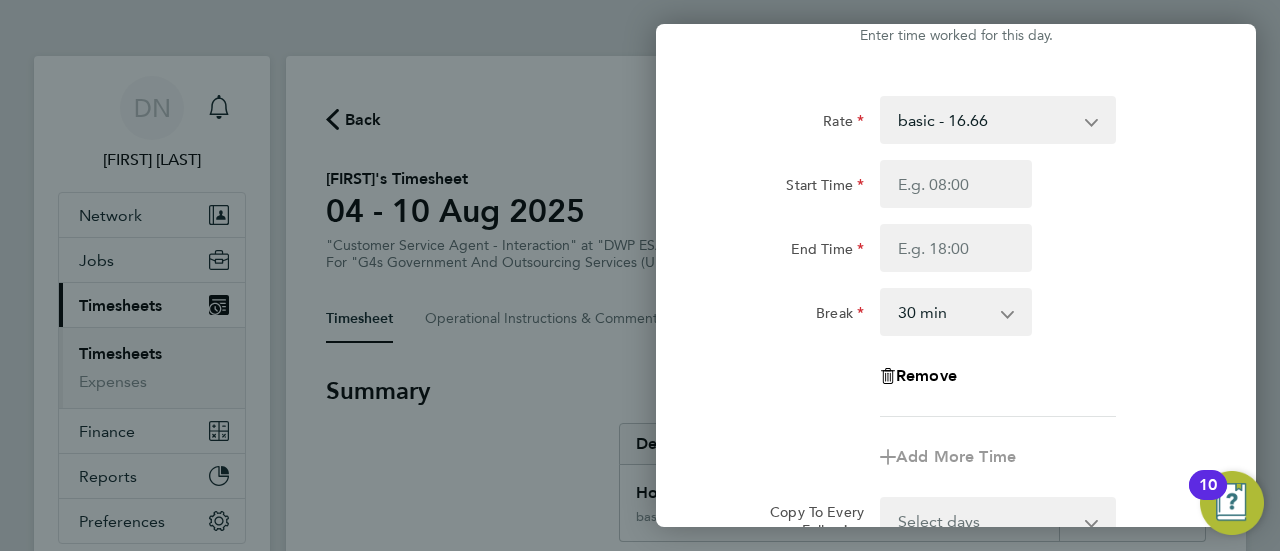 scroll, scrollTop: 0, scrollLeft: 0, axis: both 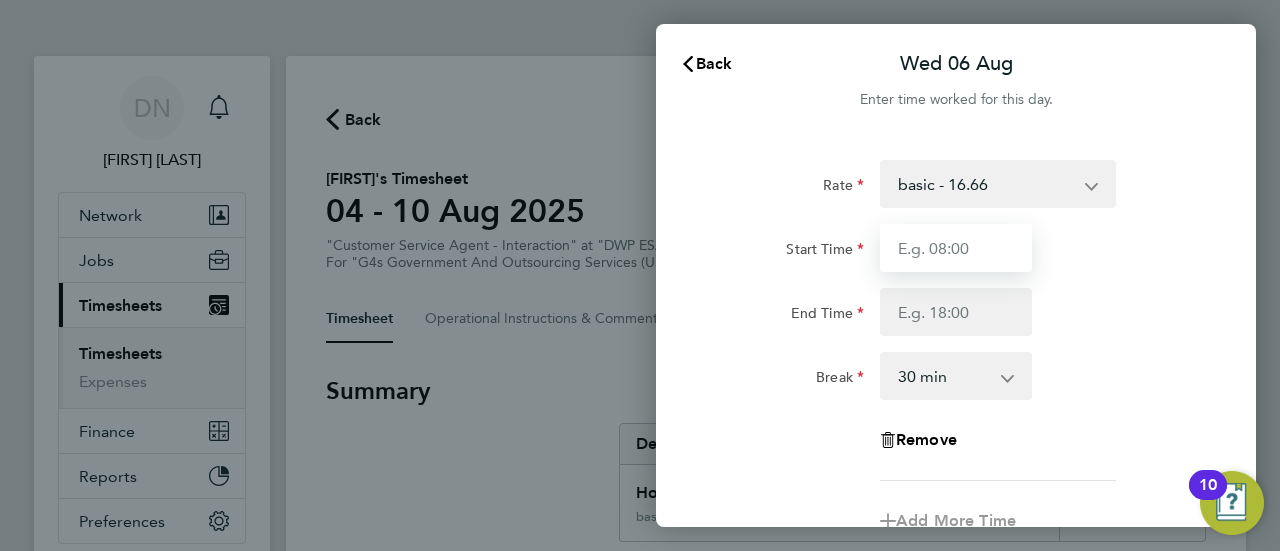 click on "Start Time" at bounding box center [956, 248] 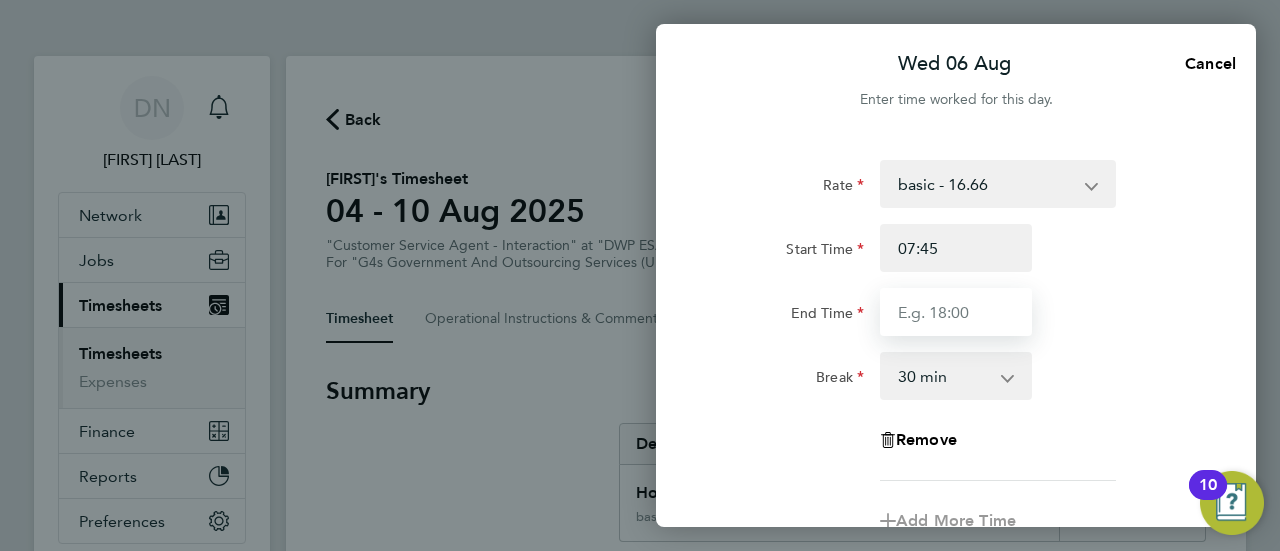 click on "End Time" at bounding box center (956, 312) 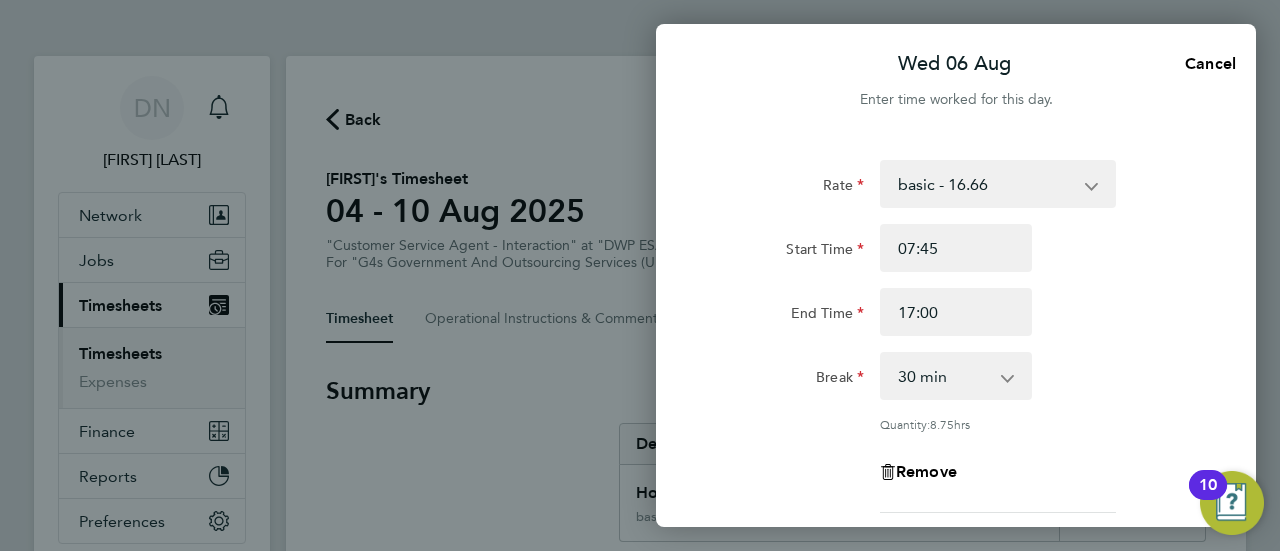 click on "Rate  basic - 16.66   System Issue Not Paid   x1.5 - 24.73   System Issue Paid - 16.66   Bank Holiday   Sick   x2 - 32.79   Annual Leave
Start Time 07:45 End Time 17:00 Break  0 min   15 min   30 min   45 min   60 min   75 min   90 min
Quantity:  8.75  hrs
Remove
Add More Time  Copy To Every Following  Select days   Day   Weekday (Mon-Fri)   Weekend (Sat-Sun)   Thursday   Friday   Saturday   Sunday
Previous Day   Next Day" 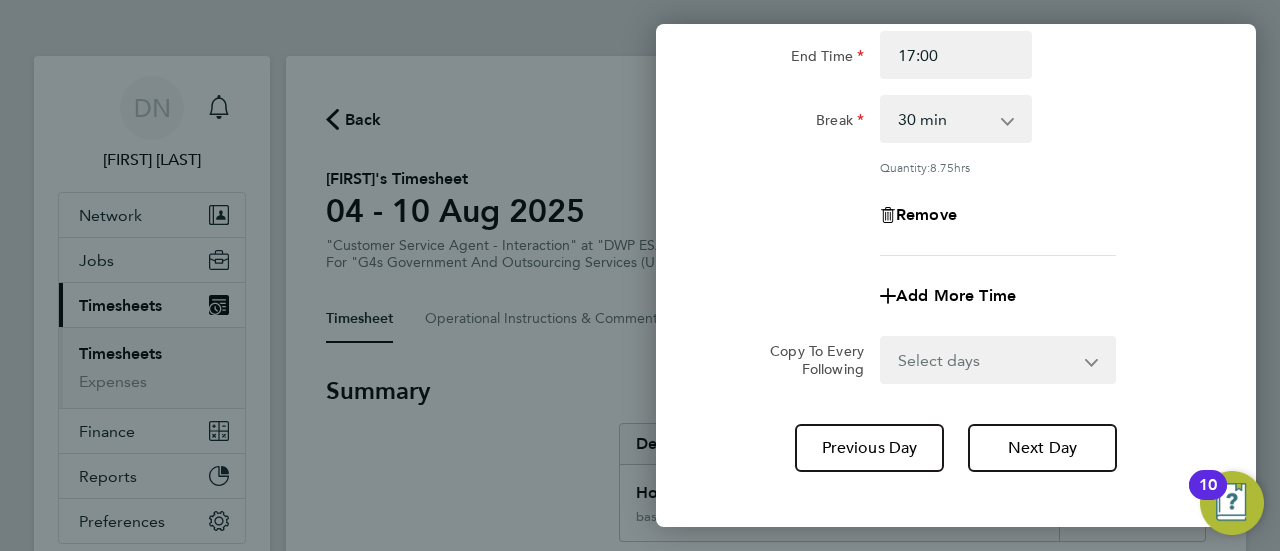 scroll, scrollTop: 352, scrollLeft: 0, axis: vertical 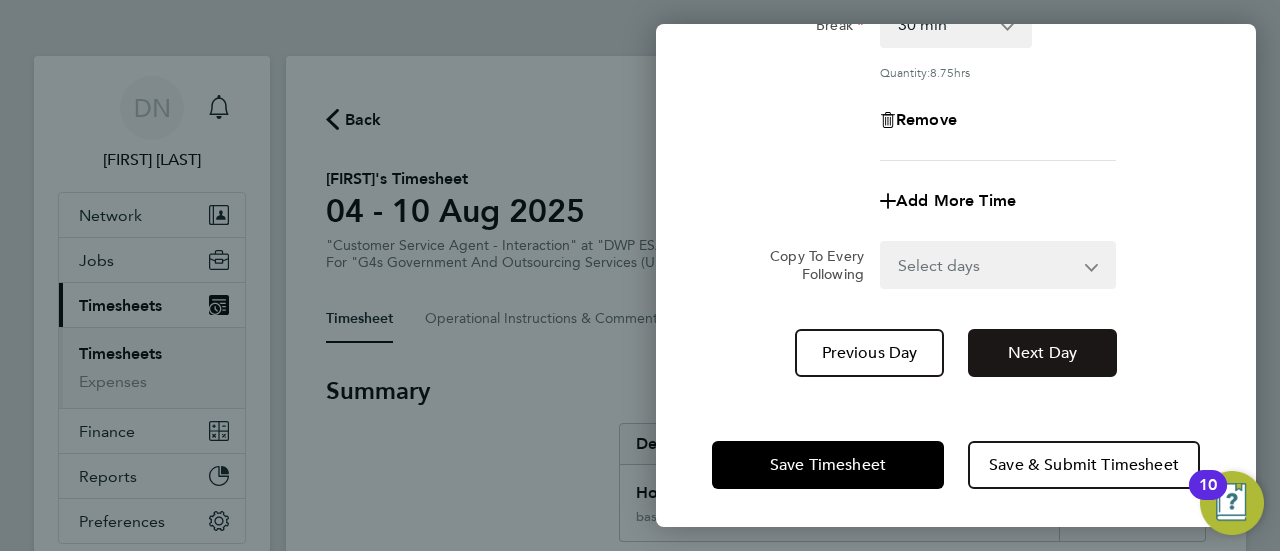 click on "Next Day" 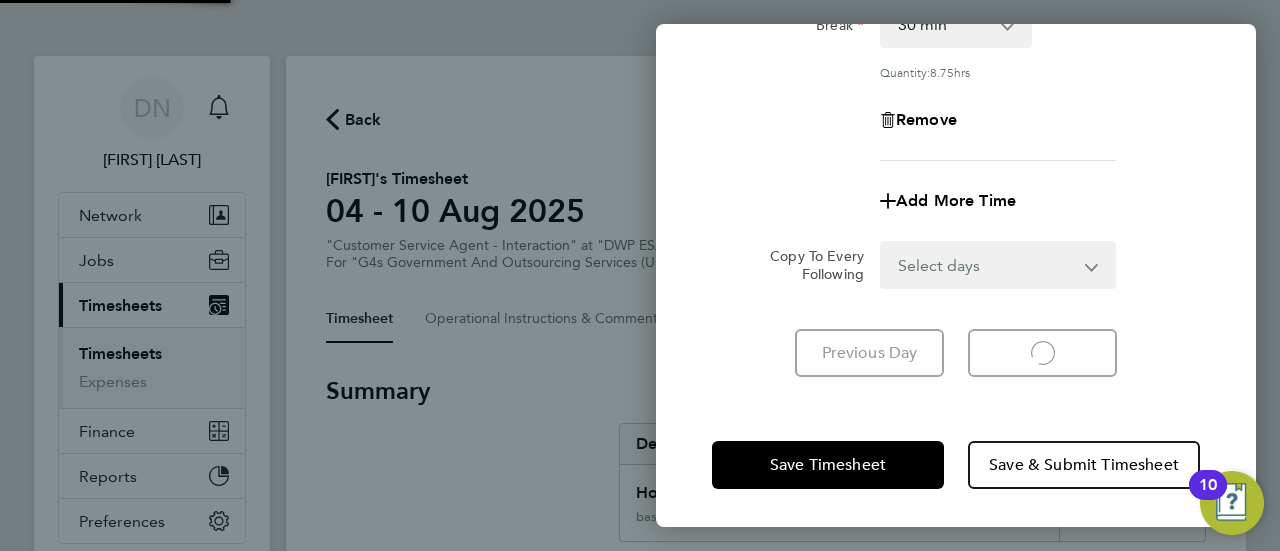 select on "30" 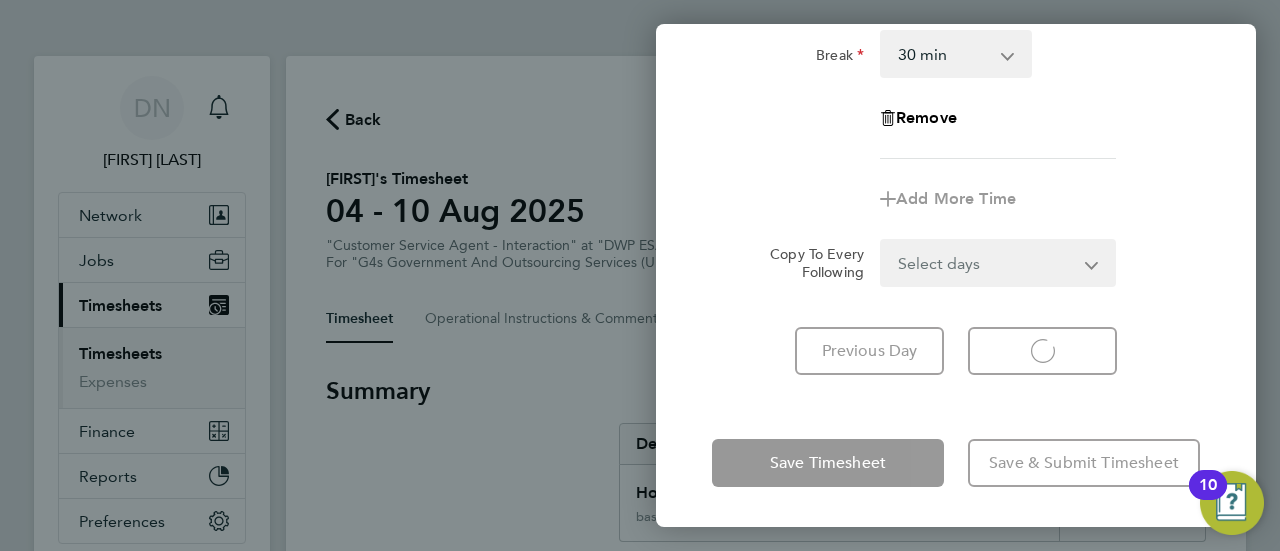 select on "30" 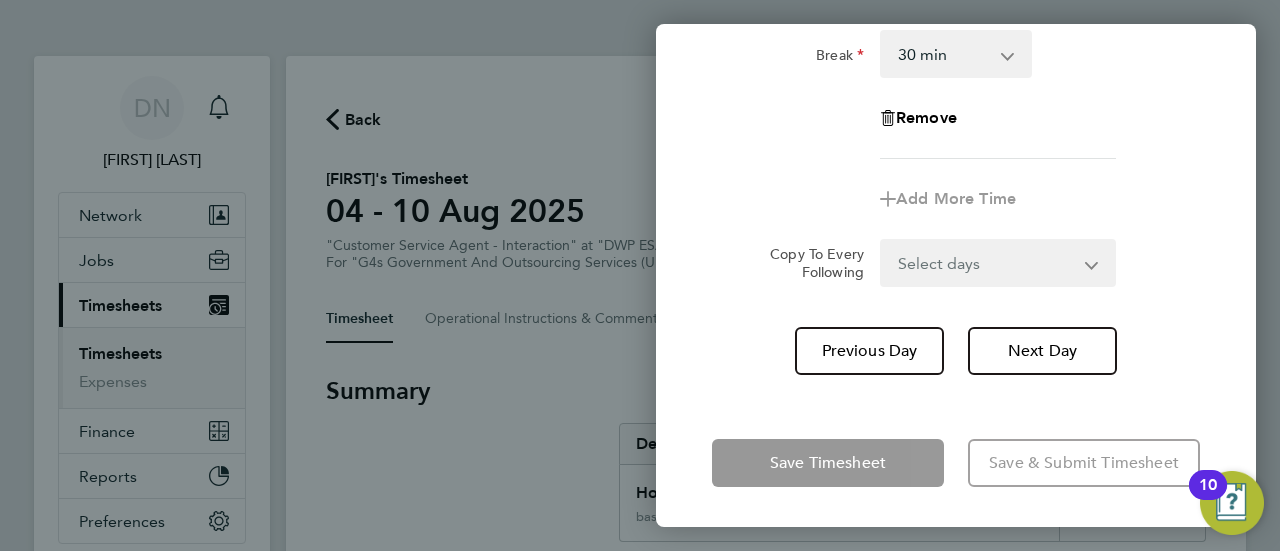 scroll, scrollTop: 321, scrollLeft: 0, axis: vertical 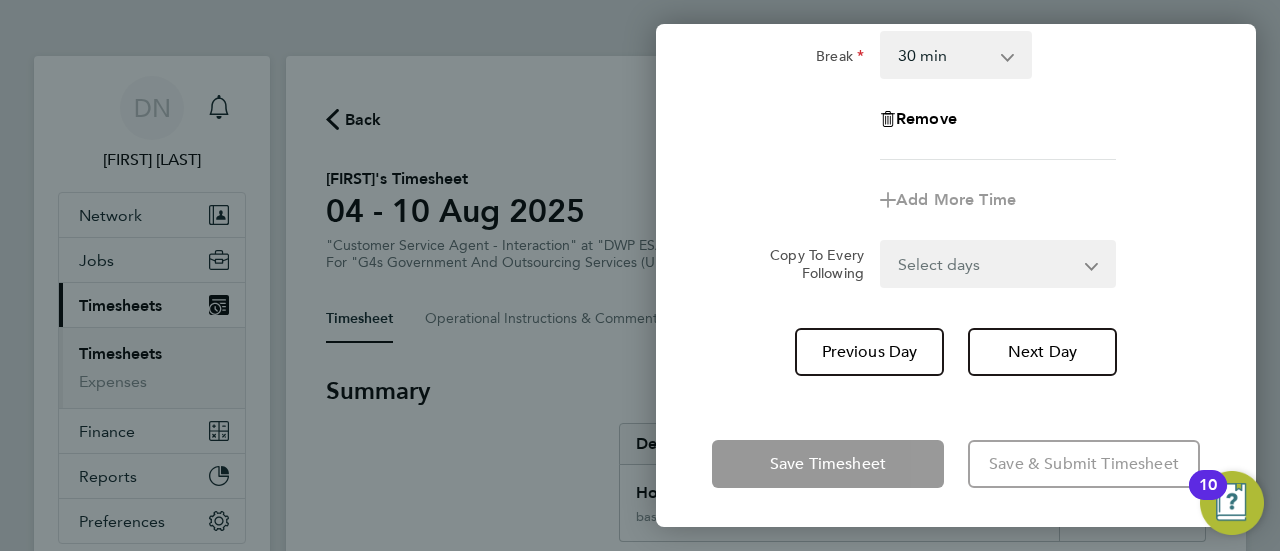 click on "Copy To Every Following  Select days   Day   Weekend (Sat-Sun)   Friday   Saturday   Sunday" 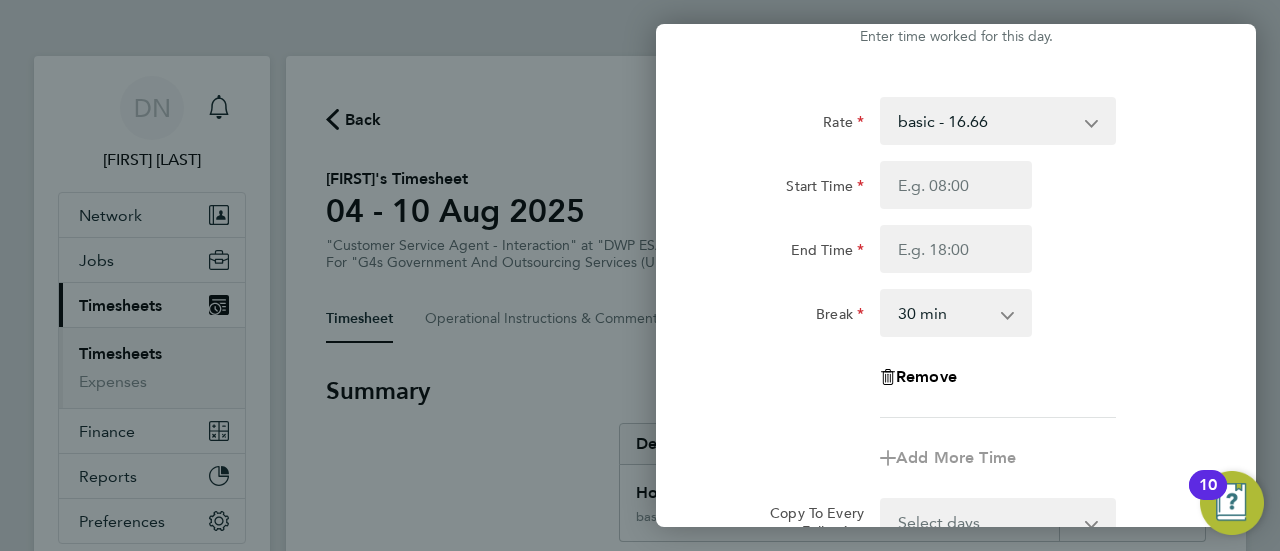 scroll, scrollTop: 1, scrollLeft: 0, axis: vertical 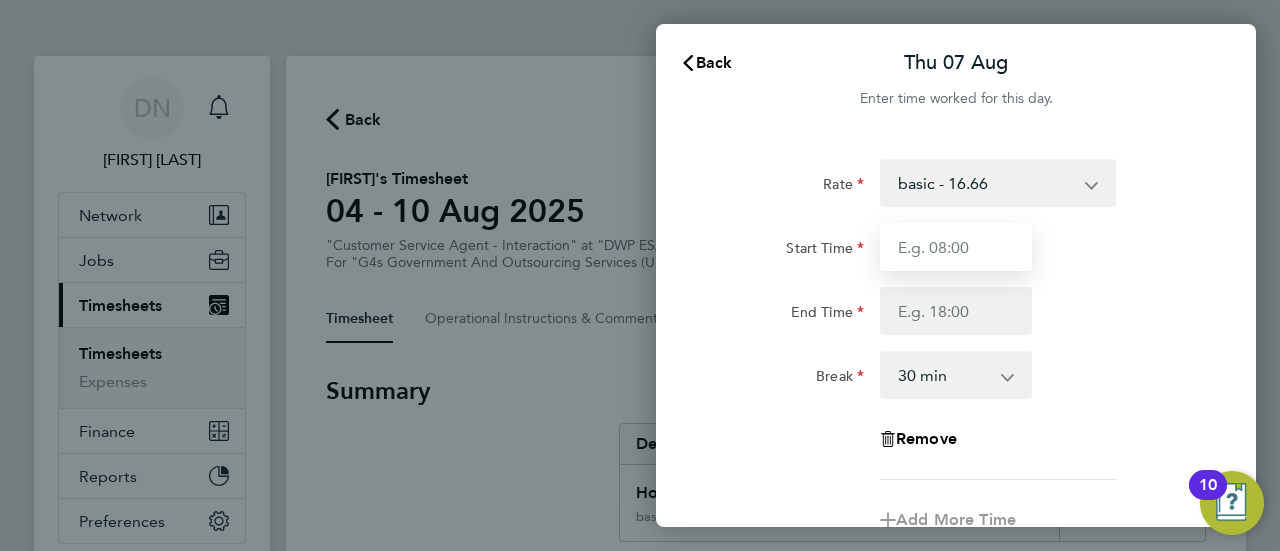 click on "Start Time" at bounding box center [956, 247] 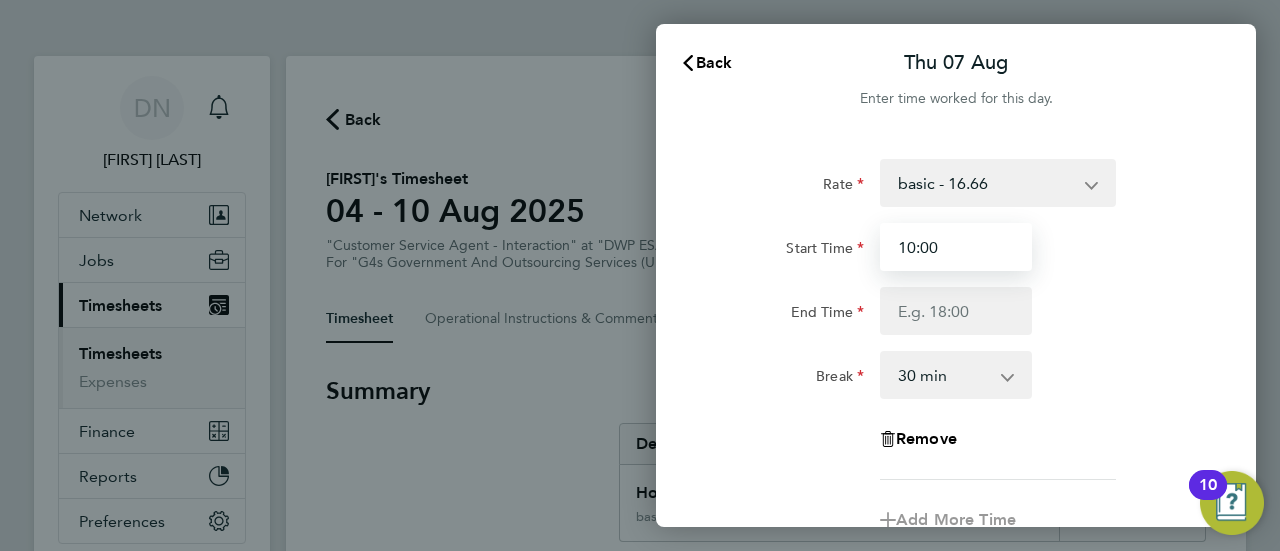 type on "10:00" 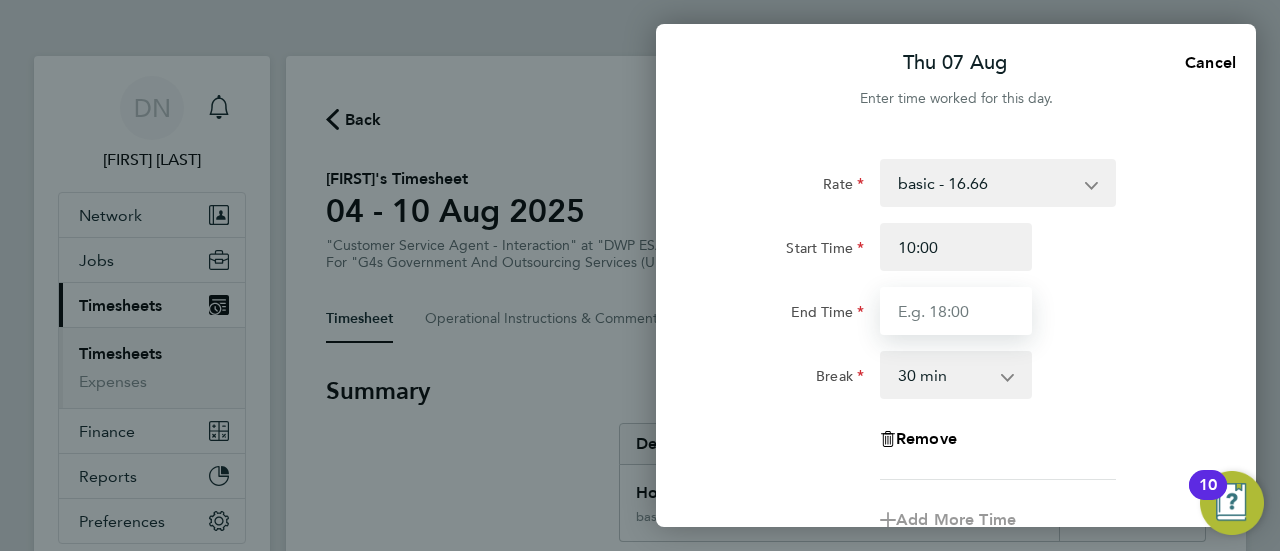 click on "End Time" at bounding box center (956, 311) 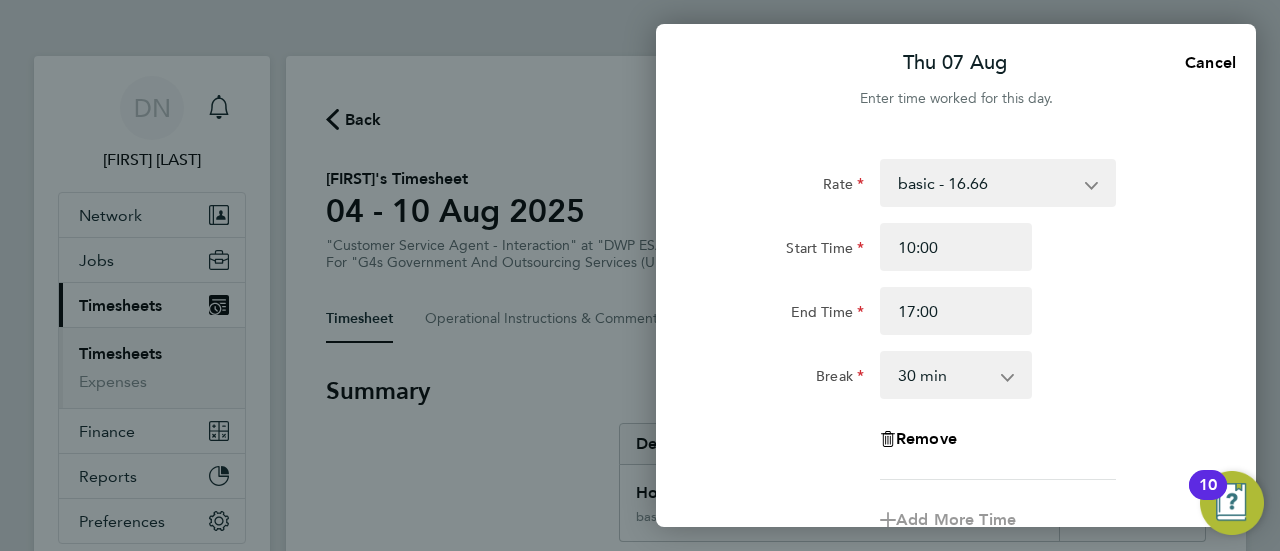 click on "Break  0 min   15 min   30 min   45 min   60 min   75 min   90 min" 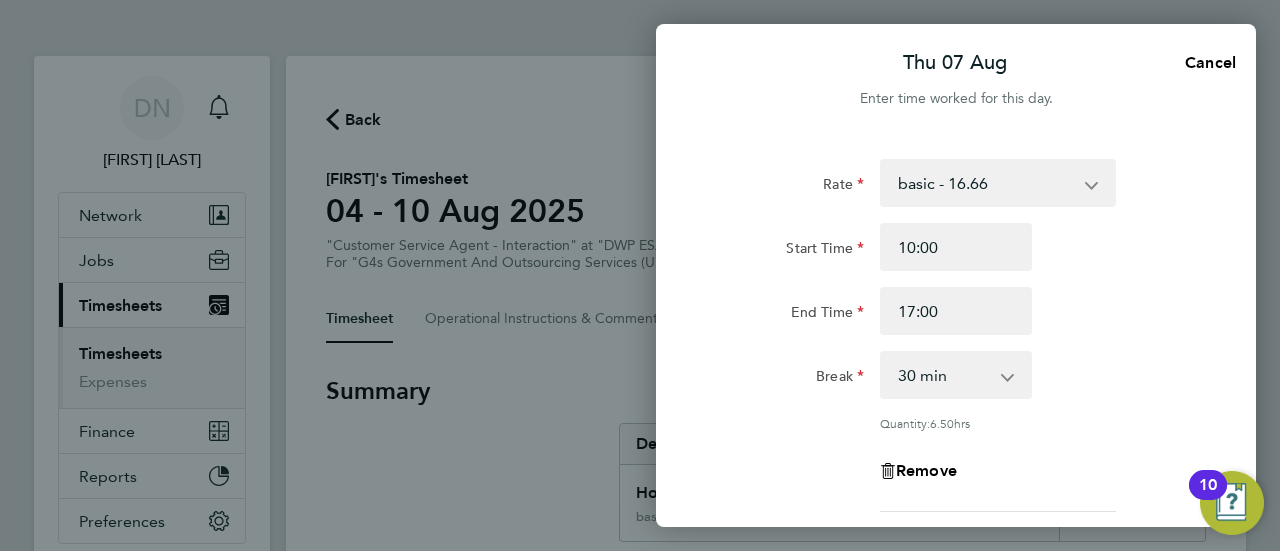 click on "Rate  basic - 16.66   System Issue Not Paid   x1.5 - 24.73   System Issue Paid - 16.66   Bank Holiday   Sick   x2 - 32.79   Annual Leave
Start Time 10:00 End Time 17:00 Break  0 min   15 min   30 min   45 min   60 min   75 min   90 min
Quantity:  6.50  hrs
Remove
Add More Time  Copy To Every Following  Select days   Day   Weekend (Sat-Sun)   Friday   Saturday   Sunday
Previous Day   Next Day" 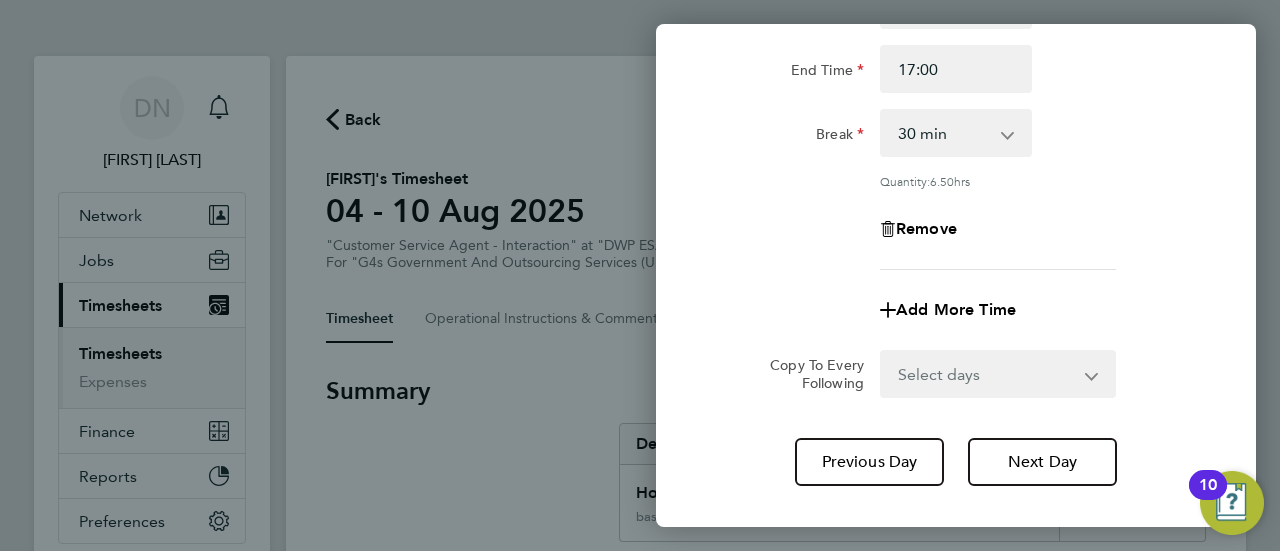 scroll, scrollTop: 281, scrollLeft: 0, axis: vertical 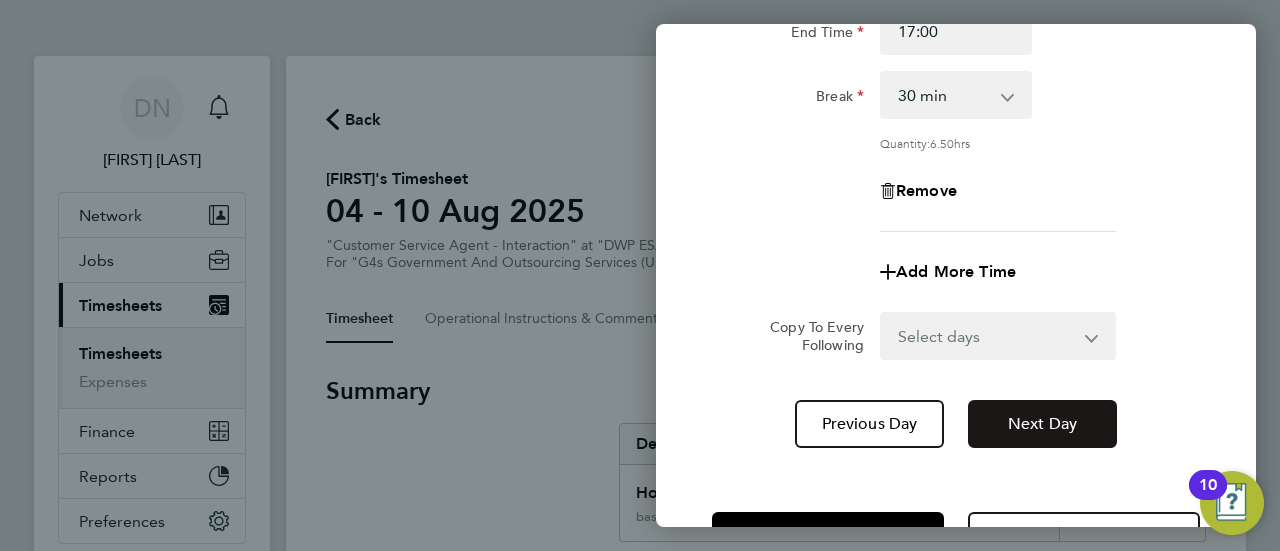 click on "Next Day" 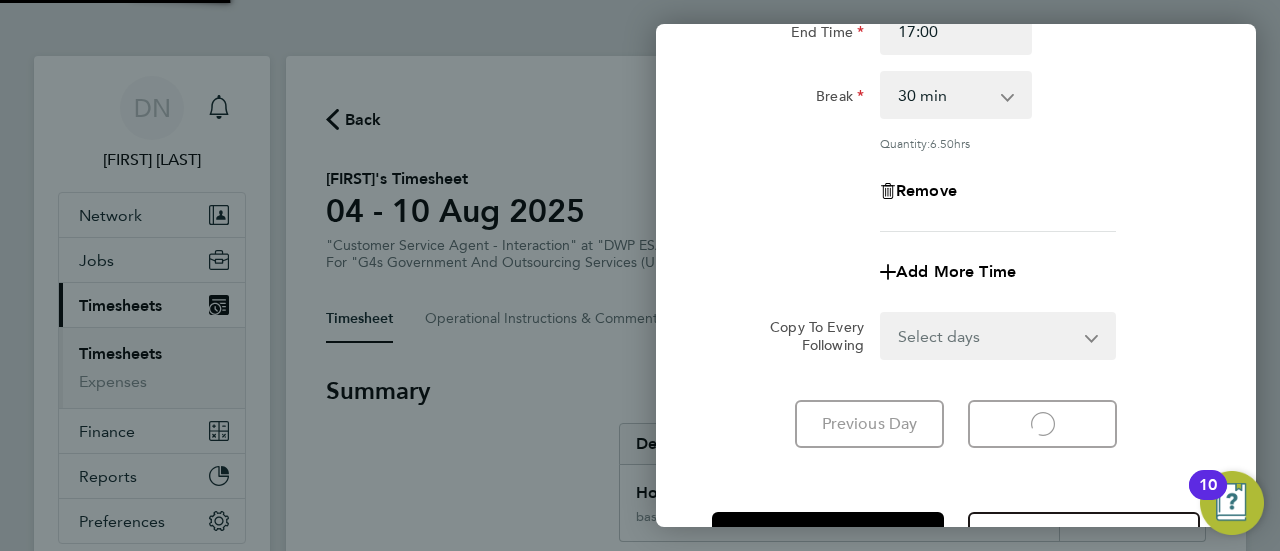 select on "30" 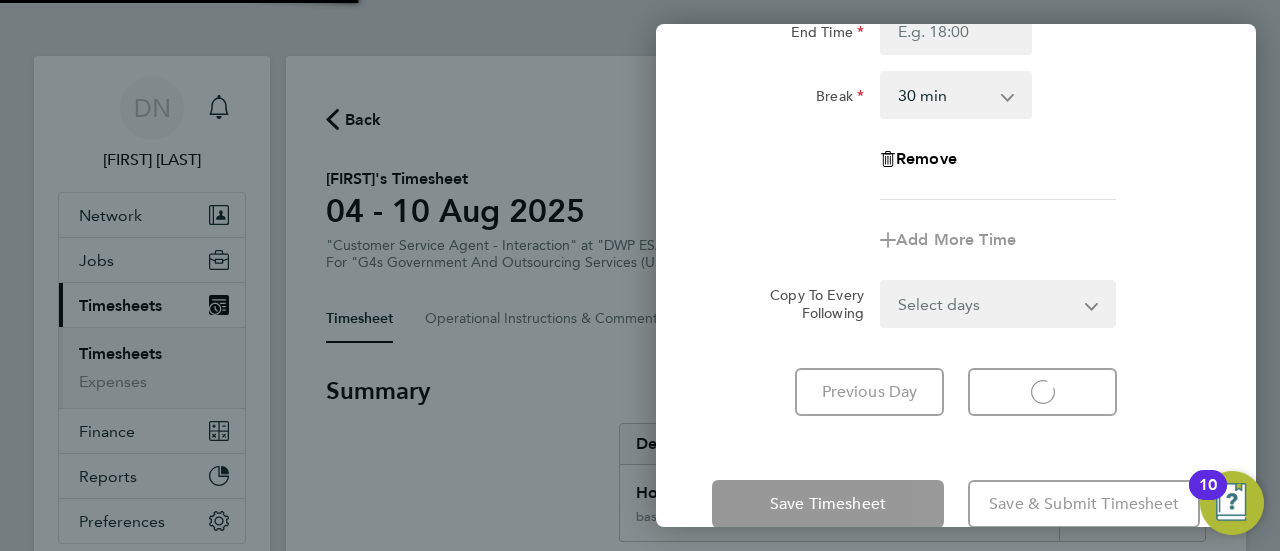 select on "30" 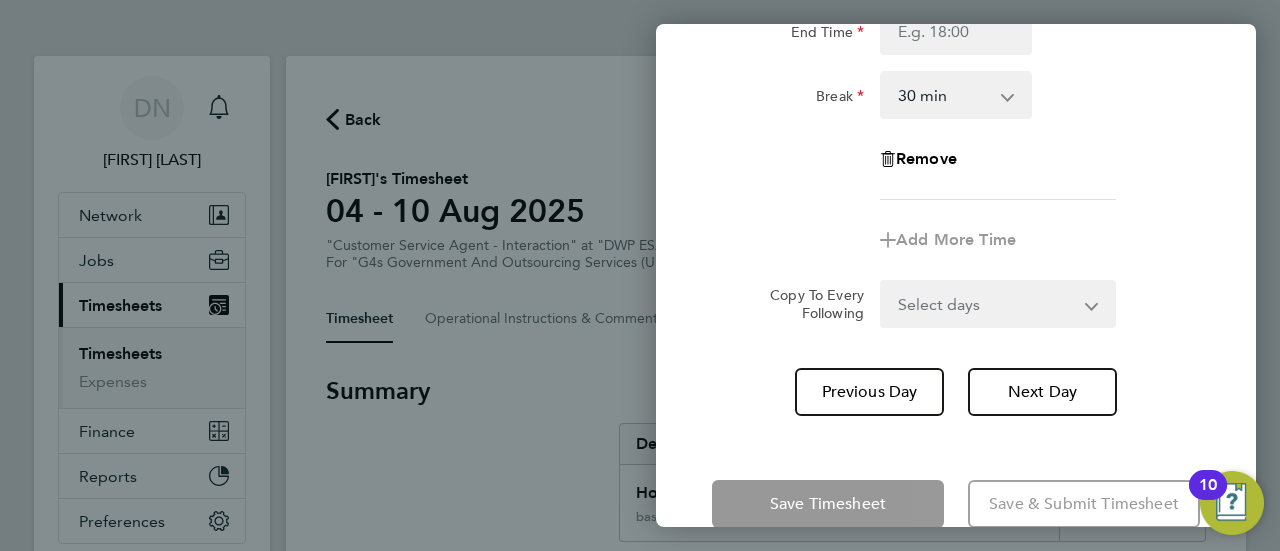 click on "Remove" 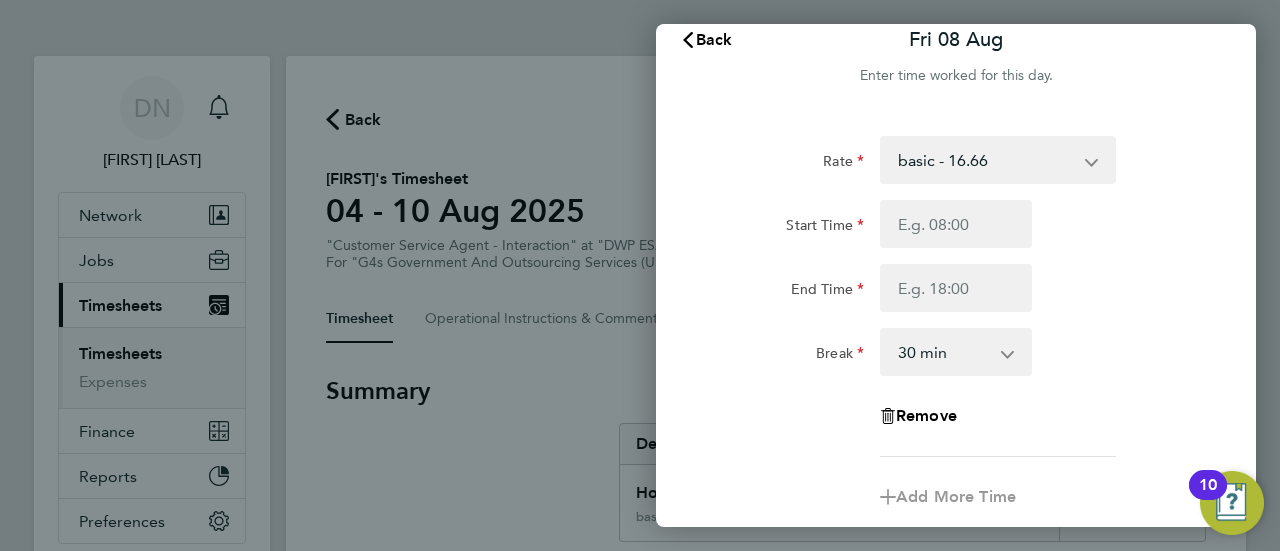scroll, scrollTop: 0, scrollLeft: 0, axis: both 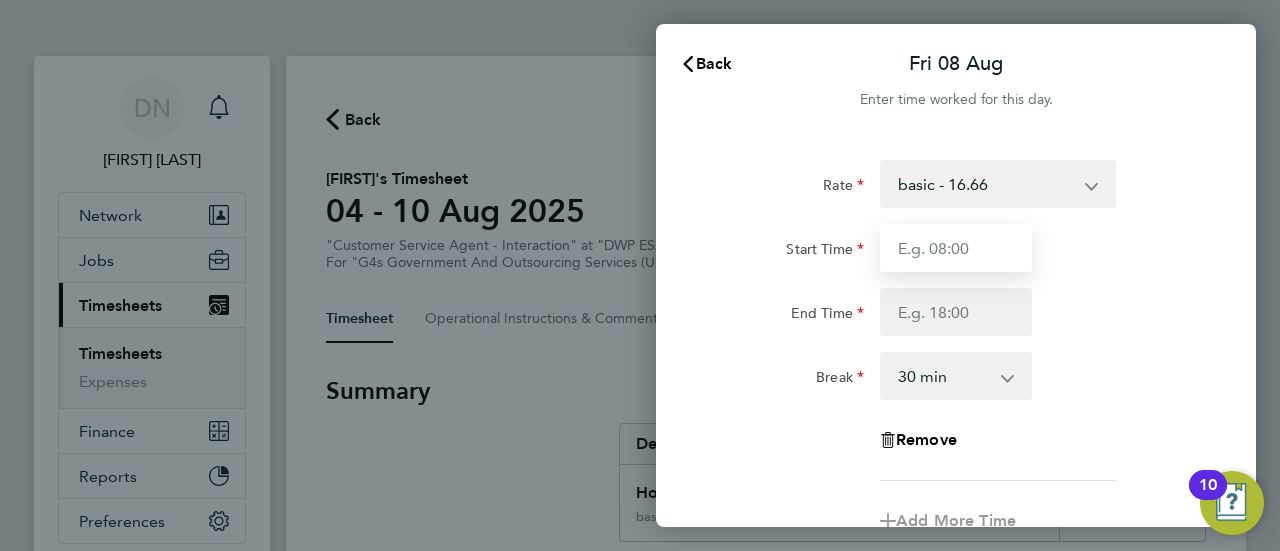 click on "Start Time" at bounding box center (956, 248) 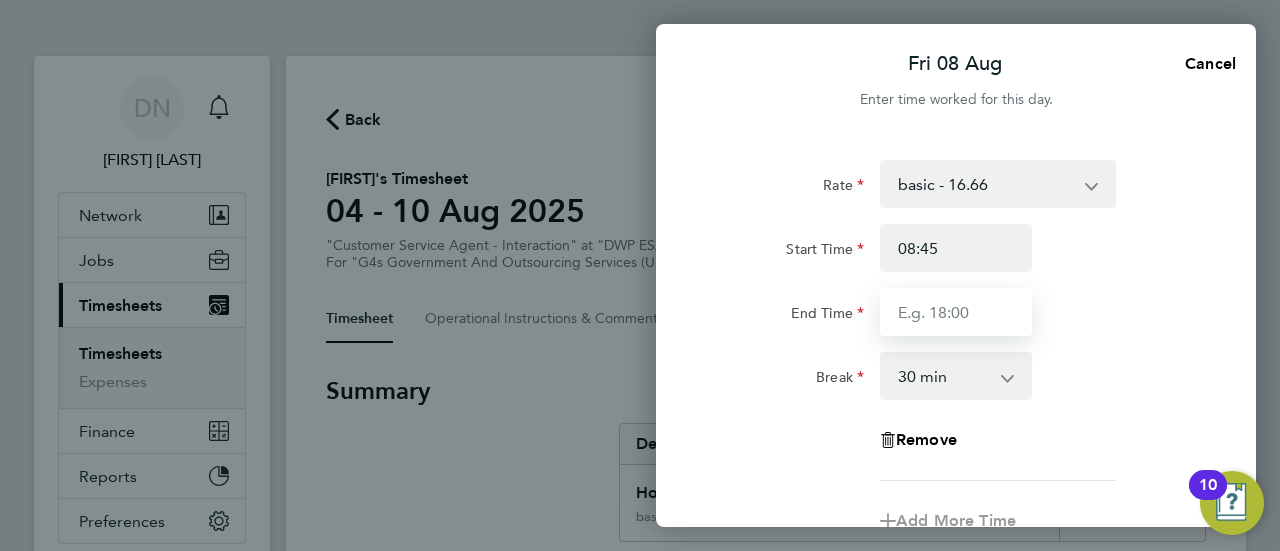 click on "End Time" at bounding box center (956, 312) 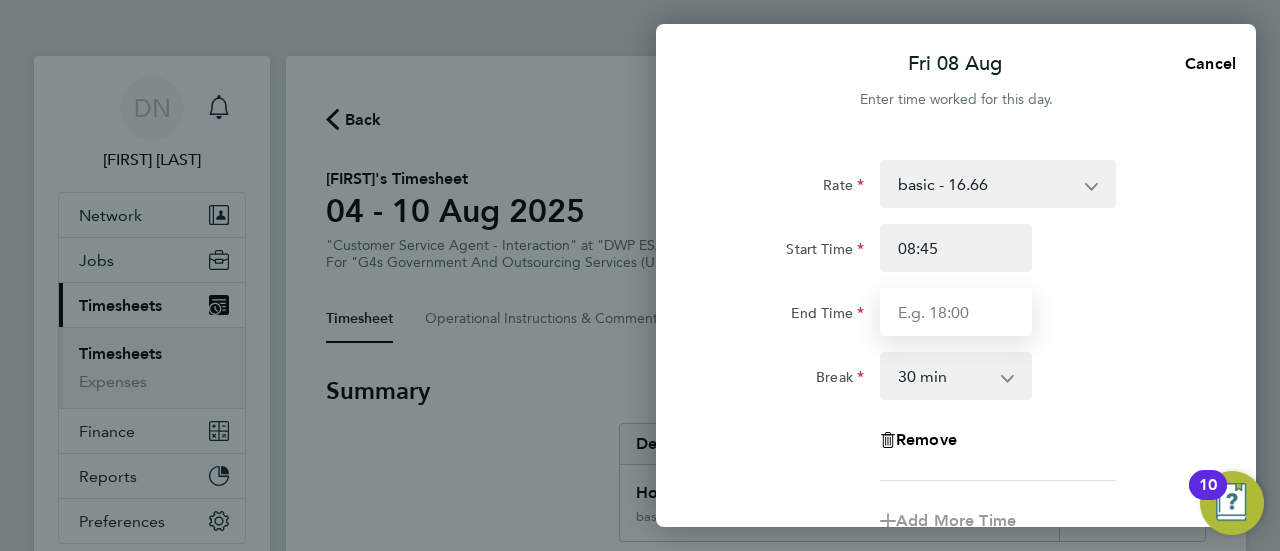 type on "16:30" 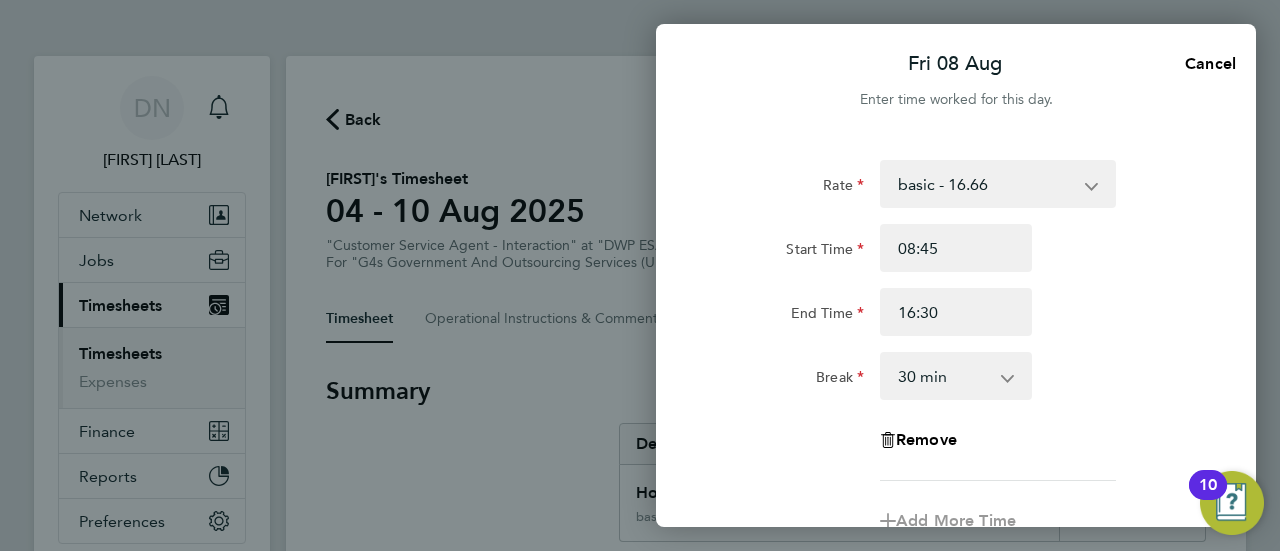 click on "End Time 16:30" 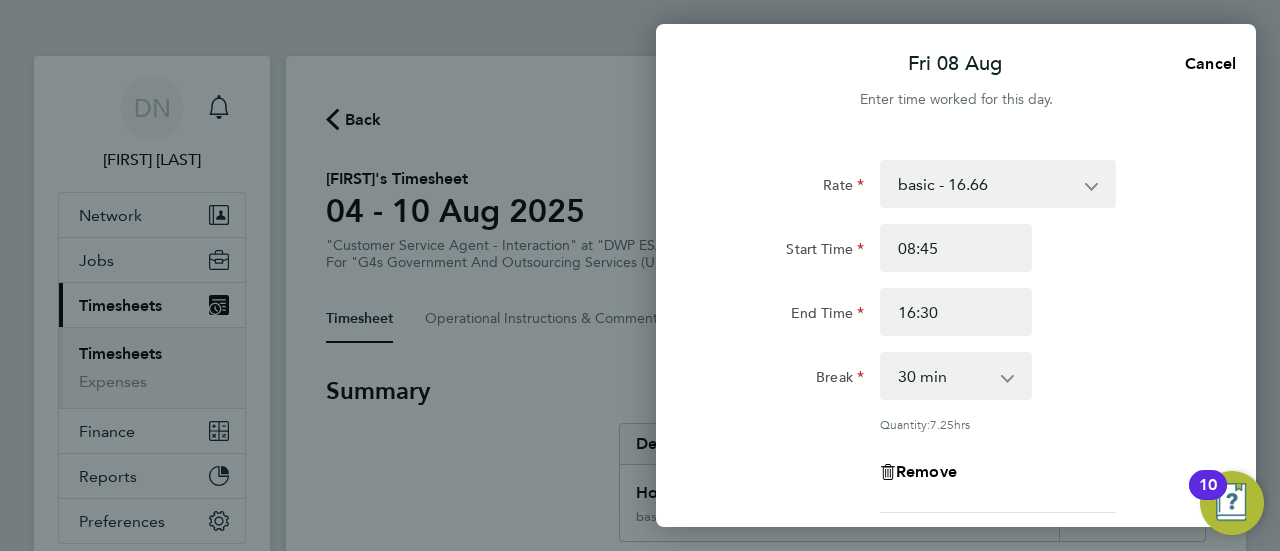 click on "Rate  basic - 16.66   System Issue Not Paid   x1.5 - 24.73   System Issue Paid - 16.66   Bank Holiday   Sick   x2 - 32.79   Annual Leave
Start Time 08:45 End Time 16:30 Break  0 min   15 min   30 min   45 min   60 min   75 min   90 min
Quantity:  7.25  hrs
Remove" 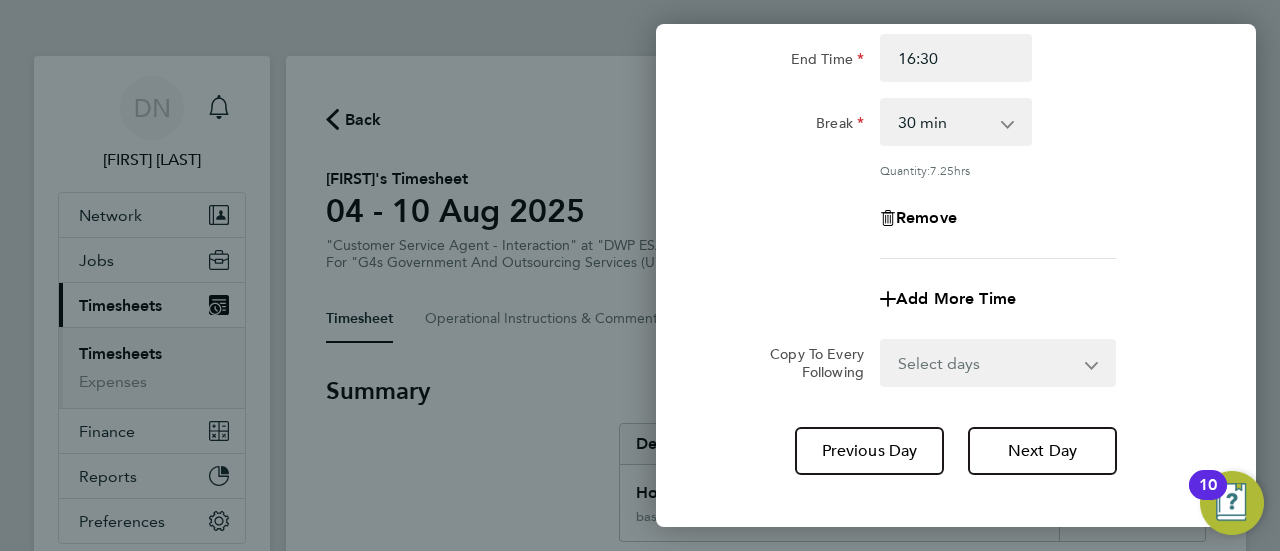 scroll, scrollTop: 352, scrollLeft: 0, axis: vertical 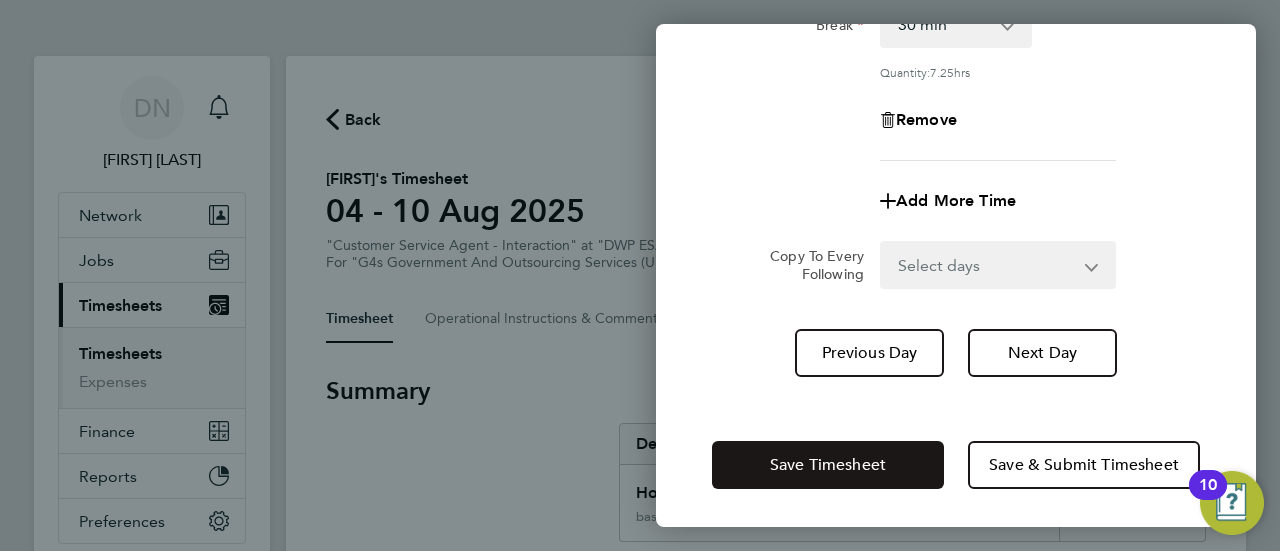 click on "Save Timesheet" 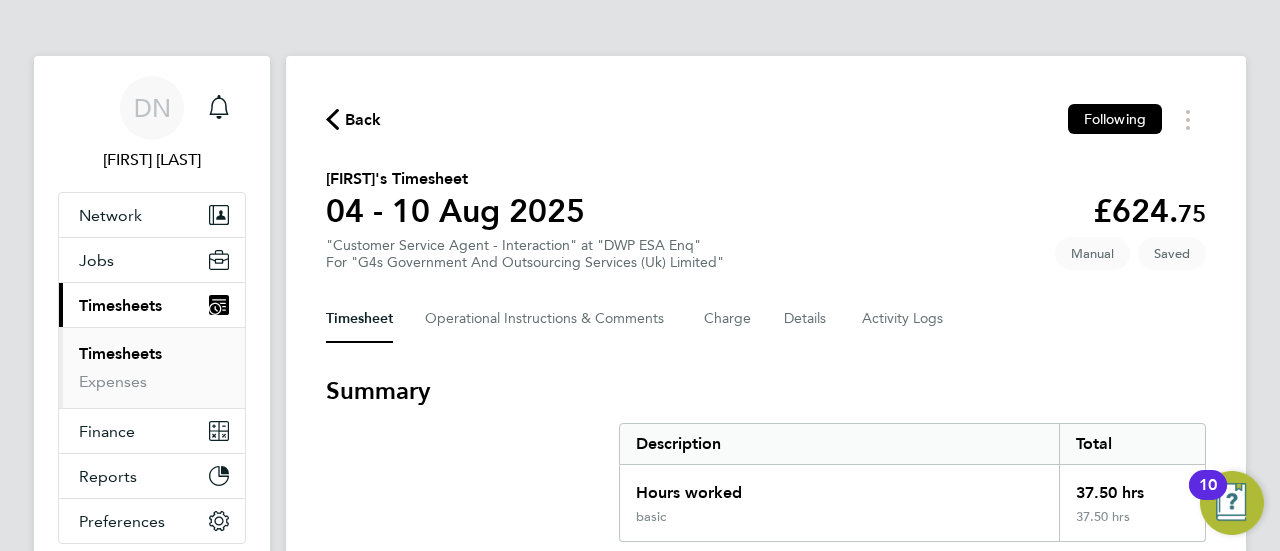 click on "Back  Following
[FIRST]'s Timesheet   04 - 10 Aug 2025   £624. 75  "Customer Service Agent - Interaction" at "DWP ESA Enq"  For "G4s Government And Outsourcing Services (Uk) Limited"  Saved   Manual   Timesheet   Operational Instructions & Comments   Charge   Details   Activity Logs   Summary   Description   Total   Hours worked   37.50 hrs   basic   37.50 hrs   Time Worked   Mon 04 Aug   07:45 to 16:30   |   30 min   8.25 hrs   |   basic   (£16.66) =   £137.44   Edit   Tue 05 Aug   08:45 to 16:00   |   30 min   6.75 hrs   |   basic   (£16.66) =   £112.45   Edit   Wed 06 Aug   07:45 to 17:00   |   30 min   8.75 hrs   |   basic   (£16.66) =   £145.78   Edit   Thu 07 Aug   10:00 to 17:00   |   30 min   6.50 hrs   |   basic   (£16.66) =   £108.29   Edit   Fri 08 Aug   08:45 to 16:30   |   30 min   7.25 hrs   |   basic   (£16.66) =   £120.78   Edit   Sat 09 Aug   Add time for Sat 09 Aug   Add time for Sat 09 Aug   Sun 10 Aug   Add time for Sun 10 Aug   Add time for Sun 10 Aug" 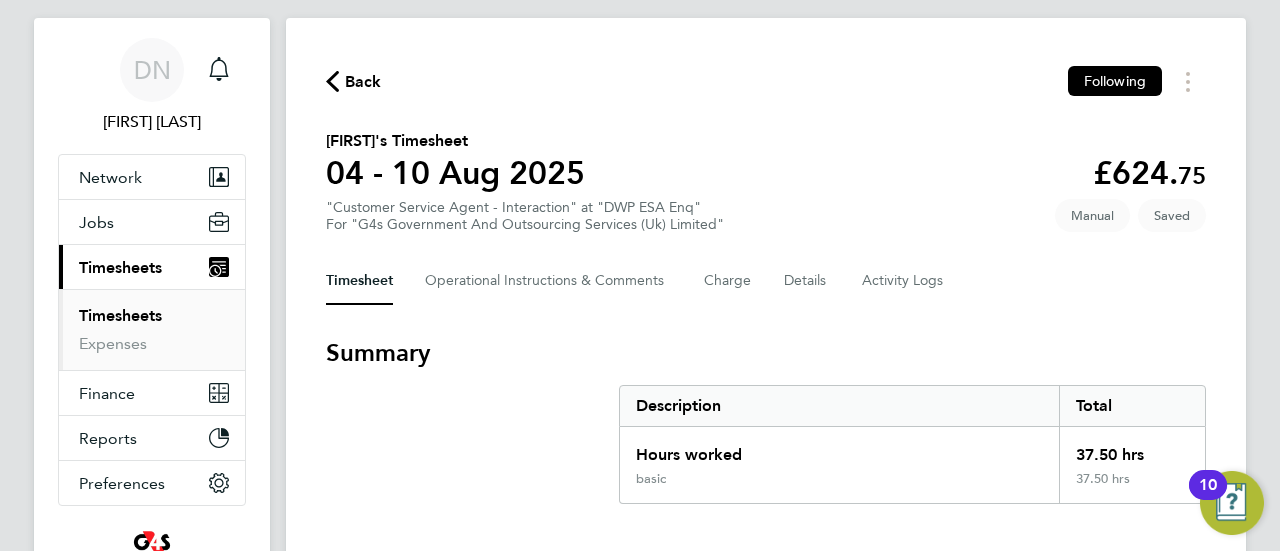scroll, scrollTop: 0, scrollLeft: 0, axis: both 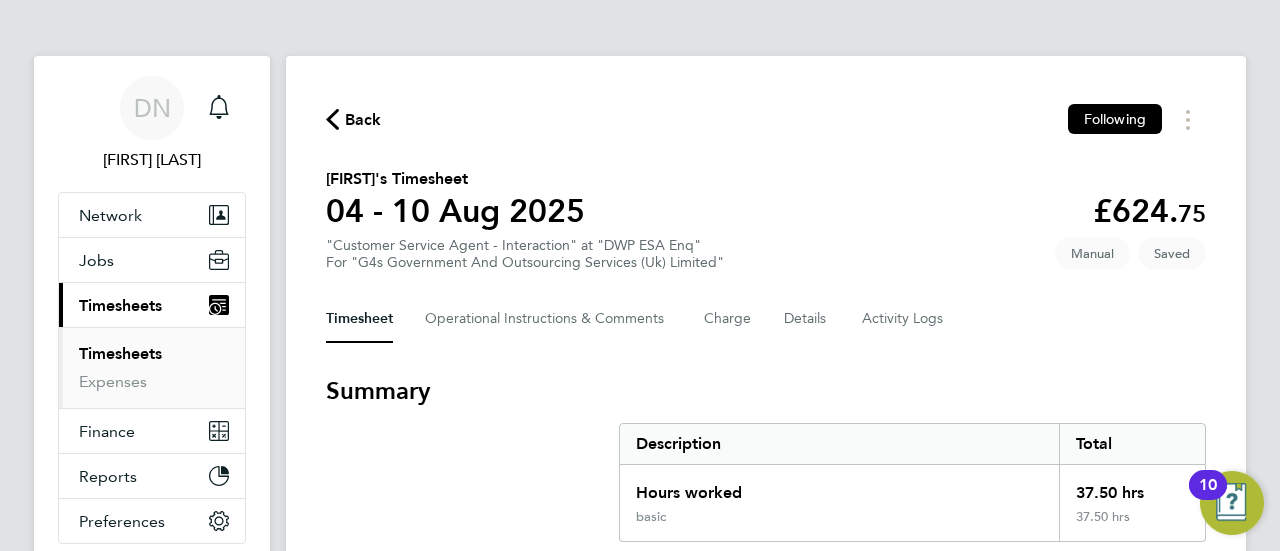 click on "Back" 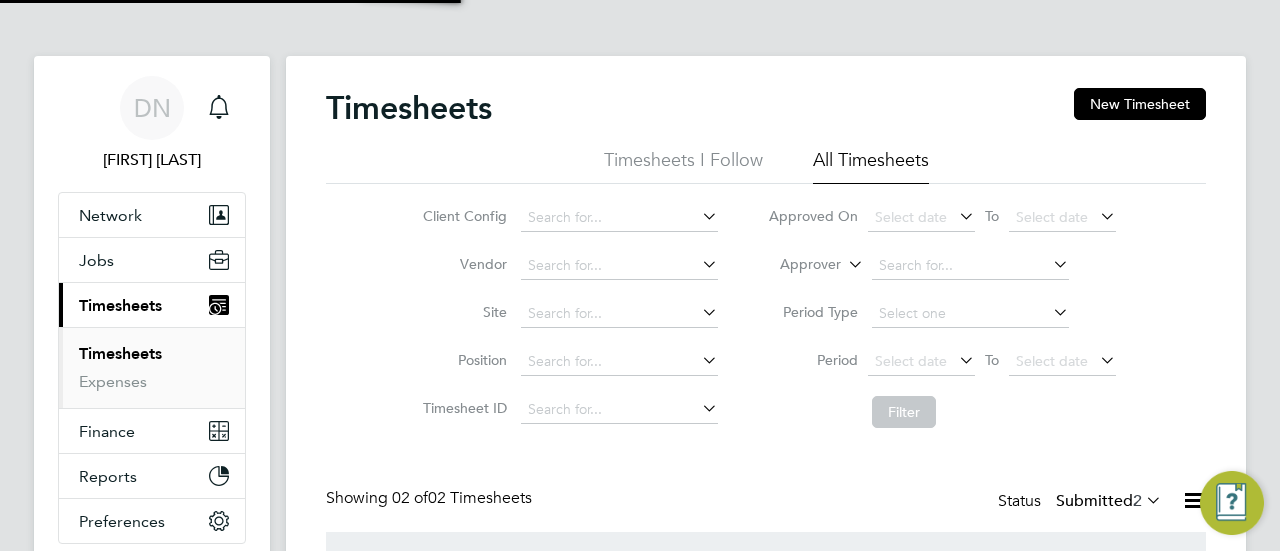 scroll, scrollTop: 10, scrollLeft: 10, axis: both 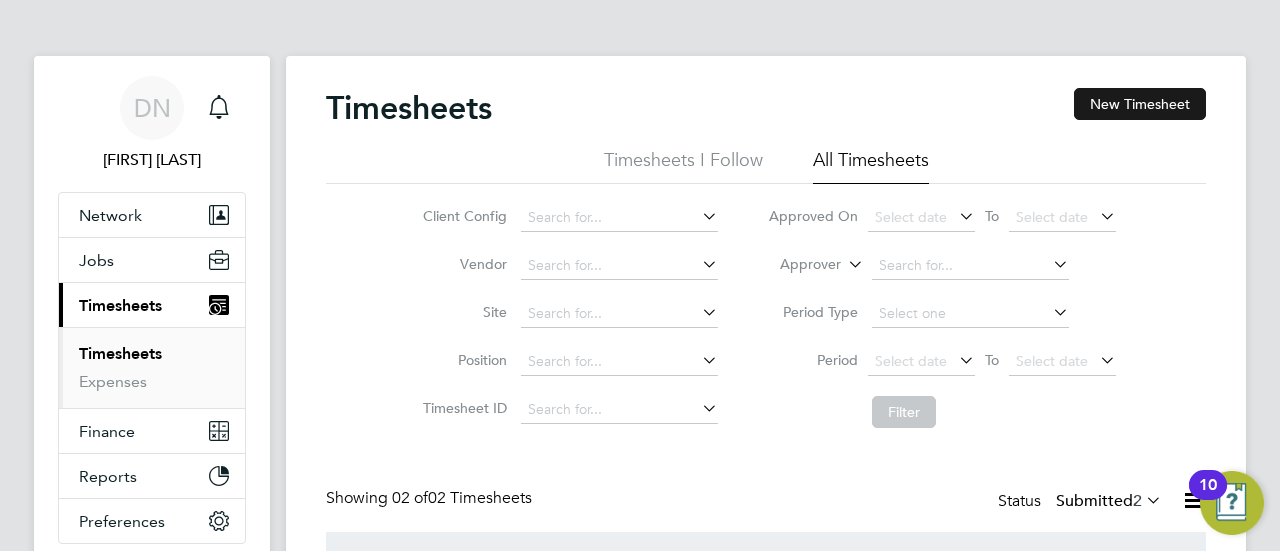 click on "New Timesheet" 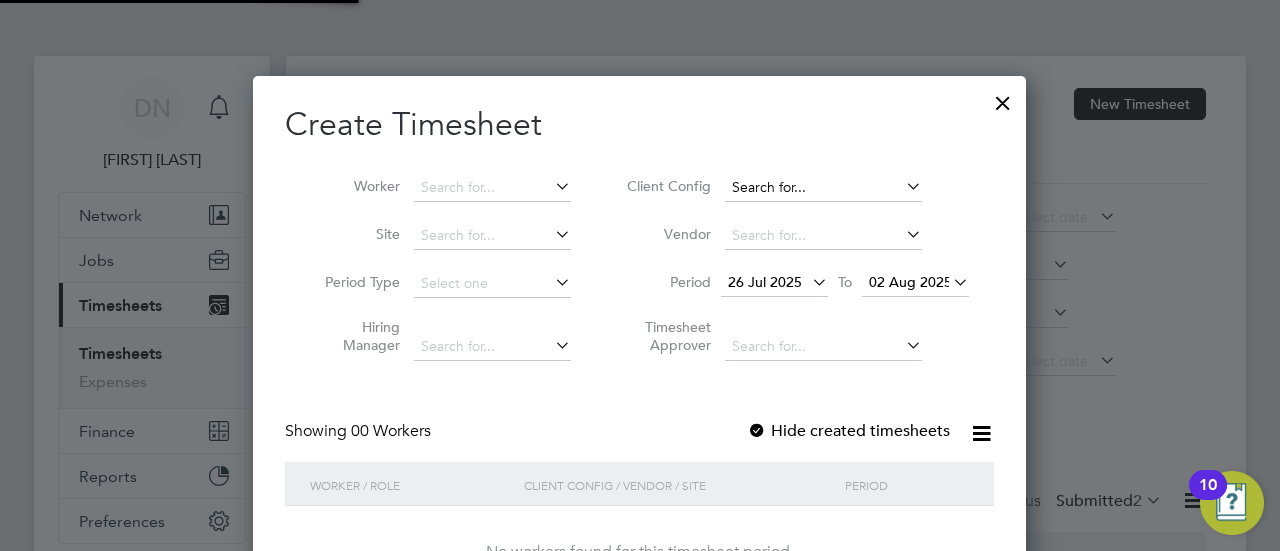 scroll, scrollTop: 10, scrollLeft: 9, axis: both 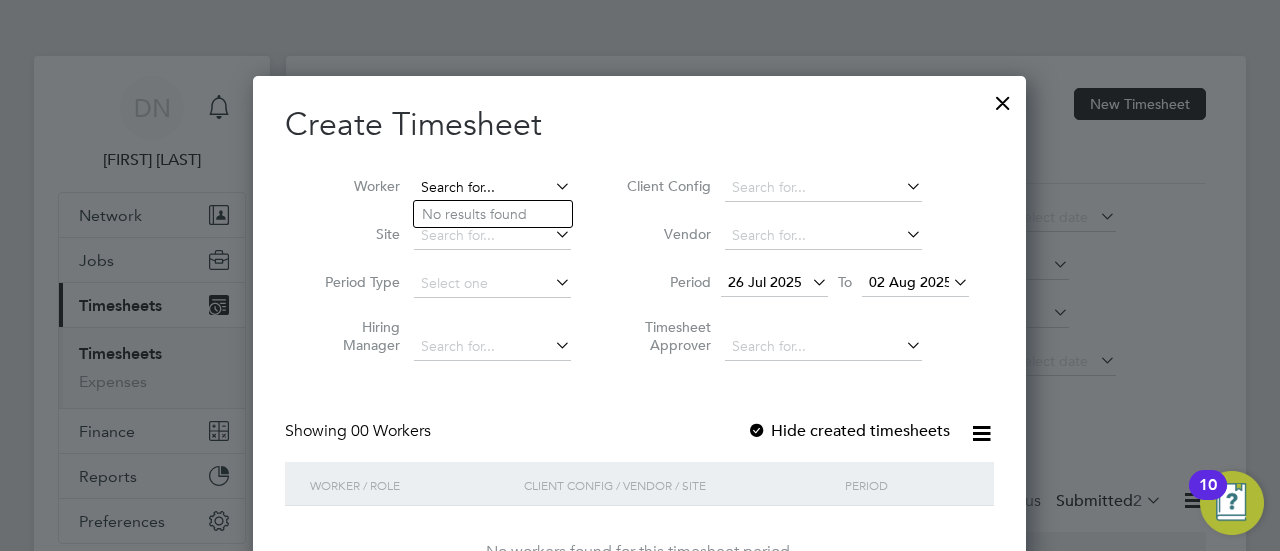 click at bounding box center [492, 188] 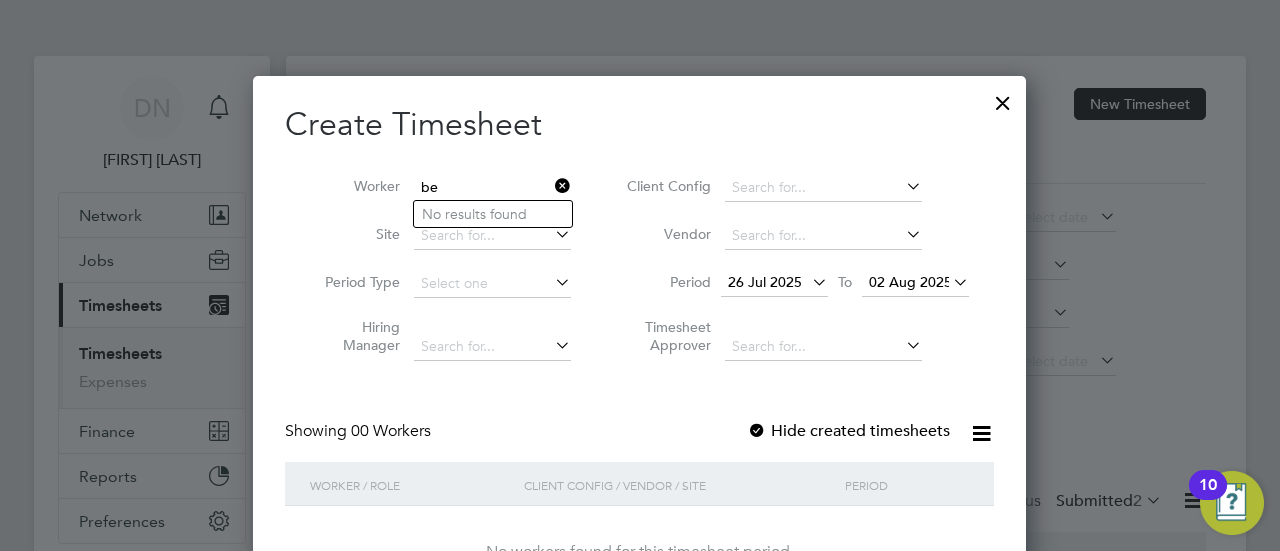 click on "be" at bounding box center (492, 188) 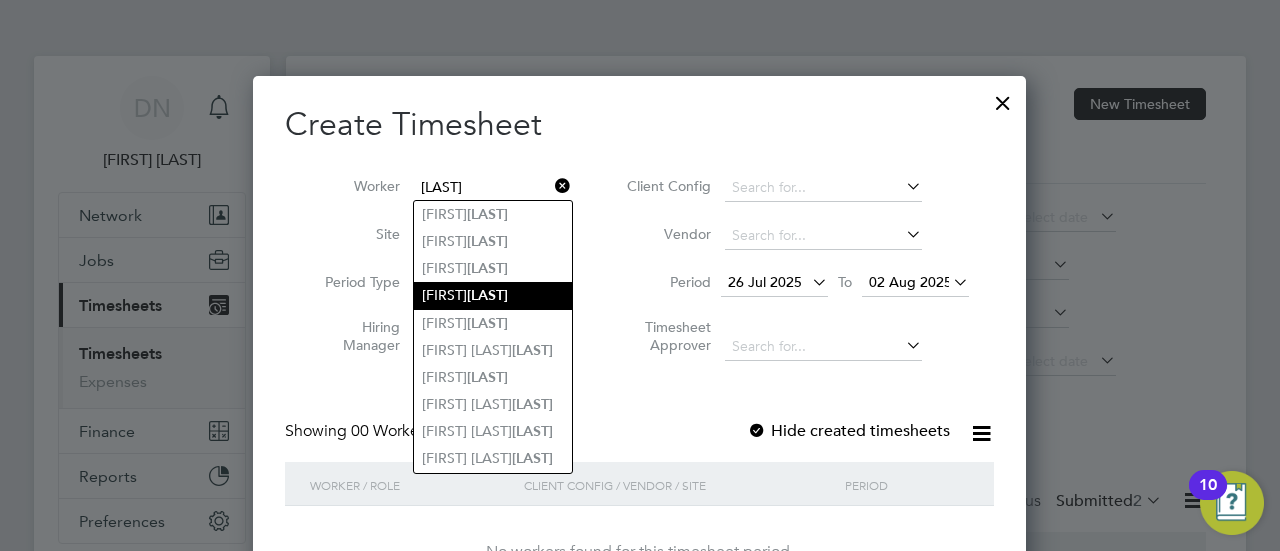 click on "[LAST]" 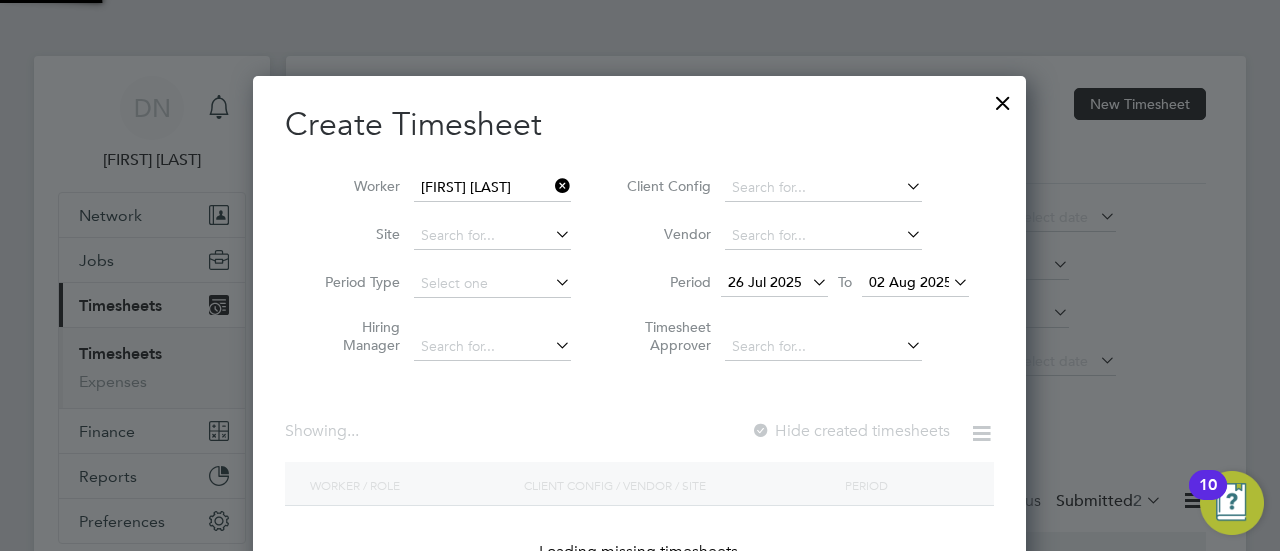 scroll, scrollTop: 10, scrollLeft: 9, axis: both 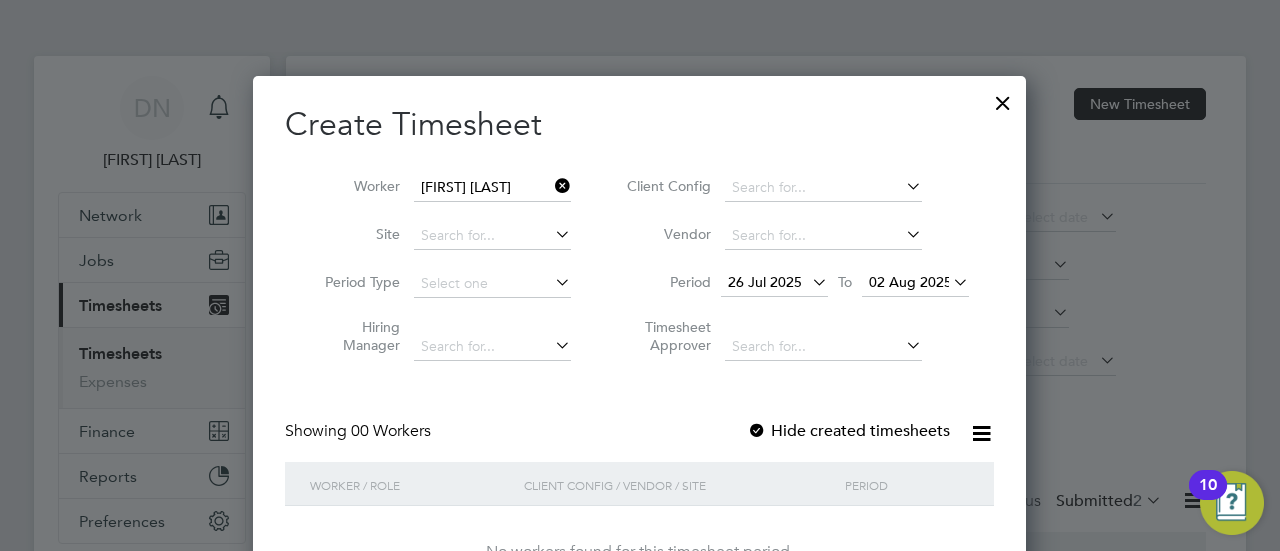click at bounding box center (551, 186) 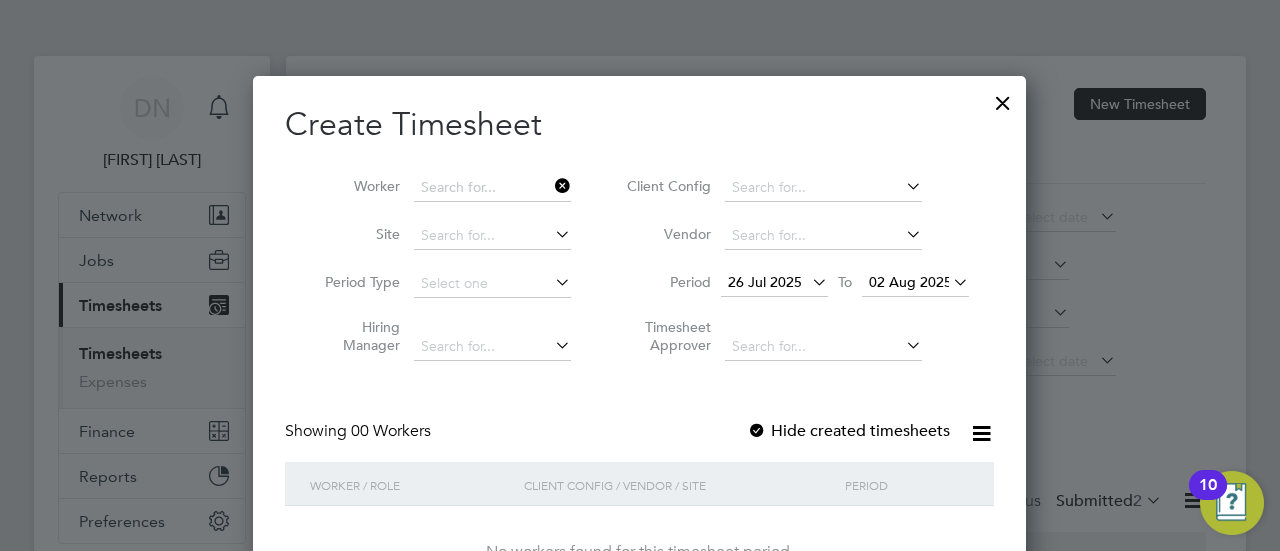 scroll, scrollTop: 10, scrollLeft: 9, axis: both 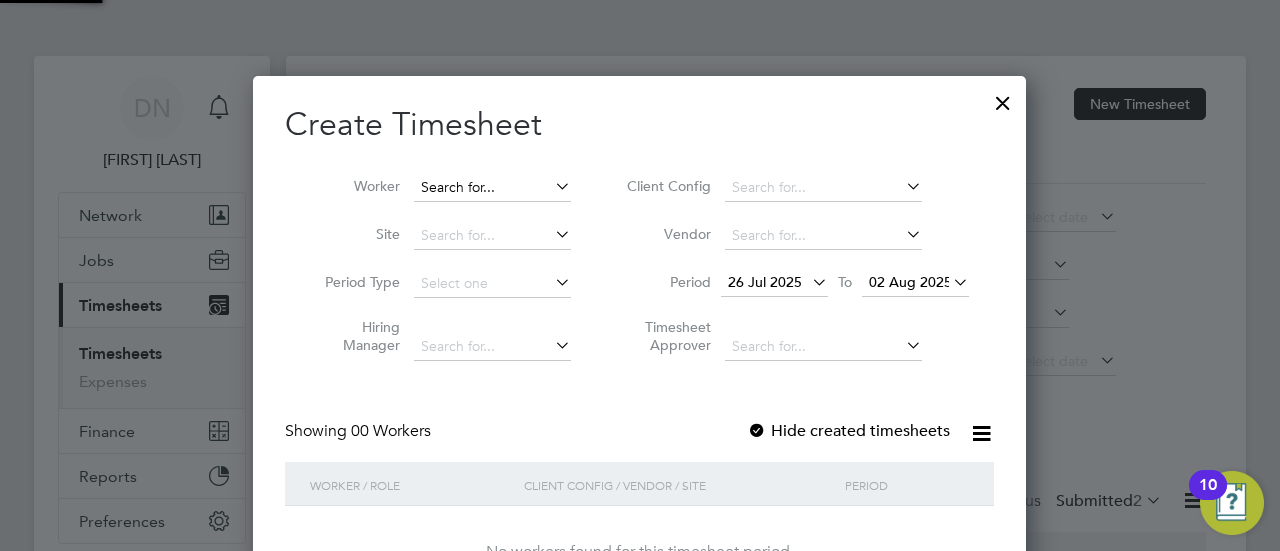 click at bounding box center (492, 188) 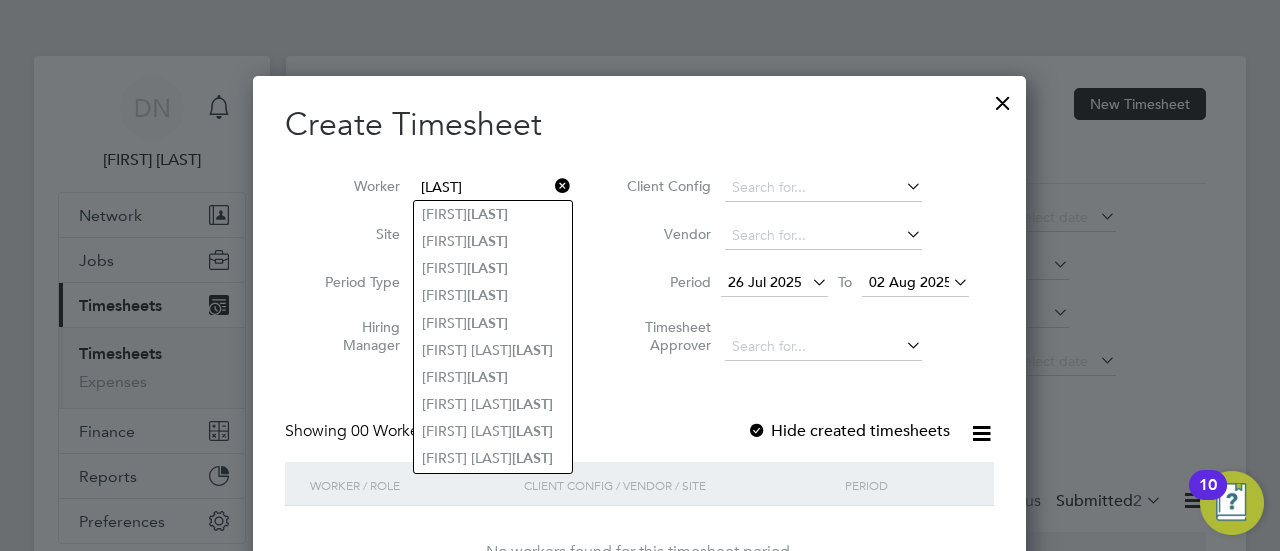 type on "[LAST]" 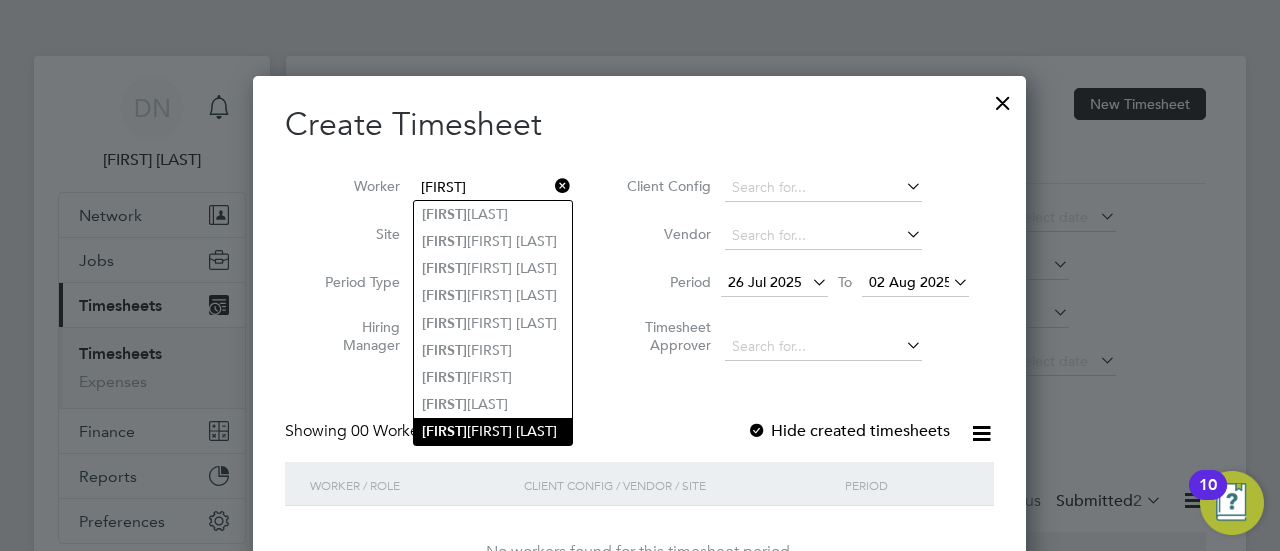type on "[FIRST]" 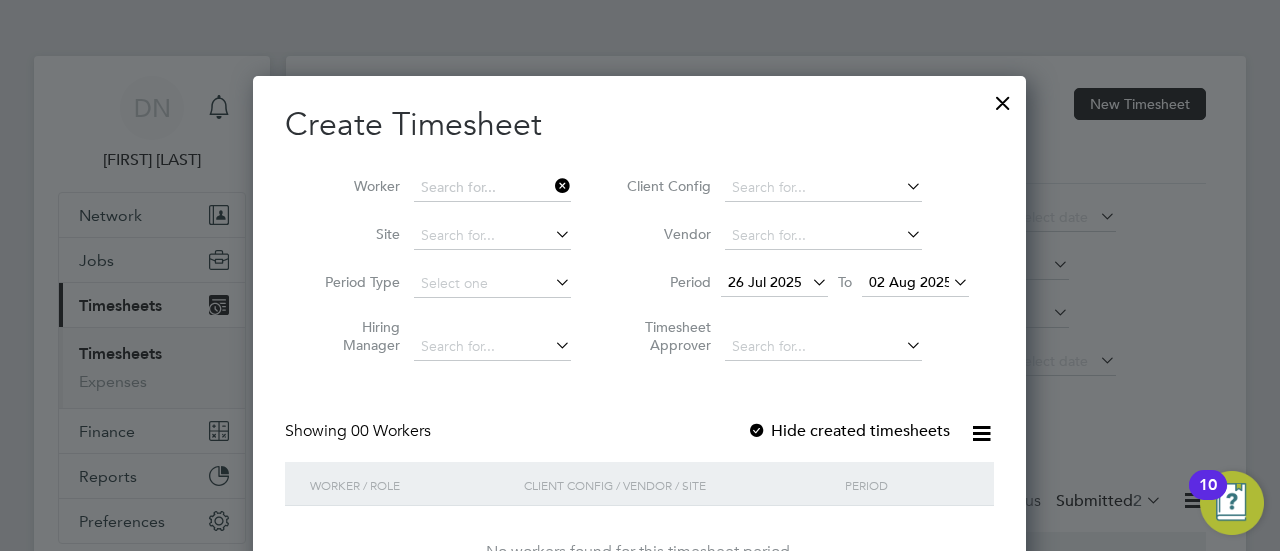 click on "[FIRST]  [LAST]" 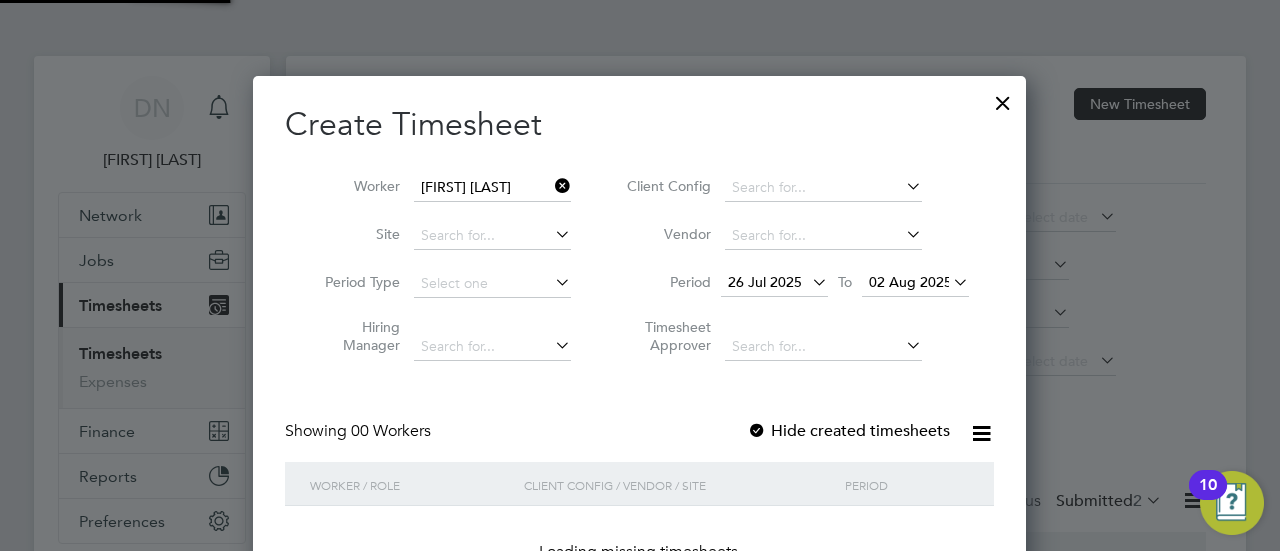 scroll, scrollTop: 10, scrollLeft: 9, axis: both 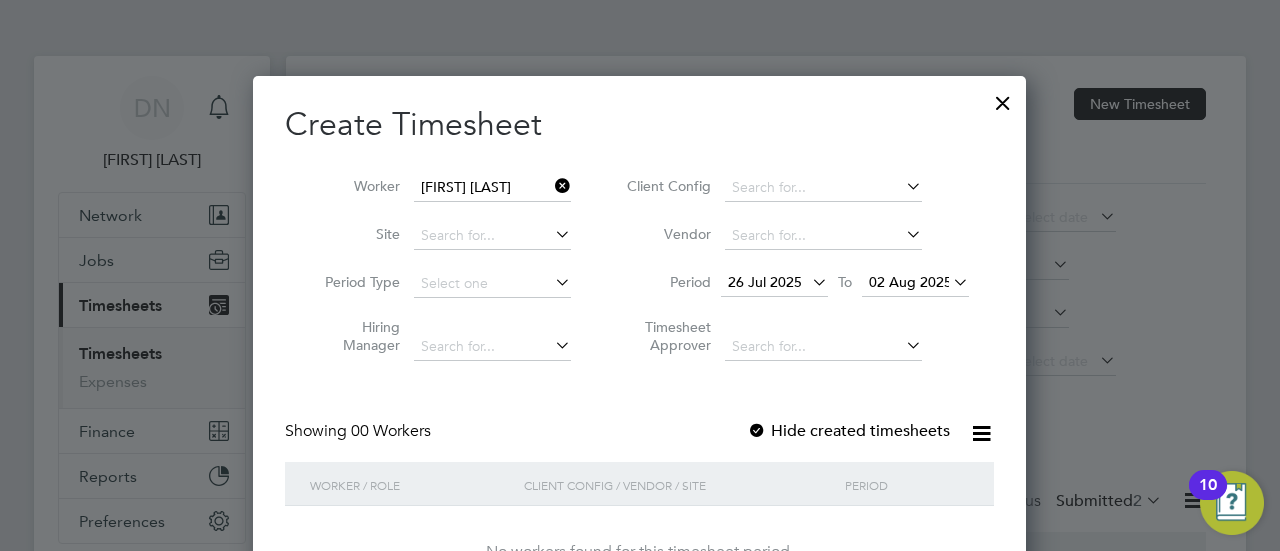 click on "26 Jul 2025" at bounding box center (765, 282) 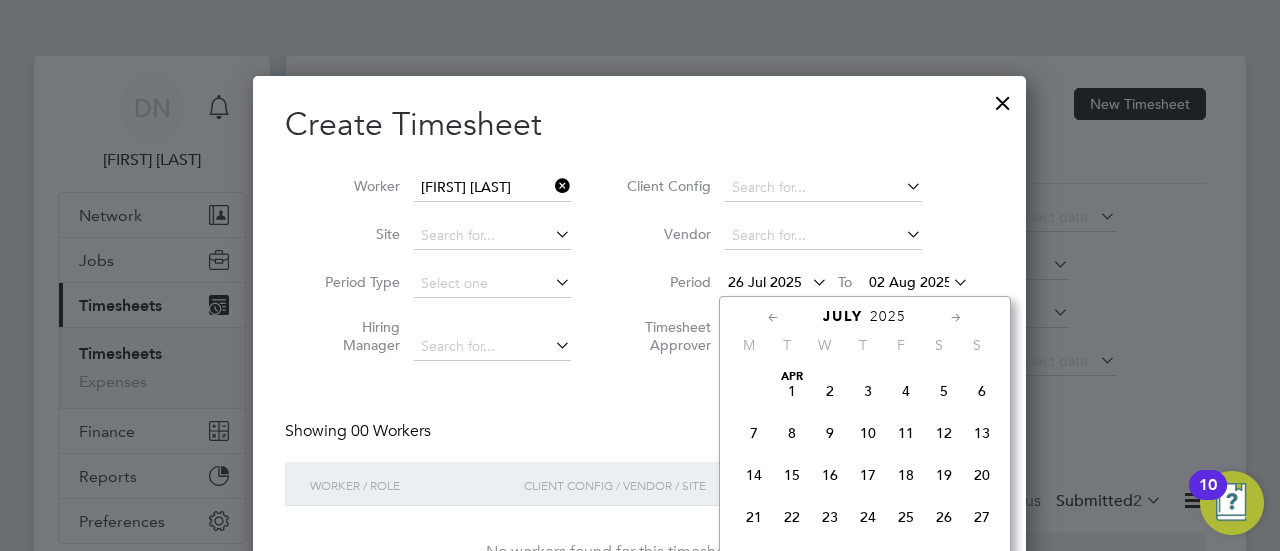 scroll, scrollTop: 729, scrollLeft: 0, axis: vertical 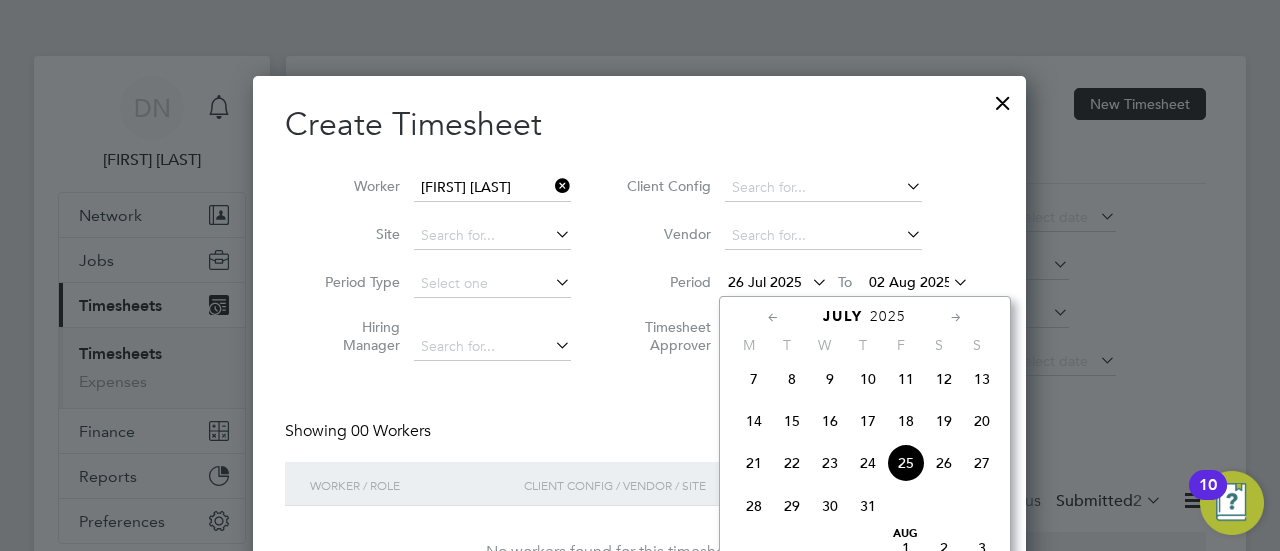 click 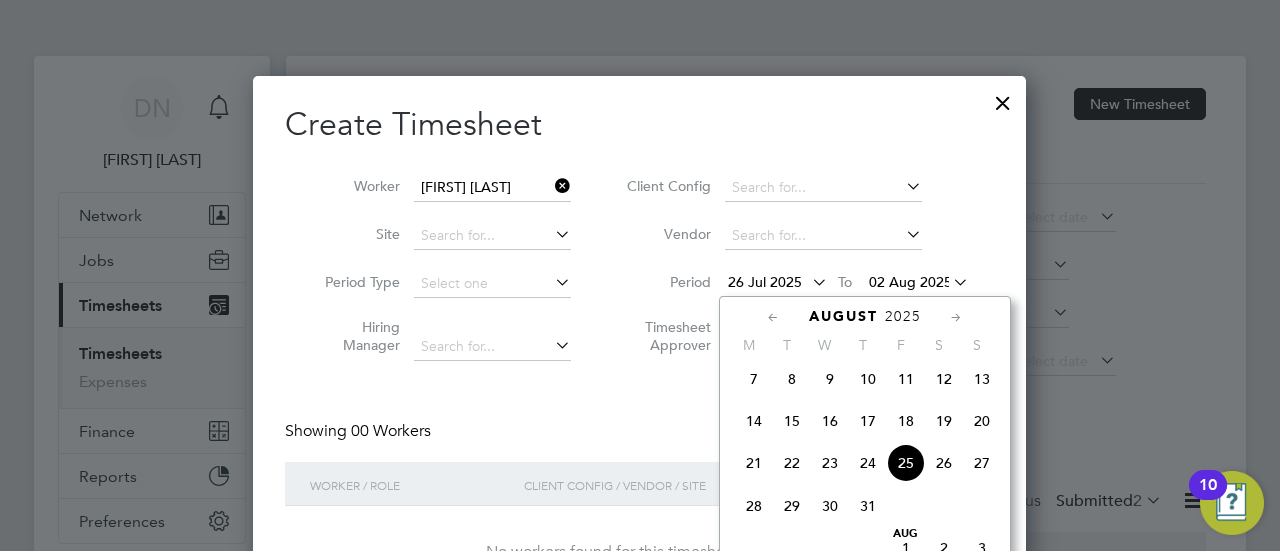 scroll, scrollTop: 900, scrollLeft: 0, axis: vertical 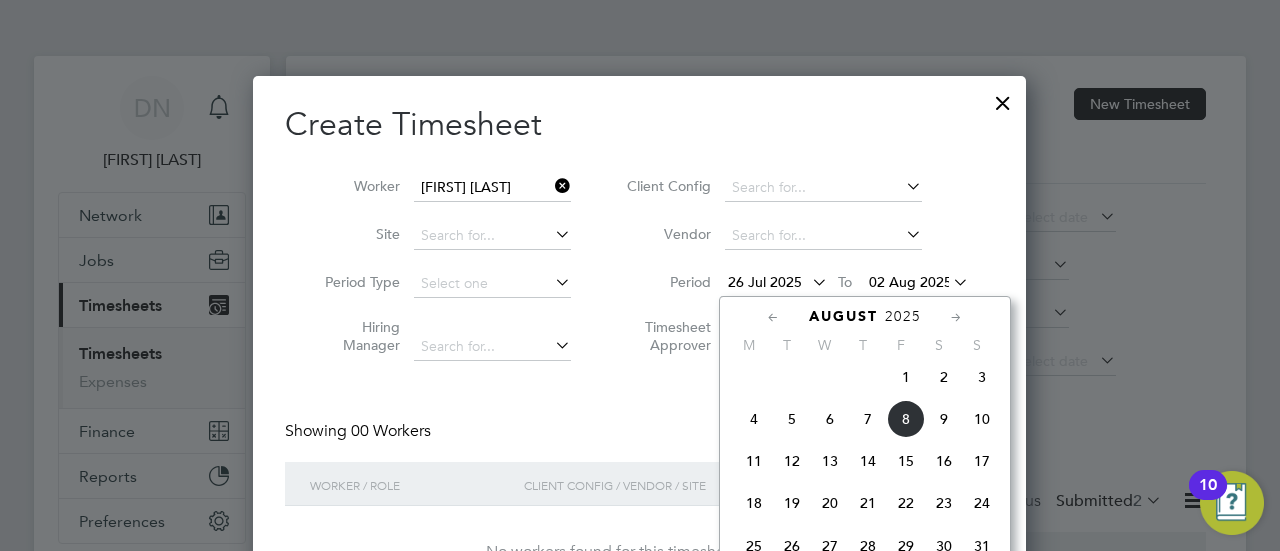 click on "4" 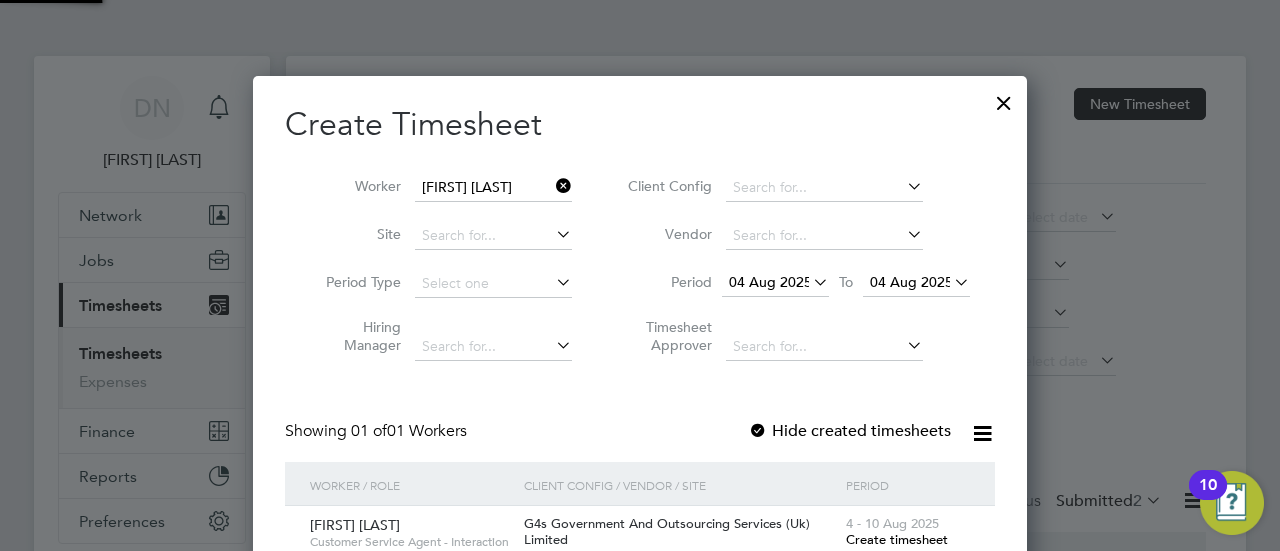 scroll, scrollTop: 10, scrollLeft: 10, axis: both 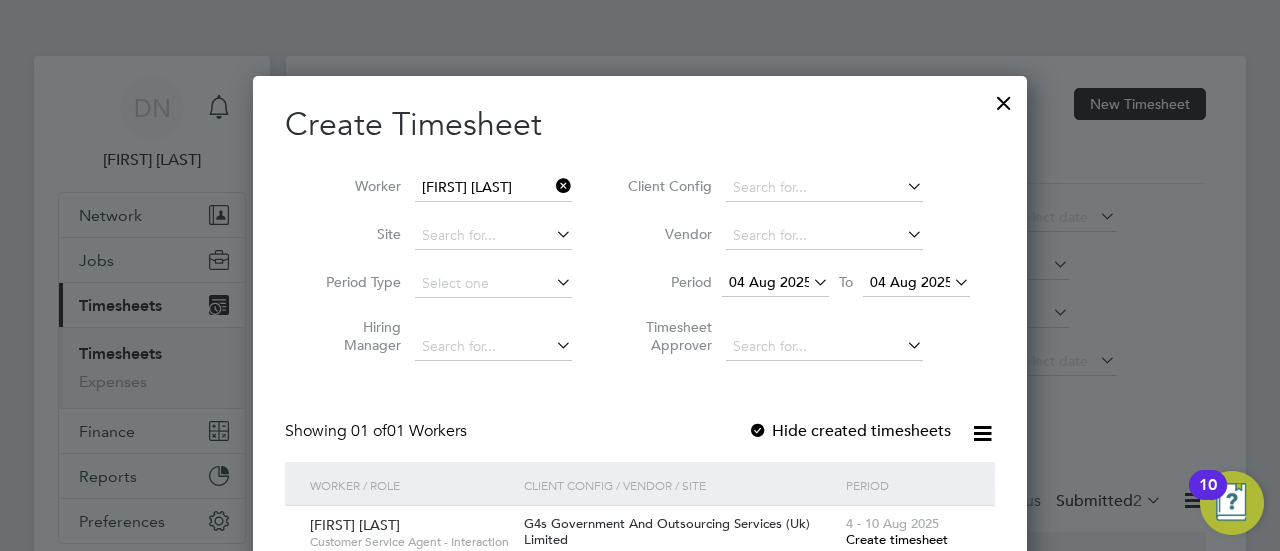 click on "04 Aug 2025" at bounding box center [911, 282] 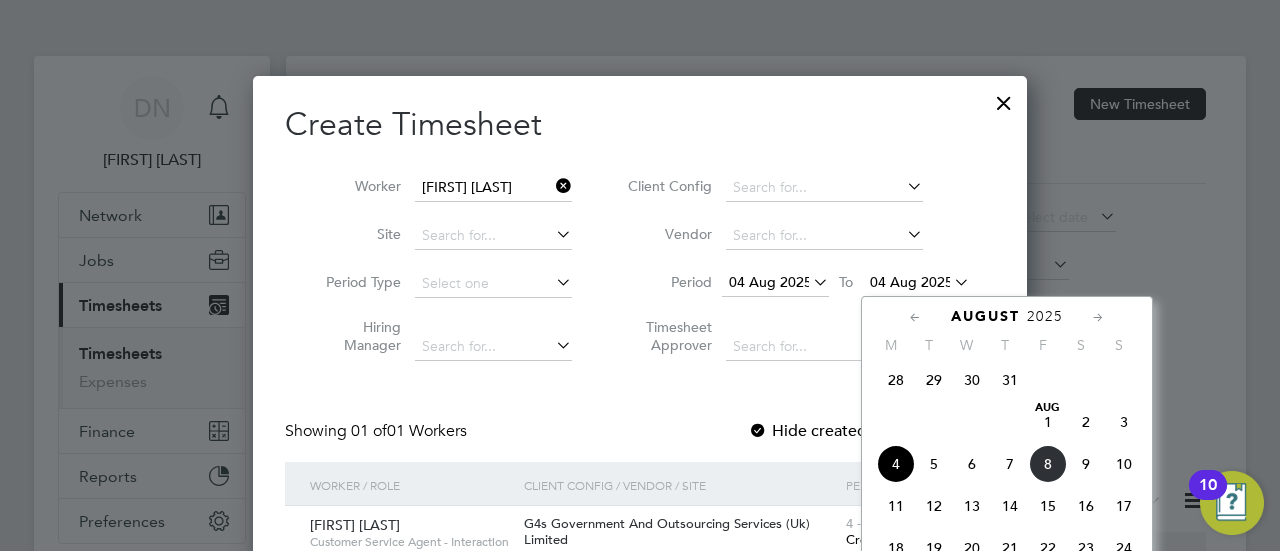 click on "8" 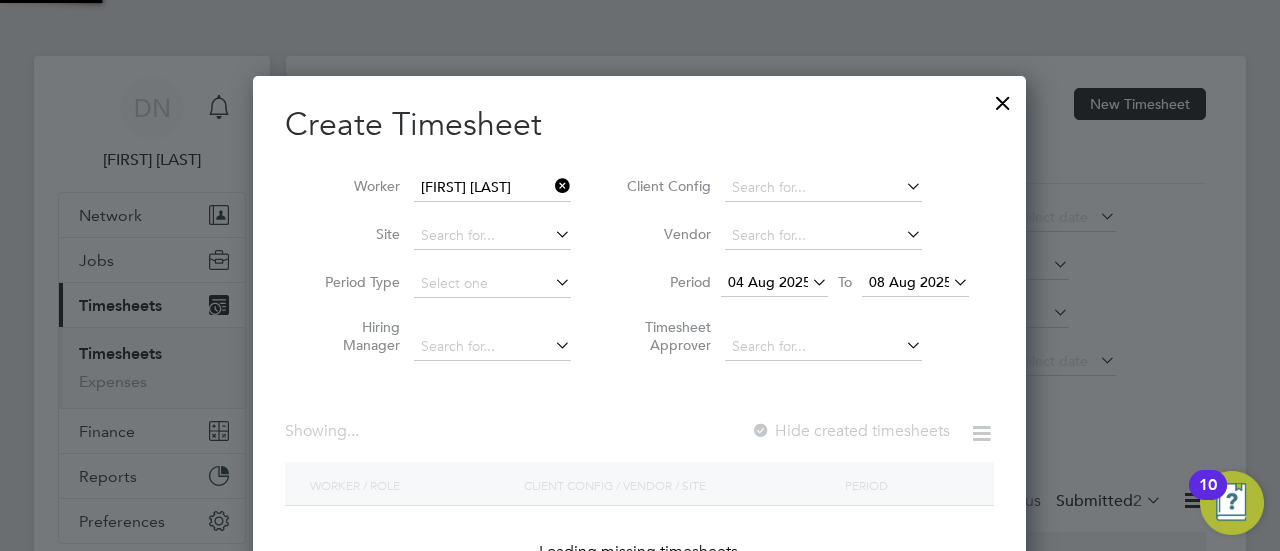 scroll, scrollTop: 10, scrollLeft: 9, axis: both 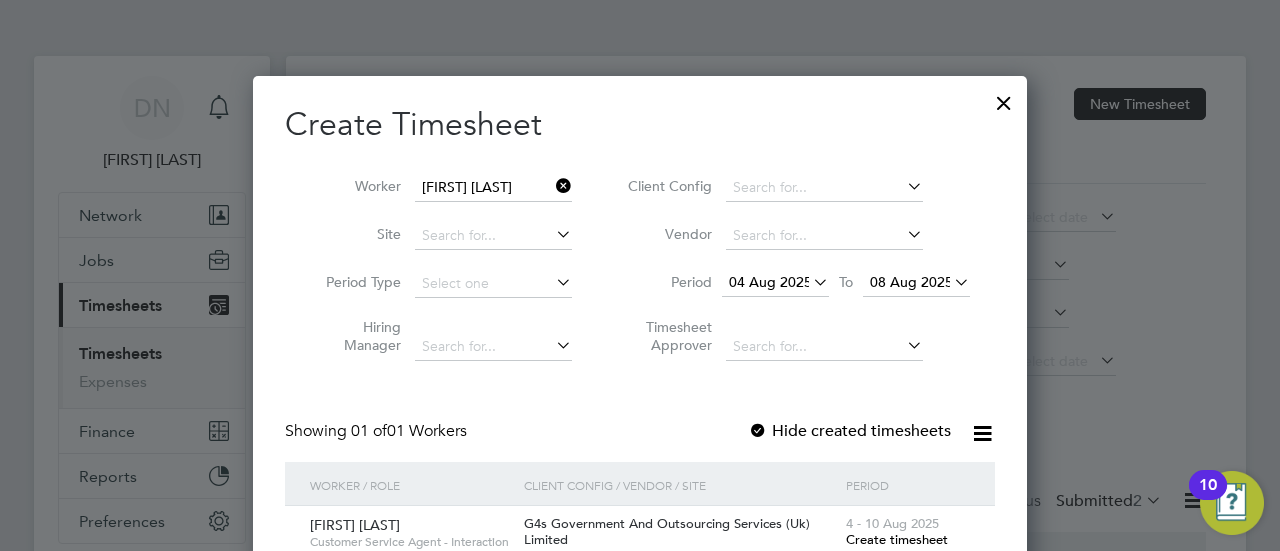 click on "Create timesheet" at bounding box center (897, 539) 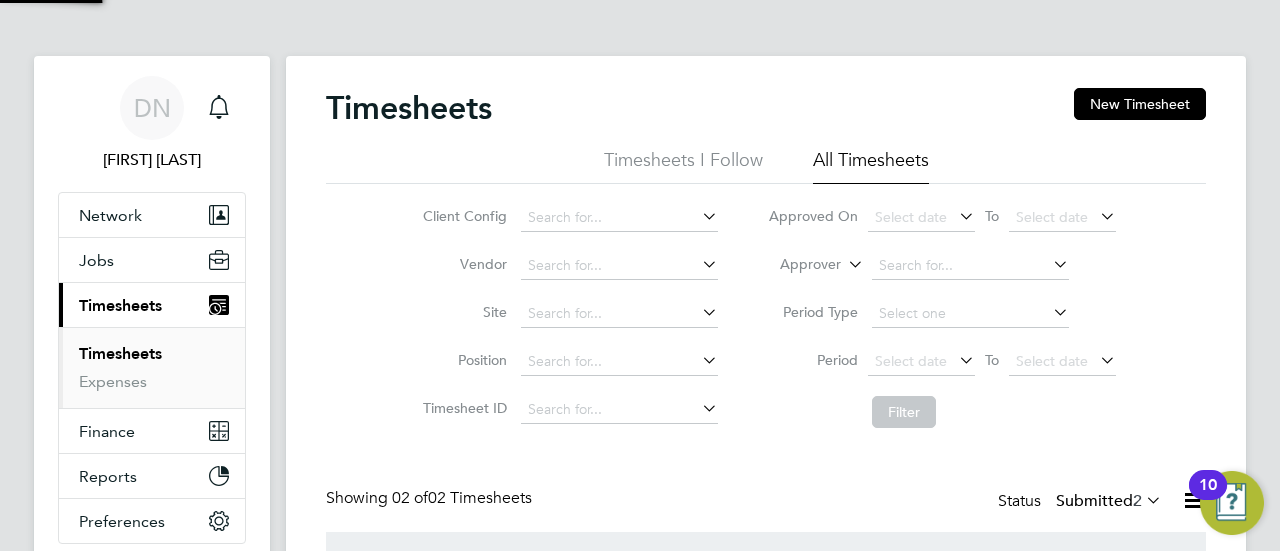 scroll, scrollTop: 10, scrollLeft: 10, axis: both 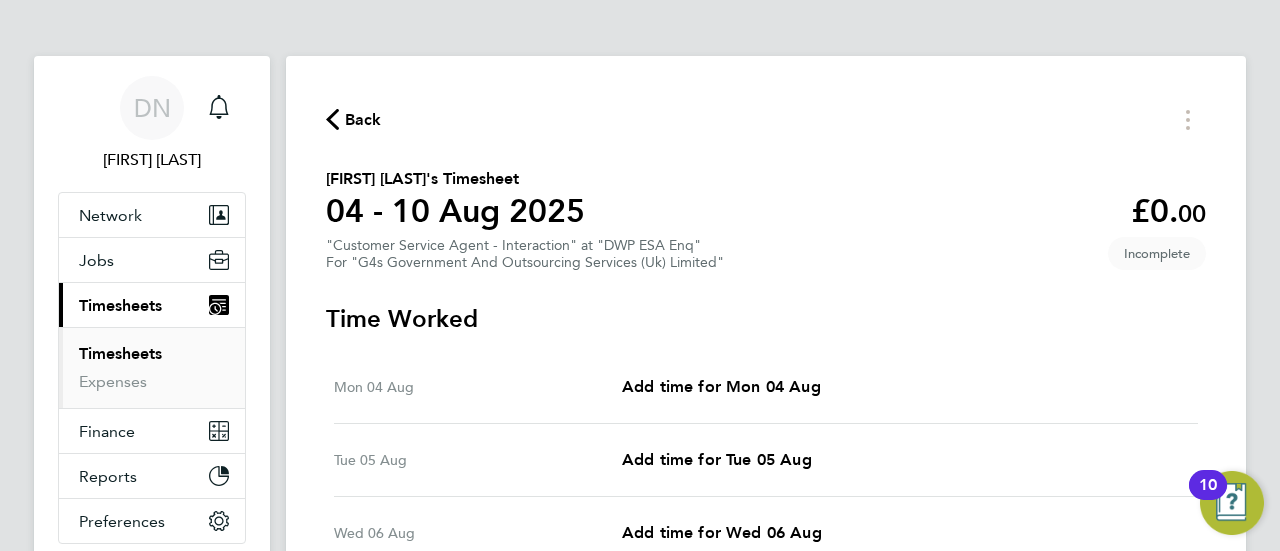 click on "Back" 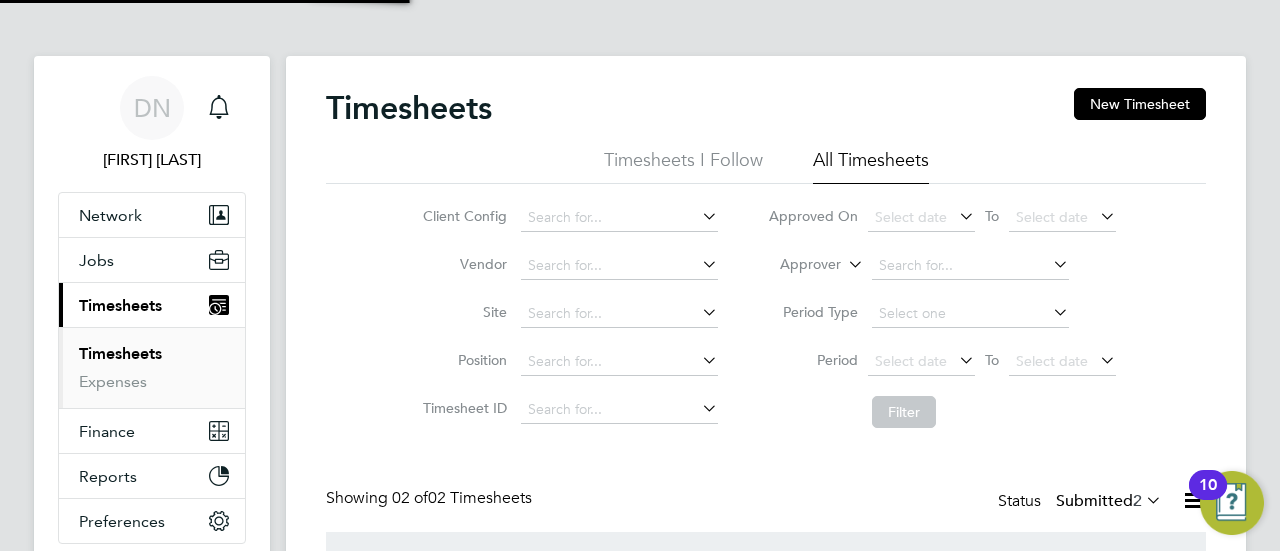 scroll, scrollTop: 10, scrollLeft: 10, axis: both 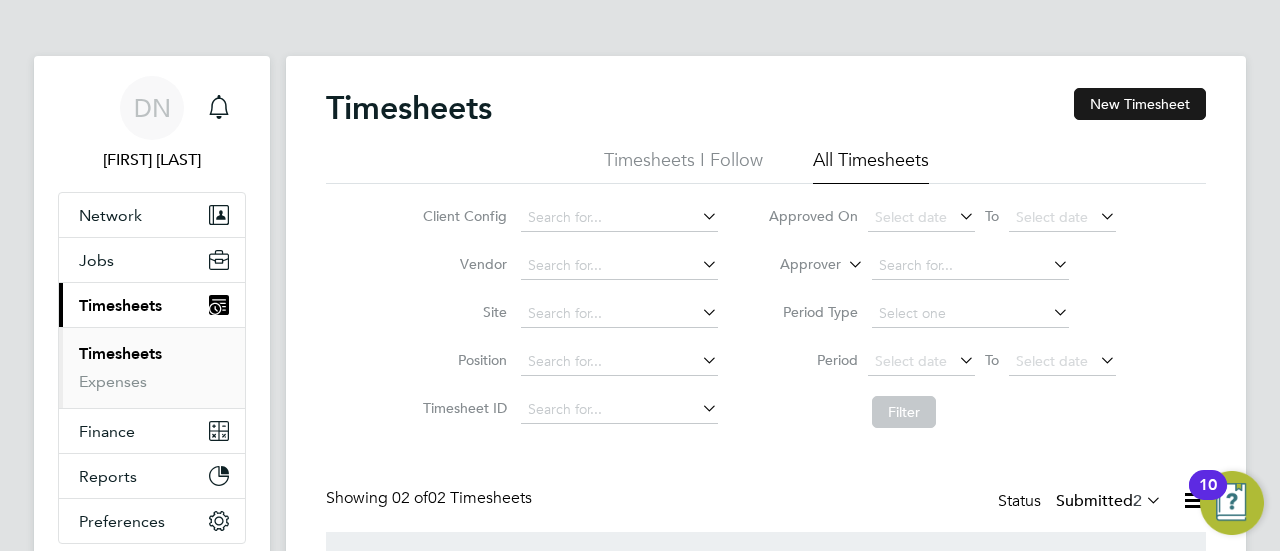 click on "New Timesheet" 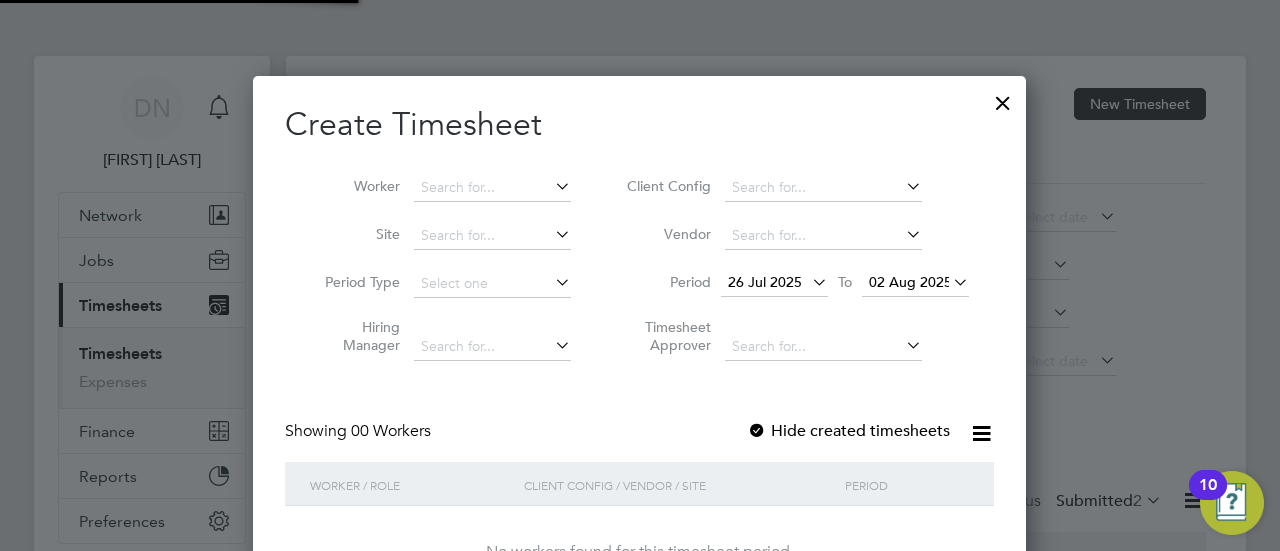scroll, scrollTop: 10, scrollLeft: 9, axis: both 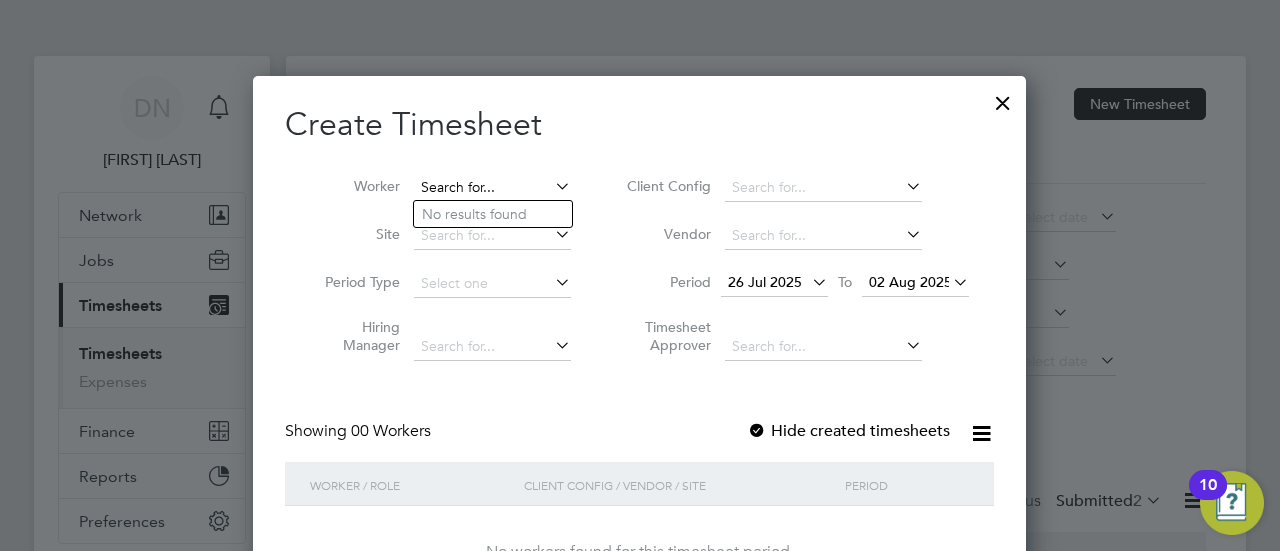 click at bounding box center [492, 188] 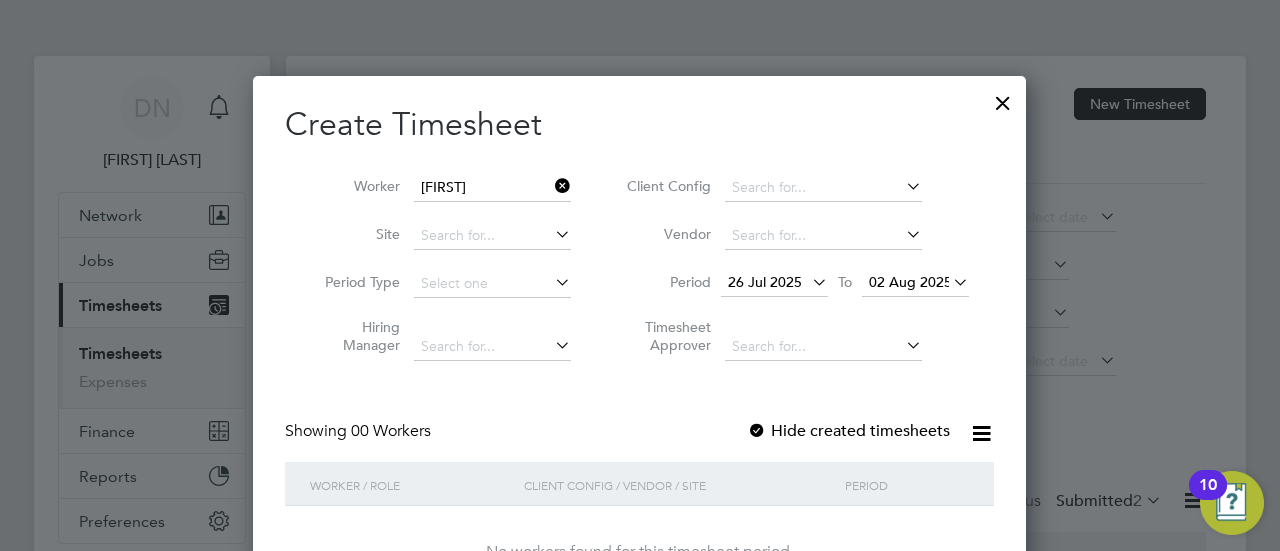 click on "[FIRST]  [LAST]" 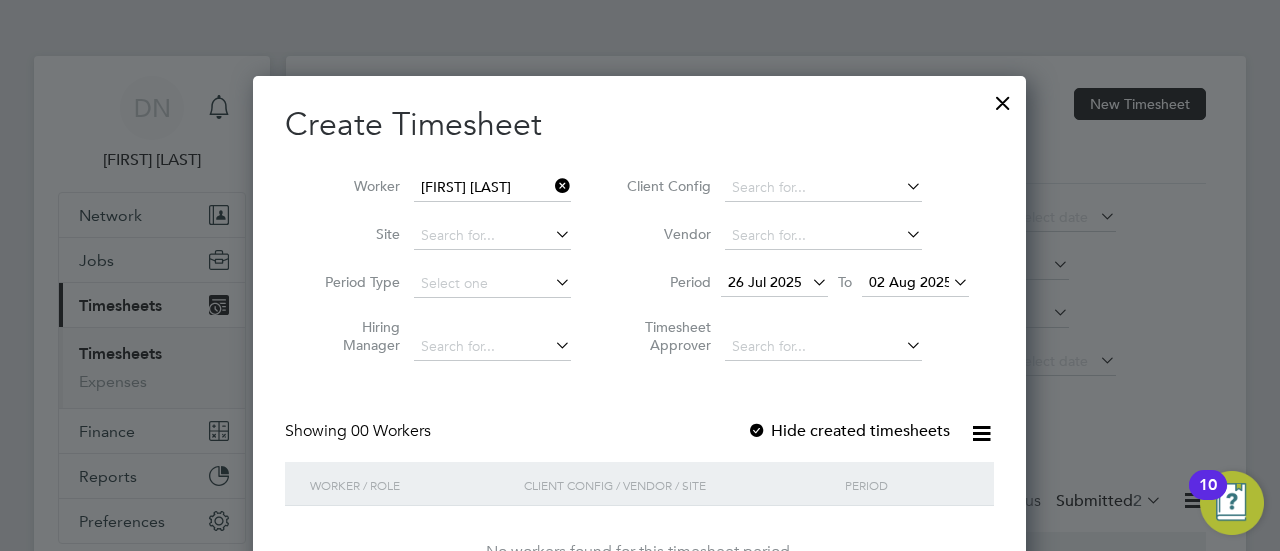 click at bounding box center [757, 432] 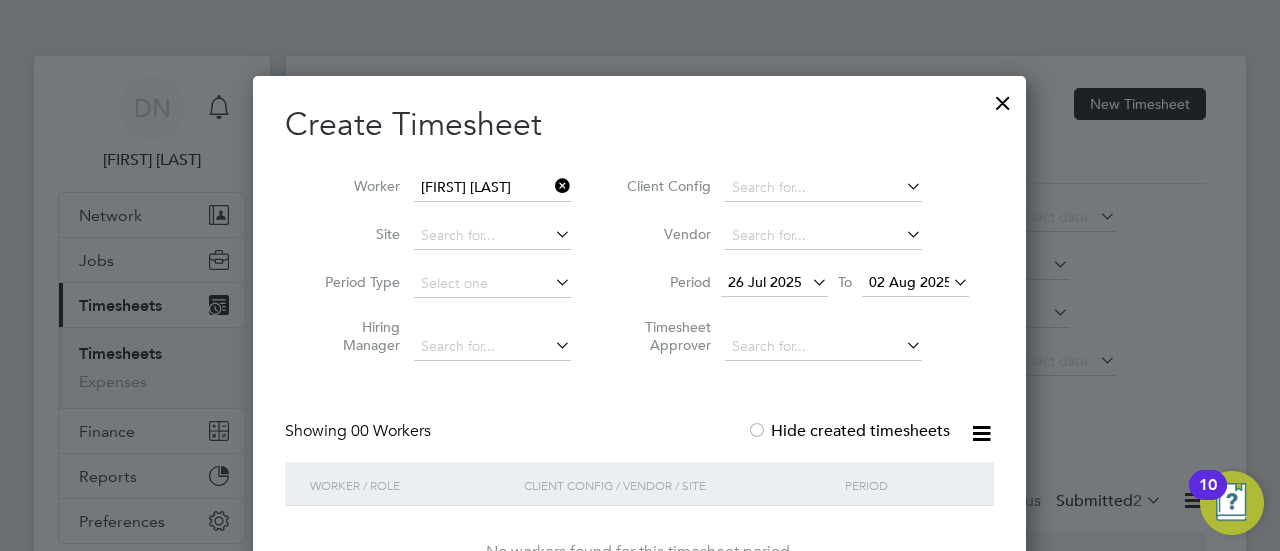 click on "26 Jul 2025" at bounding box center [765, 282] 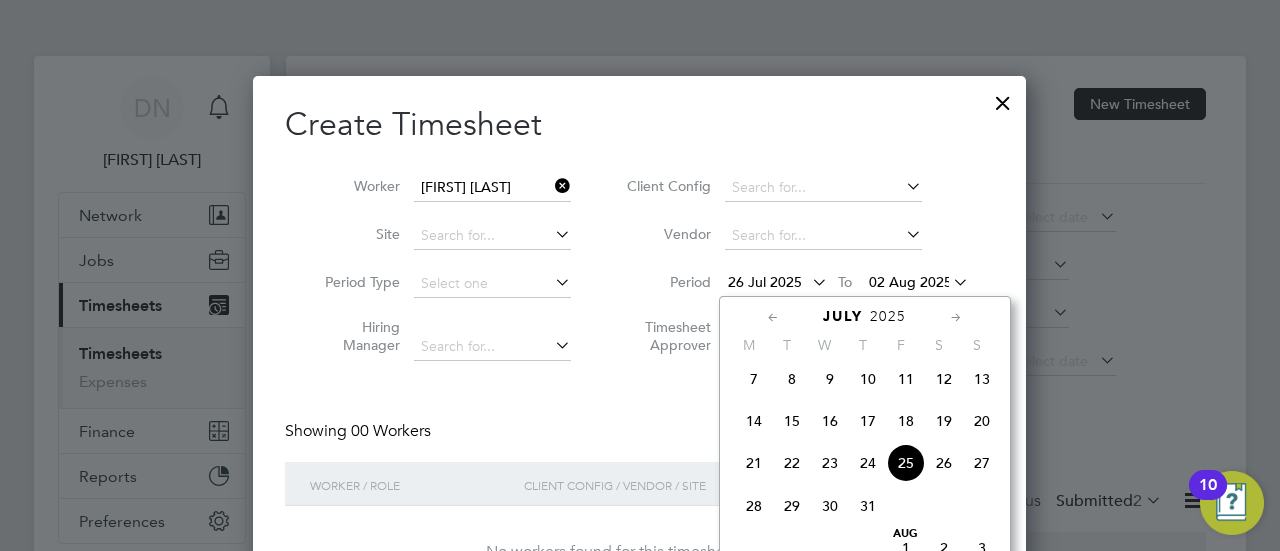 click on "14" 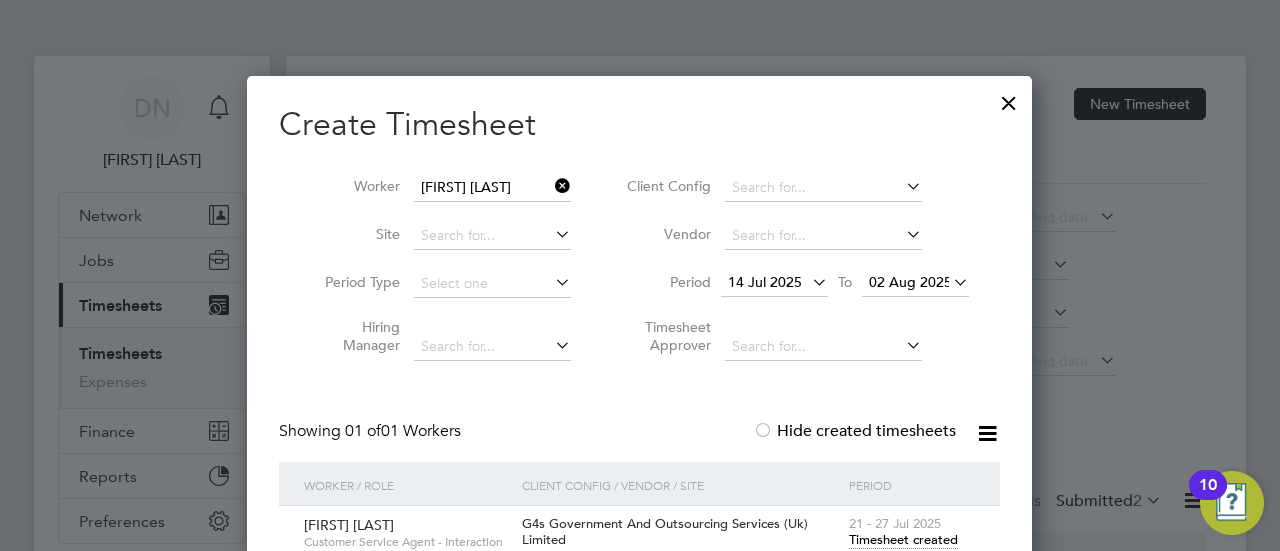 click on "Timesheet Approver" at bounding box center (795, 339) 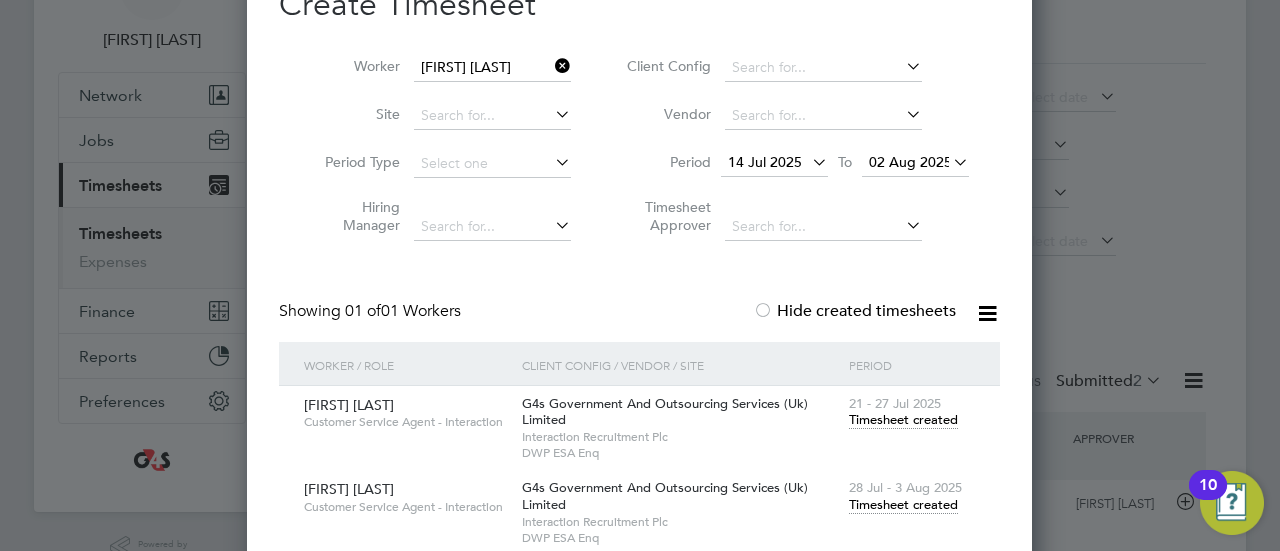 click on "14 Jul 2025" at bounding box center (765, 162) 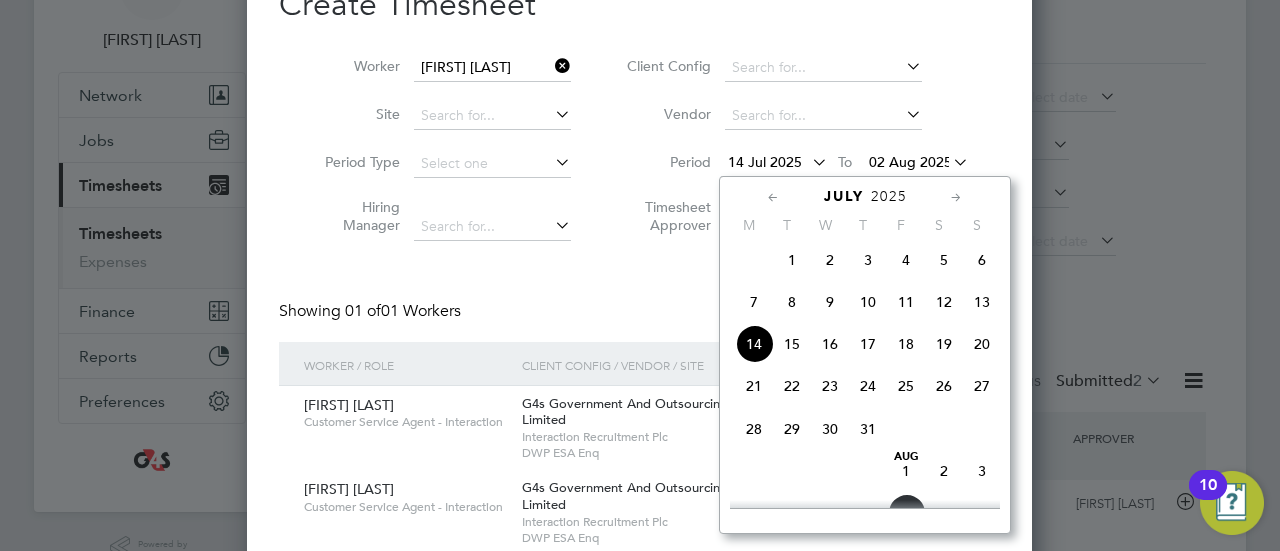 click 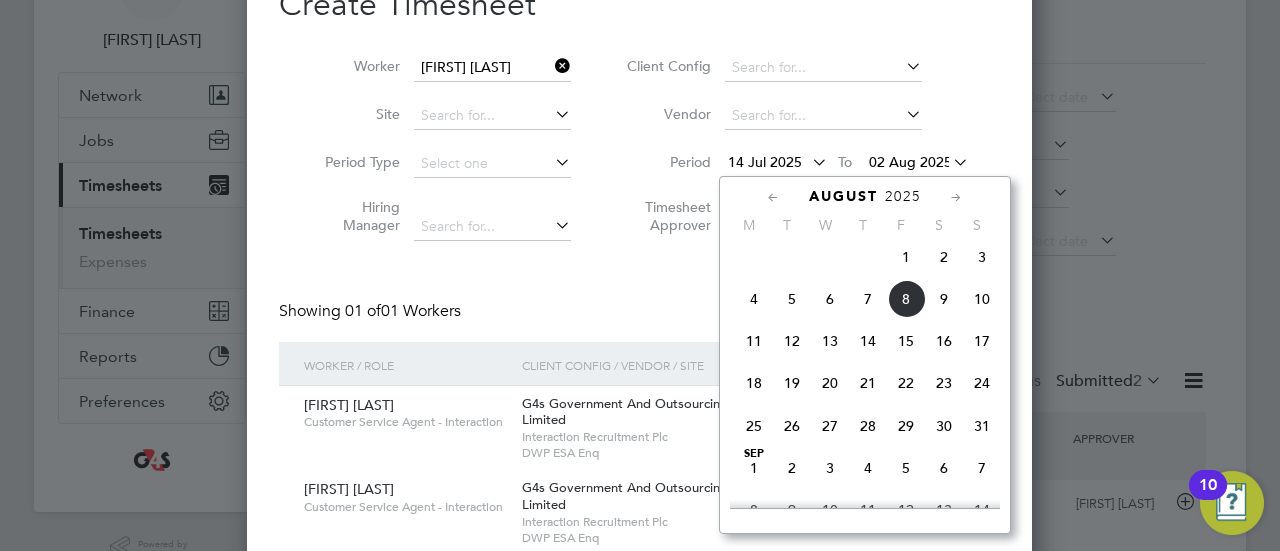 click on "4" 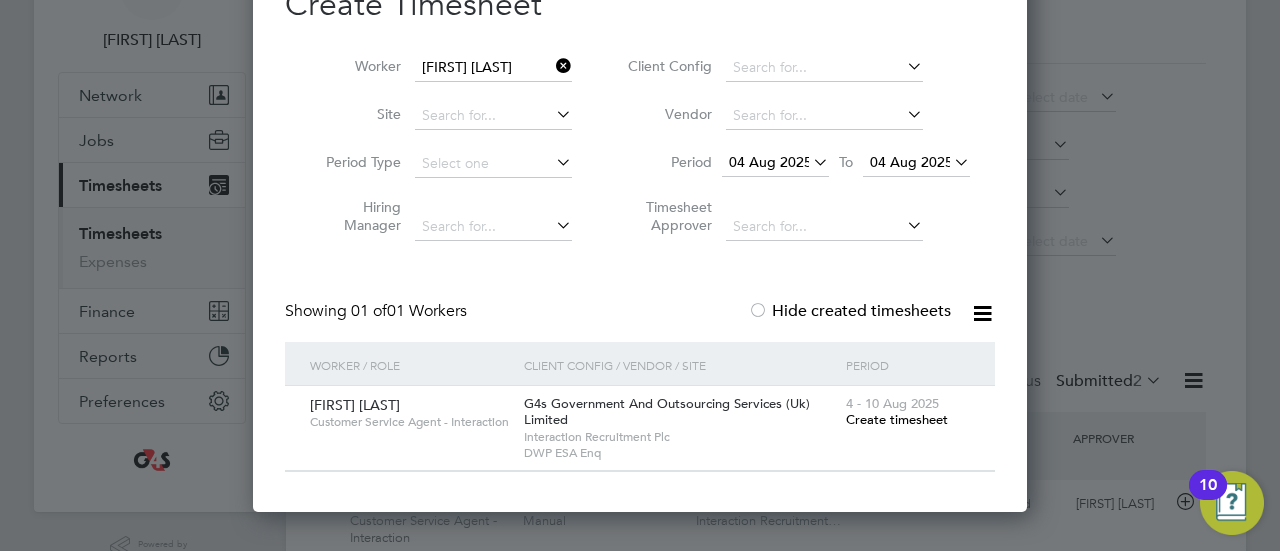 click on "Create timesheet" at bounding box center [897, 419] 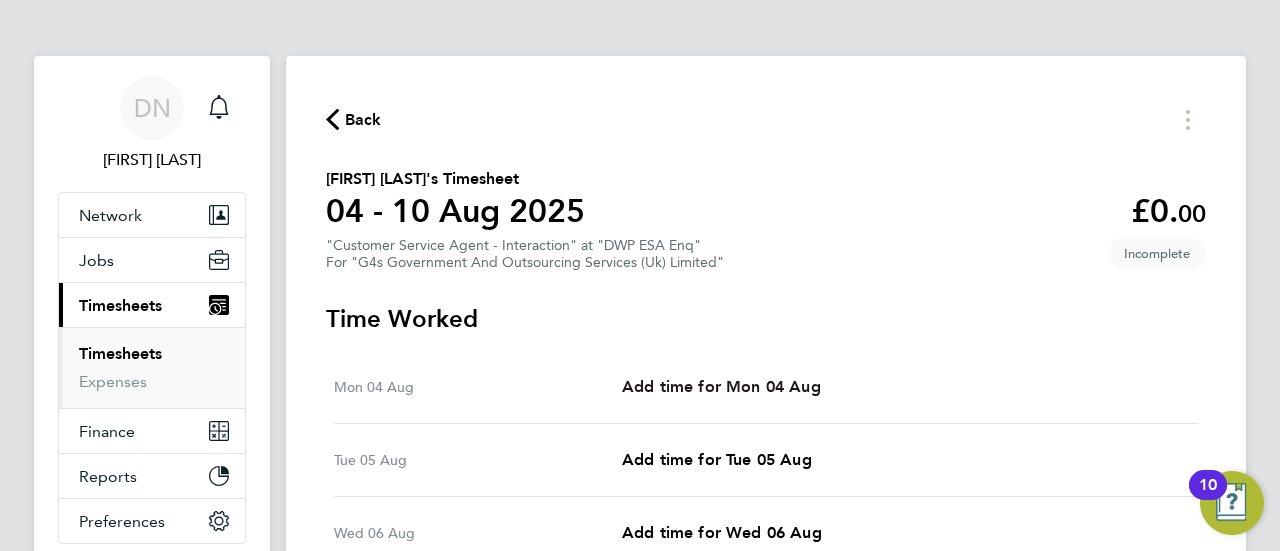 click on "Add time for Mon 04 Aug" at bounding box center (721, 386) 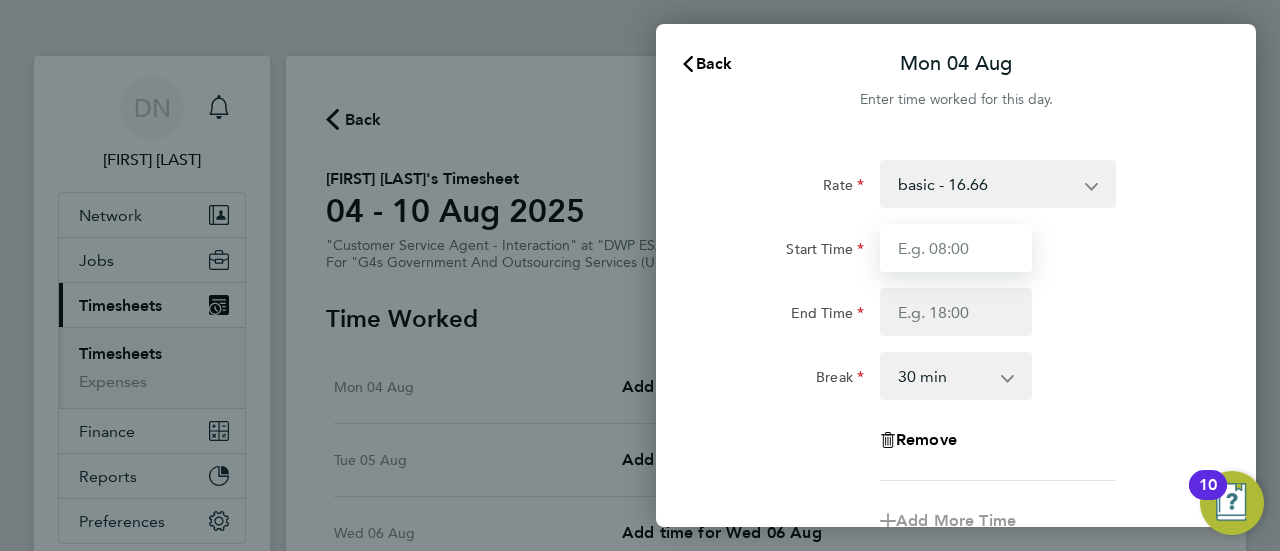 click on "Start Time" at bounding box center [956, 248] 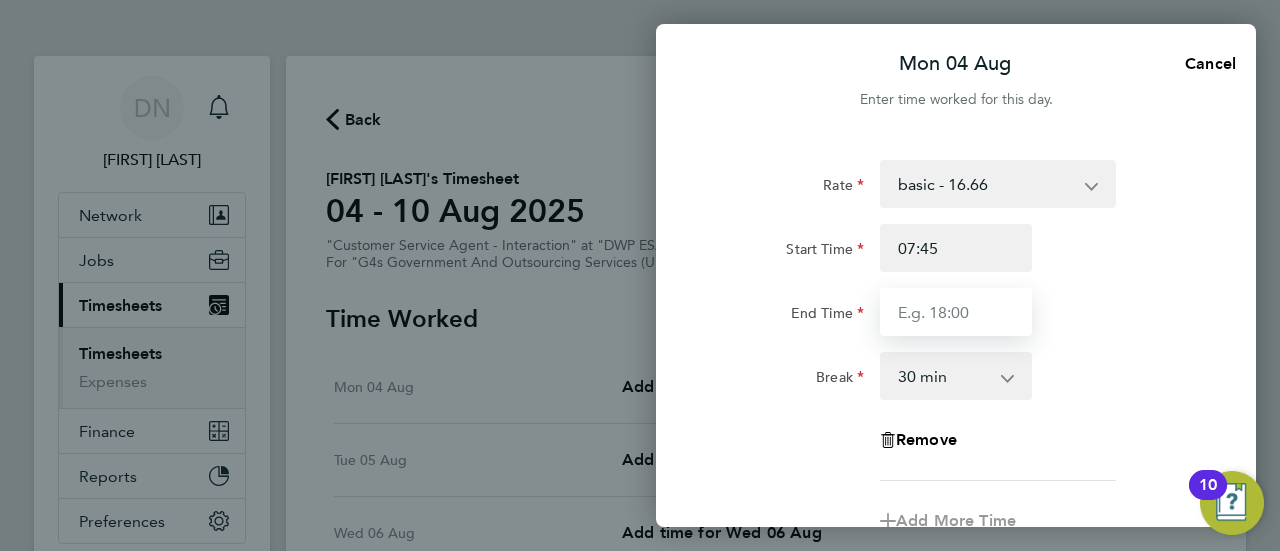 click on "End Time" at bounding box center (956, 312) 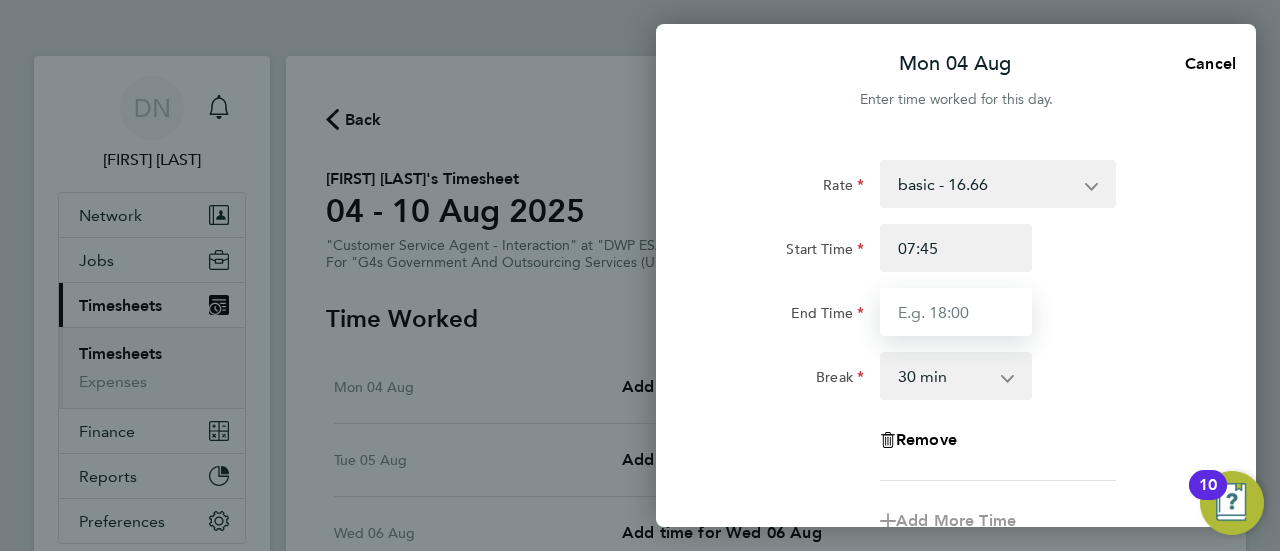 type on "16:30" 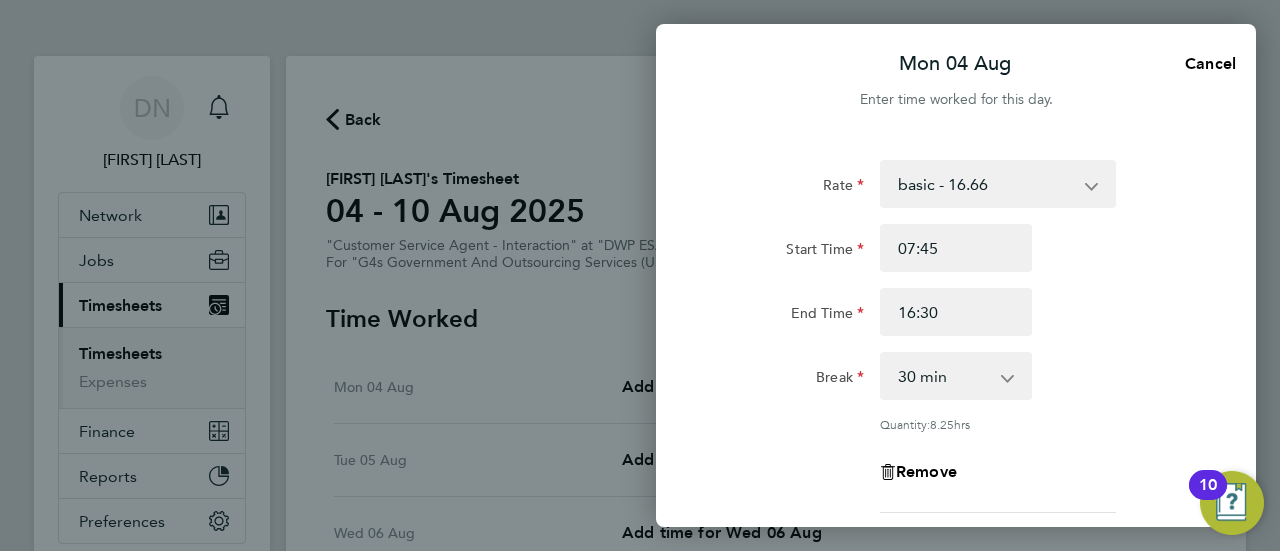 click on "Rate  basic - 16.66   x1.5 - 24.73   System Issue Not Paid   Annual Leave   System Issue Paid - 16.66   Bank Holiday   x2 - 32.79   Sick
Start Time 07:45 End Time 16:30 Break  0 min   15 min   30 min   45 min   60 min   75 min   90 min
Quantity:  8.25  hrs
Remove" 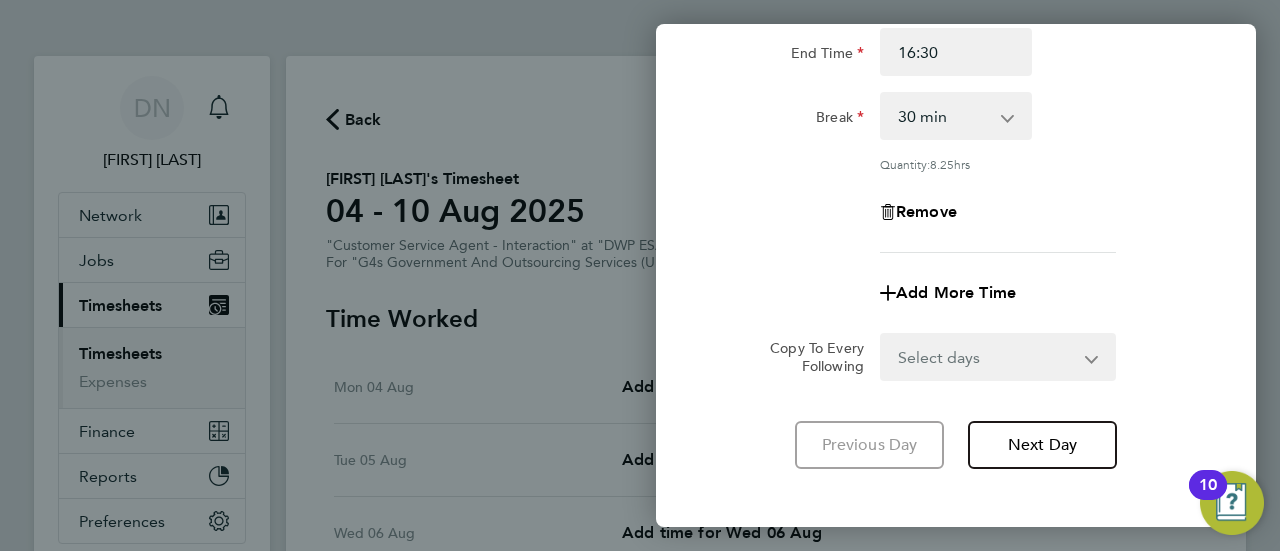 scroll, scrollTop: 352, scrollLeft: 0, axis: vertical 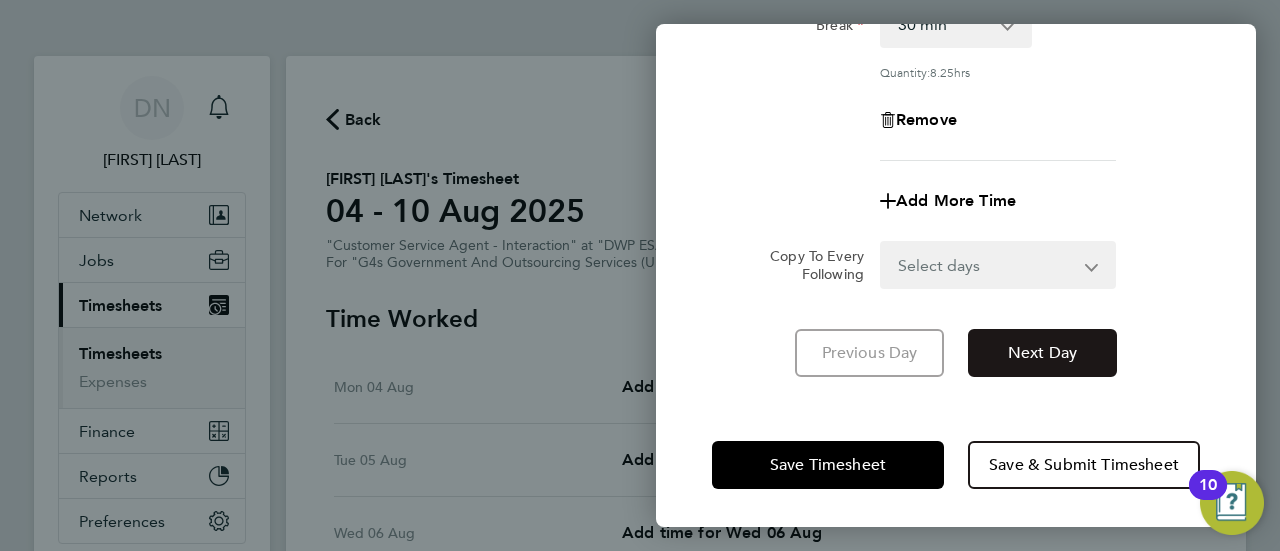 click on "Next Day" 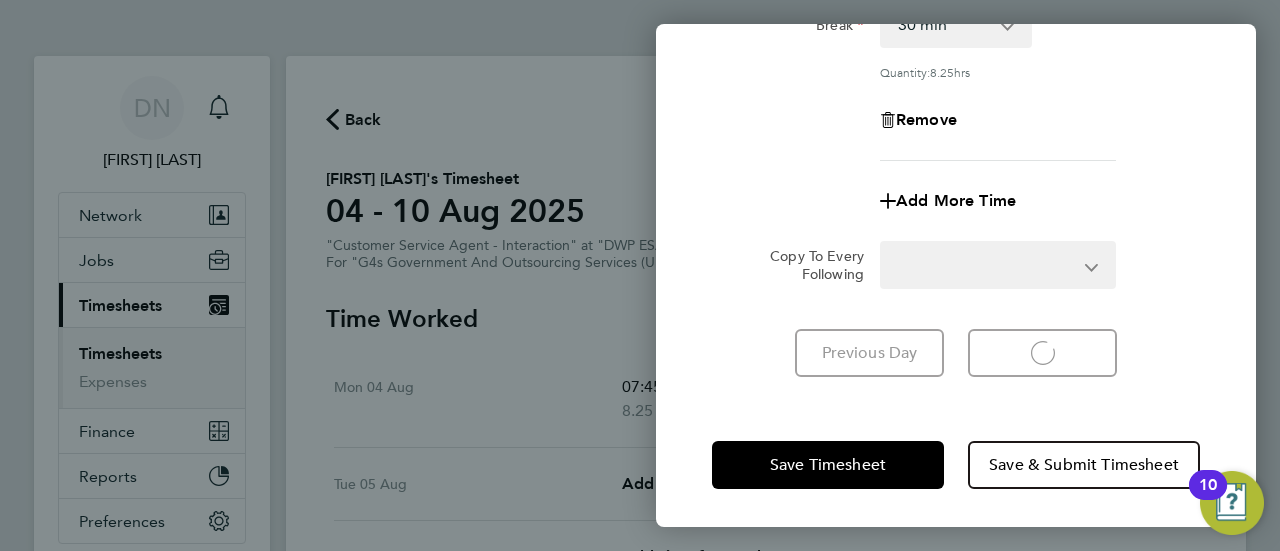 select on "30" 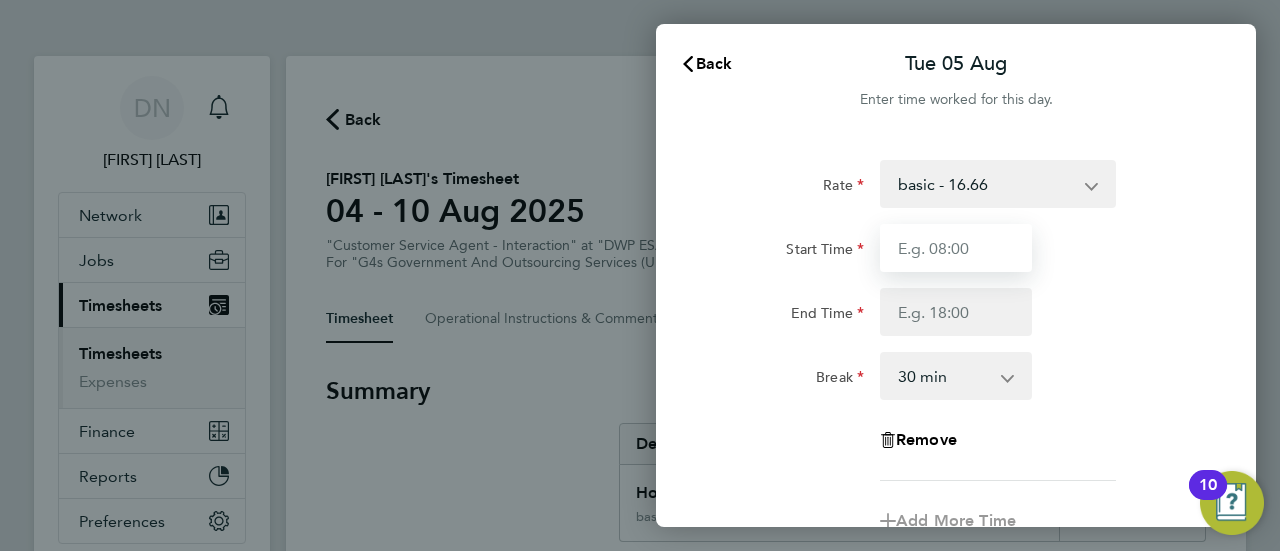 click on "Start Time" at bounding box center [956, 248] 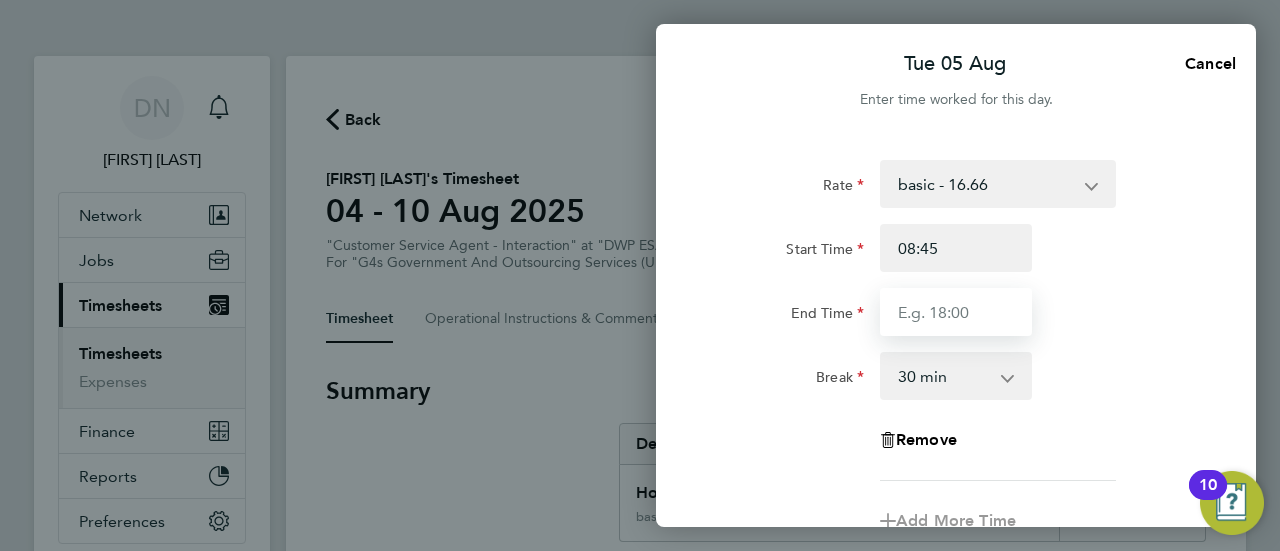 click on "End Time" at bounding box center (956, 312) 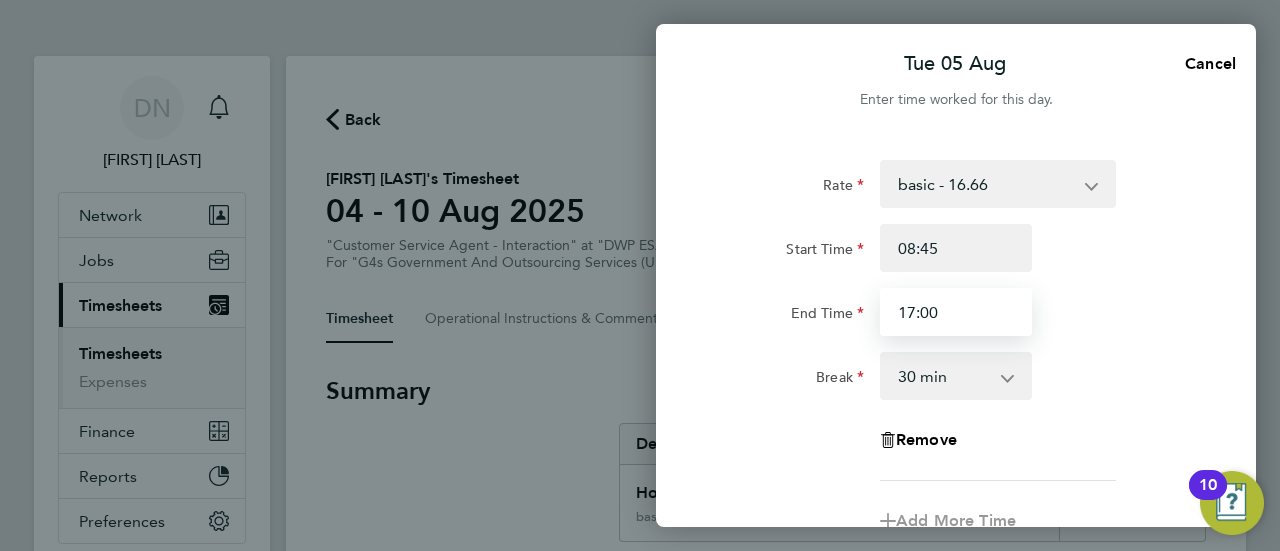 click on "17:00" at bounding box center (956, 312) 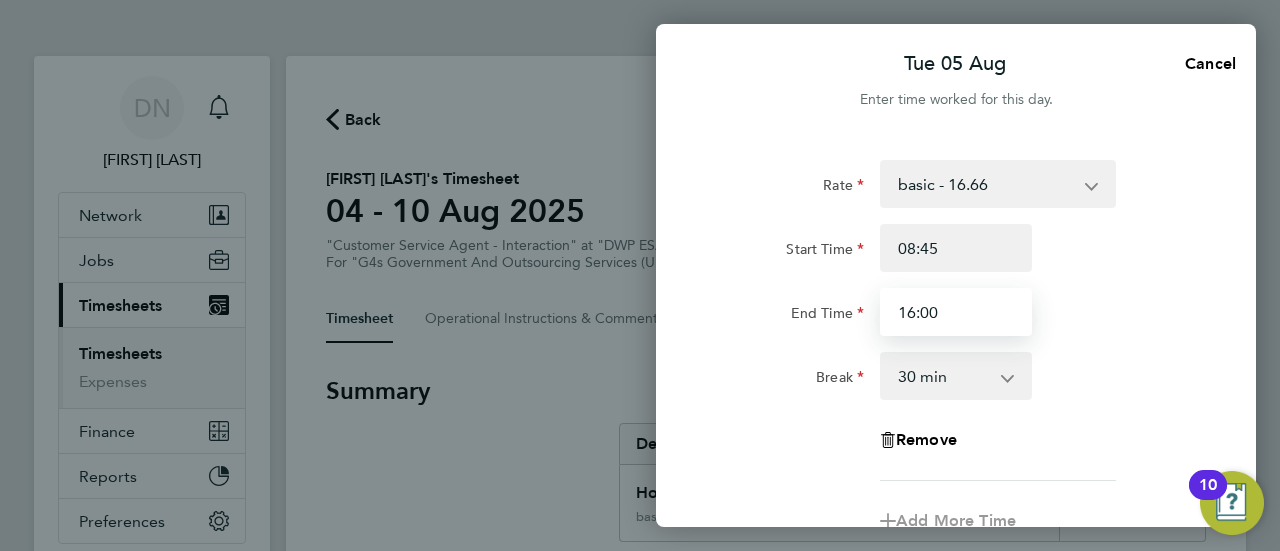 type on "16:00" 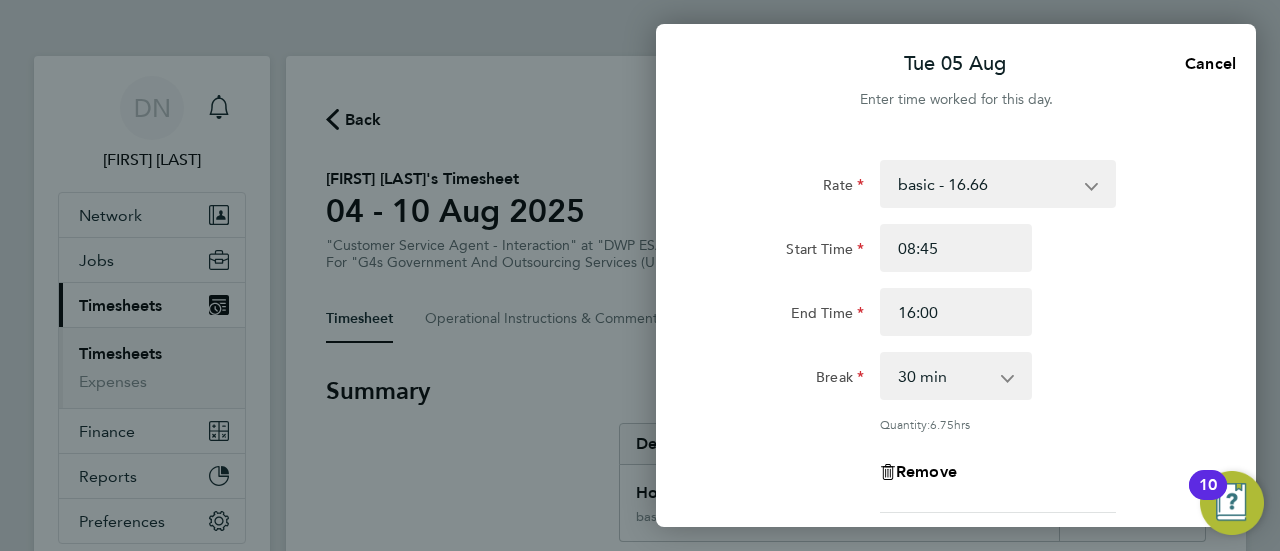 click on "Rate  basic - 16.66   x1.5 - 24.73   System Issue Not Paid   Annual Leave   System Issue Paid - 16.66   Bank Holiday   x2 - 32.79   Sick
Start Time 08:45 End Time 16:00 Break  0 min   15 min   30 min   45 min   60 min   75 min   90 min
Quantity:  6.75  hrs
Remove" 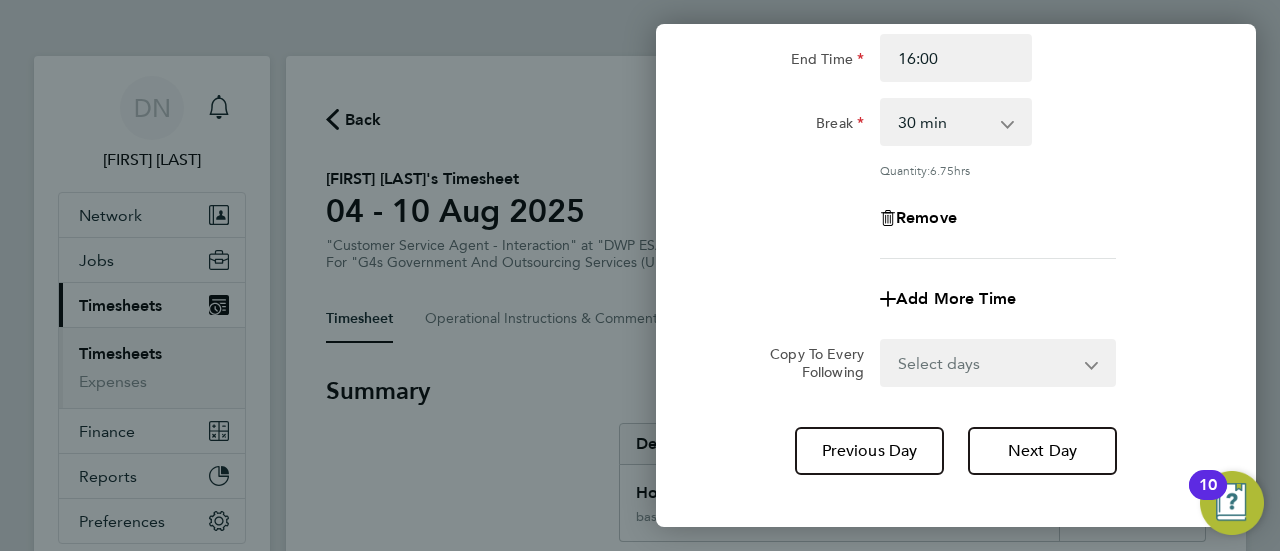 scroll, scrollTop: 320, scrollLeft: 0, axis: vertical 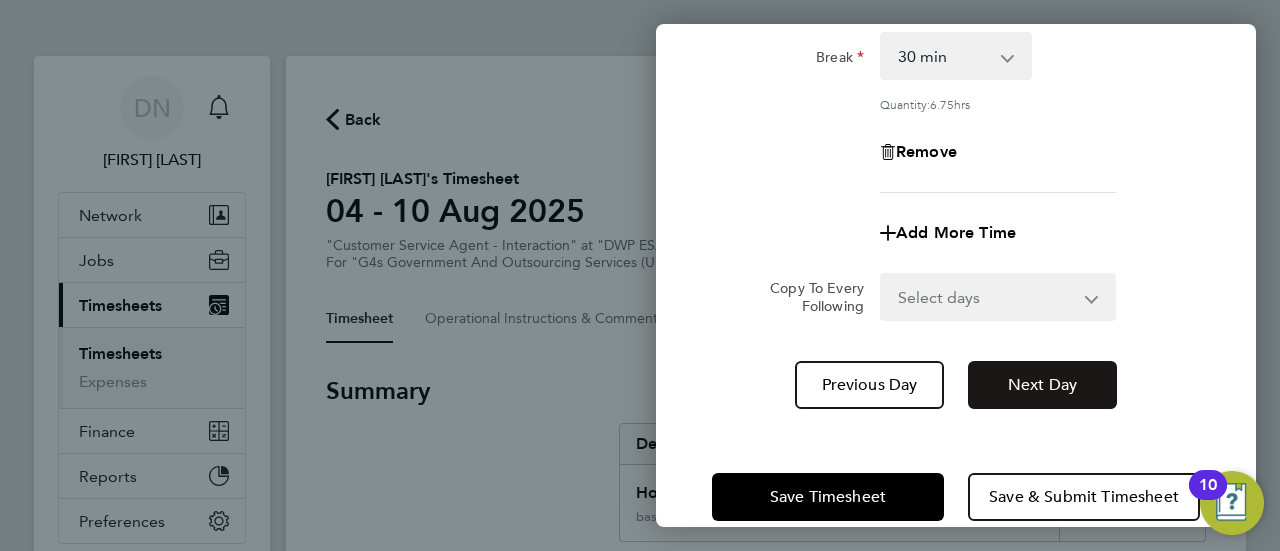 click on "Next Day" 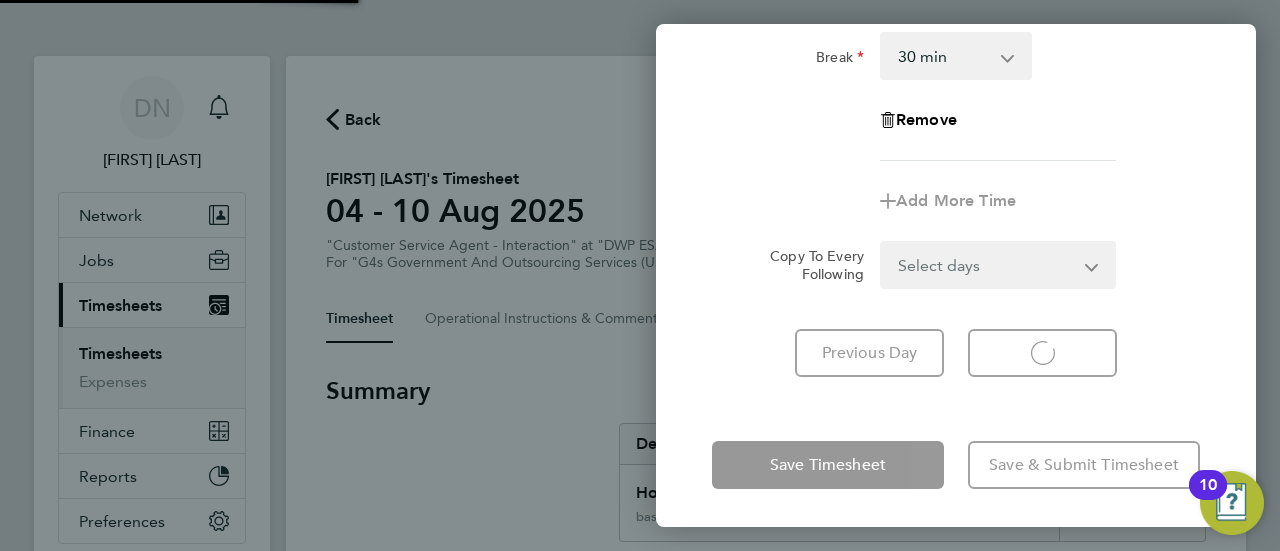 select on "30" 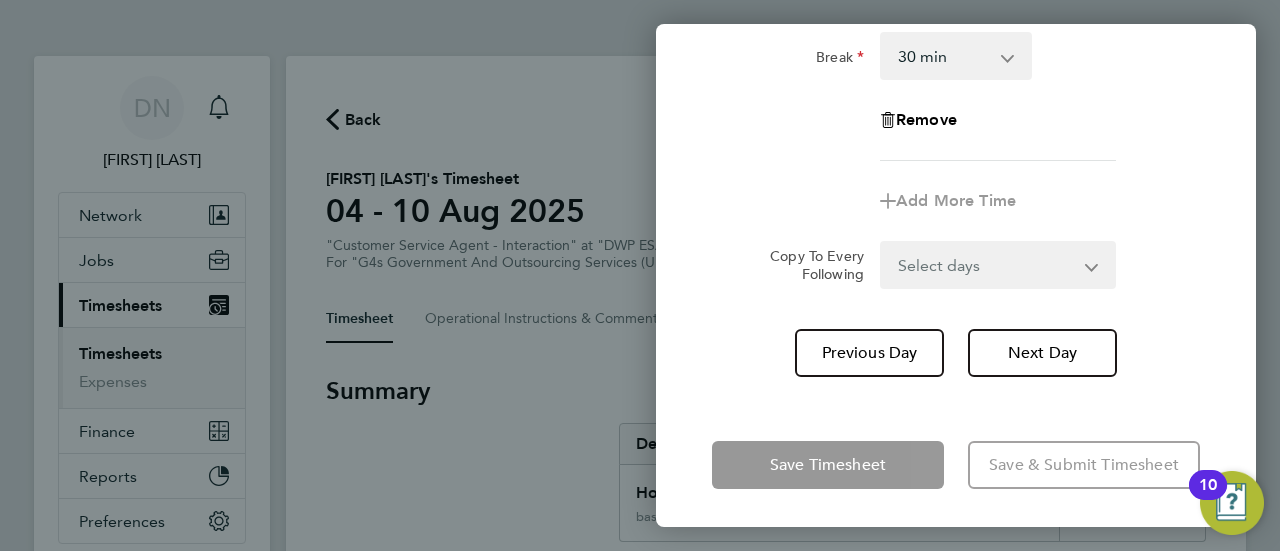 click on "Rate  basic - 16.66   x1.5 - 24.73   System Issue Not Paid   Annual Leave   System Issue Paid - 16.66   Bank Holiday   x2 - 32.79   Sick
Start Time End Time Break  0 min   15 min   30 min   45 min   60 min   75 min   90 min
Remove" 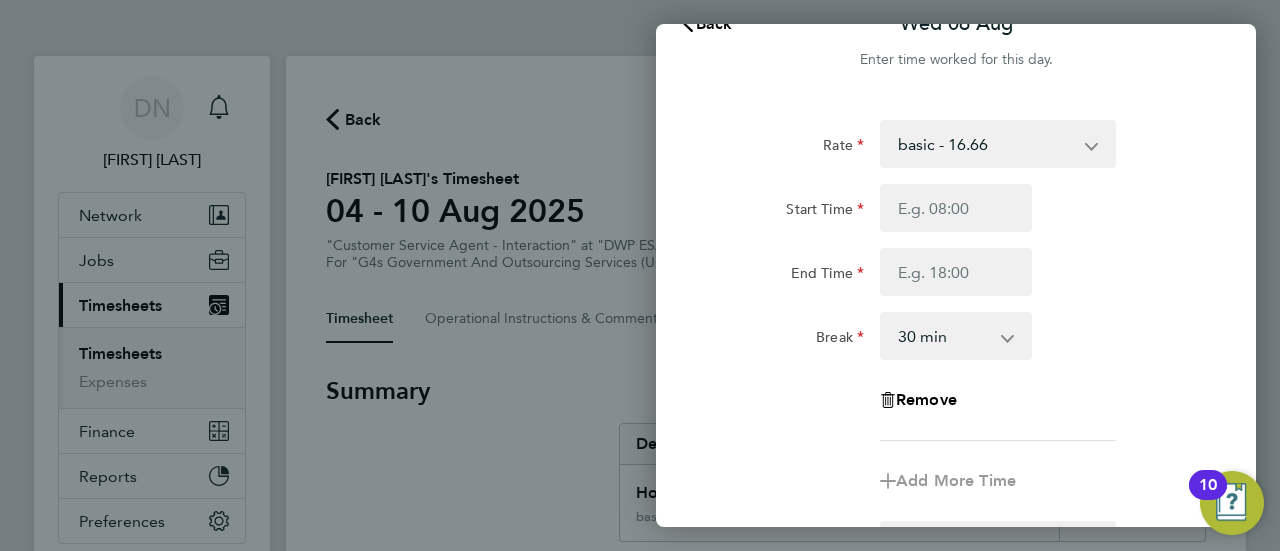 scroll, scrollTop: 120, scrollLeft: 0, axis: vertical 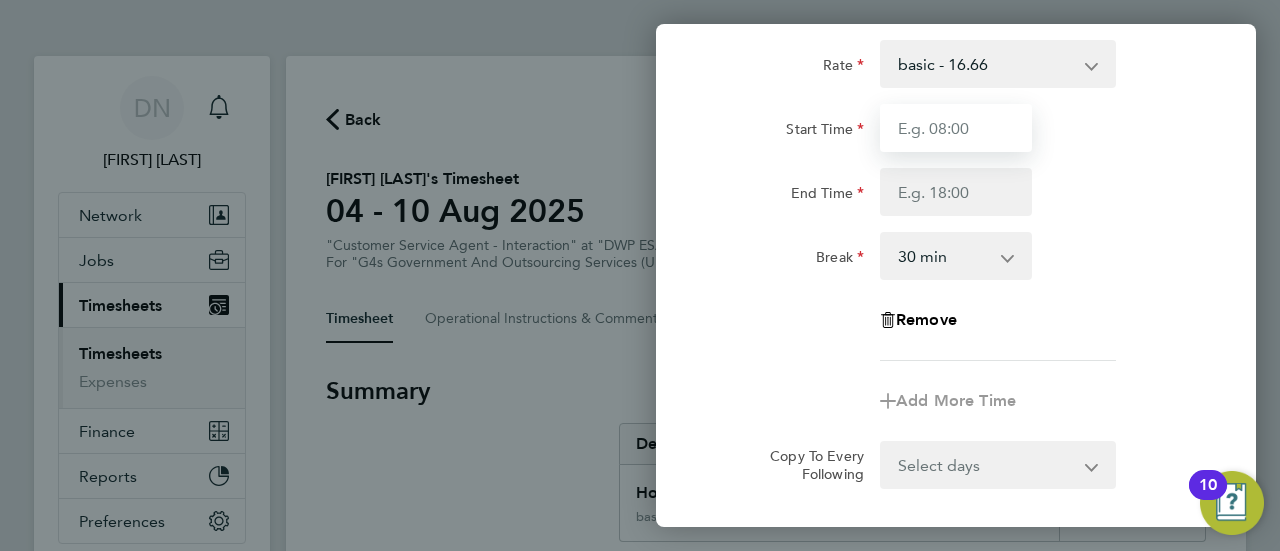 click on "Start Time" at bounding box center (956, 128) 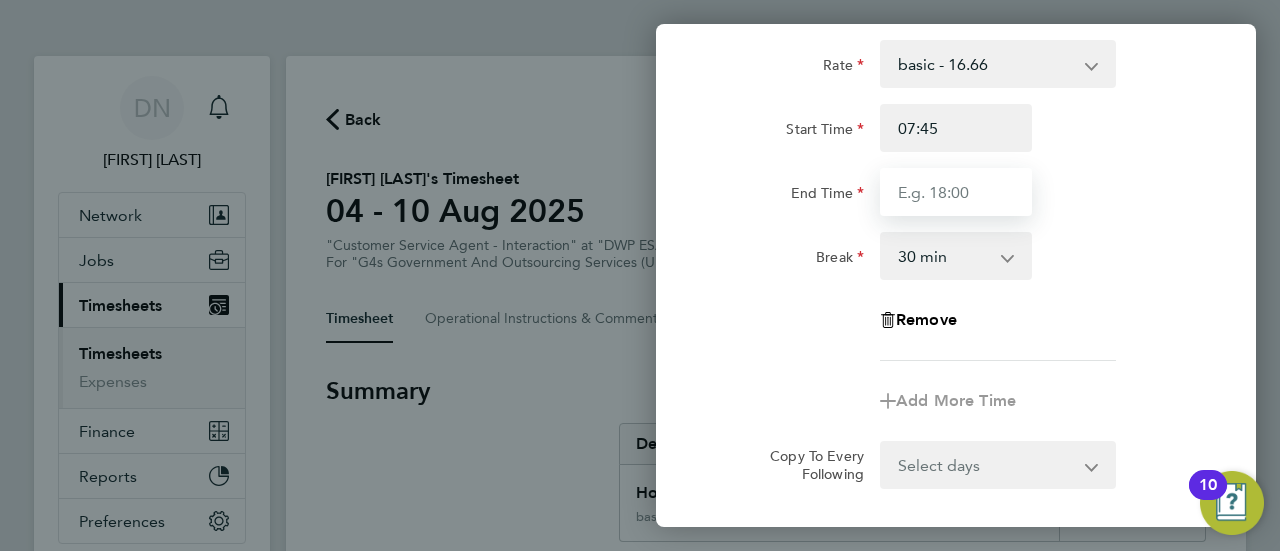 click on "End Time" at bounding box center (956, 192) 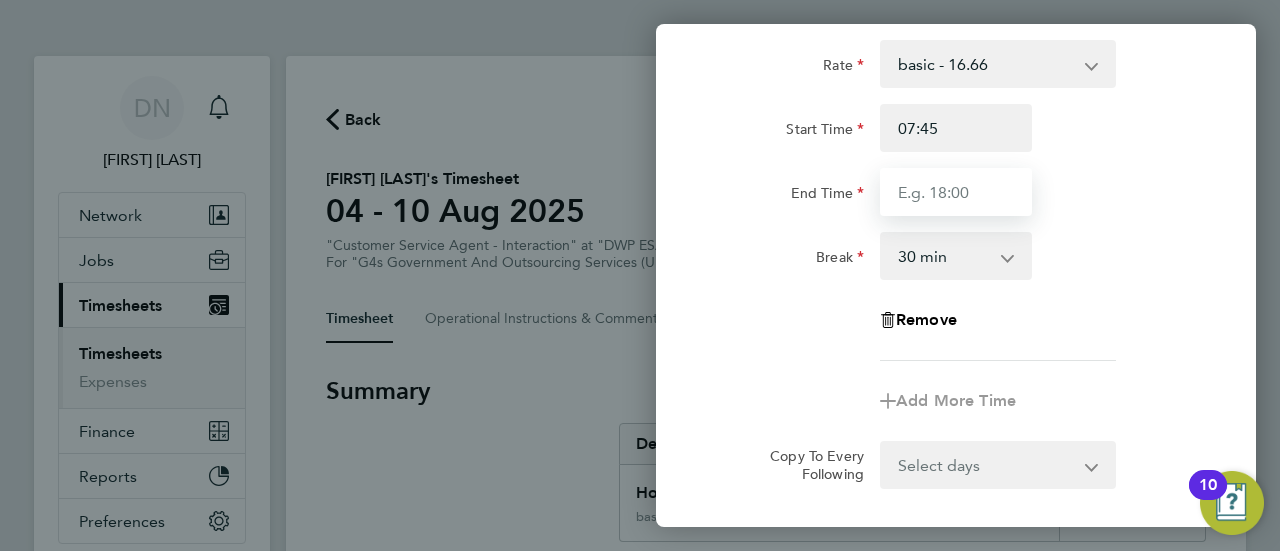 type on "17:00" 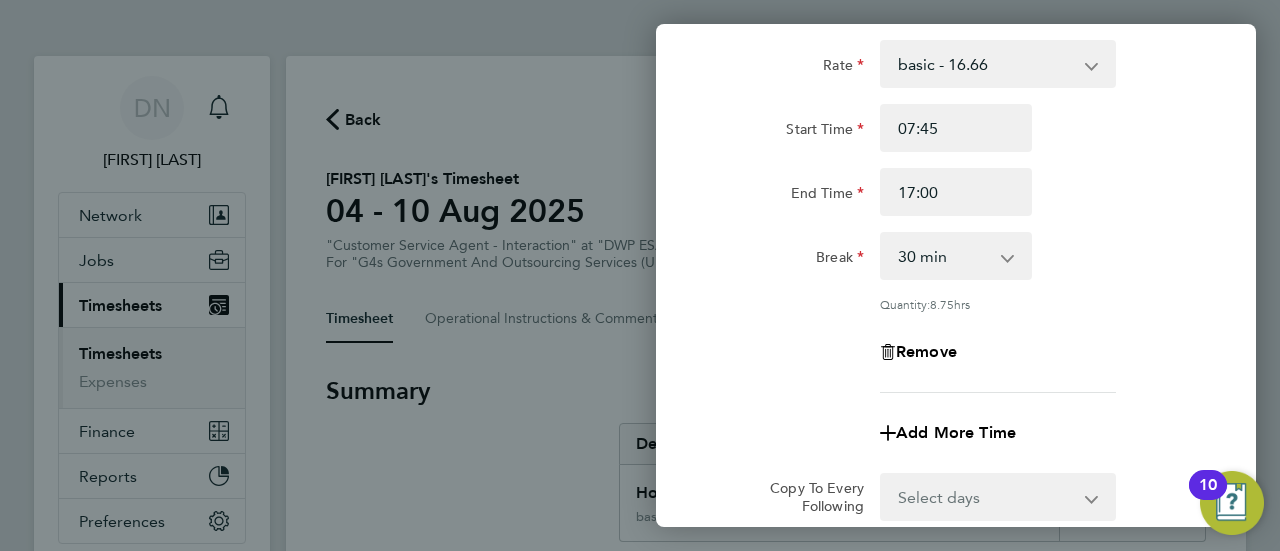 click on "Quantity:  8.75  hrs" 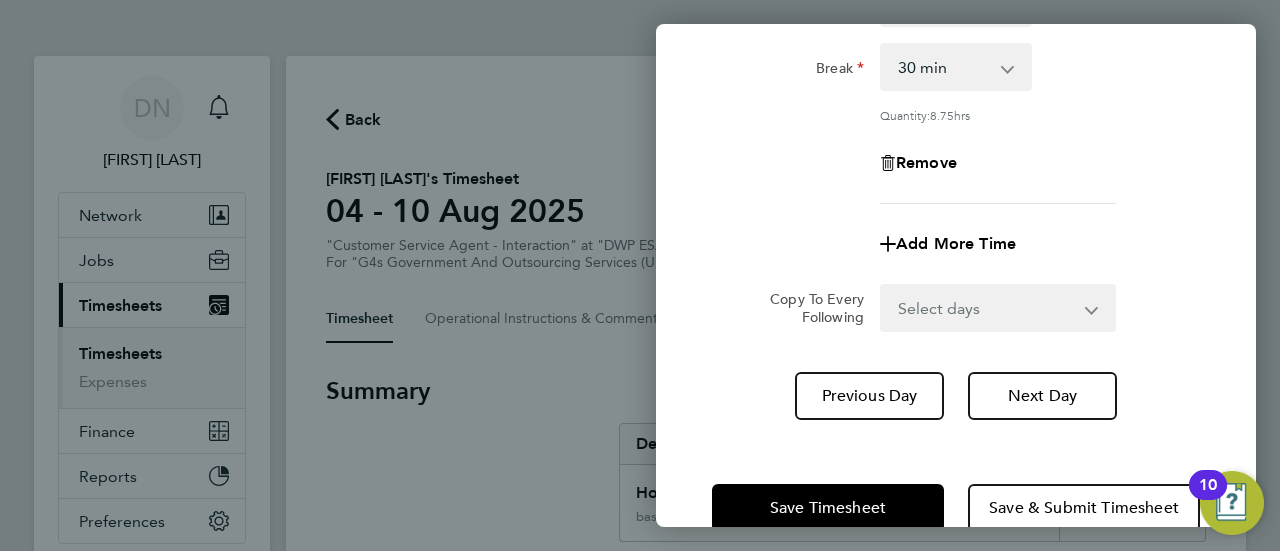 scroll, scrollTop: 352, scrollLeft: 0, axis: vertical 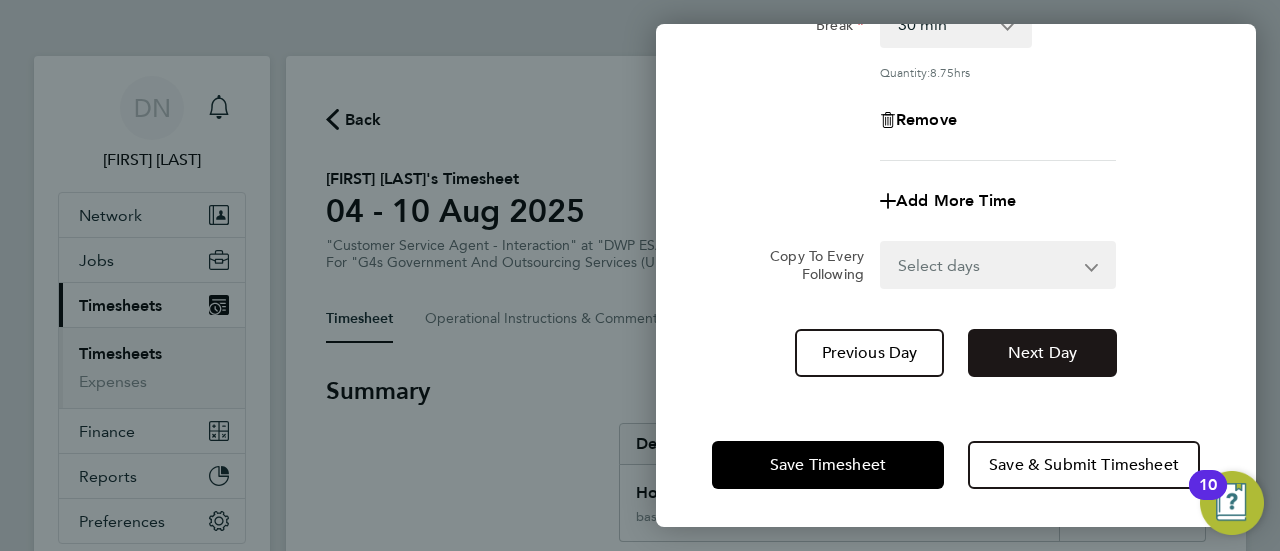 click on "Next Day" 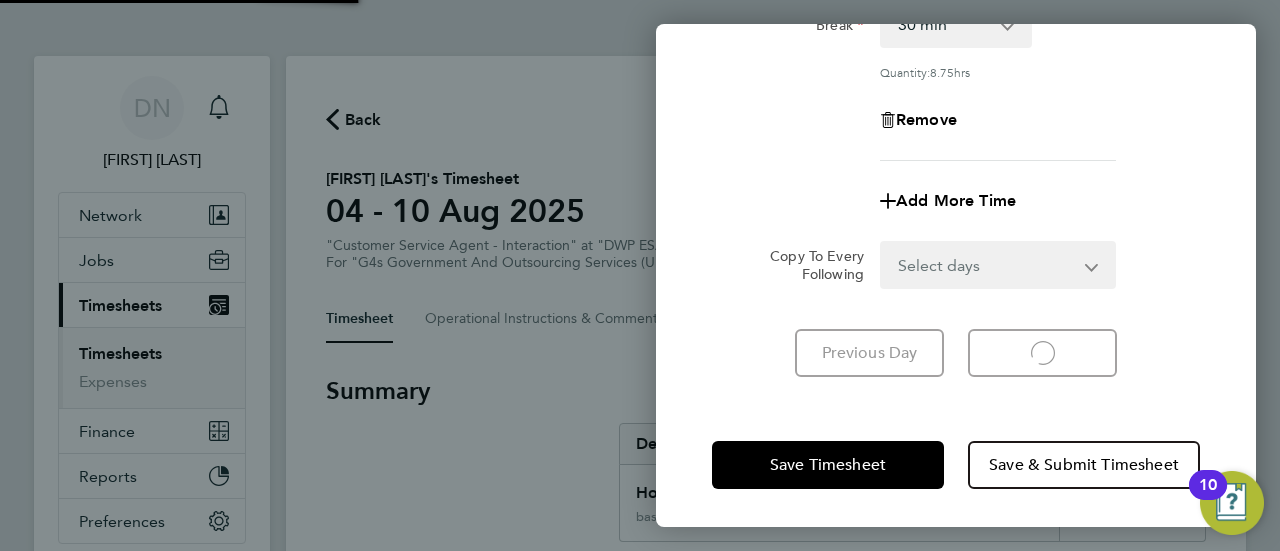 select on "30" 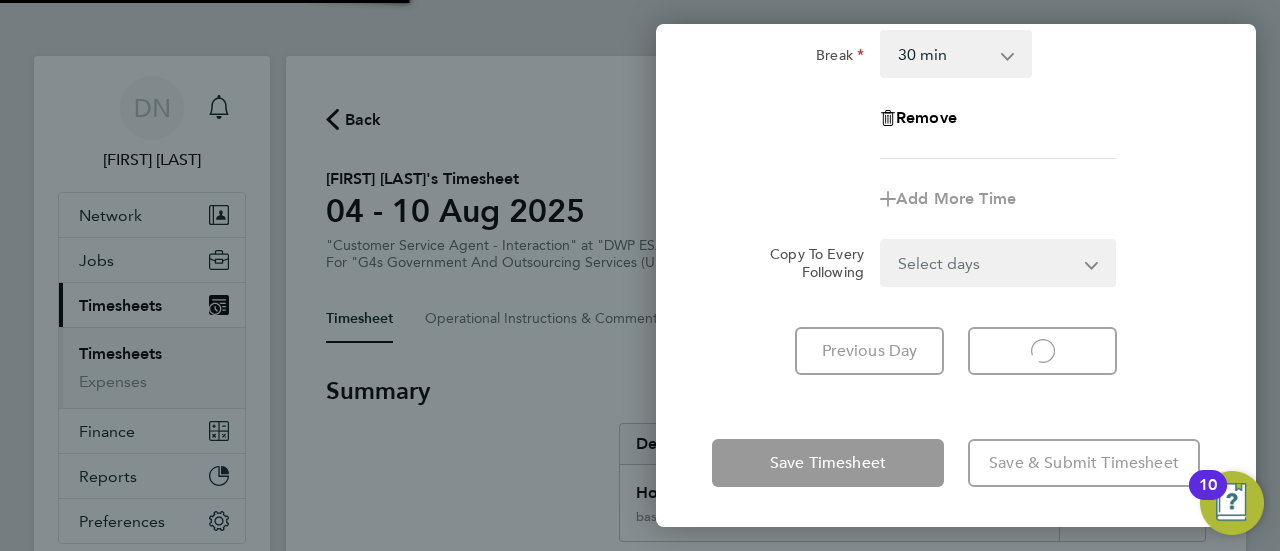 scroll, scrollTop: 321, scrollLeft: 0, axis: vertical 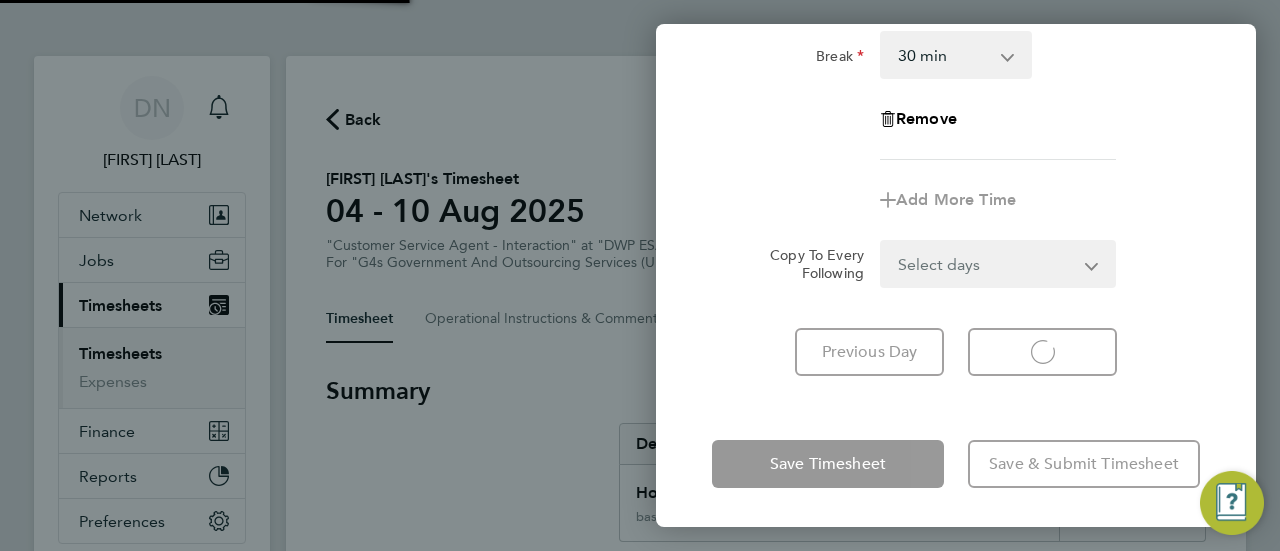 select on "30" 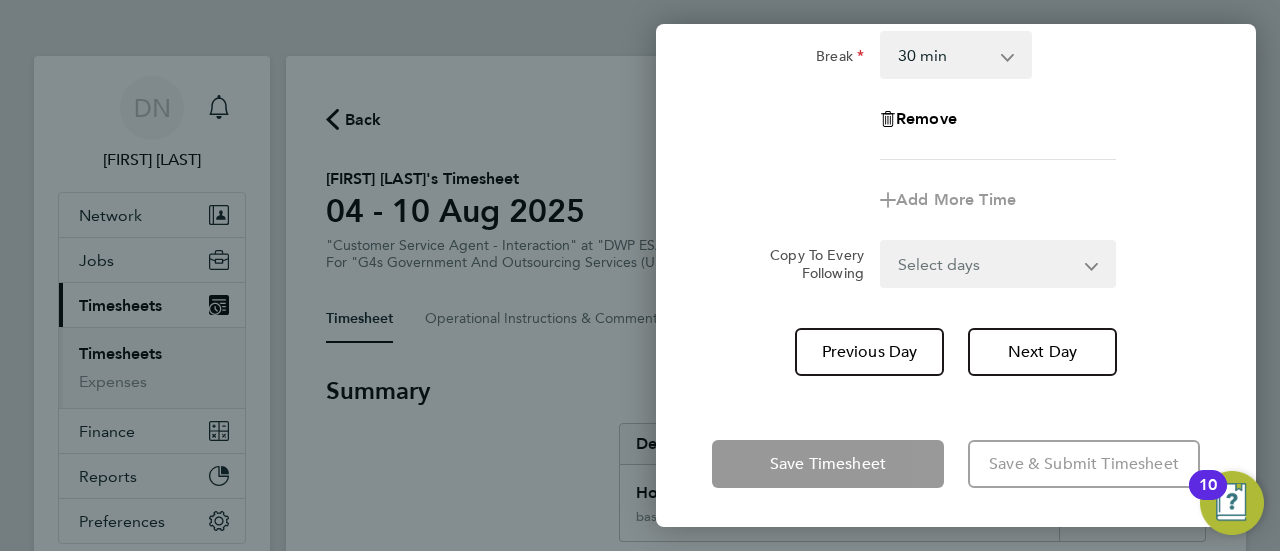 click on "Copy To Every Following  Select days   Day   Weekend (Sat-Sun)   Friday   Saturday   Sunday" 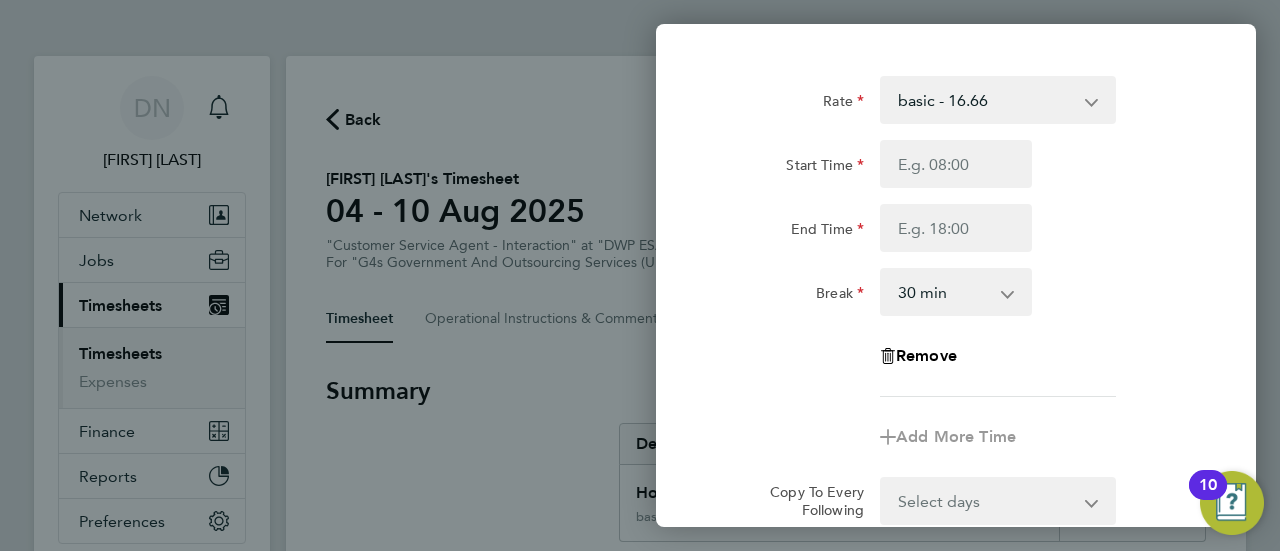 scroll, scrollTop: 0, scrollLeft: 0, axis: both 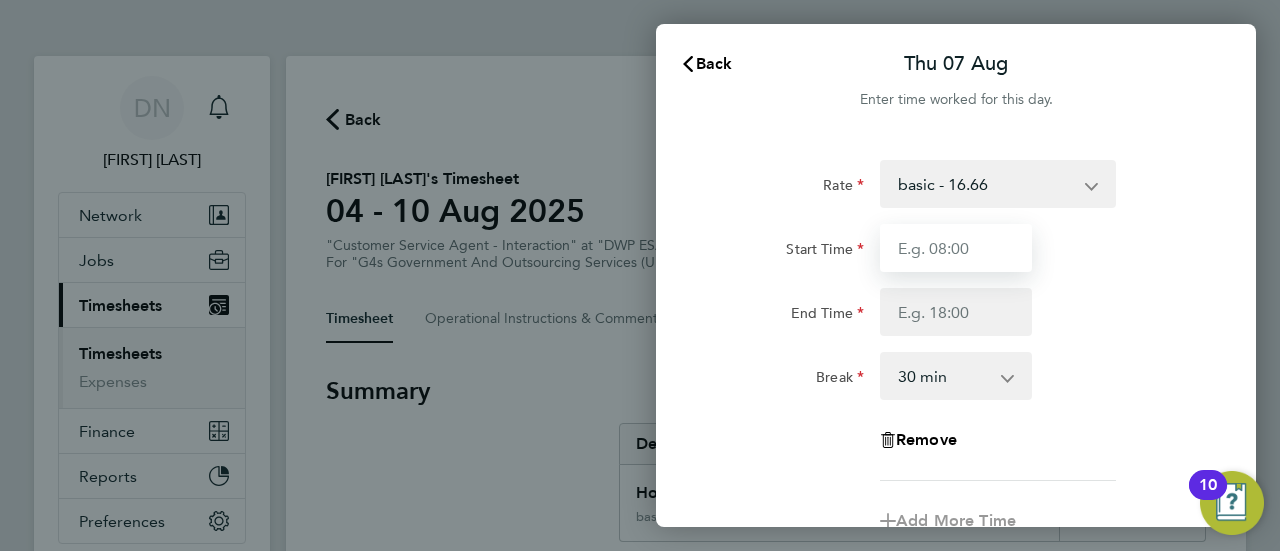 click on "Start Time" at bounding box center [956, 248] 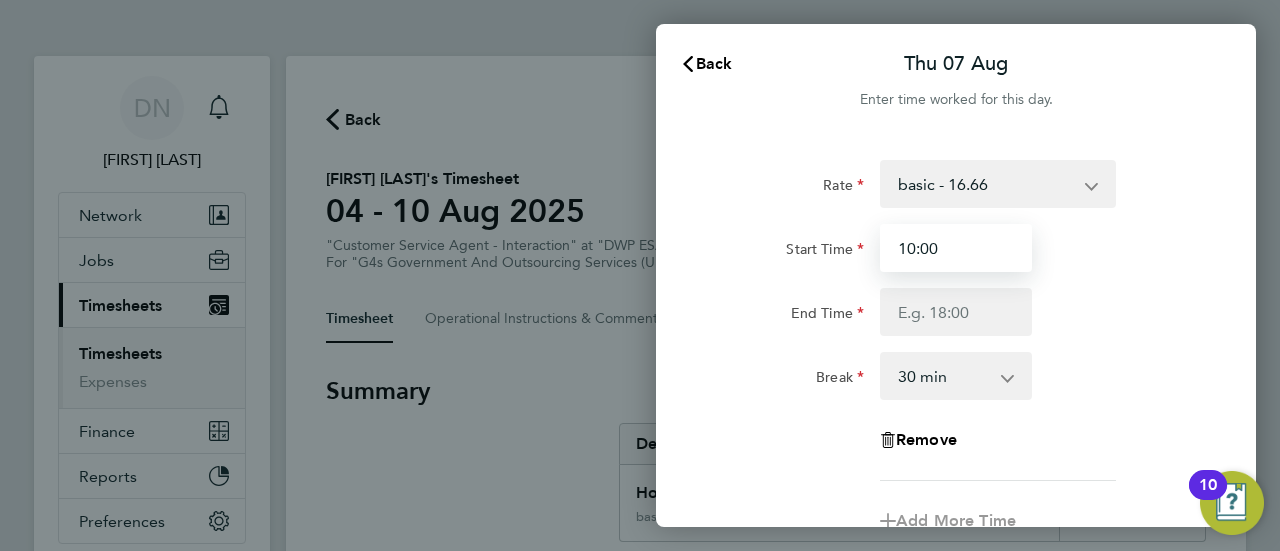 type on "10:00" 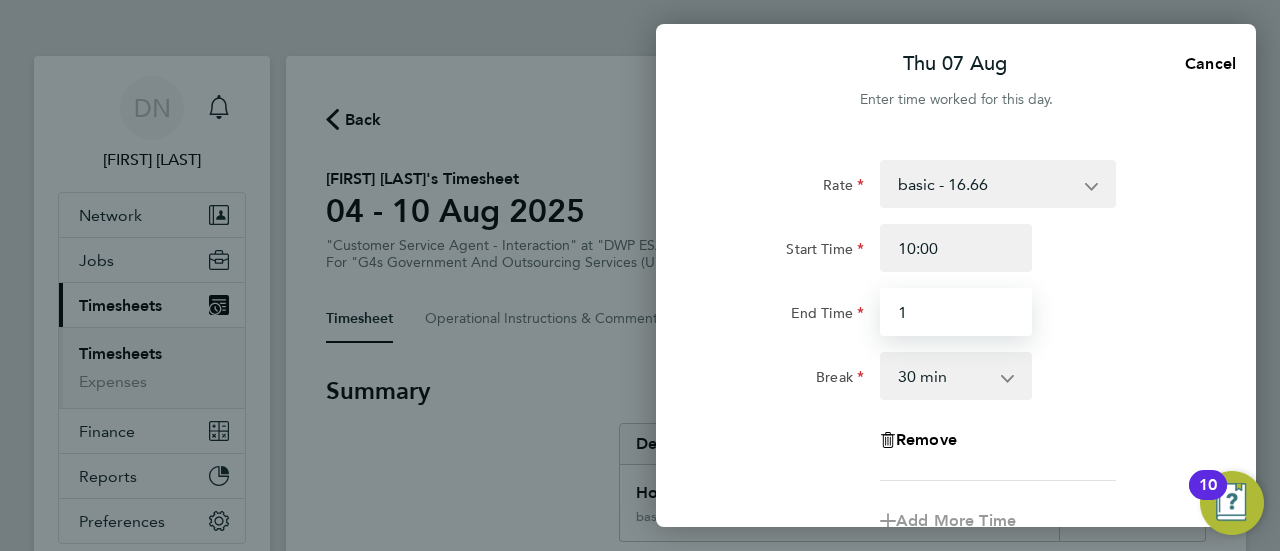 click on "1" at bounding box center [956, 312] 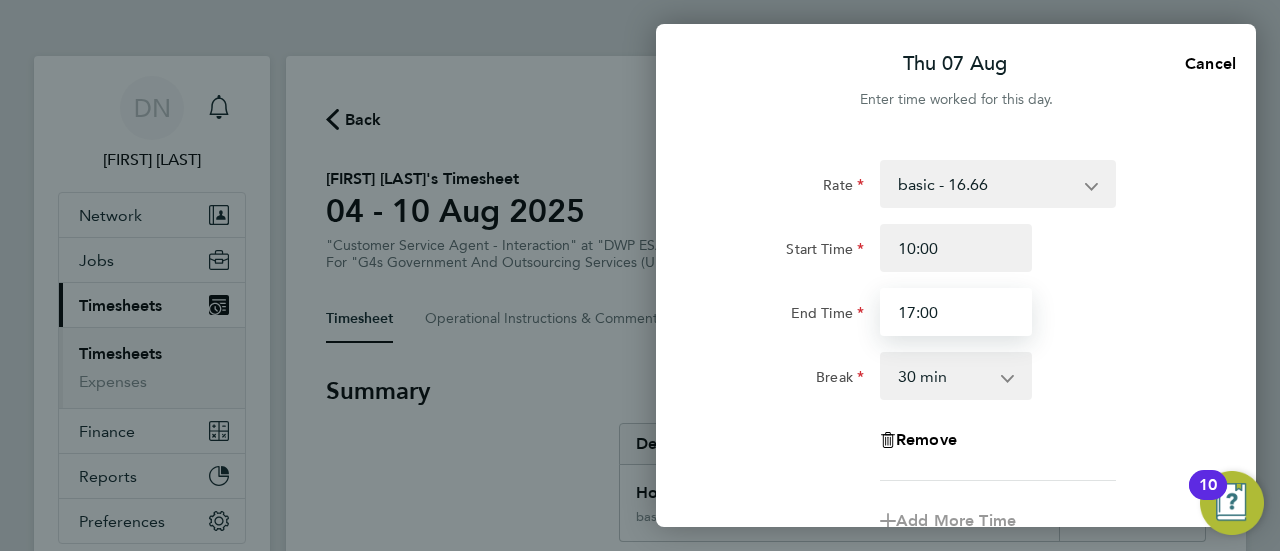 type on "17:00" 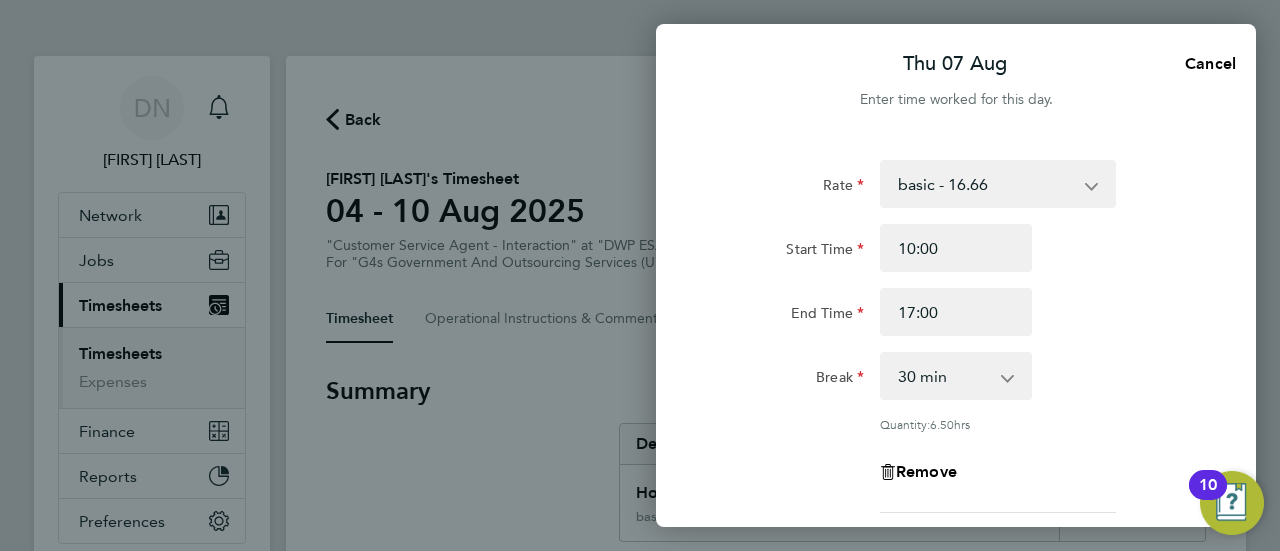 click on "Start Time 10:00" 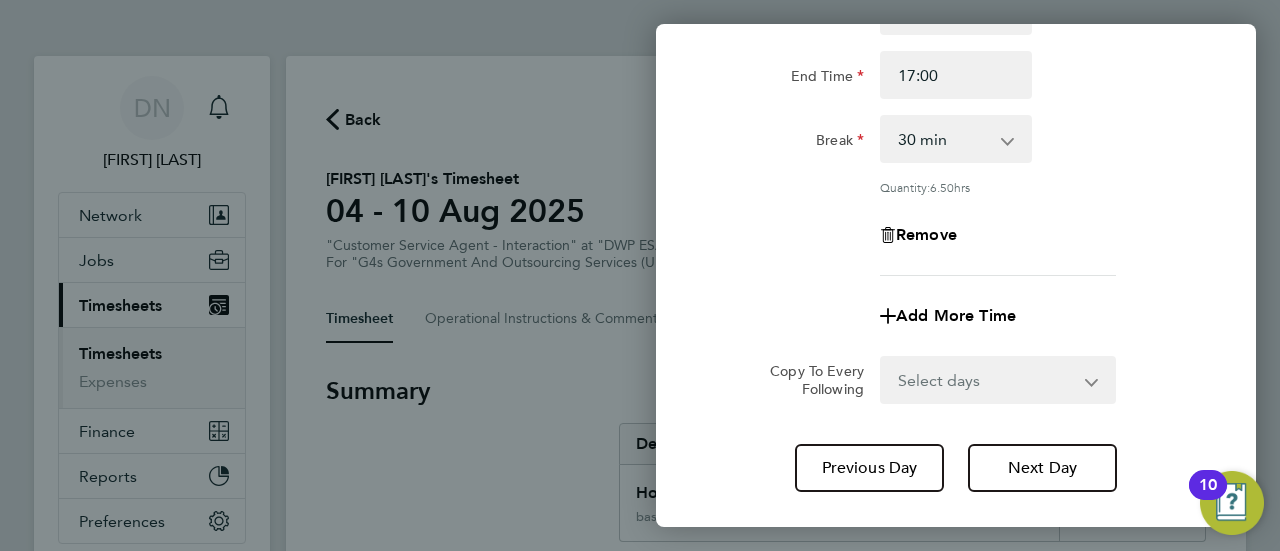 scroll, scrollTop: 352, scrollLeft: 0, axis: vertical 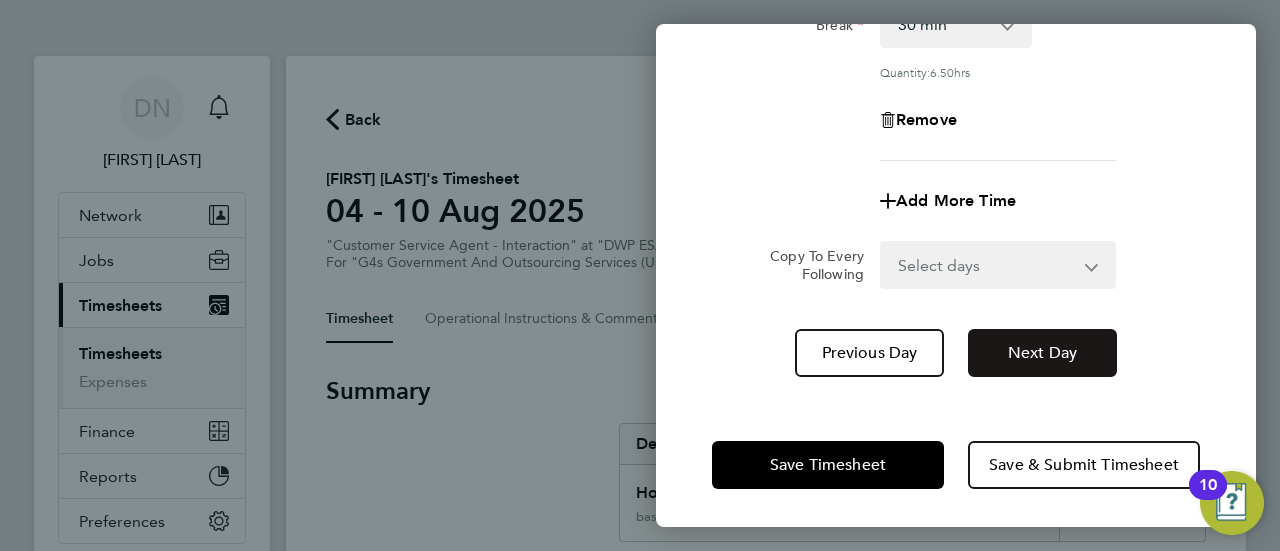 click on "Next Day" 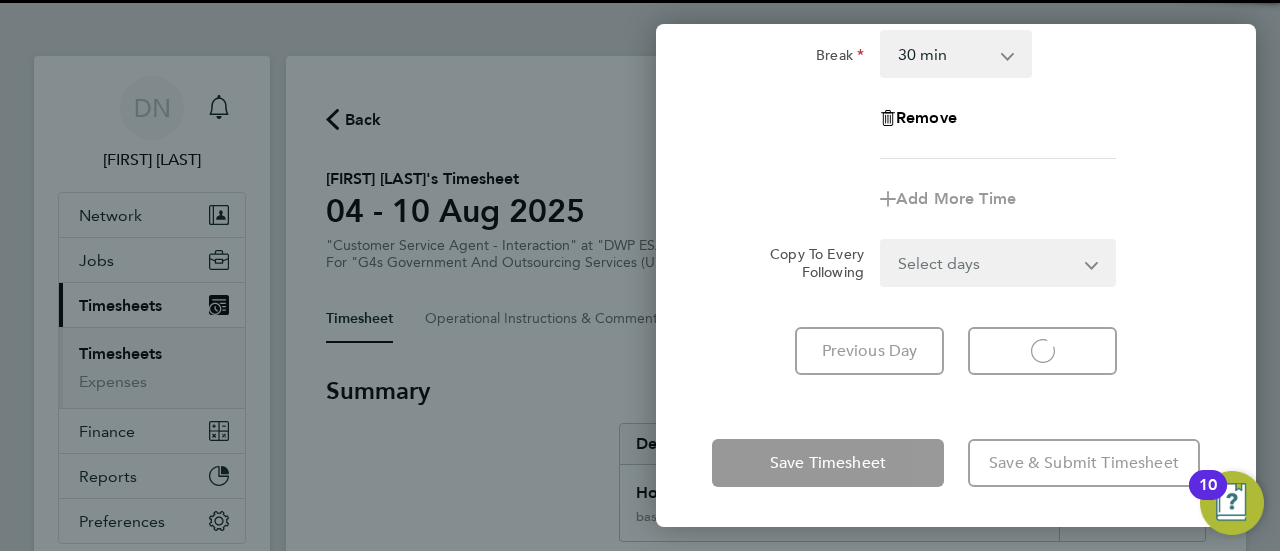 select on "30" 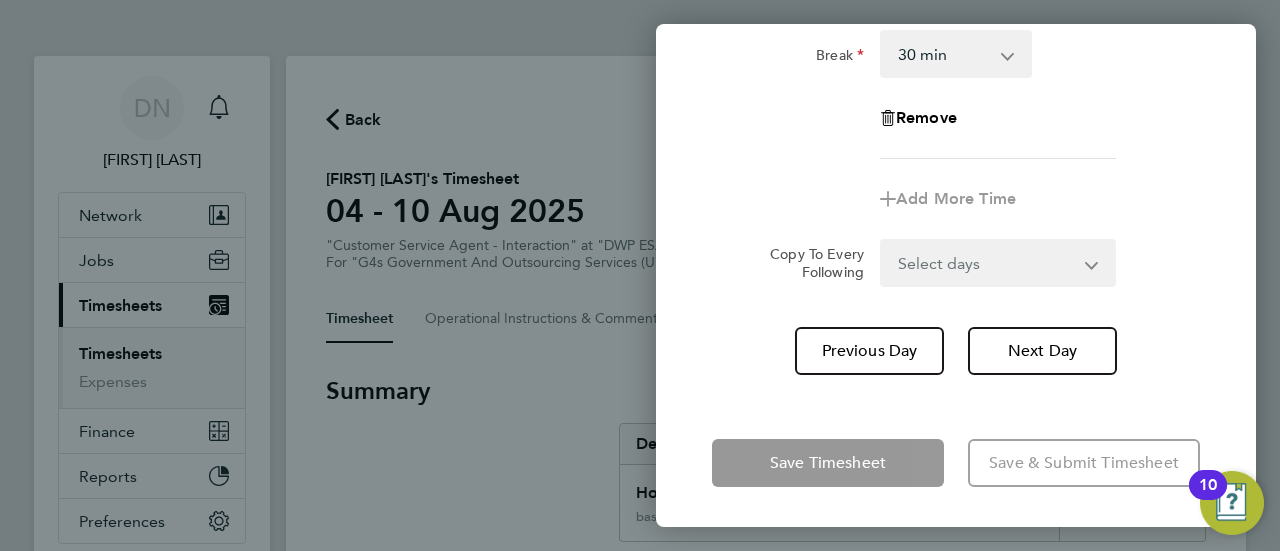 scroll, scrollTop: 321, scrollLeft: 0, axis: vertical 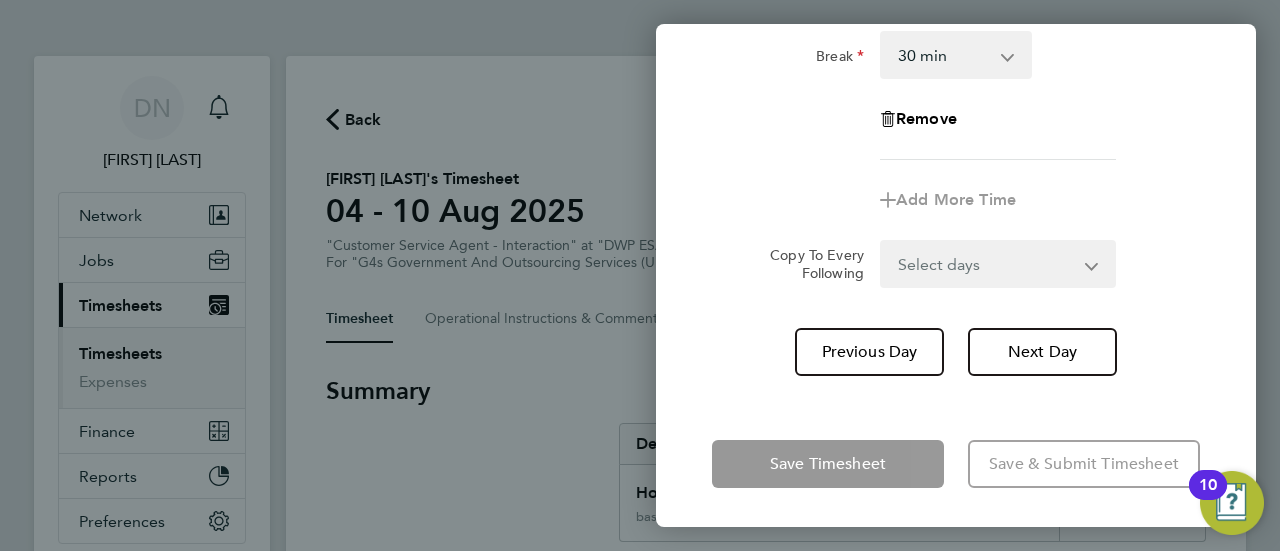 click on "Add More Time" 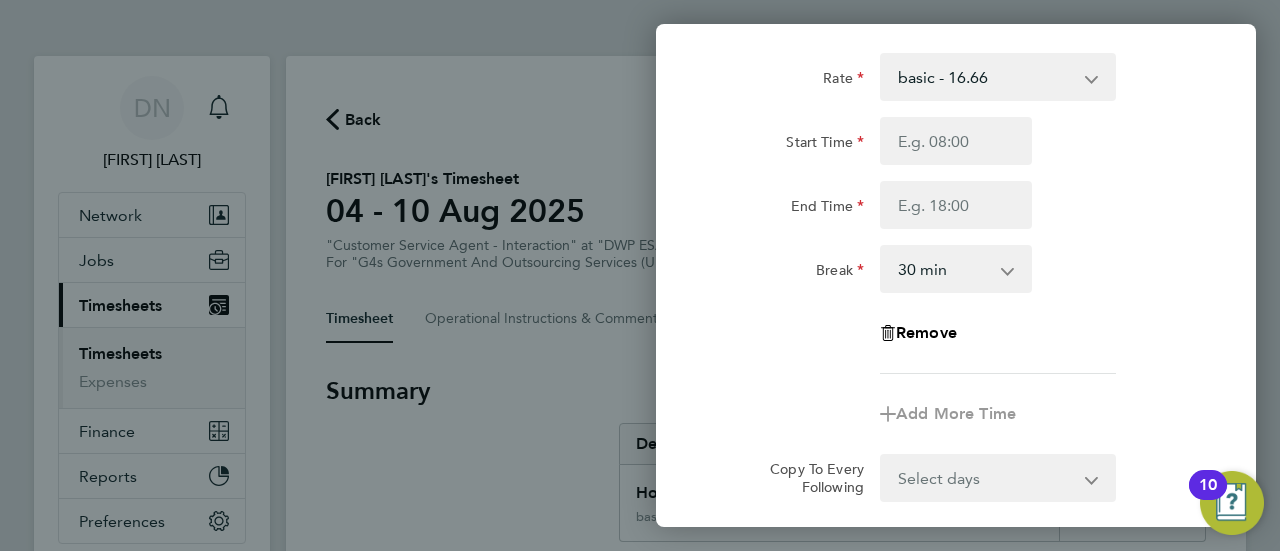 scroll, scrollTop: 0, scrollLeft: 0, axis: both 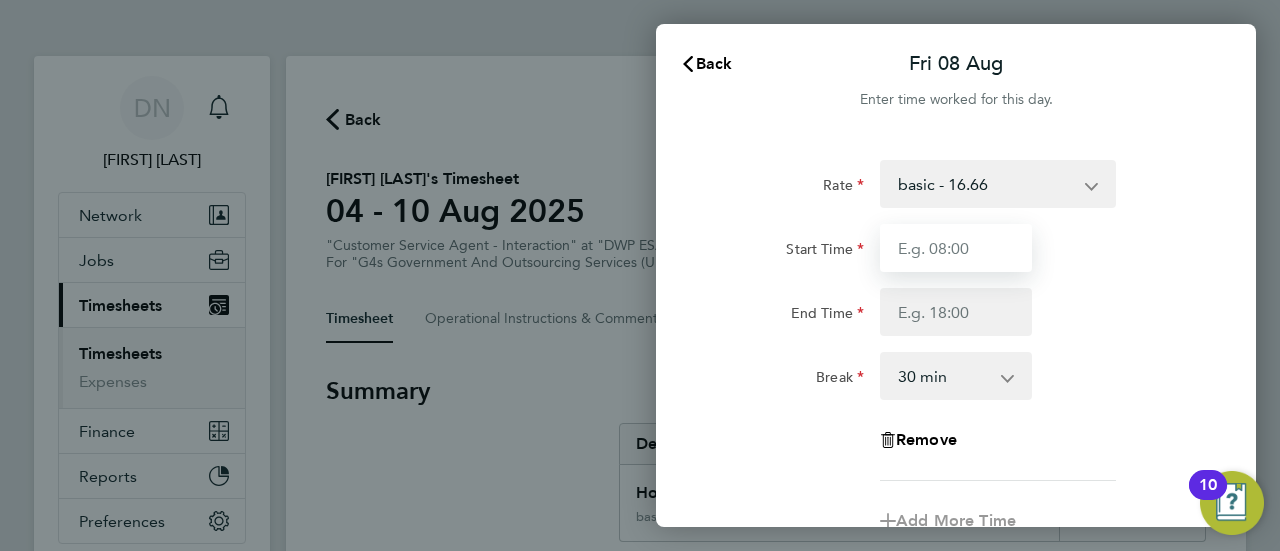click on "Start Time" at bounding box center [956, 248] 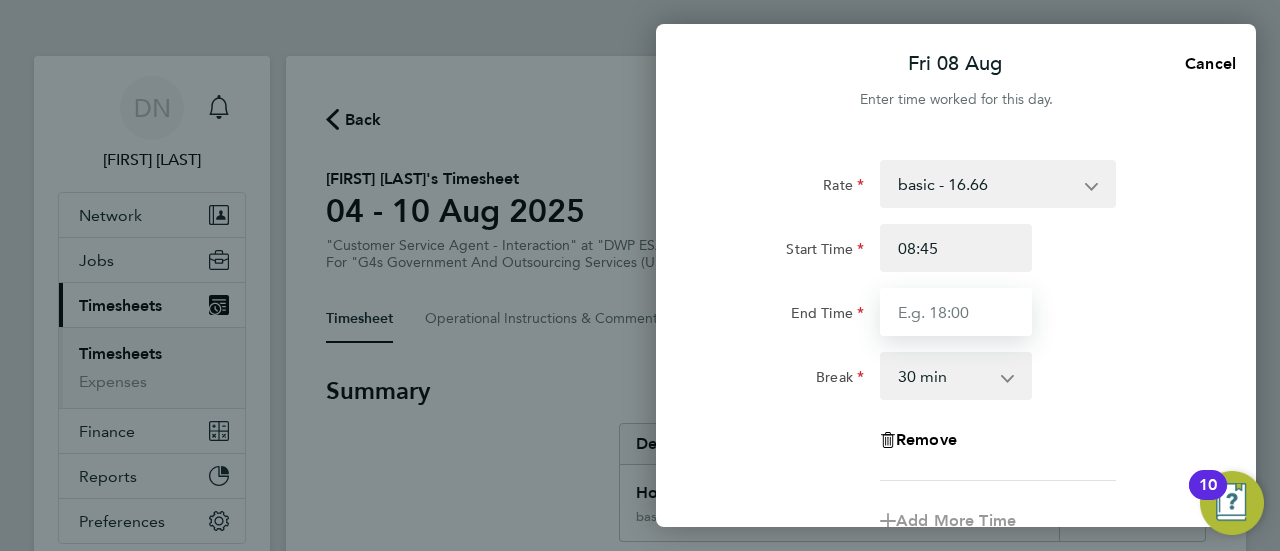 click on "End Time" at bounding box center (956, 312) 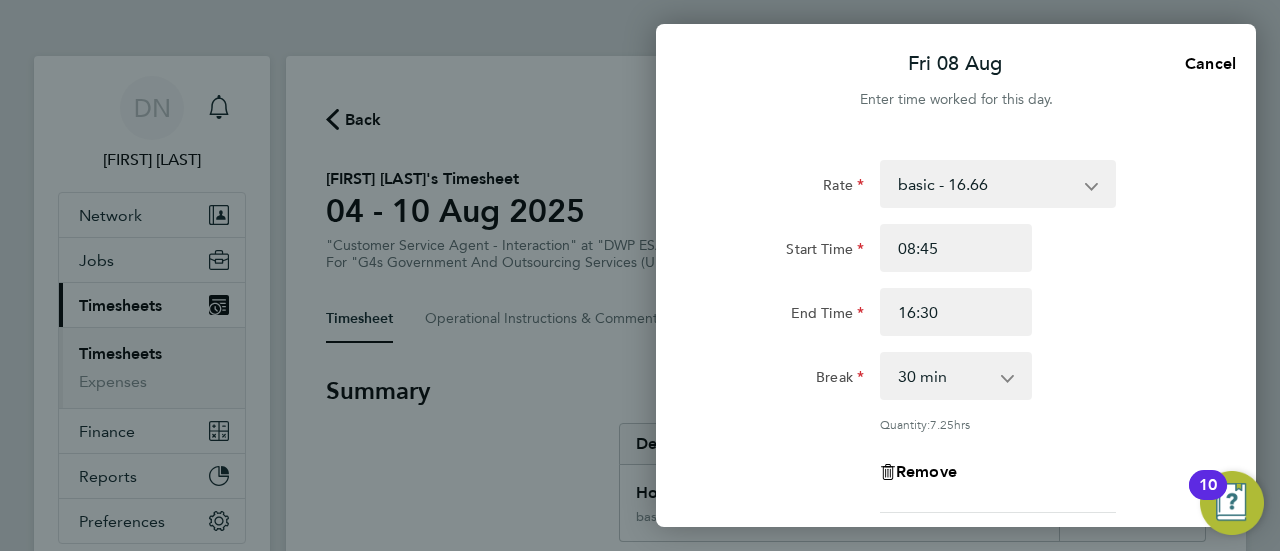 click on "End Time 16:30" 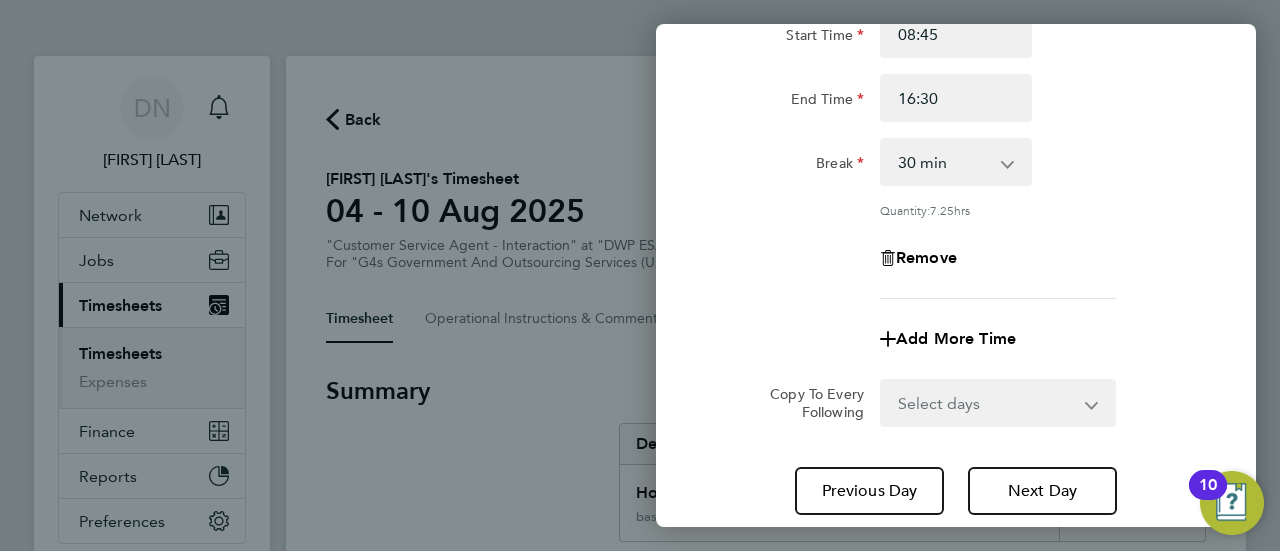 scroll, scrollTop: 352, scrollLeft: 0, axis: vertical 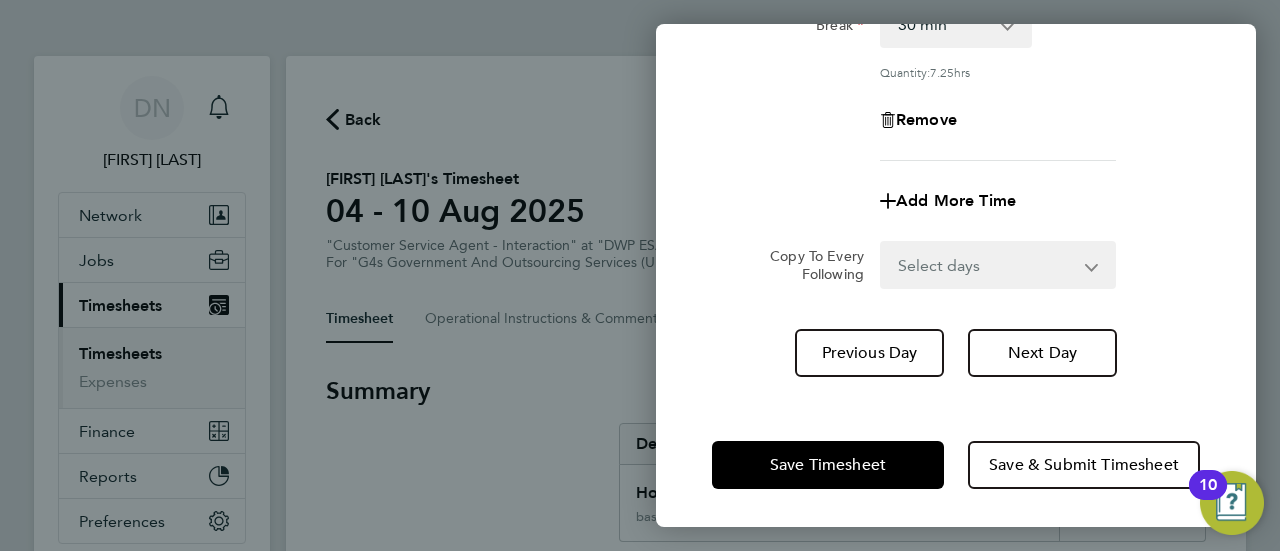 click on "Save Timesheet   Save & Submit Timesheet" 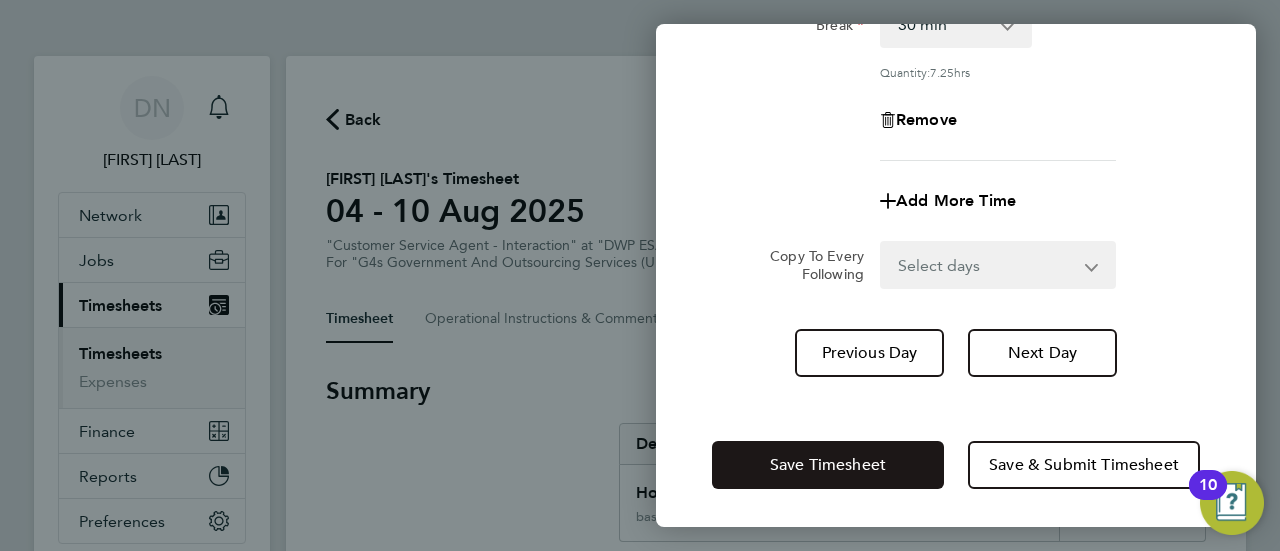 click on "Save Timesheet" 